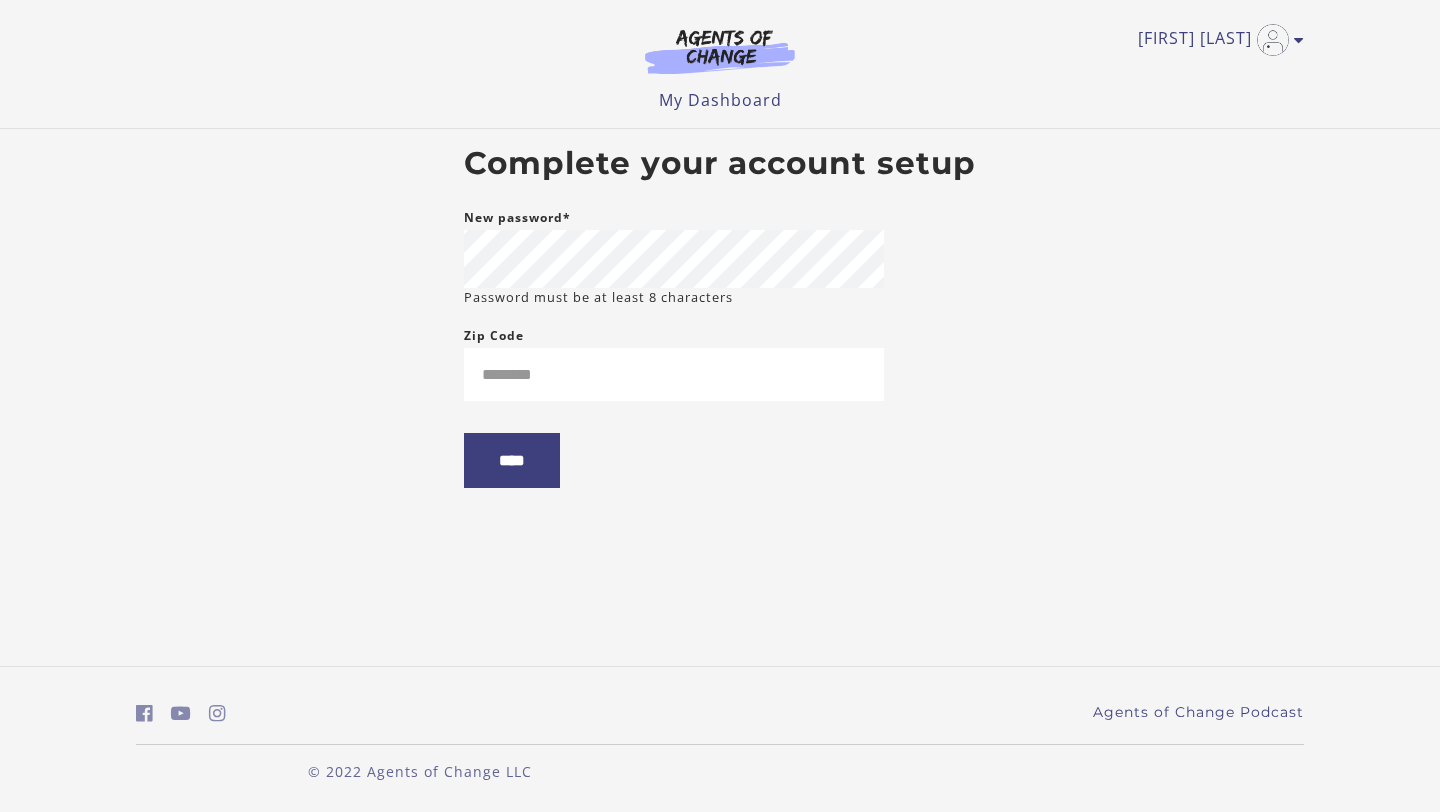 scroll, scrollTop: 0, scrollLeft: 0, axis: both 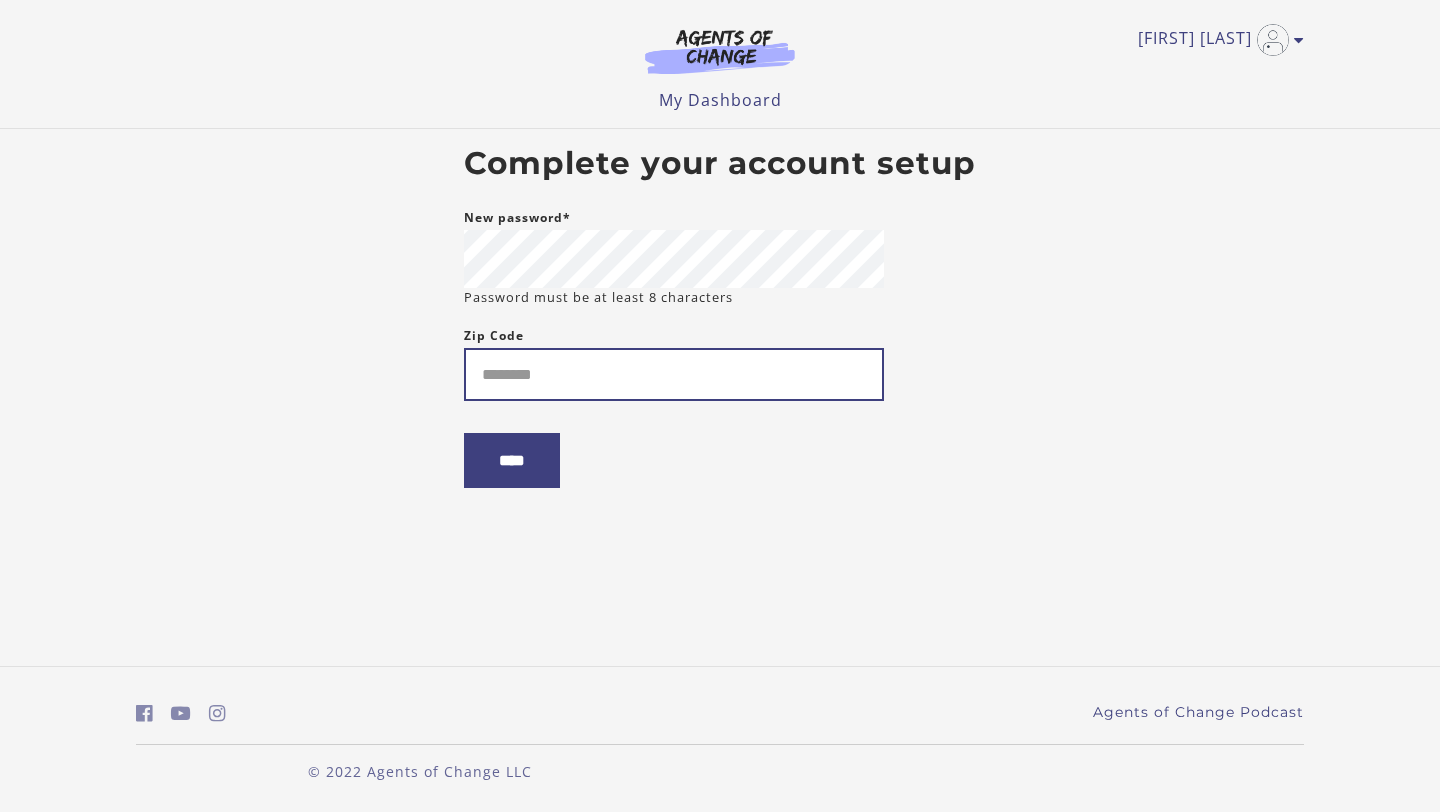click on "Zip Code" at bounding box center (674, 374) 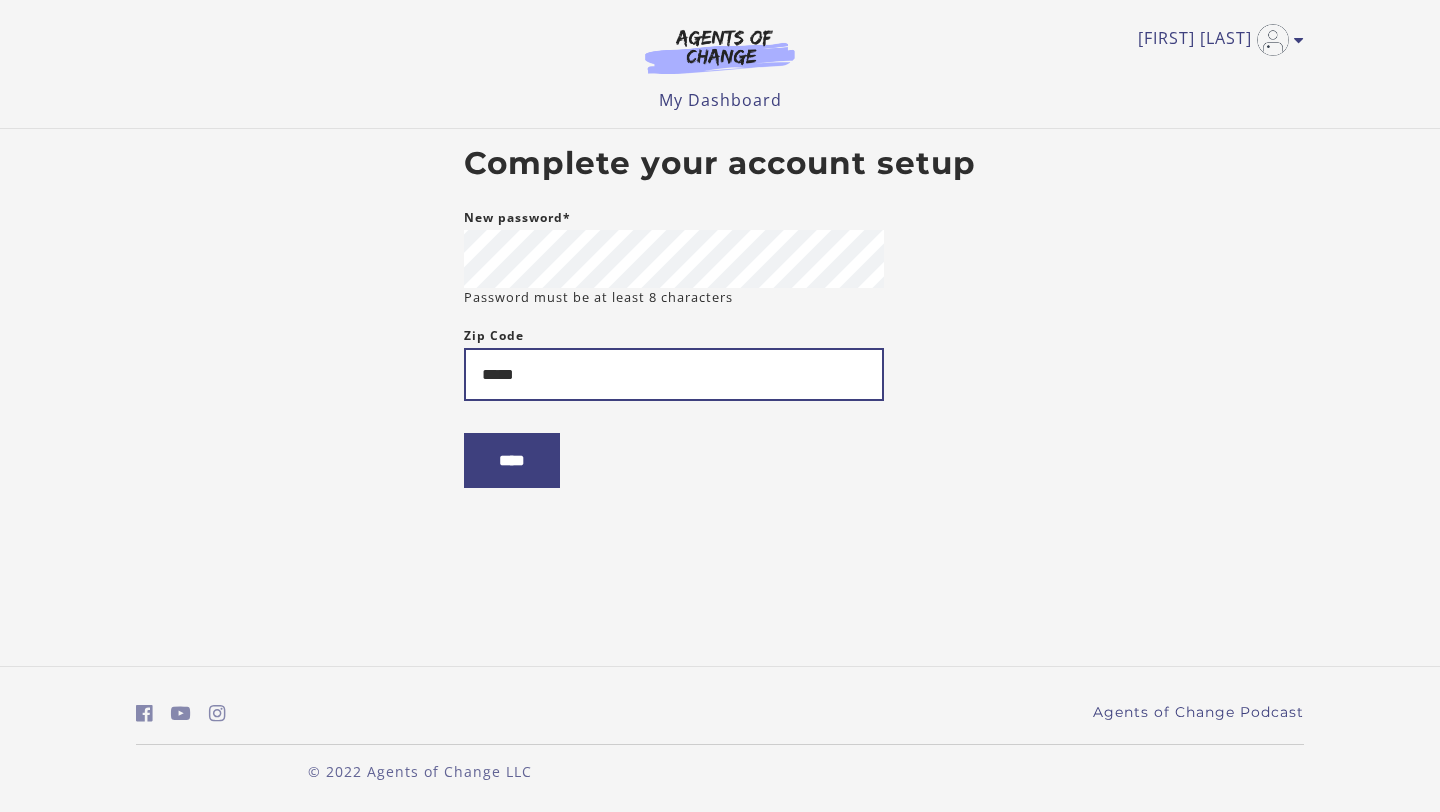 type on "*****" 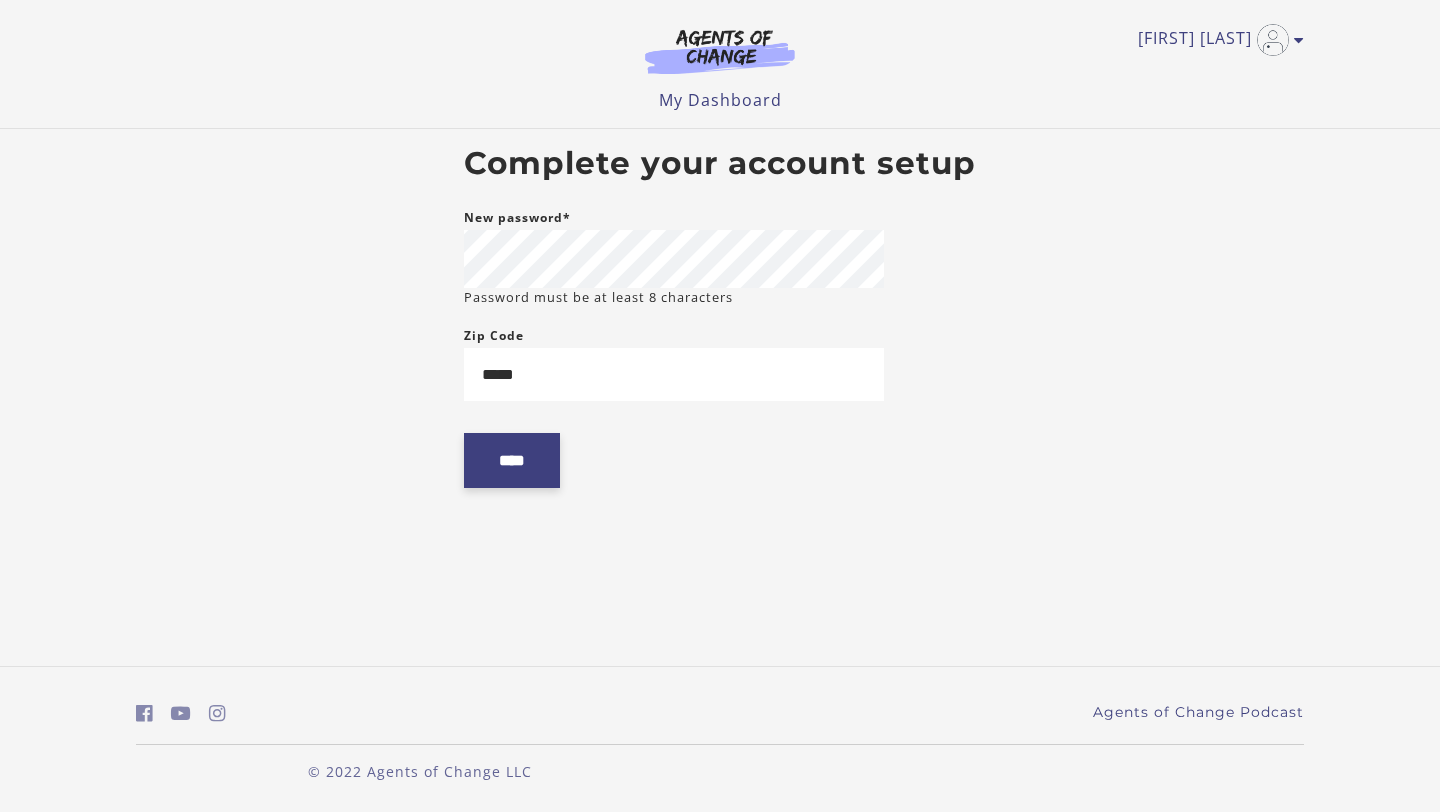 click on "****" at bounding box center (512, 460) 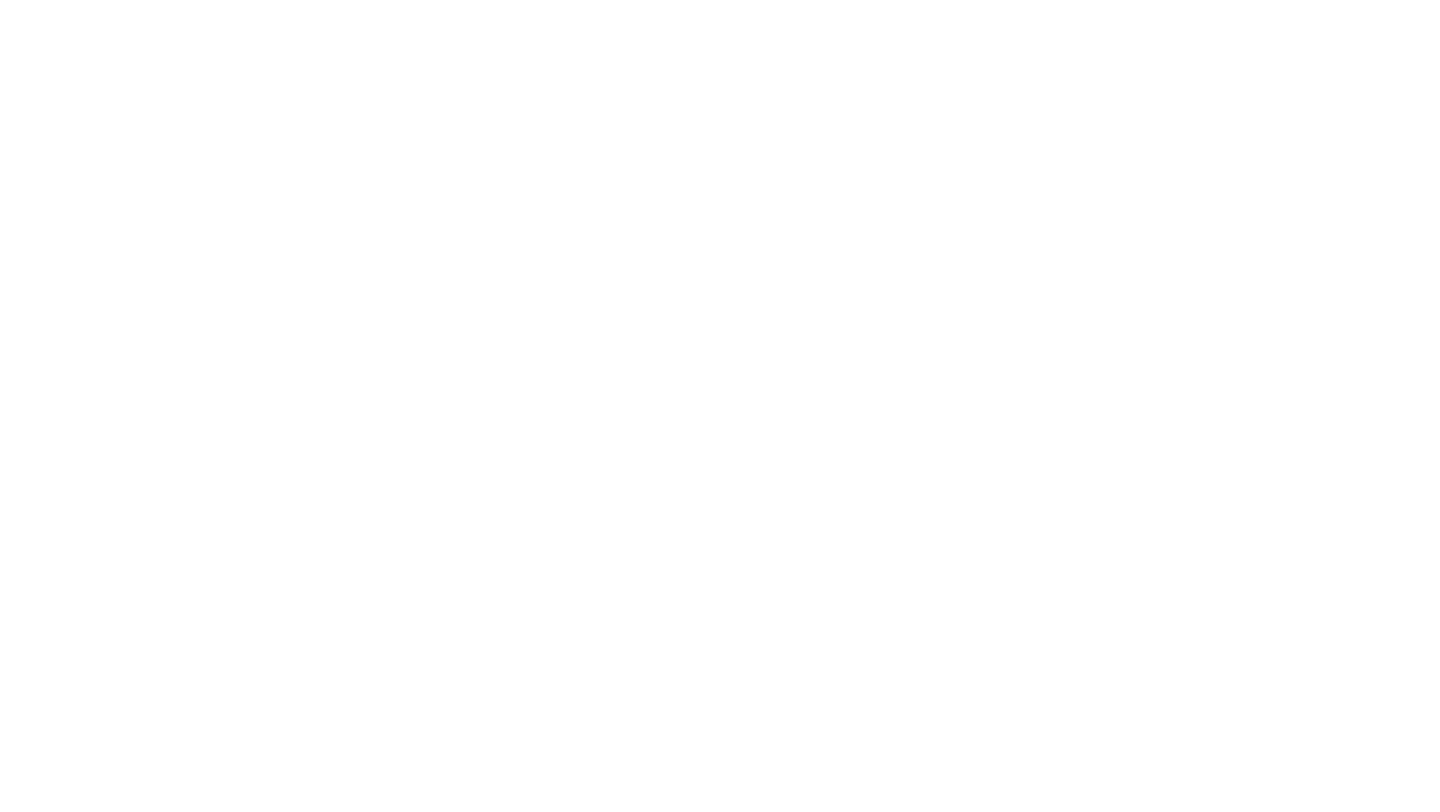 scroll, scrollTop: 0, scrollLeft: 0, axis: both 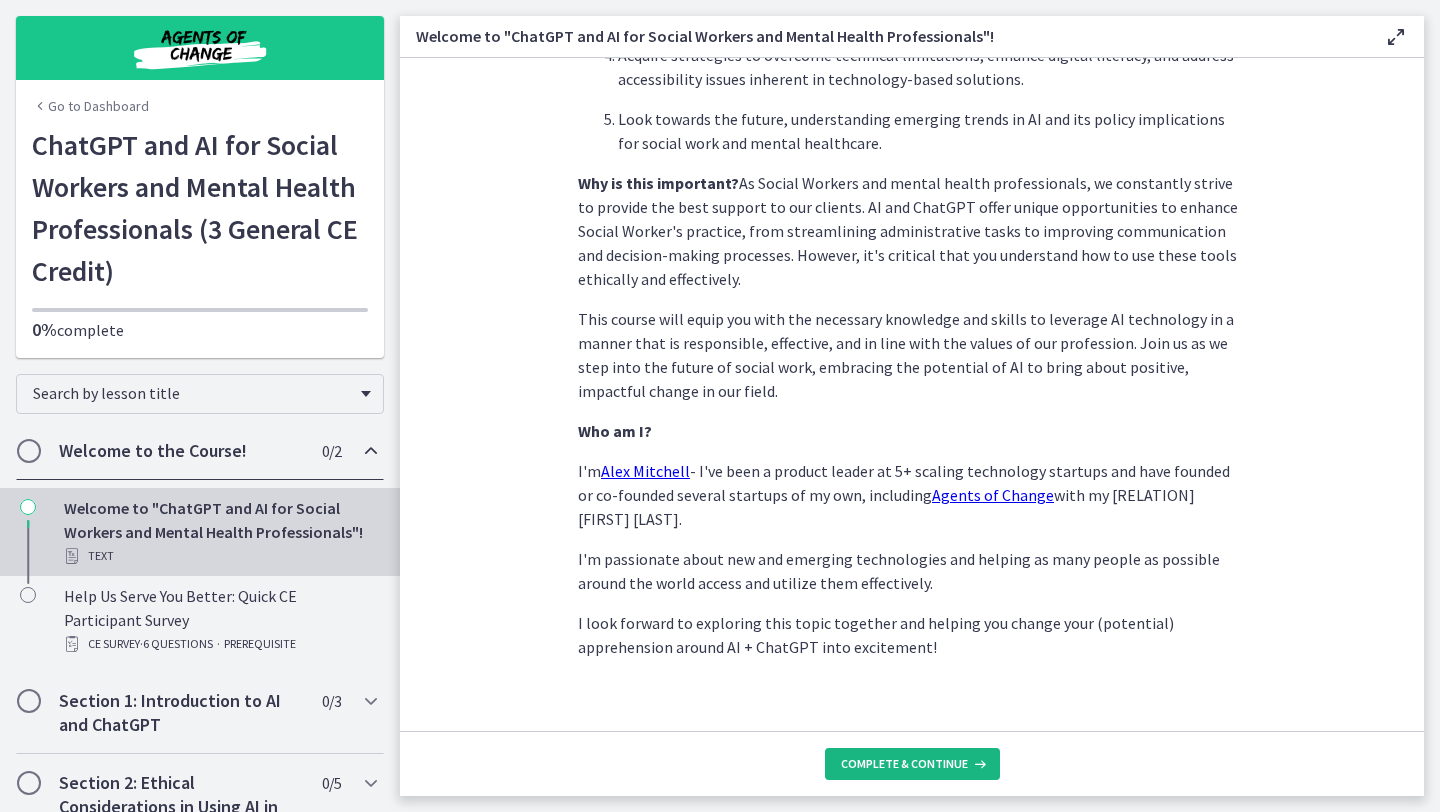 click on "Complete & continue" at bounding box center (904, 764) 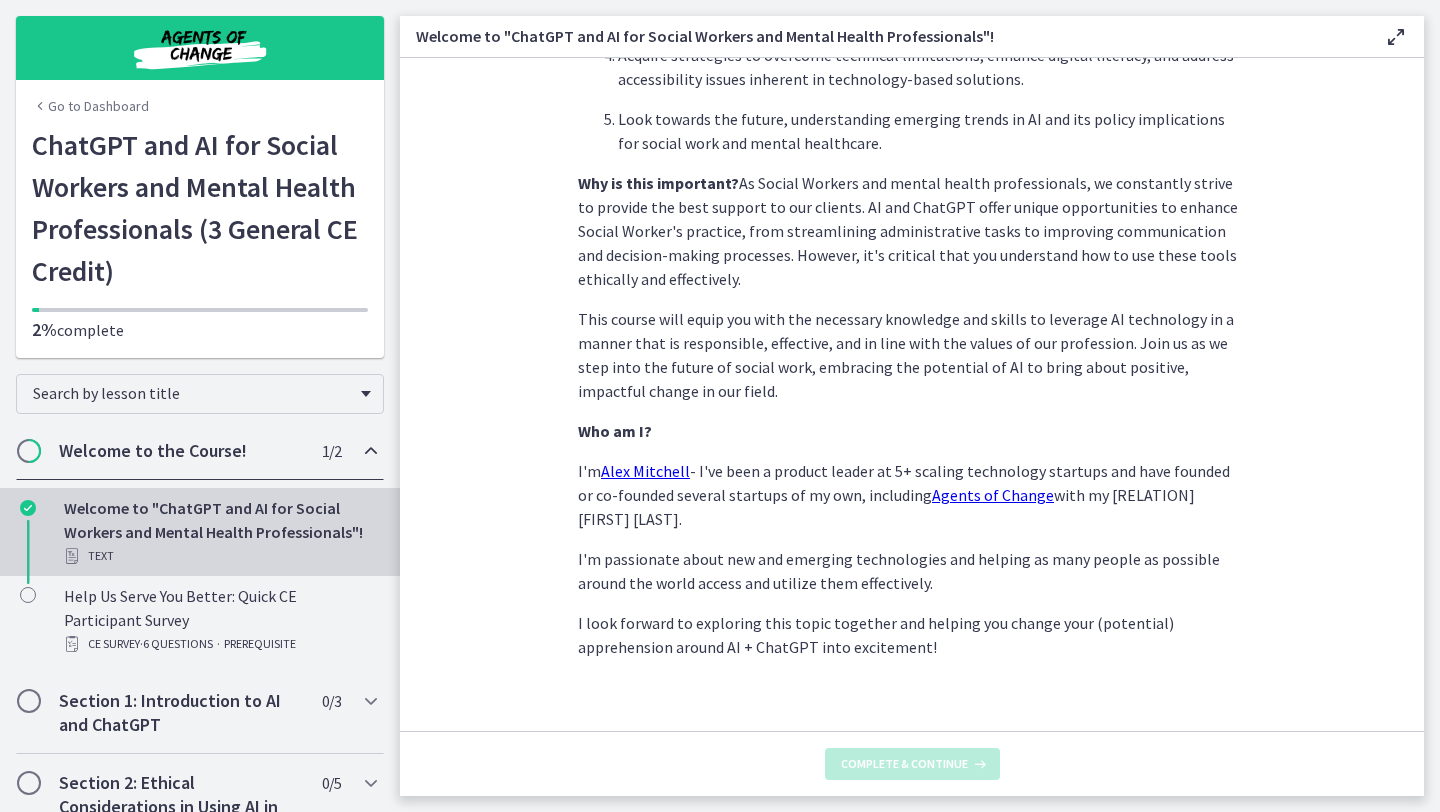 scroll, scrollTop: 0, scrollLeft: 0, axis: both 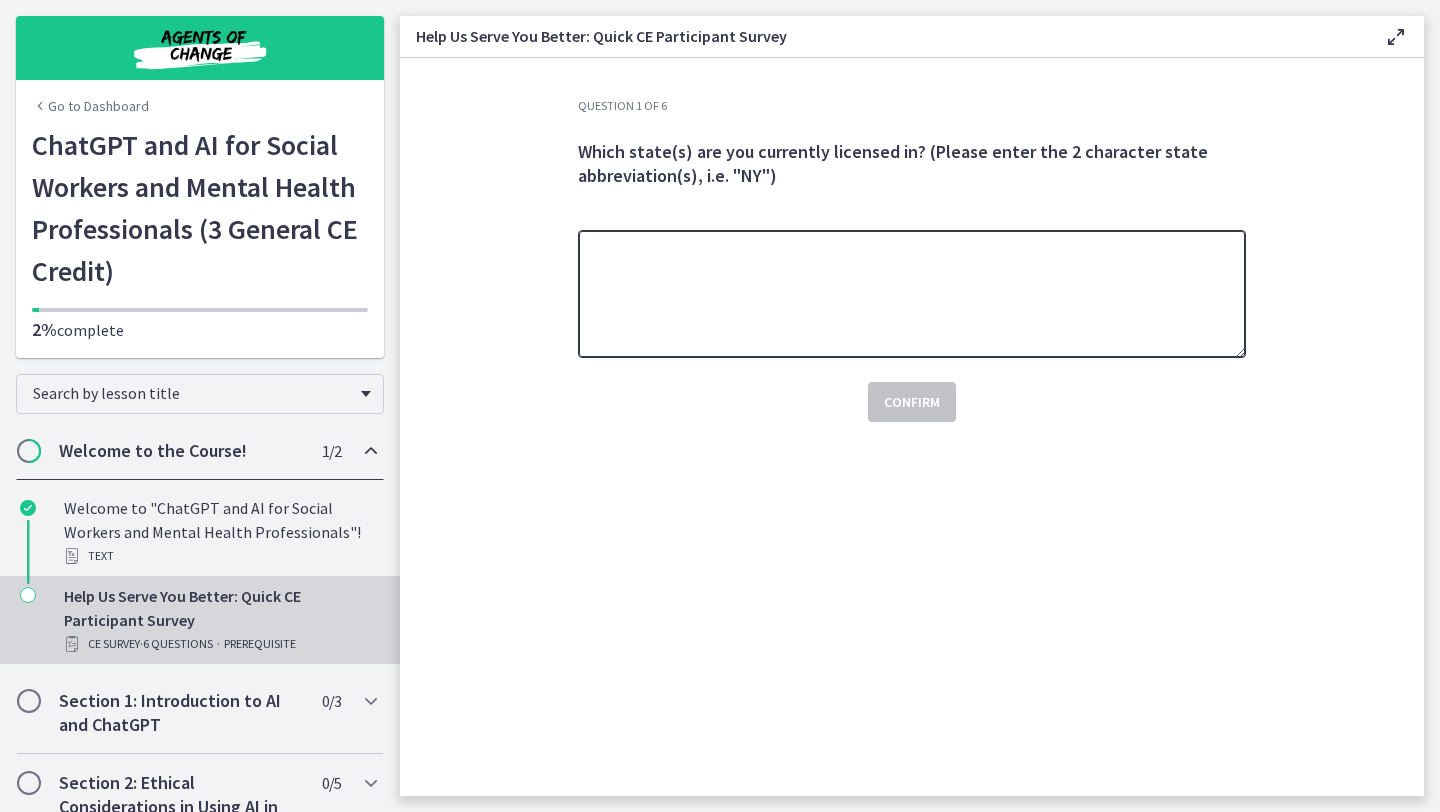click at bounding box center (912, 294) 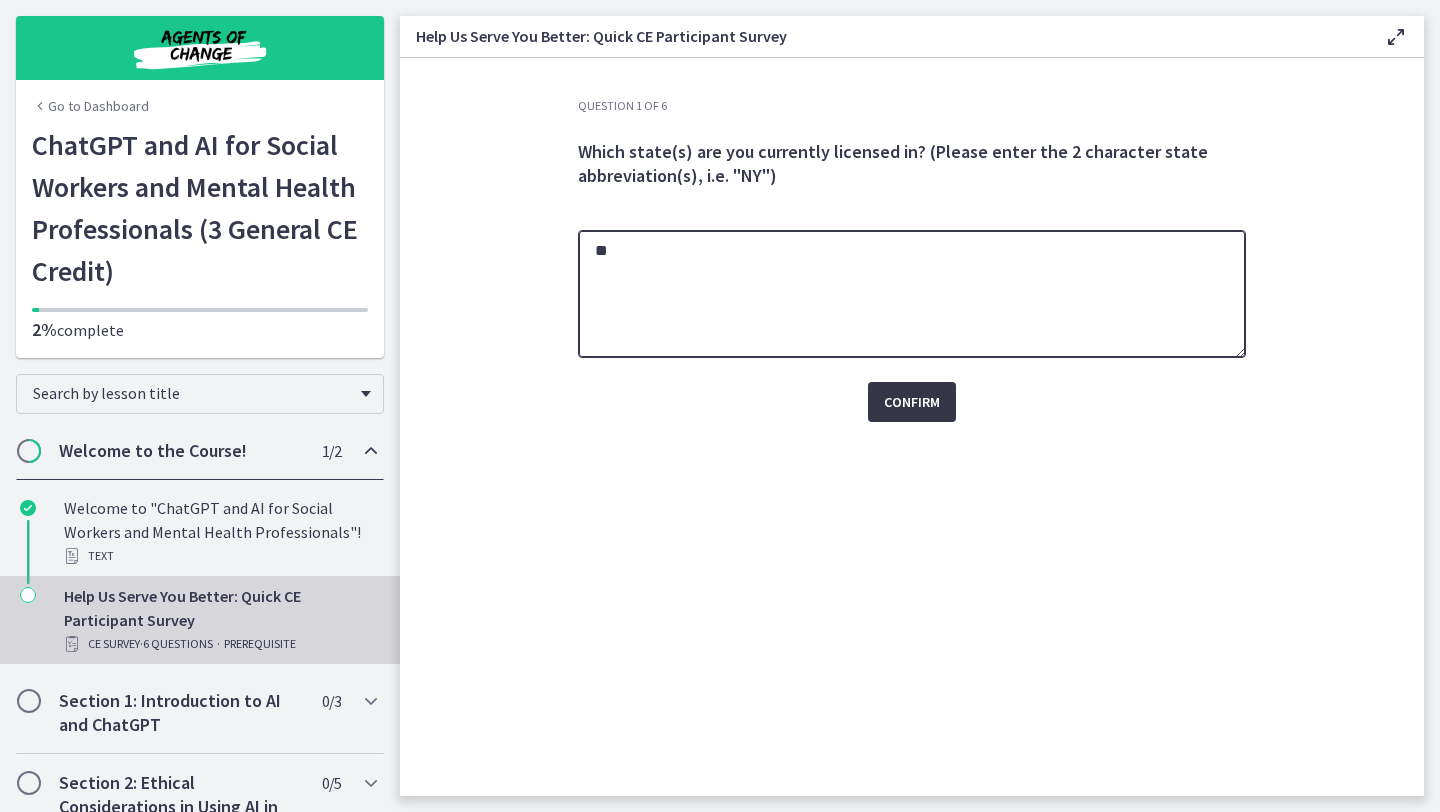 type on "**" 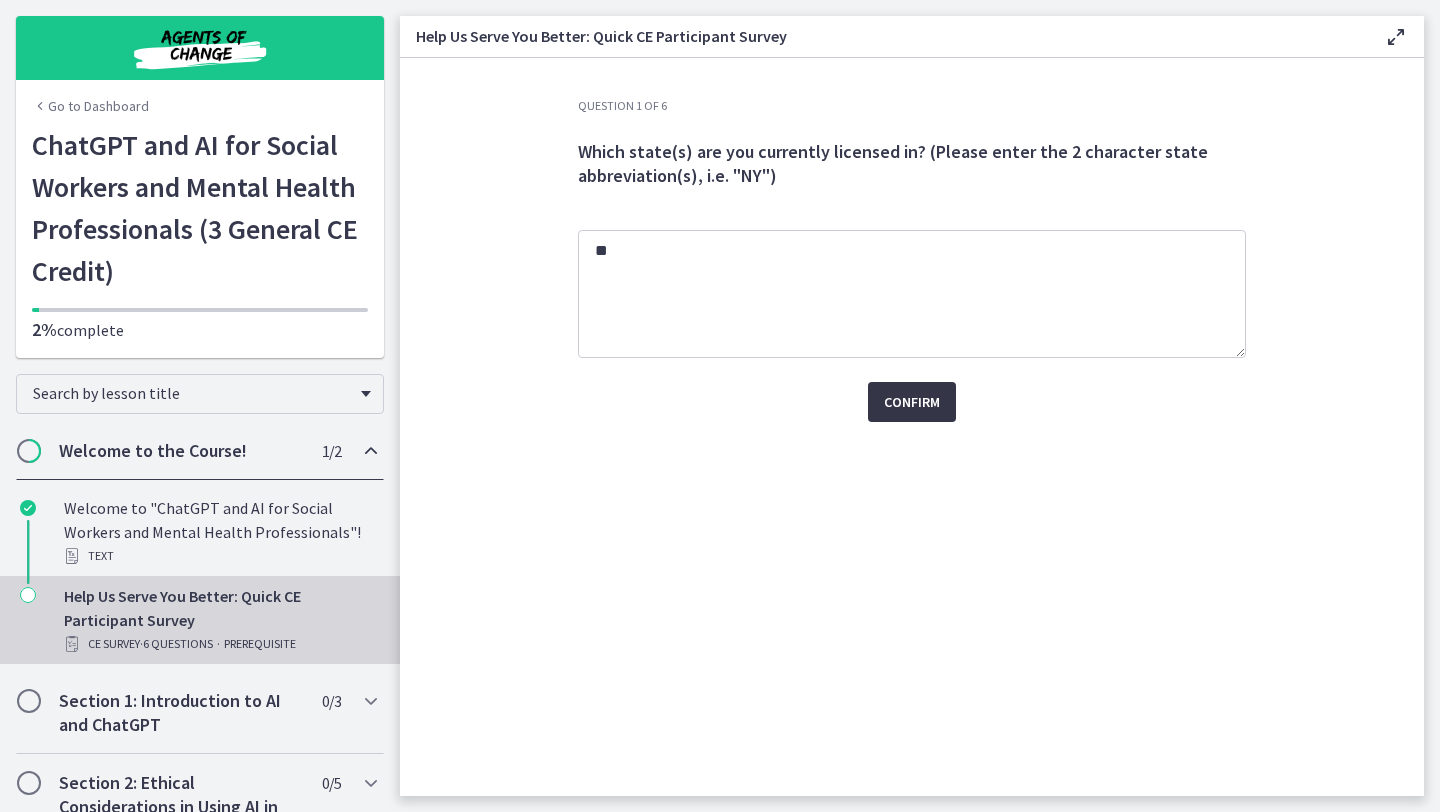 click on "Confirm" at bounding box center [912, 402] 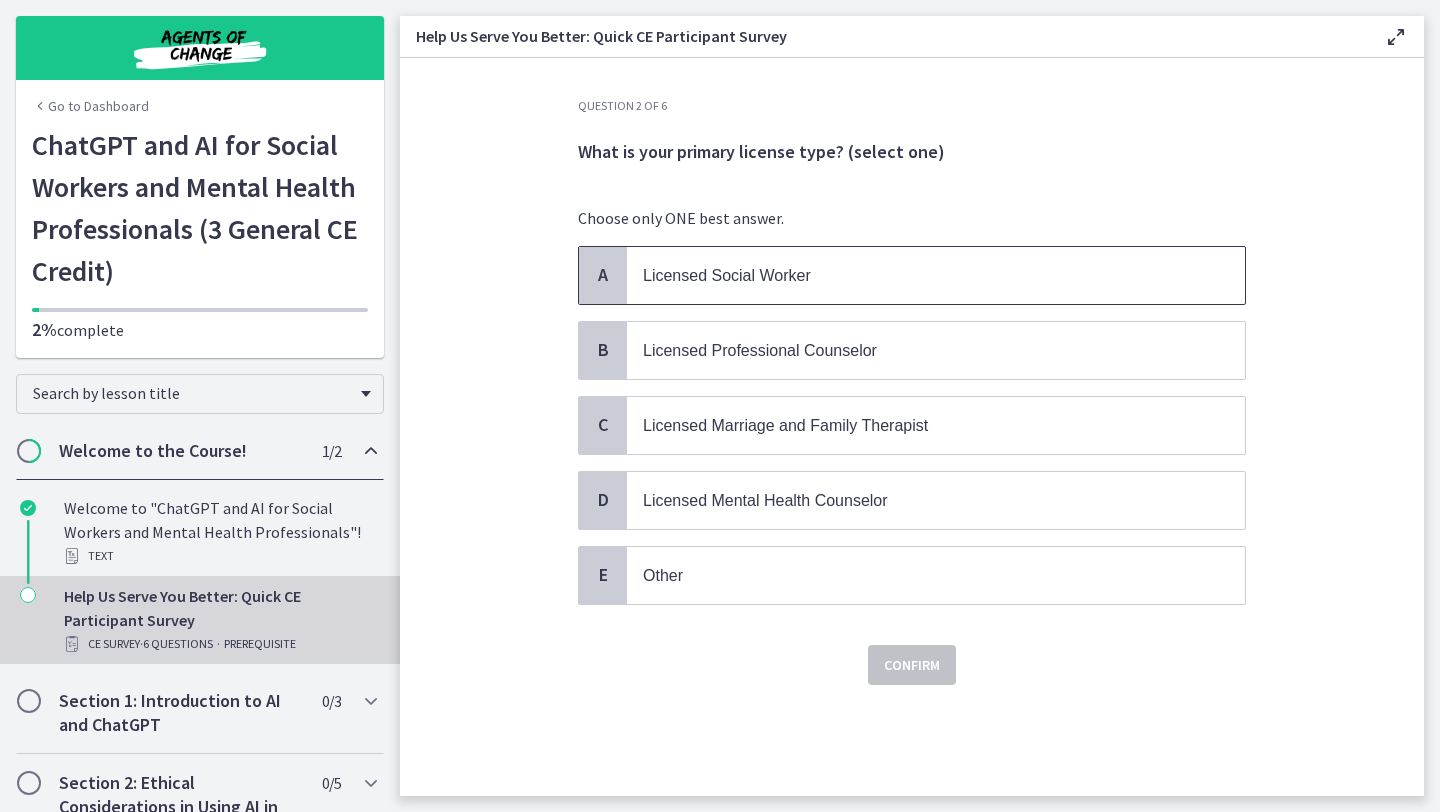 click on "A" at bounding box center (603, 275) 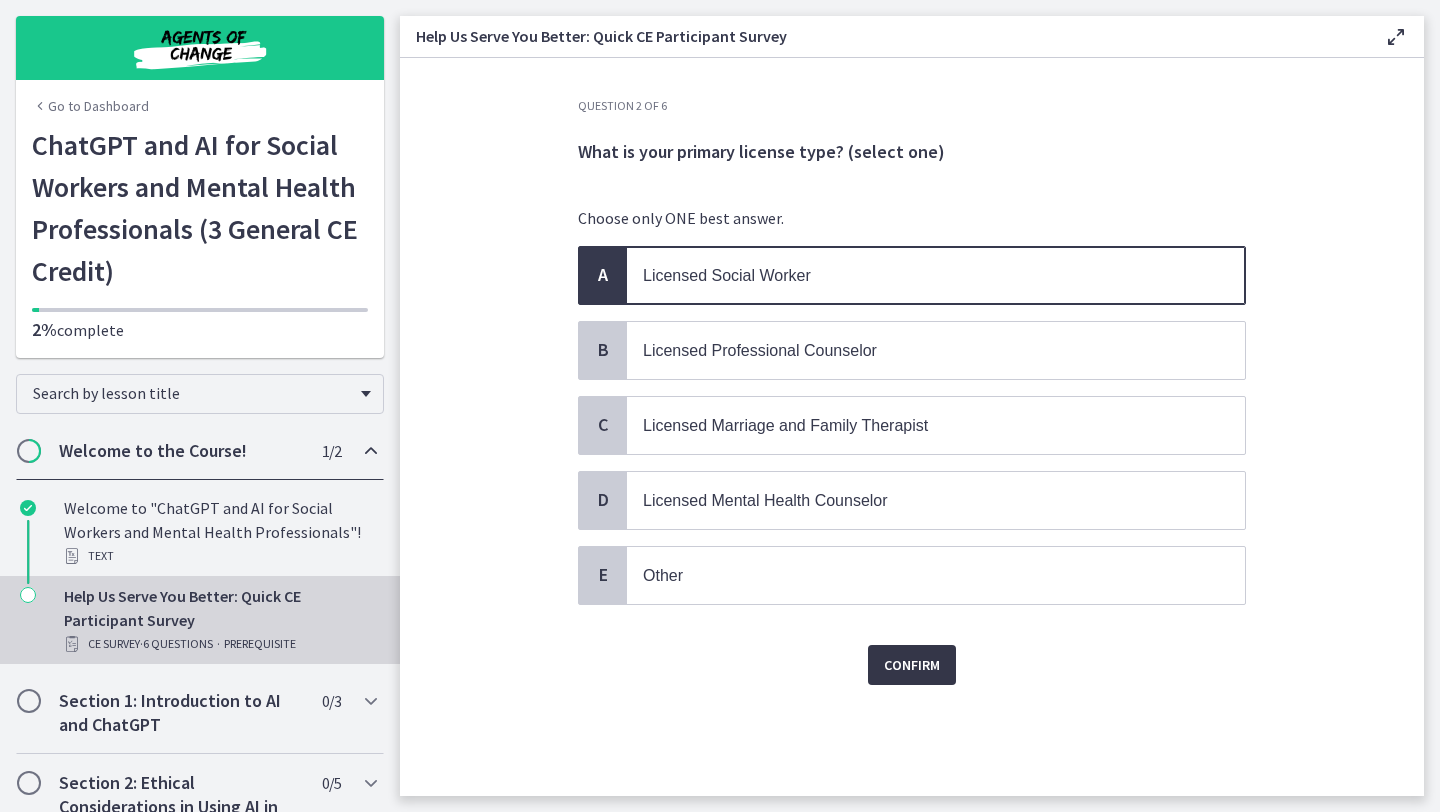 click on "Confirm" at bounding box center [912, 665] 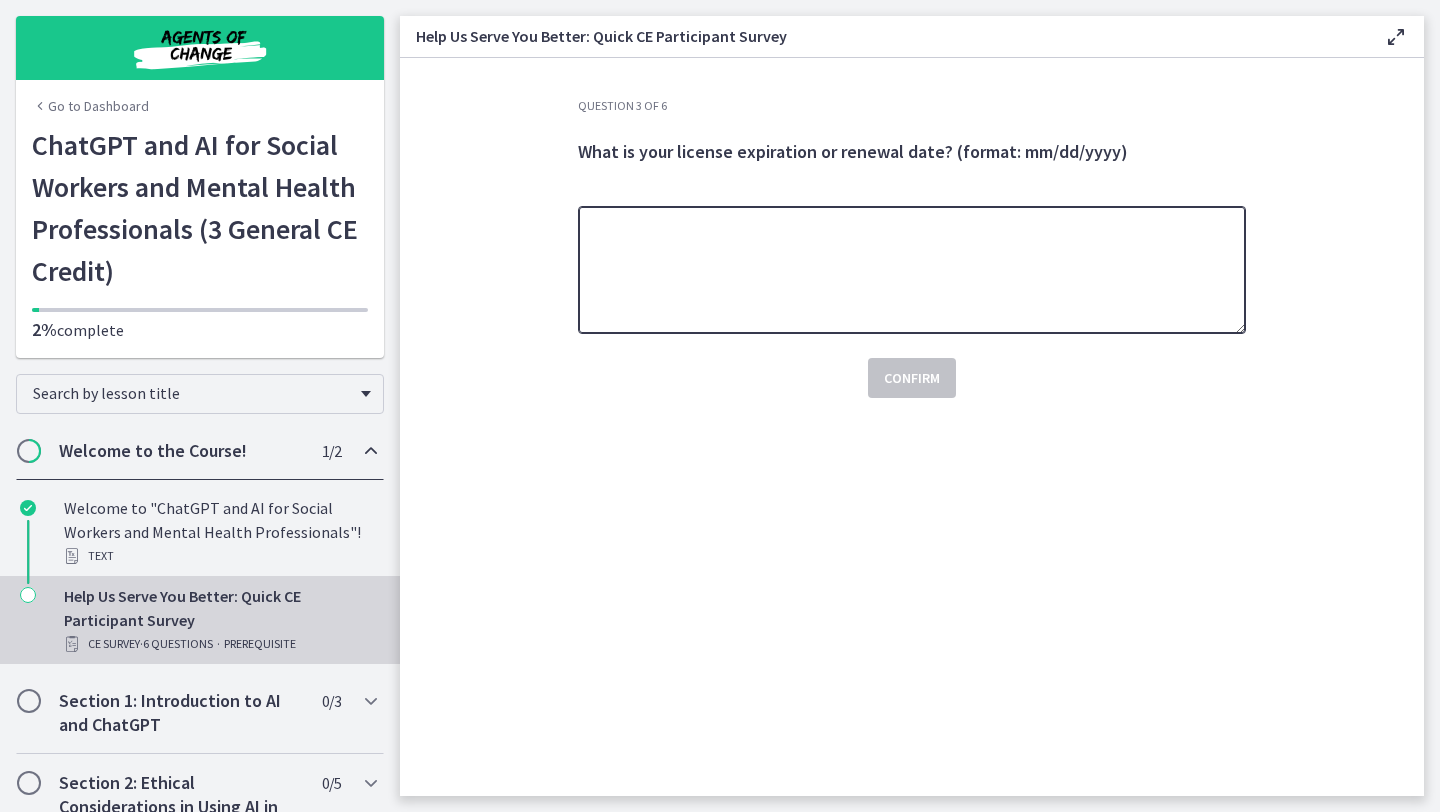 click at bounding box center [912, 270] 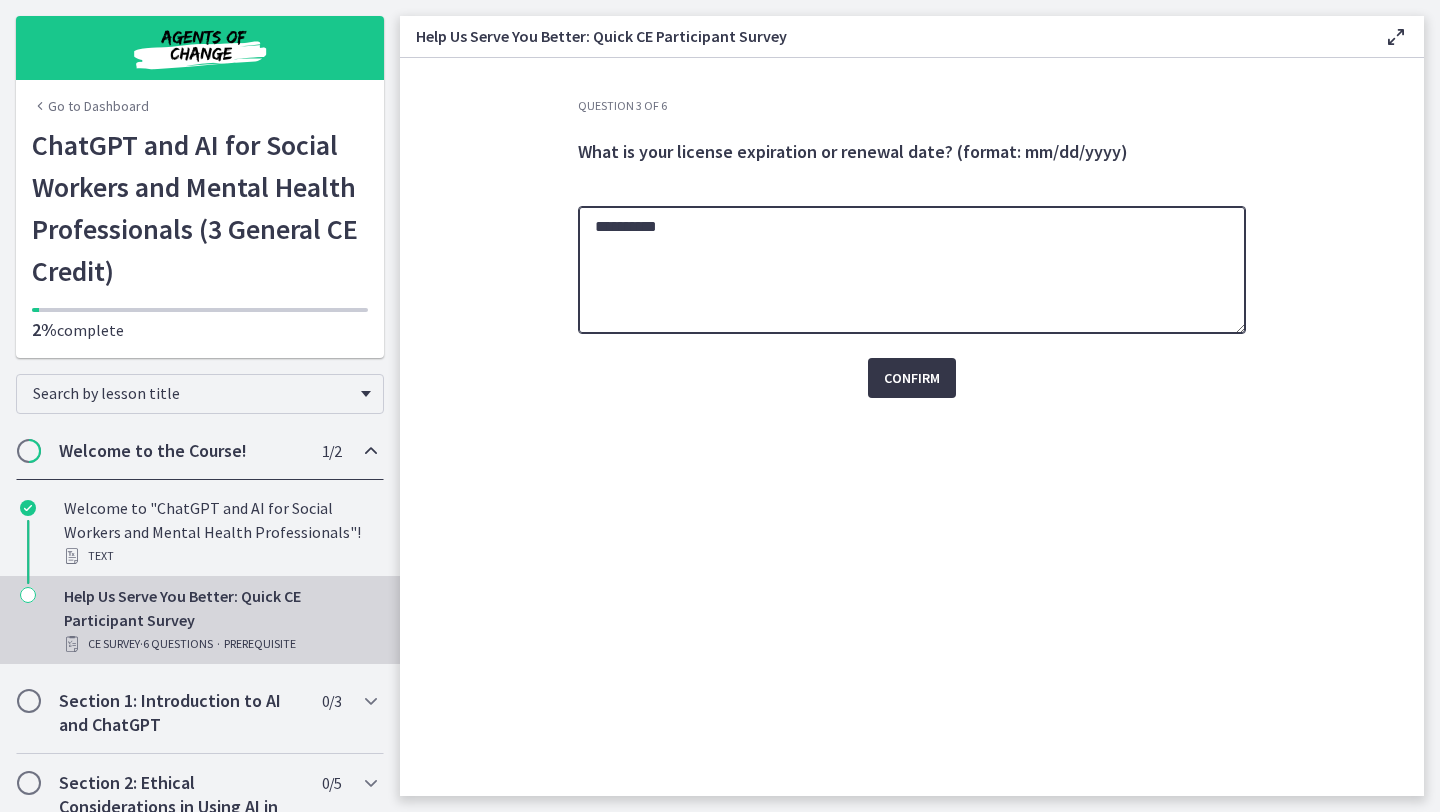type on "**********" 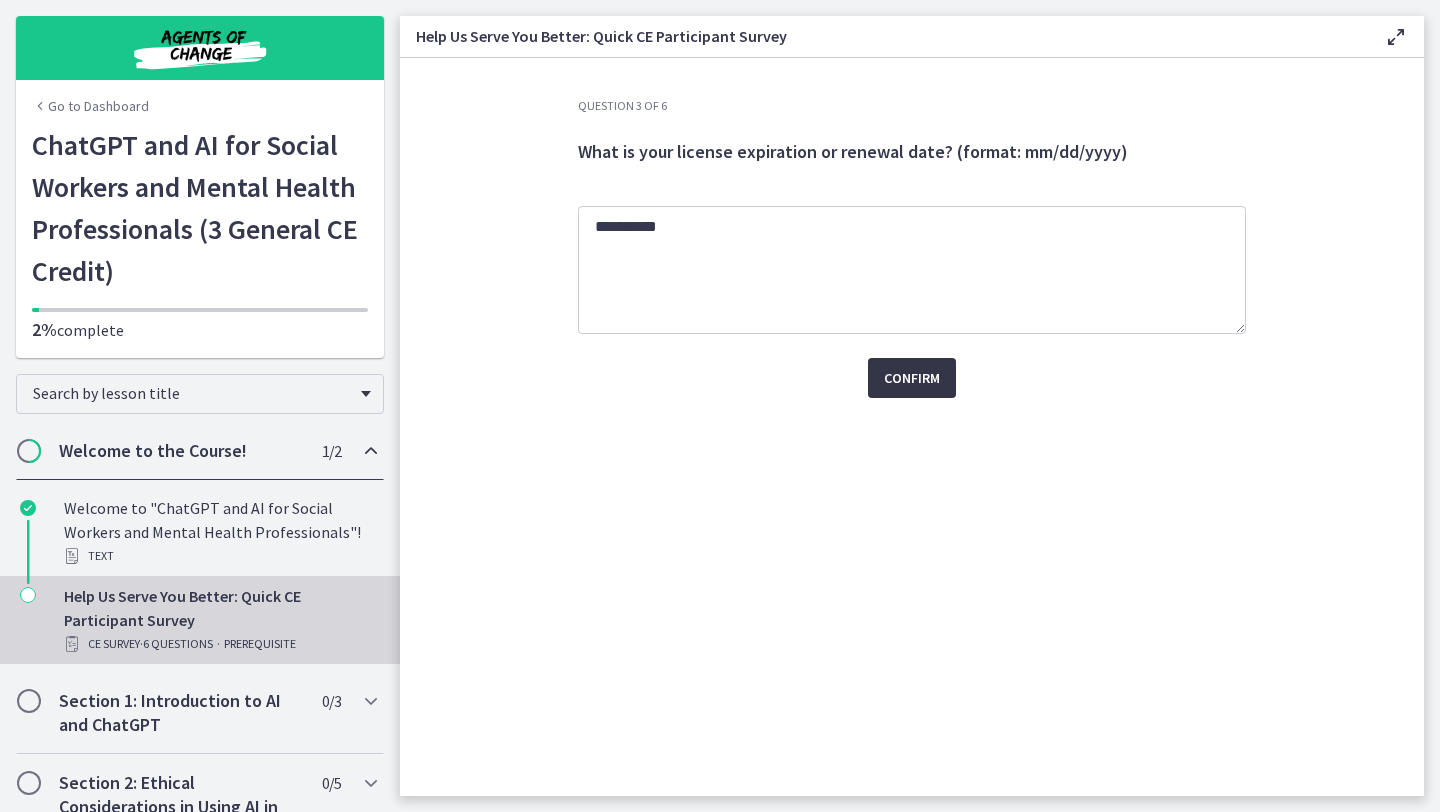 click on "Confirm" at bounding box center (912, 378) 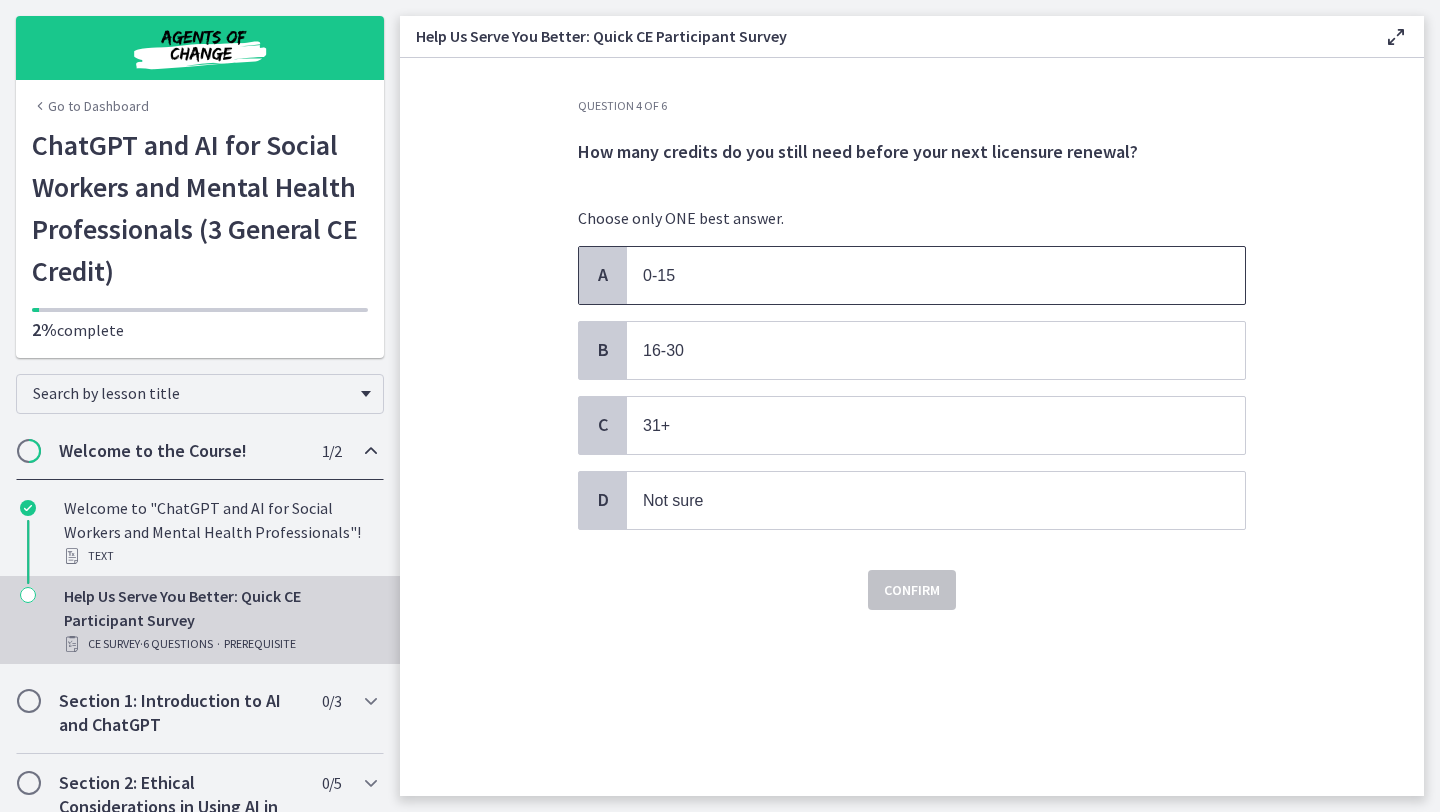 click on "0-15" at bounding box center [659, 275] 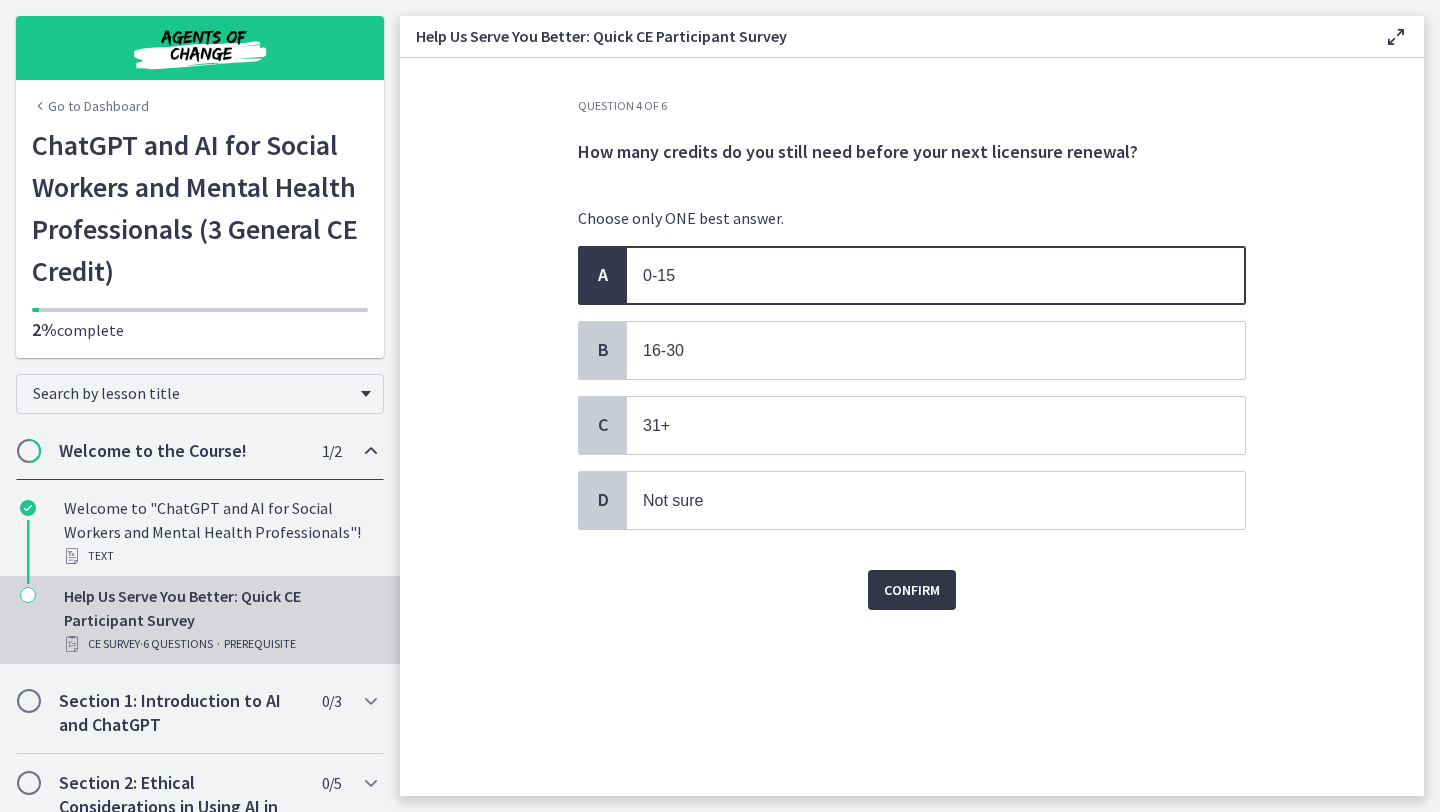 click on "Confirm" at bounding box center (912, 590) 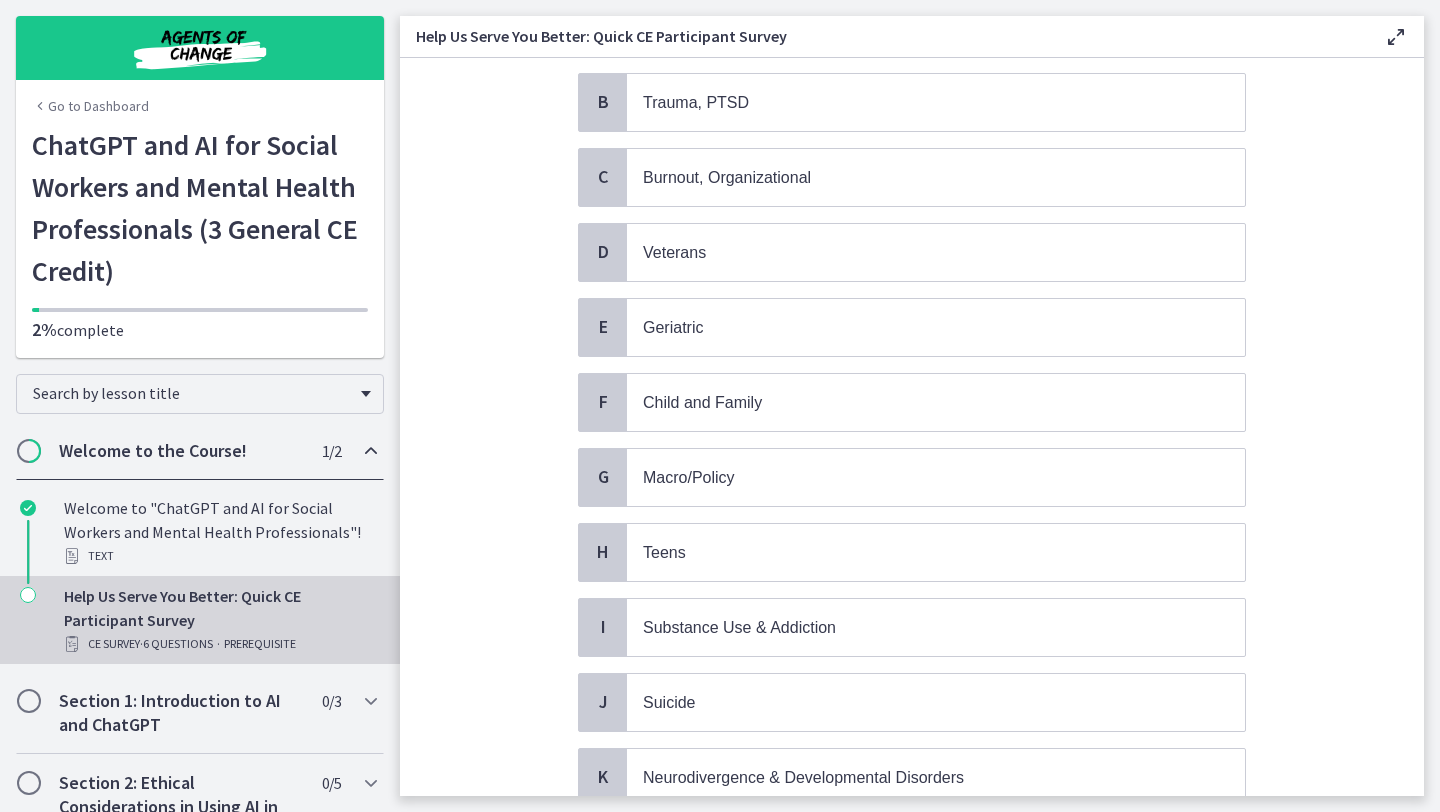 scroll, scrollTop: 719, scrollLeft: 0, axis: vertical 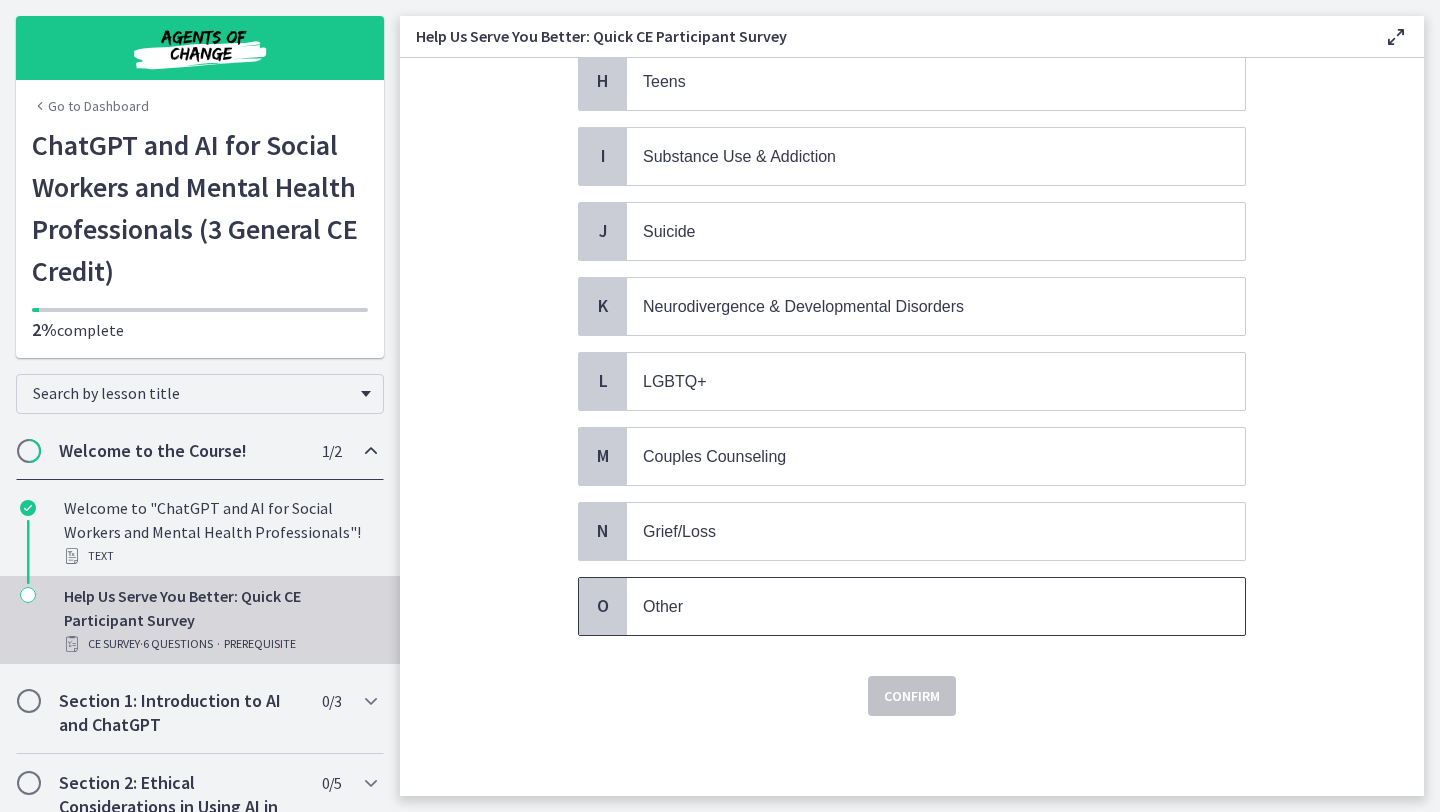 click on "Other" at bounding box center [663, 606] 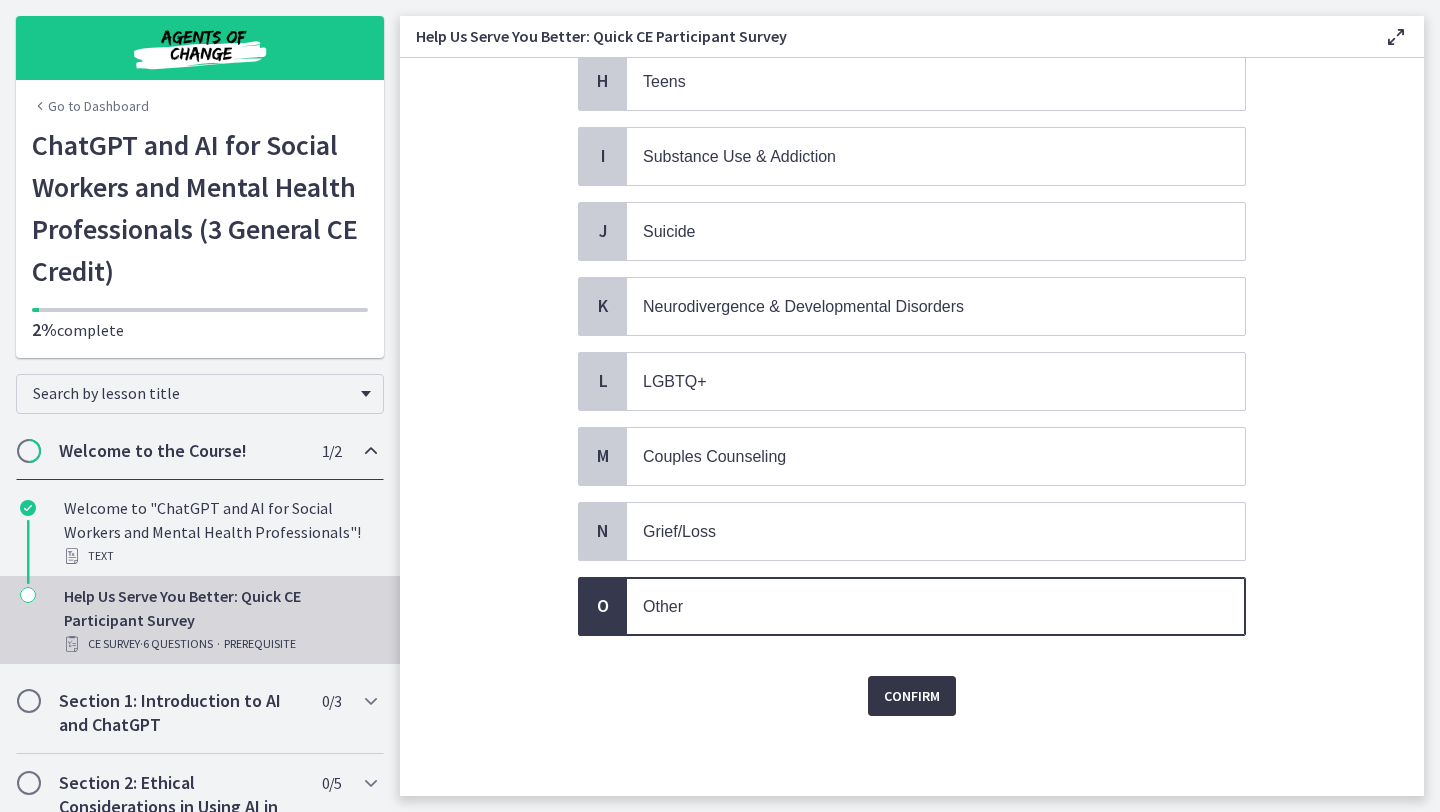 click on "Confirm" at bounding box center [912, 696] 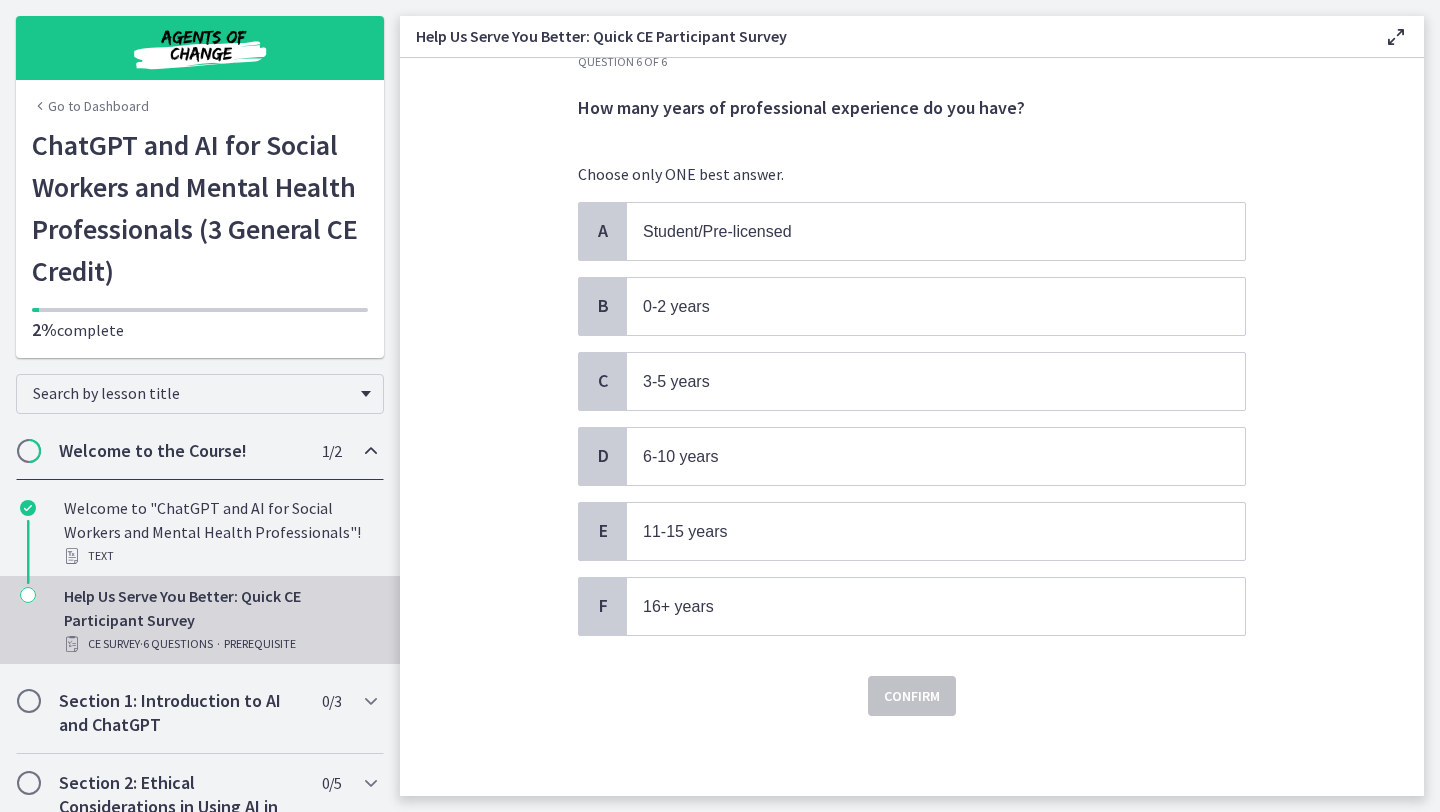 scroll, scrollTop: 0, scrollLeft: 0, axis: both 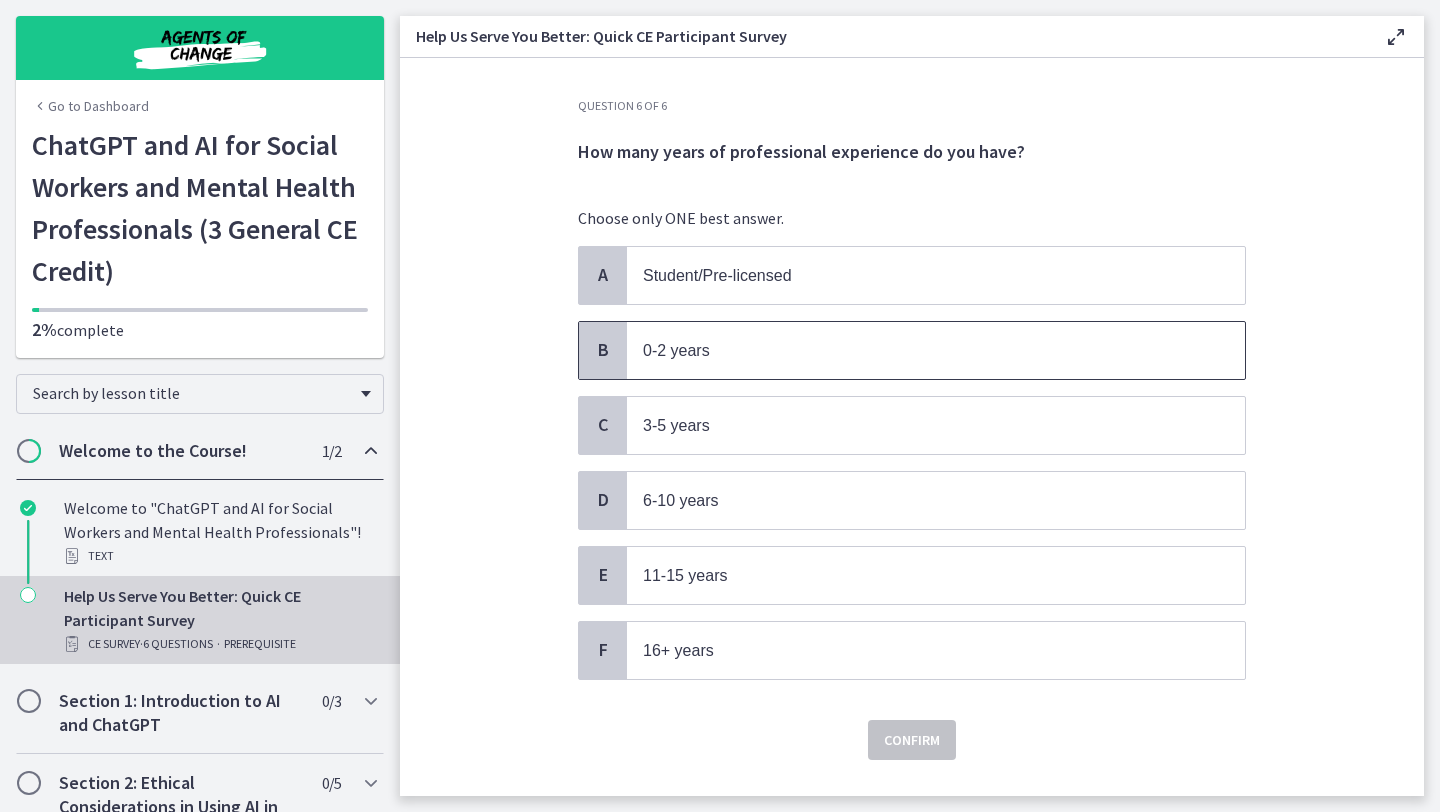click on "0-2 years" at bounding box center (676, 350) 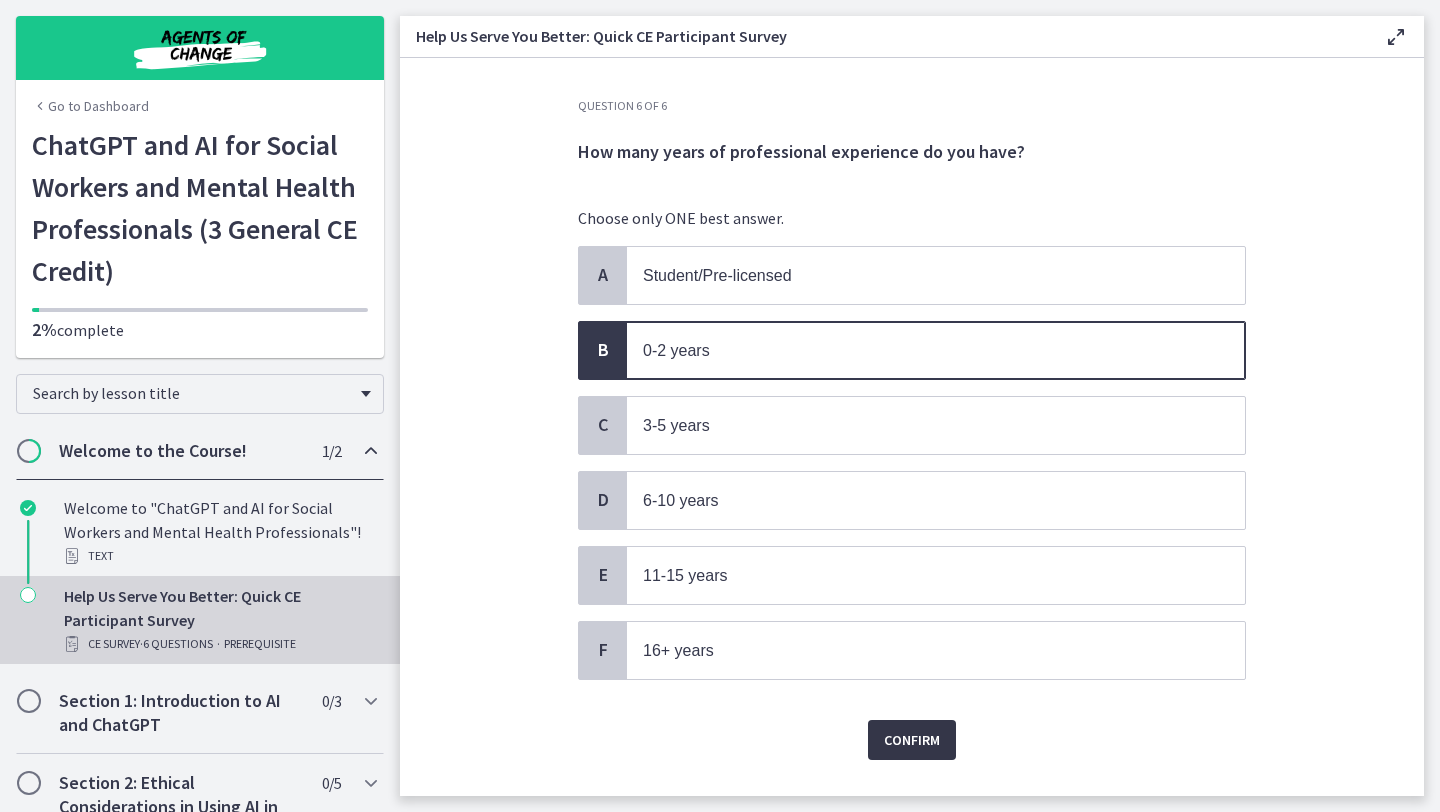 click on "Confirm" at bounding box center (912, 740) 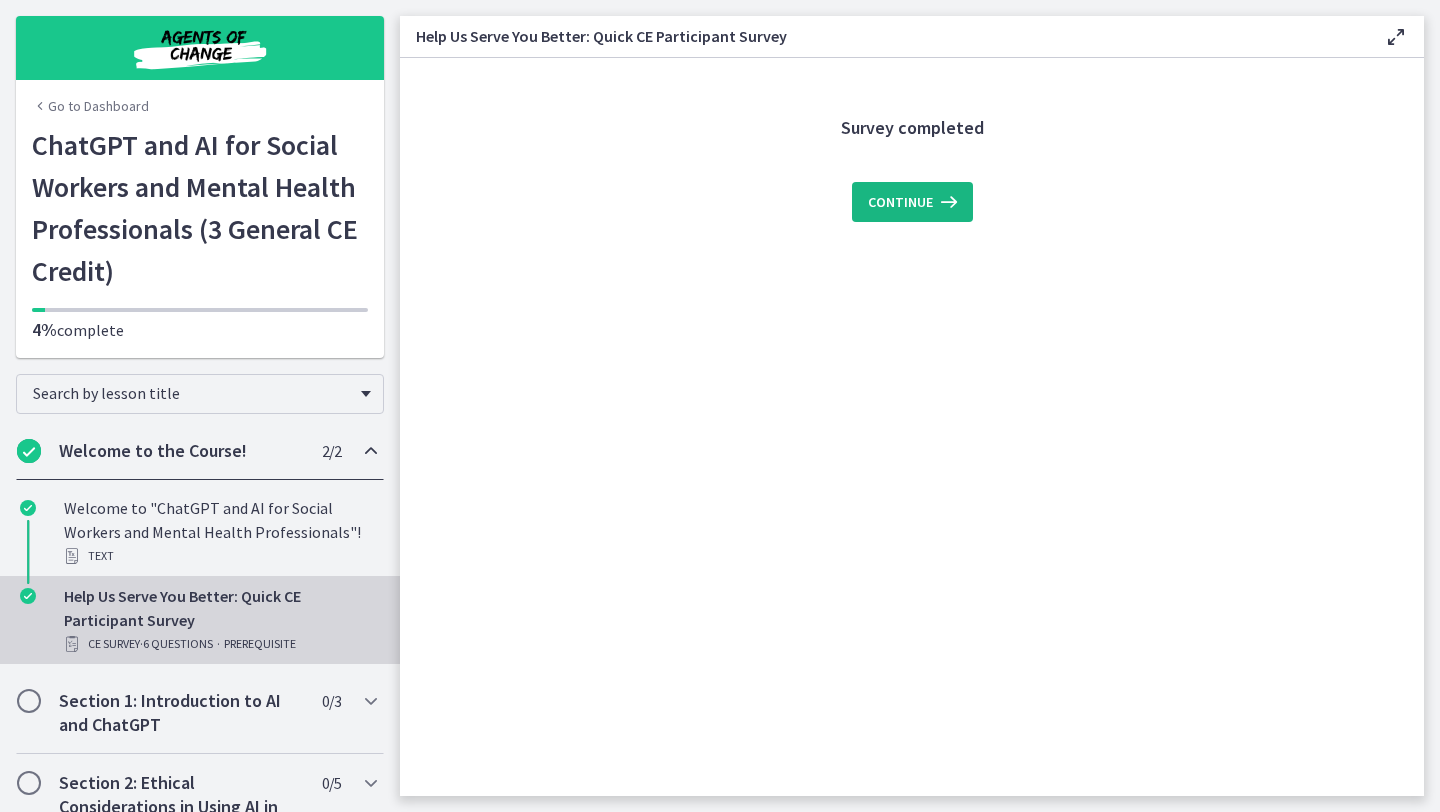 click at bounding box center [947, 202] 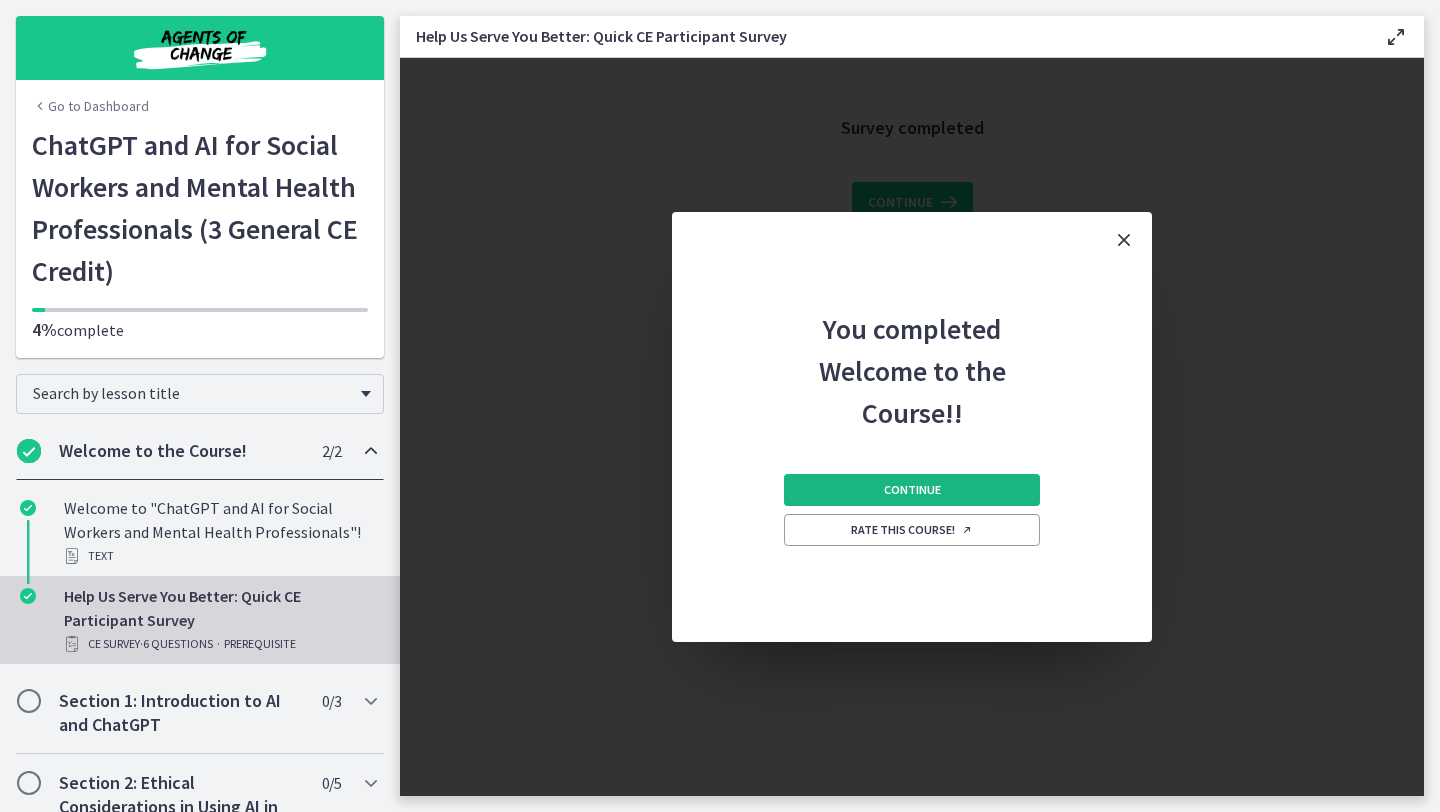 click on "Continue" at bounding box center [912, 490] 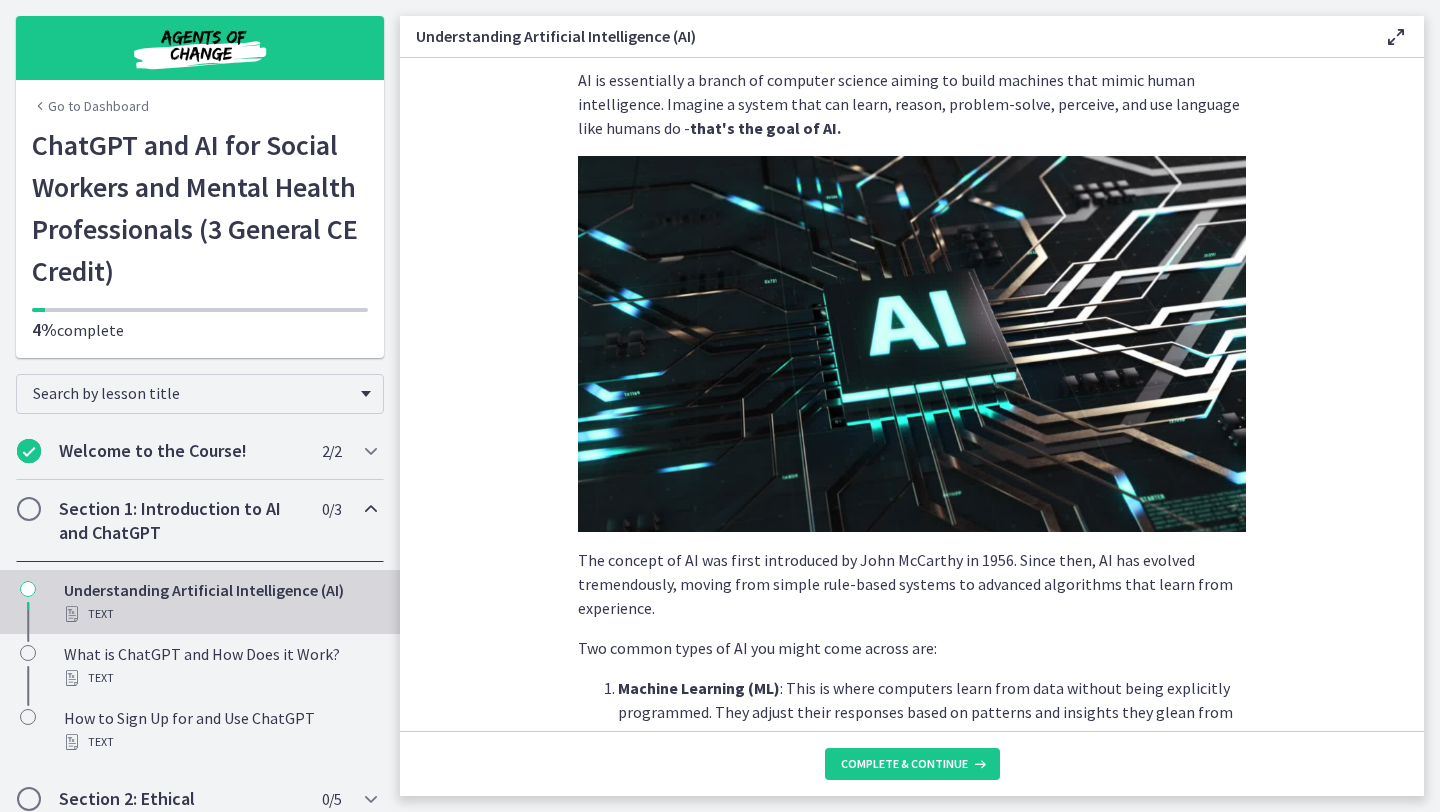 scroll, scrollTop: 0, scrollLeft: 0, axis: both 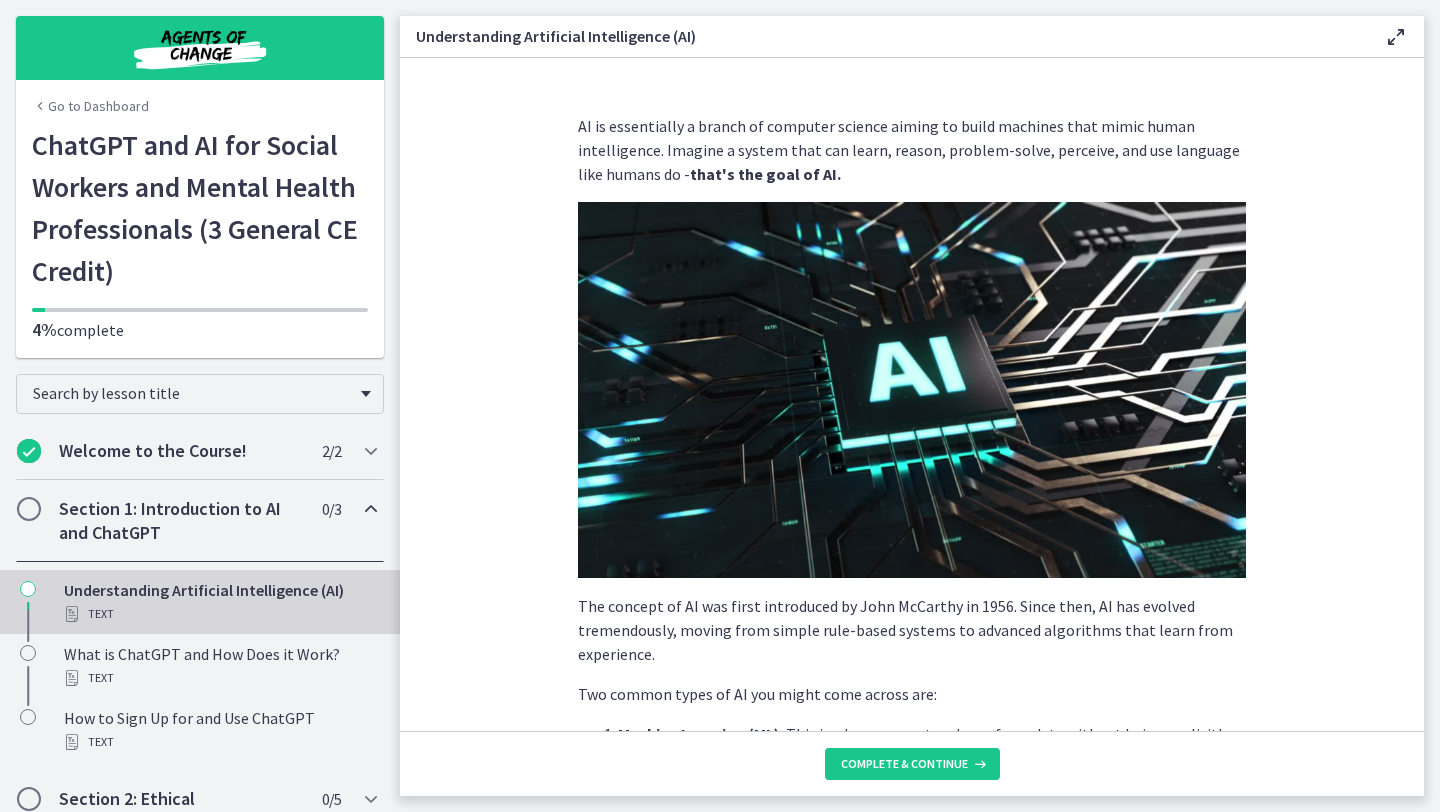 click at bounding box center (912, 390) 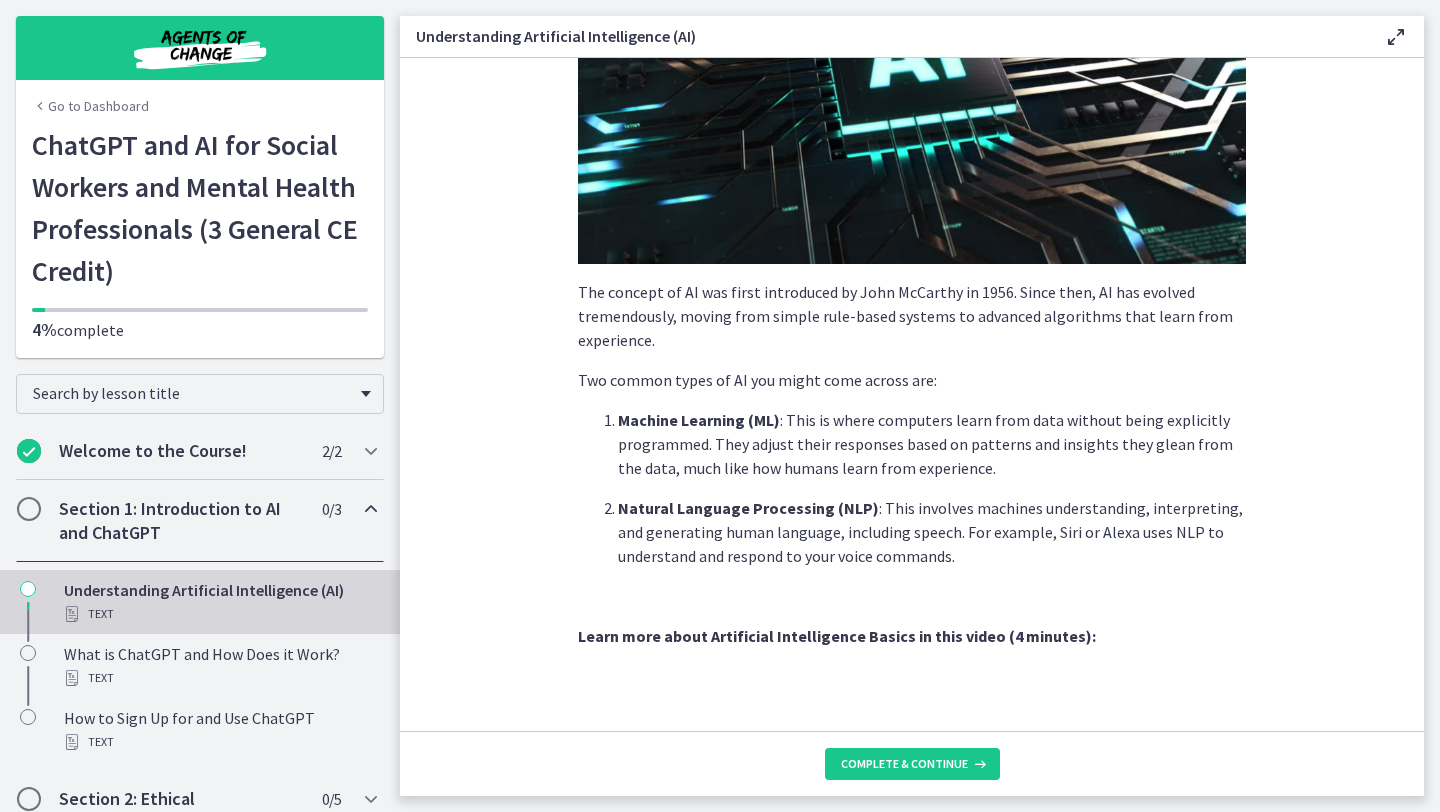 scroll, scrollTop: 0, scrollLeft: 0, axis: both 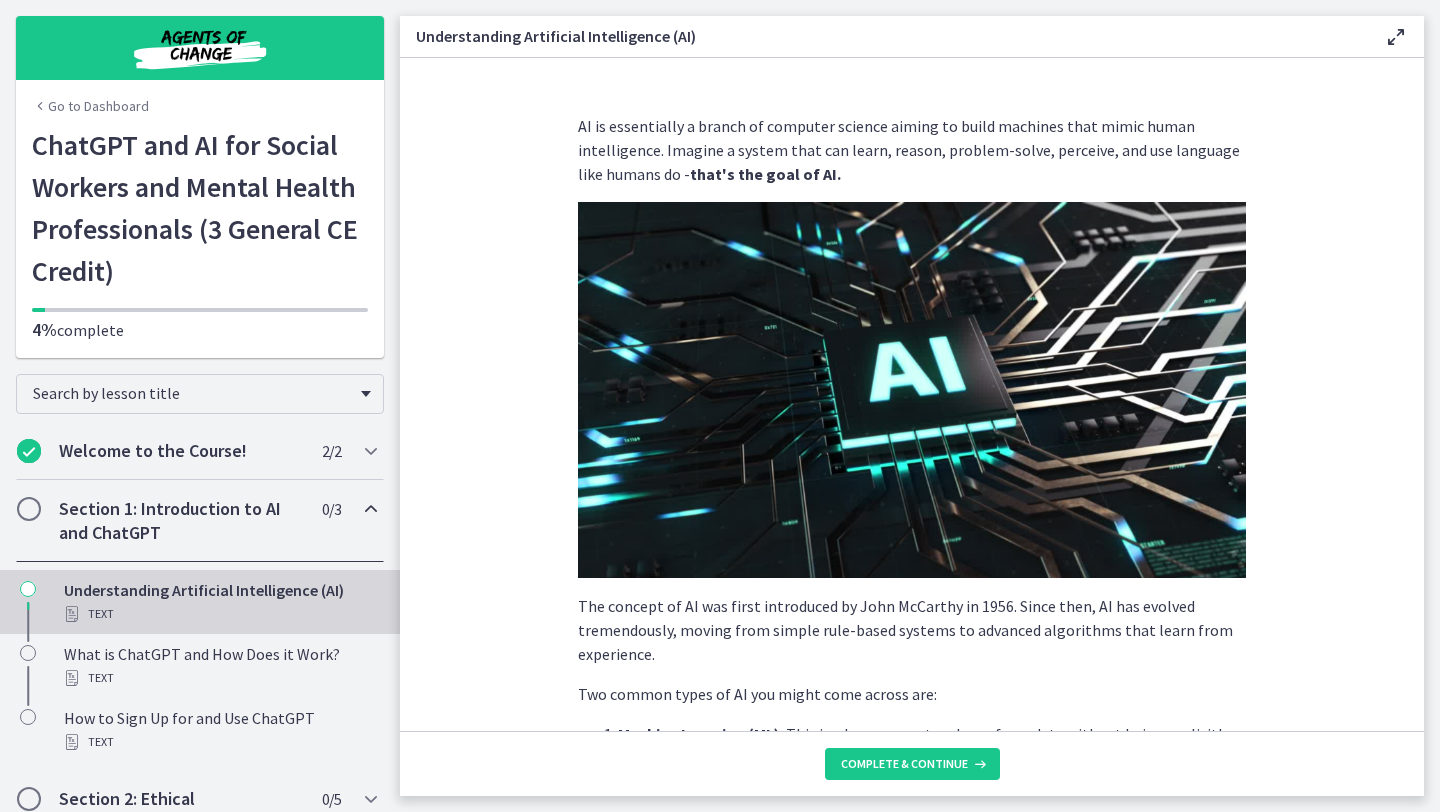 click on "Section 1: Introduction to AI and ChatGPT
0  /  3
Completed" at bounding box center [200, 521] 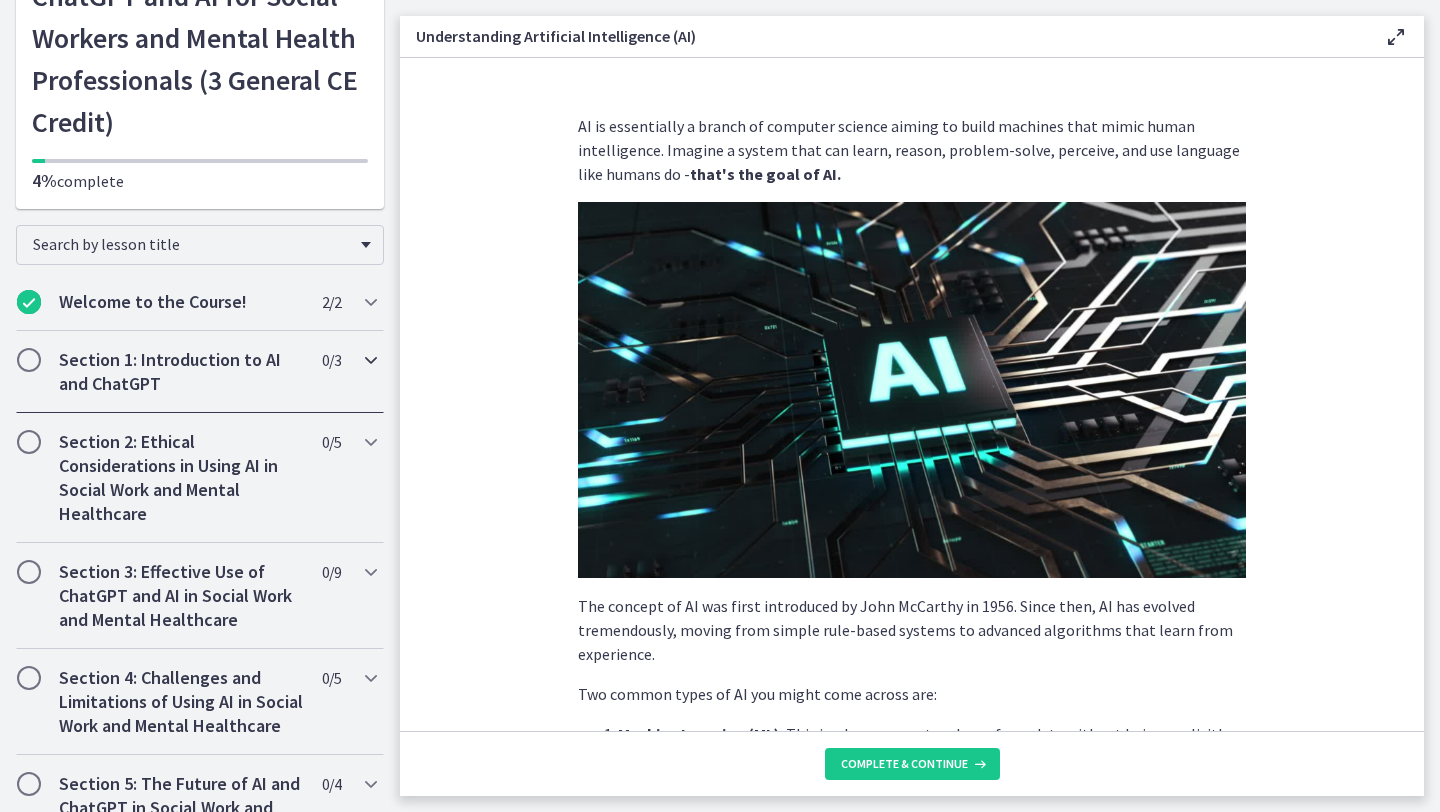 scroll, scrollTop: 156, scrollLeft: 0, axis: vertical 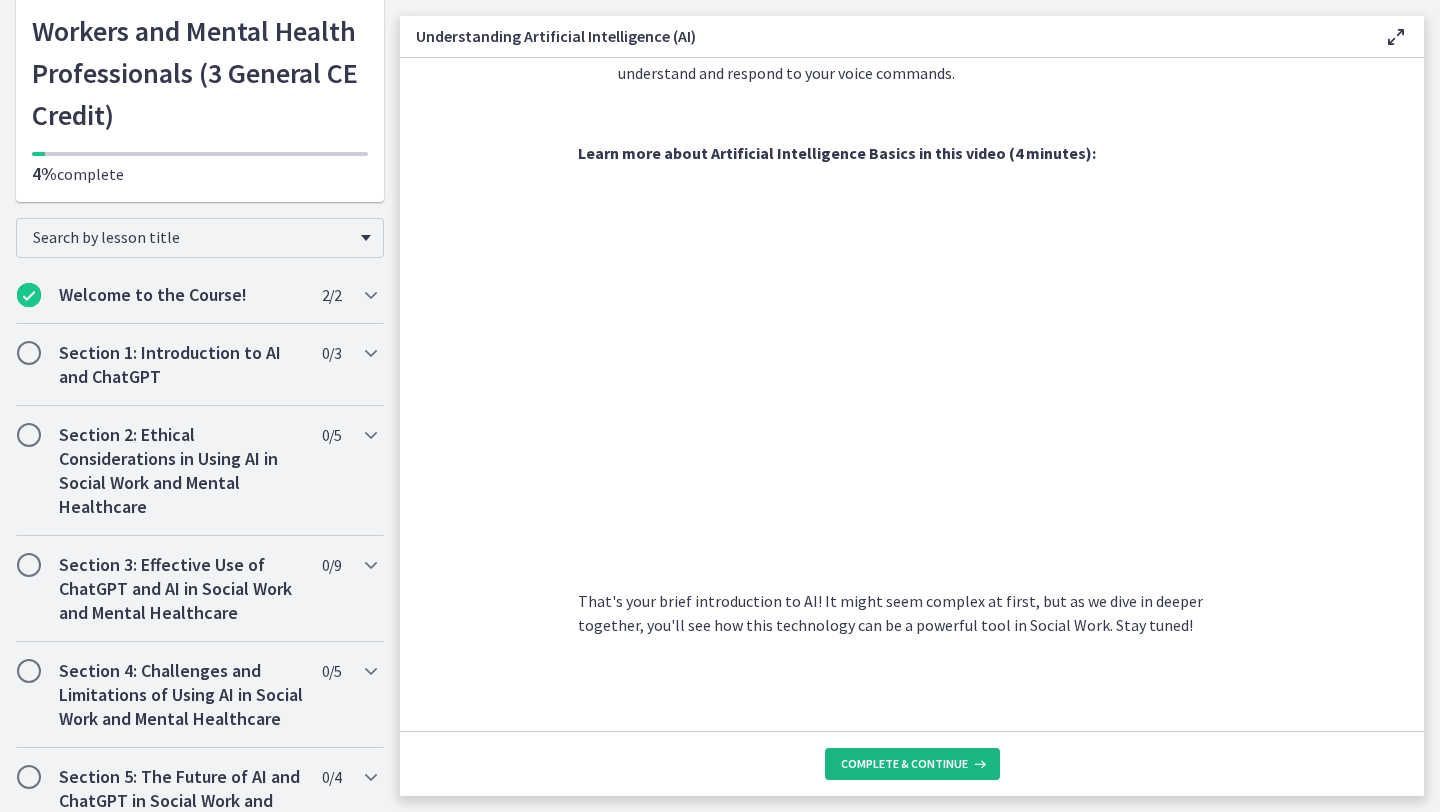 click on "Complete & continue" at bounding box center [904, 764] 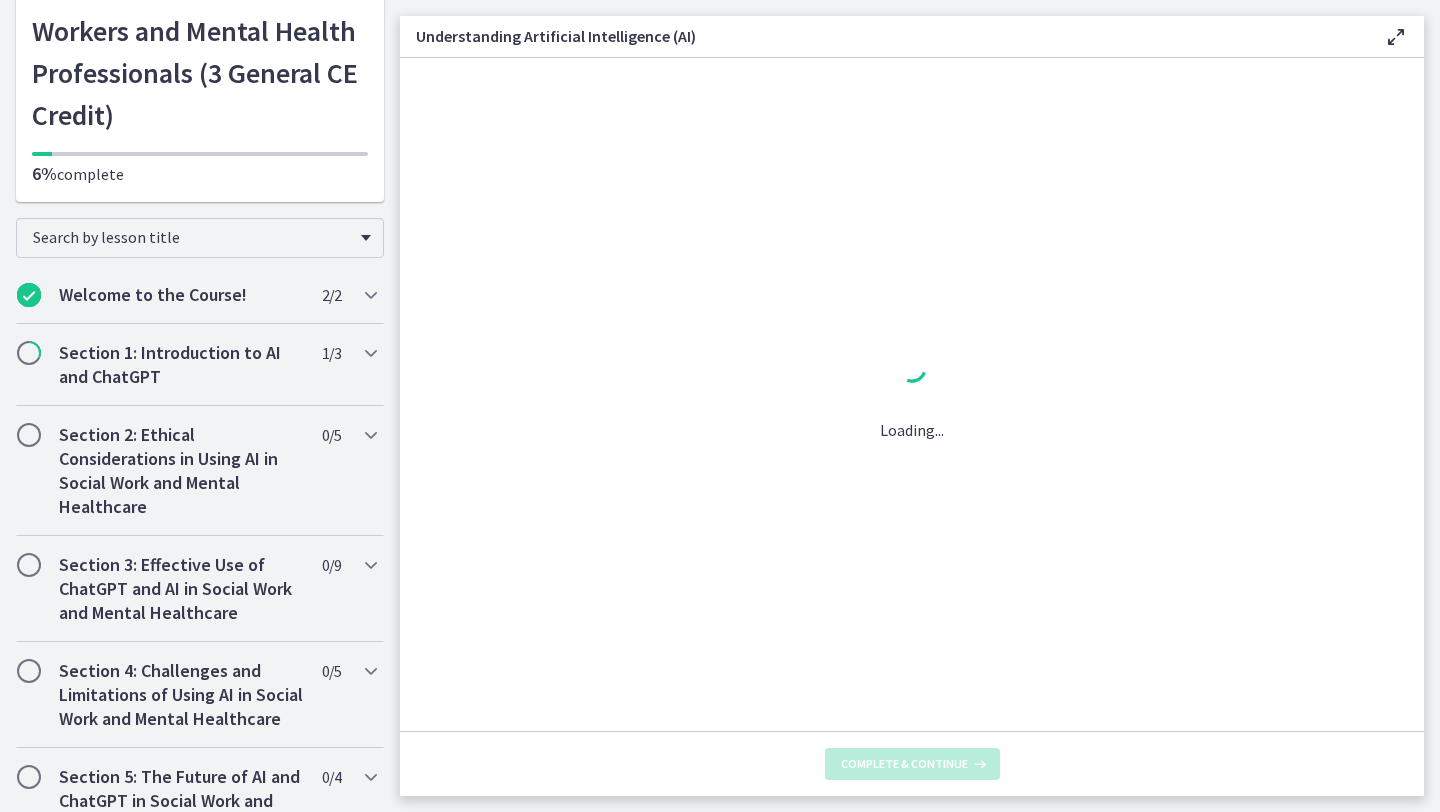 scroll, scrollTop: 0, scrollLeft: 0, axis: both 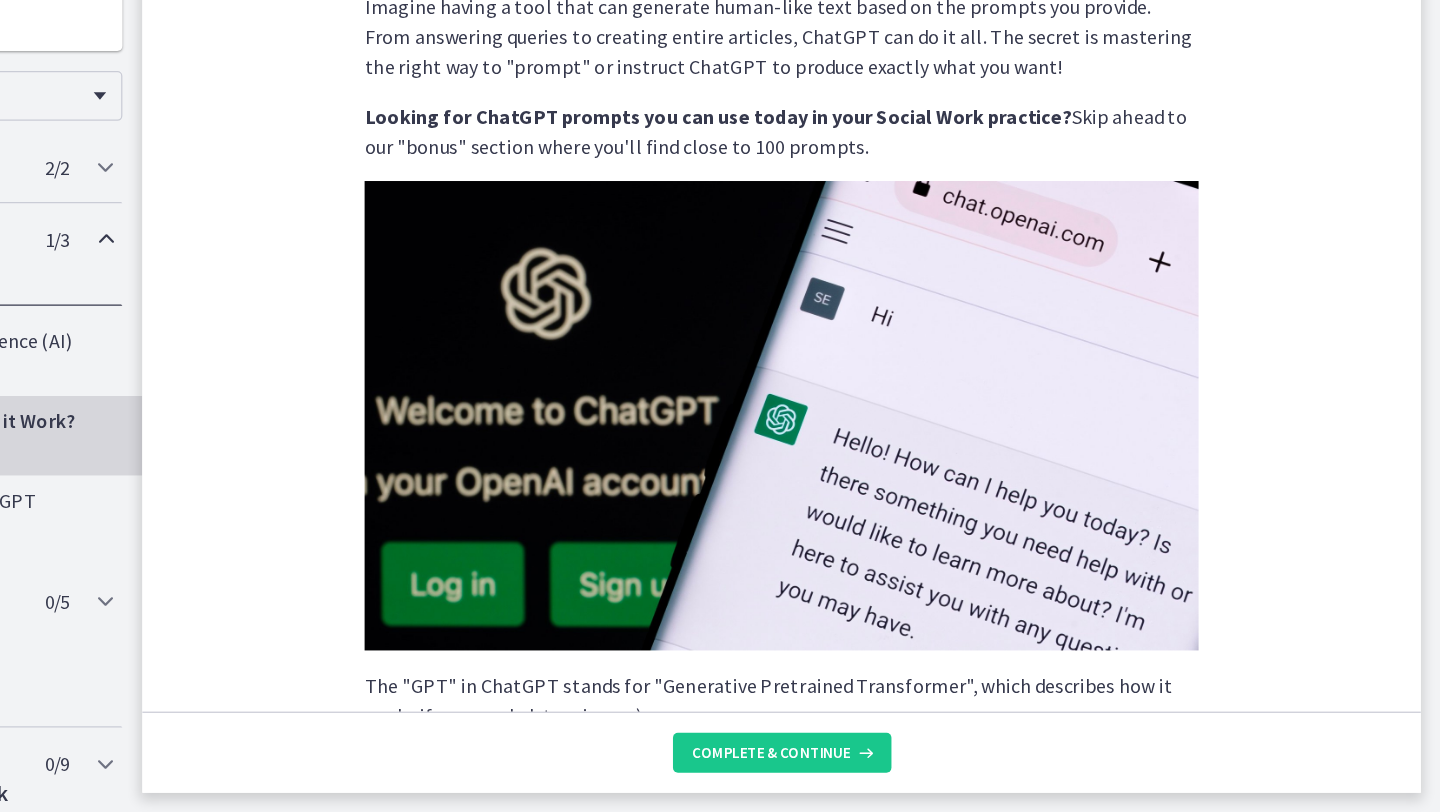 click at bounding box center [912, 494] 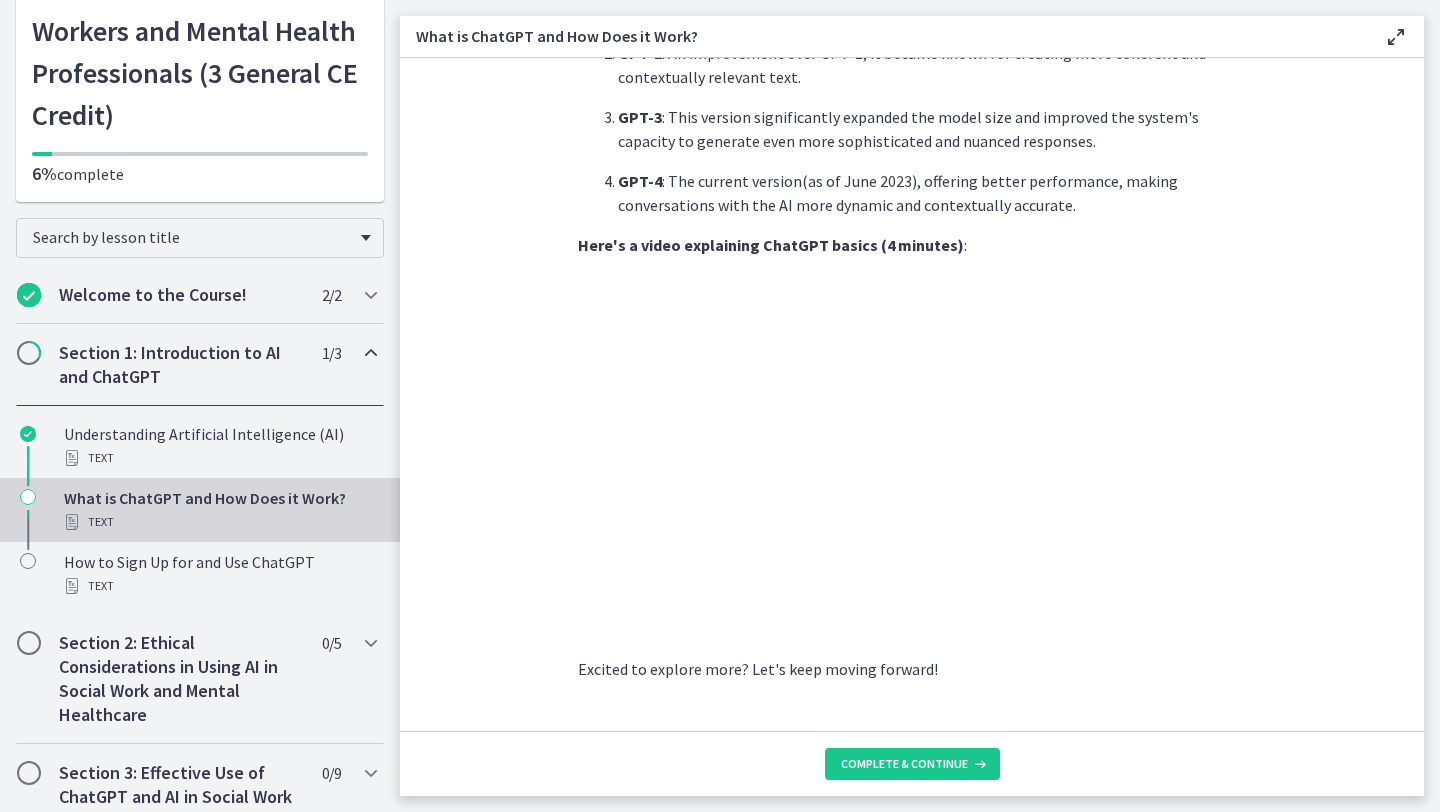 scroll, scrollTop: 909, scrollLeft: 0, axis: vertical 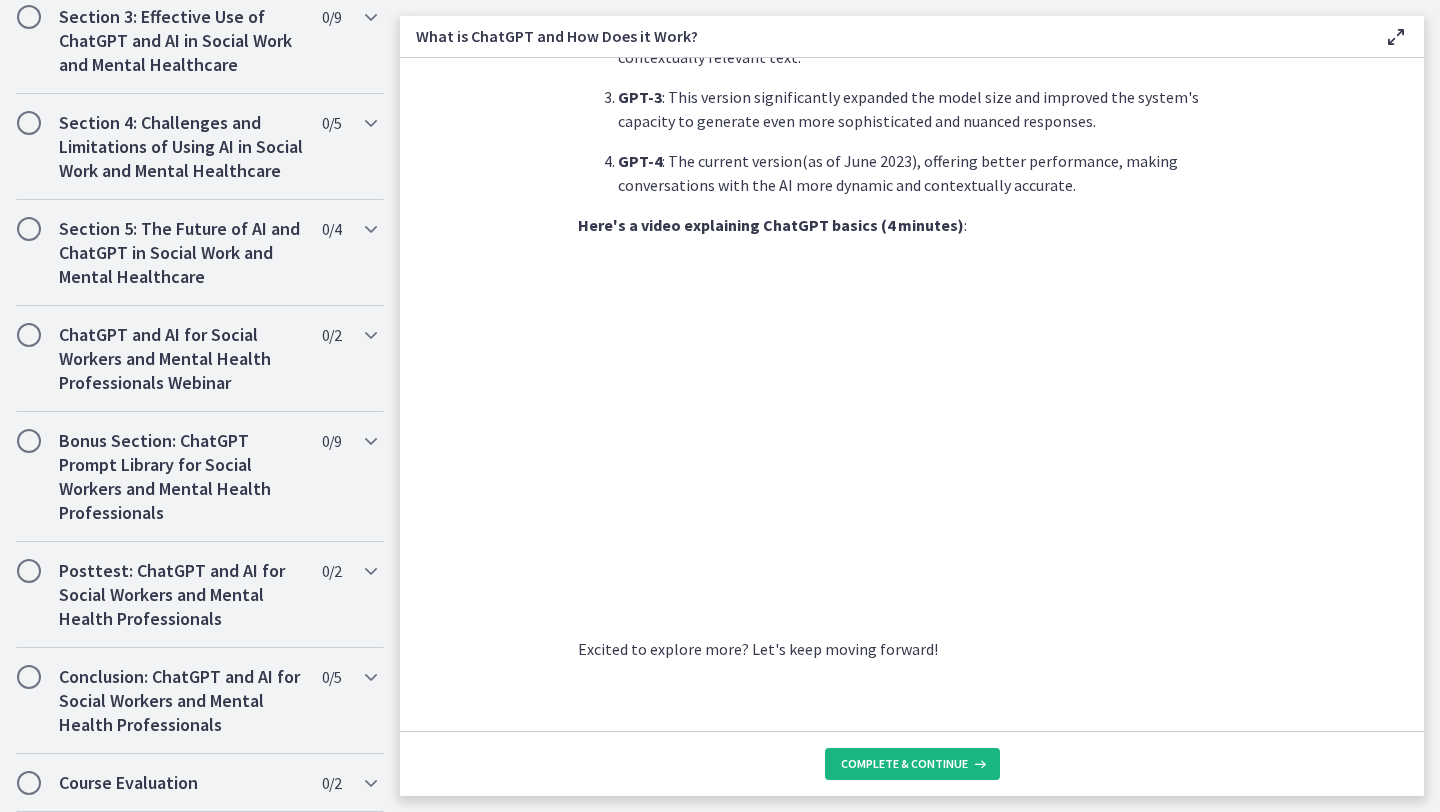 click on "Complete & continue" at bounding box center [912, 764] 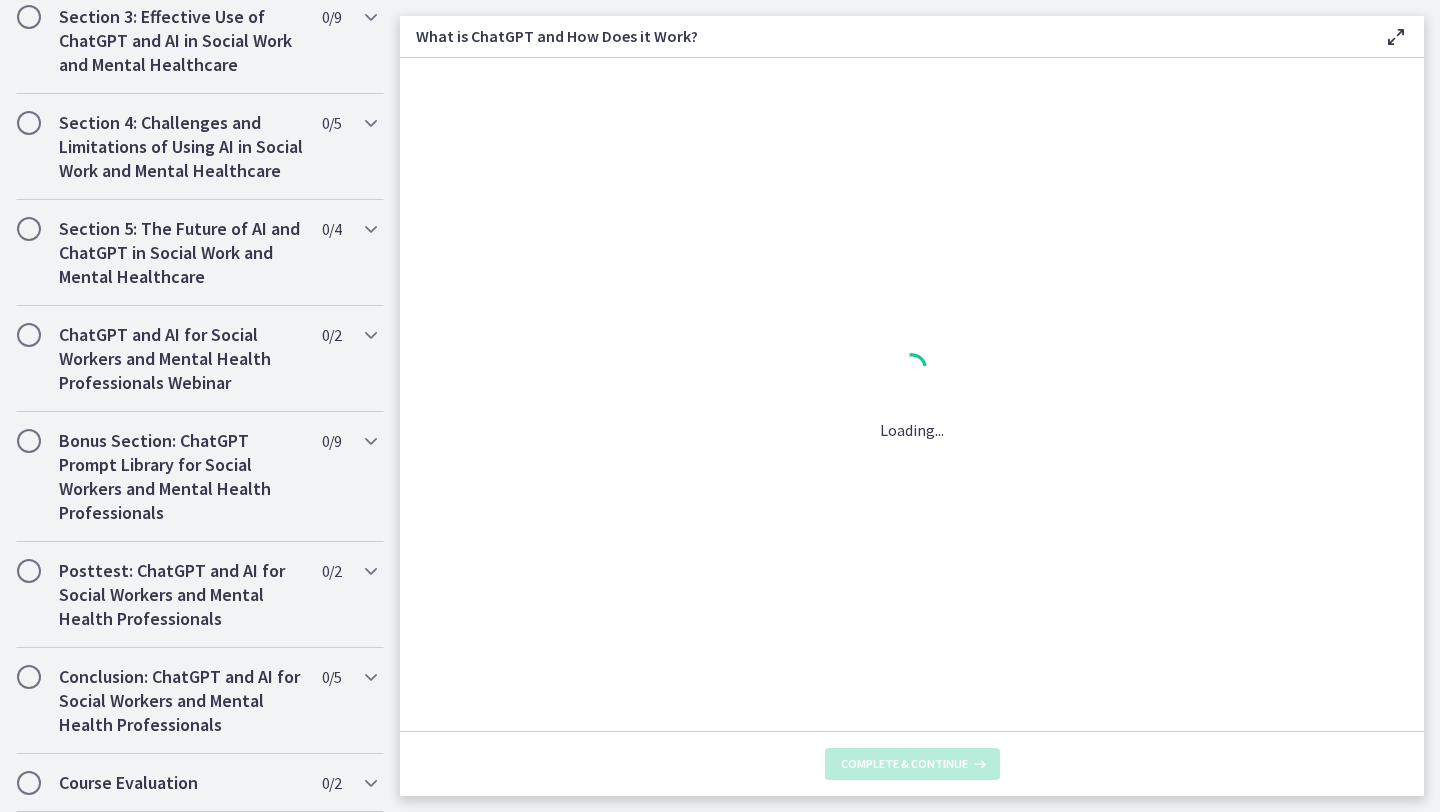 scroll, scrollTop: 0, scrollLeft: 0, axis: both 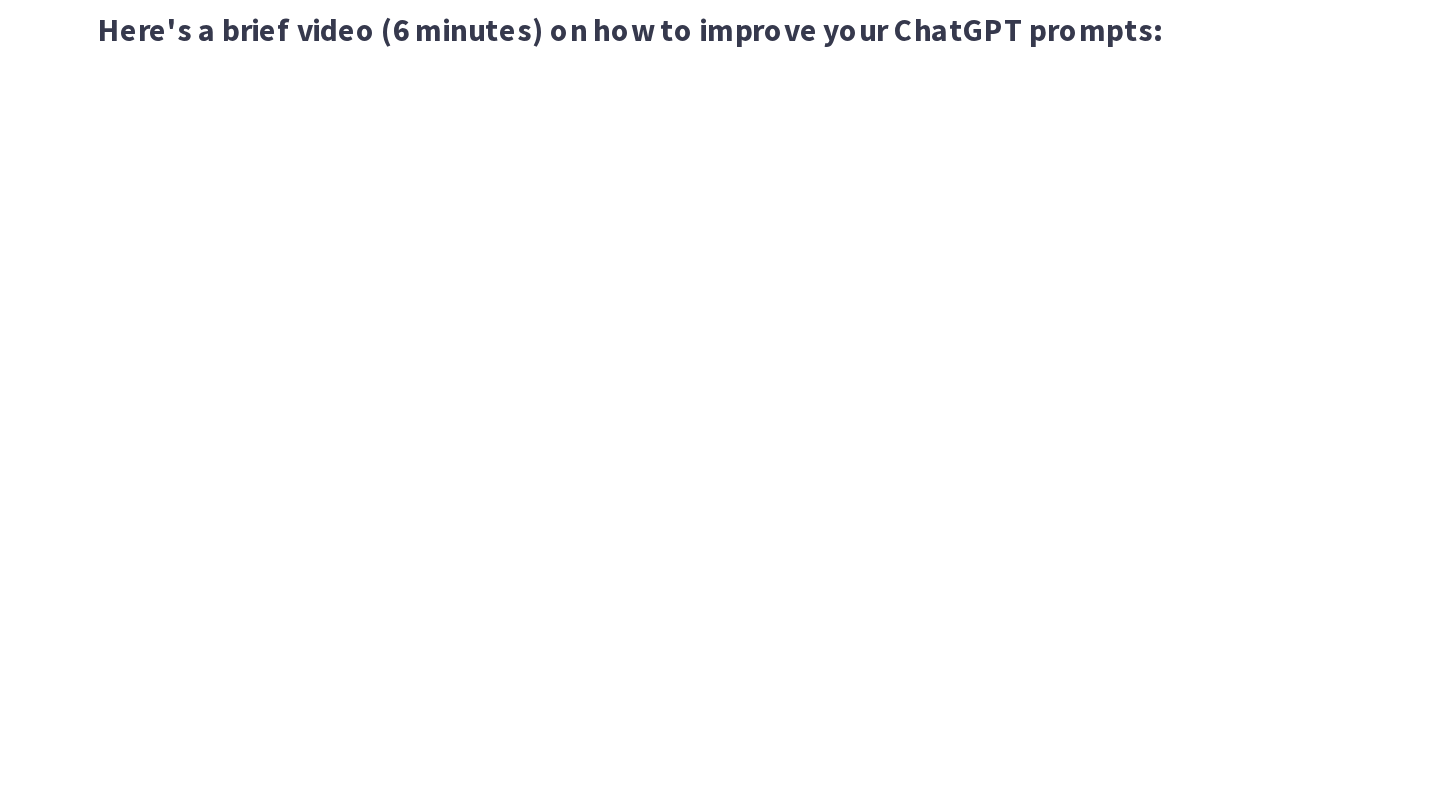 click on "Sign Up : Visit OpenAI's  website , click on the 'Sign Up' button, and fill in your details. It's free to use, but there are options to upgrade if you'd like access to the newest models and other benefits.
Accessing ChatGPT : Once you've signed in, you'll land on the ChatGPT interface.
Using ChatGPT : To start a conversation, type a prompt into the text box and press 'Enter'. For example, as a Social Worker, you might ask, "What resources can I provide a client dealing with financial hardship?"
Remember, the specificity of your input determines the quality of the AI's response. Use detailed prompts to guide the conversation.
Having writer's block thinking of the perfect prompt?  Check out the "Bonus" section at the end of this course for some inspiration!
Here's a brief video (6 minutes) on how to improve your ChatGPT prompts:
Finally, ChatGPT itself can help you craft the perfect prompt too!" at bounding box center (912, 394) 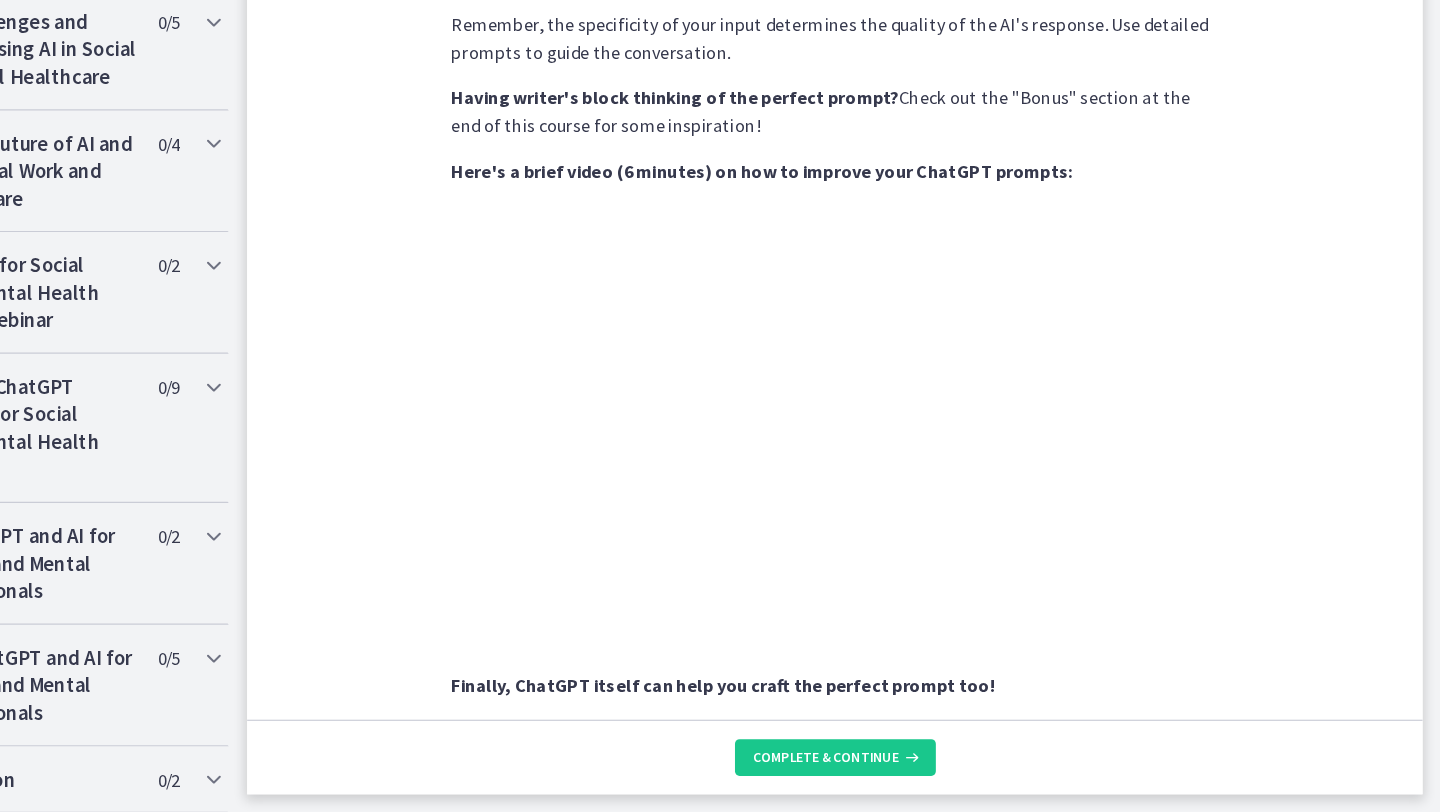 scroll, scrollTop: 0, scrollLeft: 0, axis: both 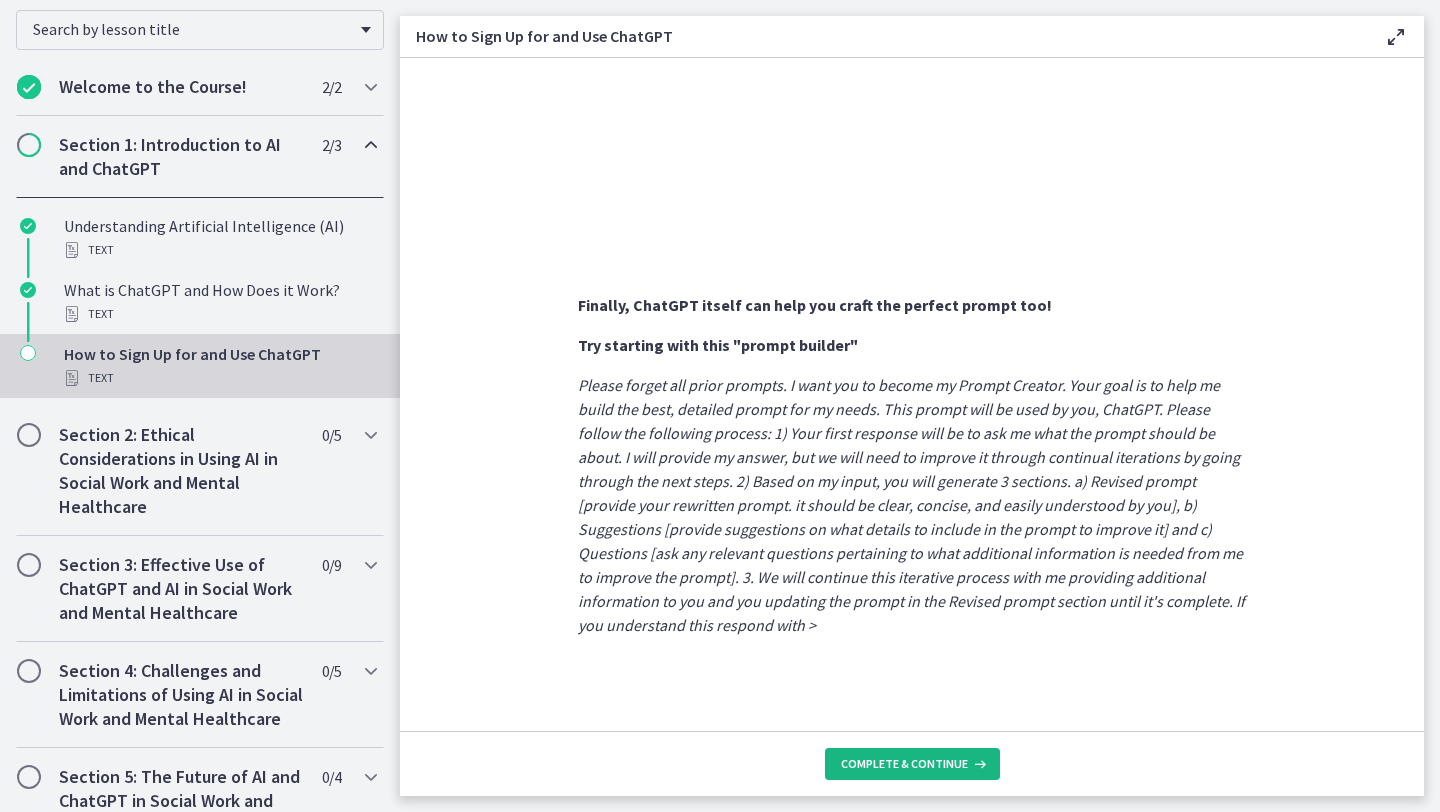 click on "Complete & continue" at bounding box center [912, 764] 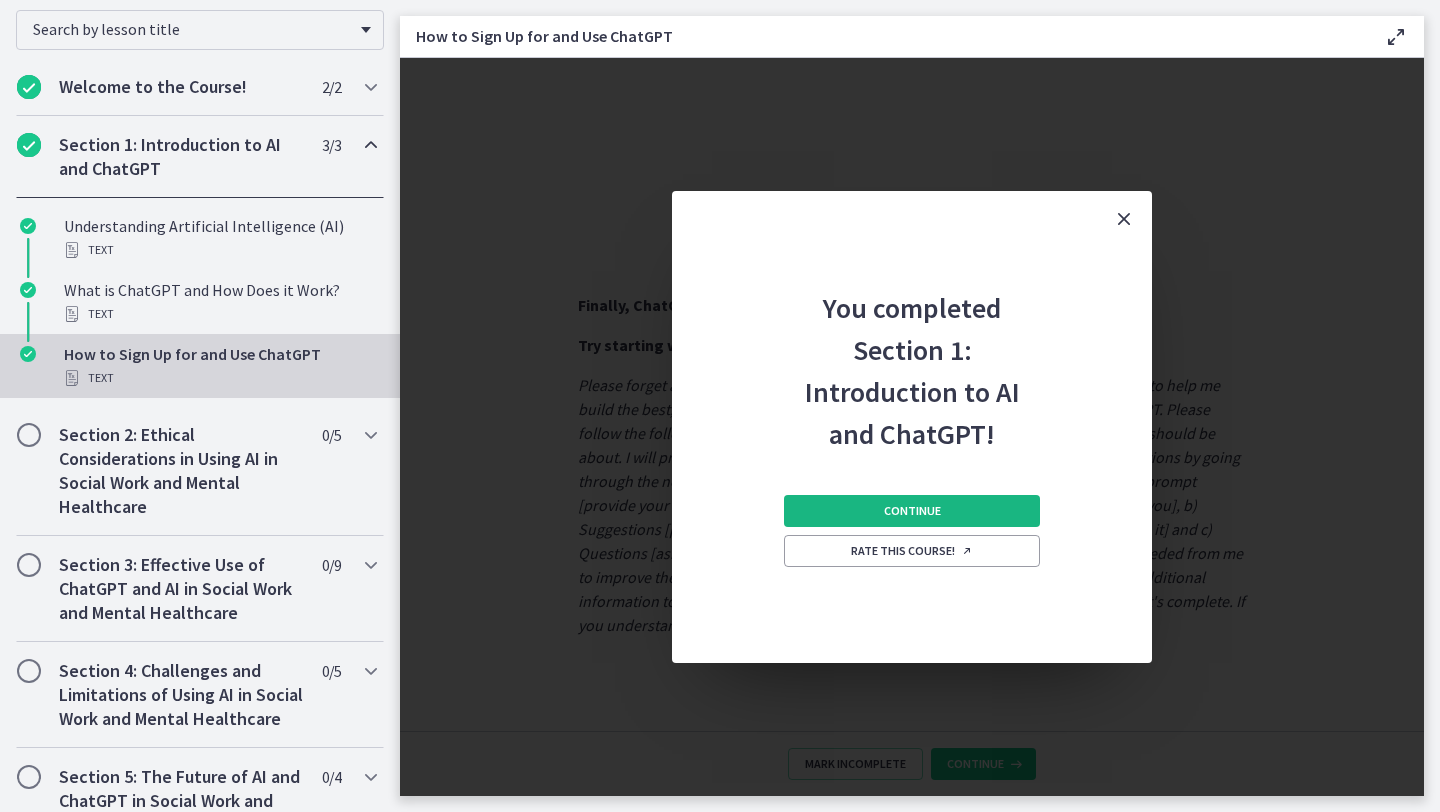 click on "Continue" at bounding box center (912, 511) 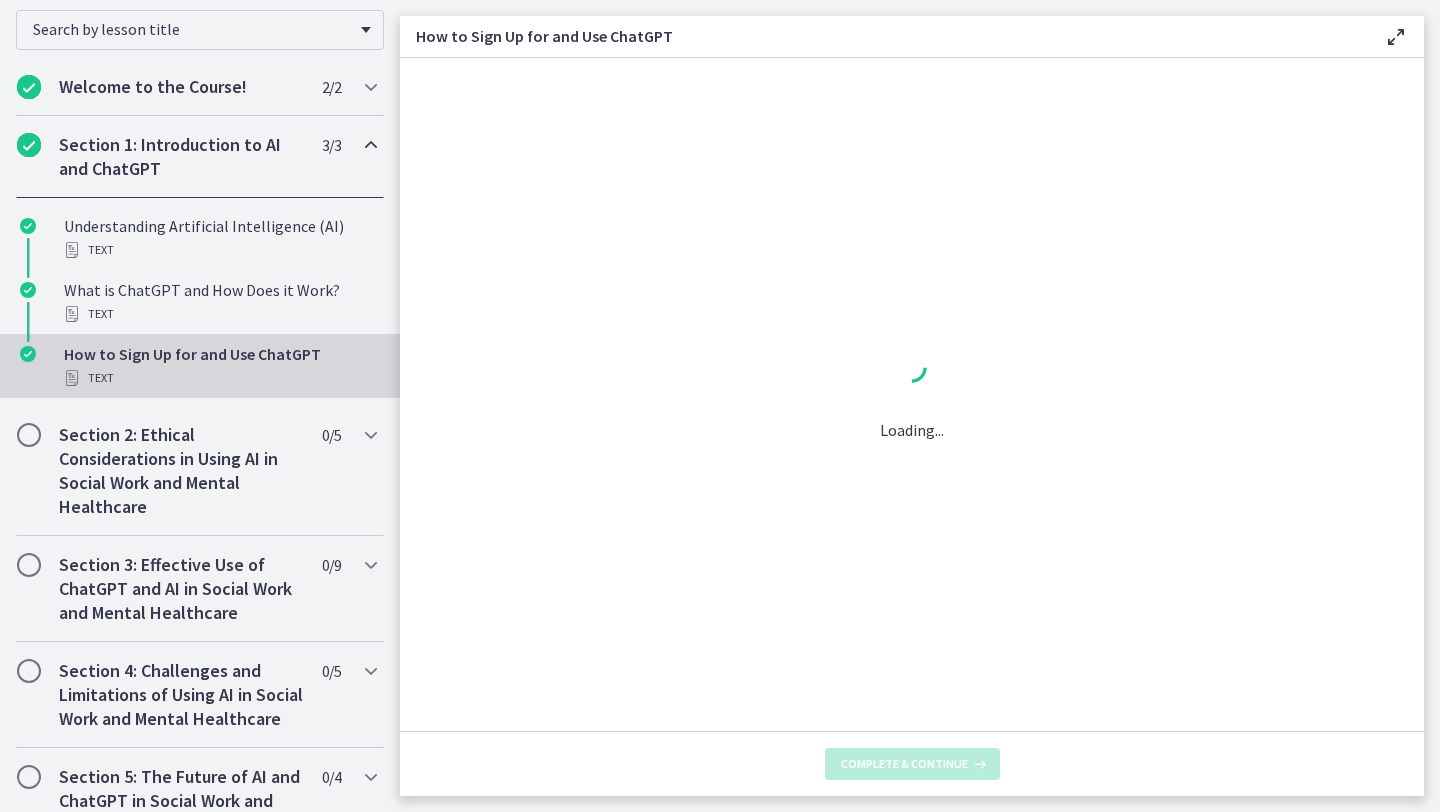 scroll, scrollTop: 0, scrollLeft: 0, axis: both 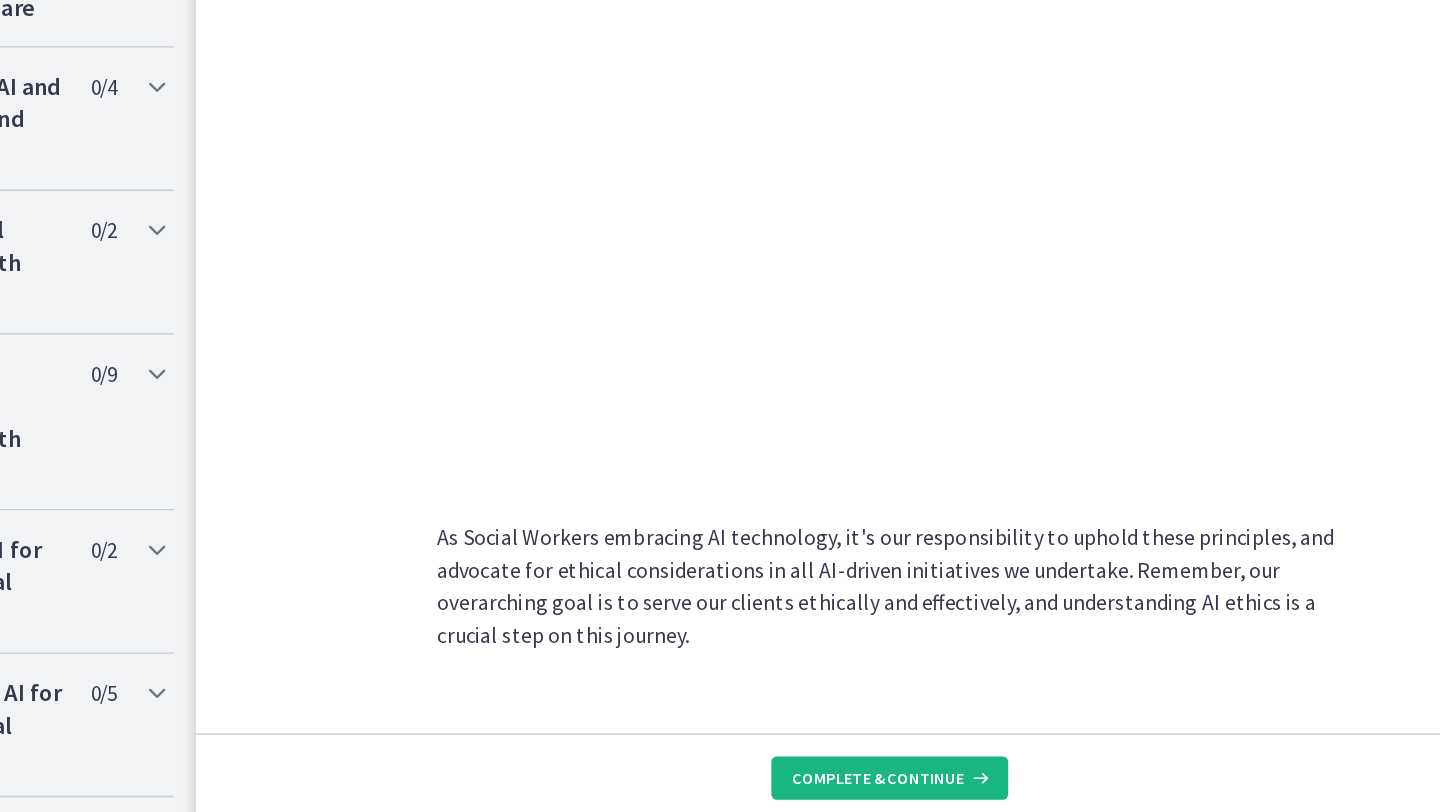 click on "Complete & continue" at bounding box center [912, 764] 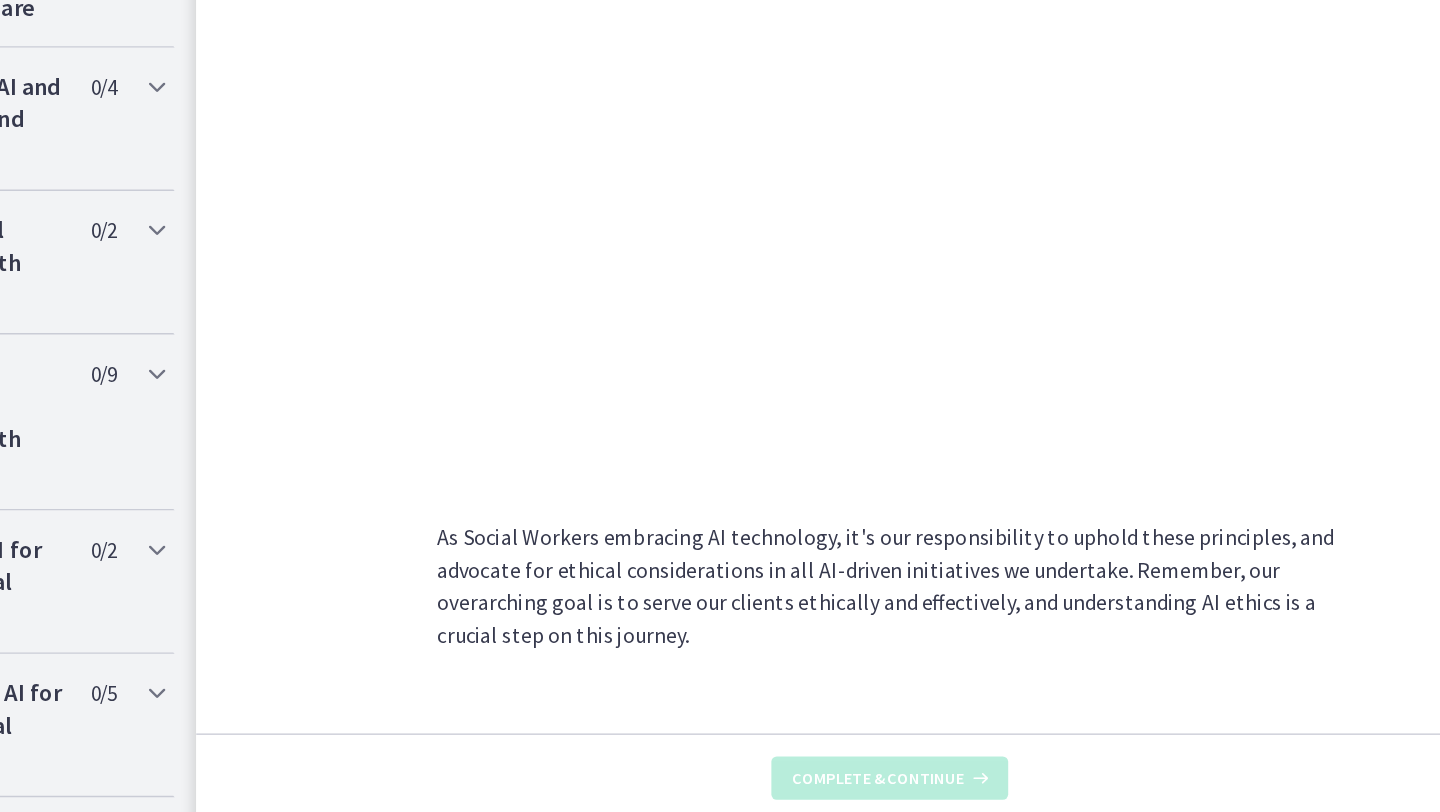 scroll, scrollTop: 0, scrollLeft: 0, axis: both 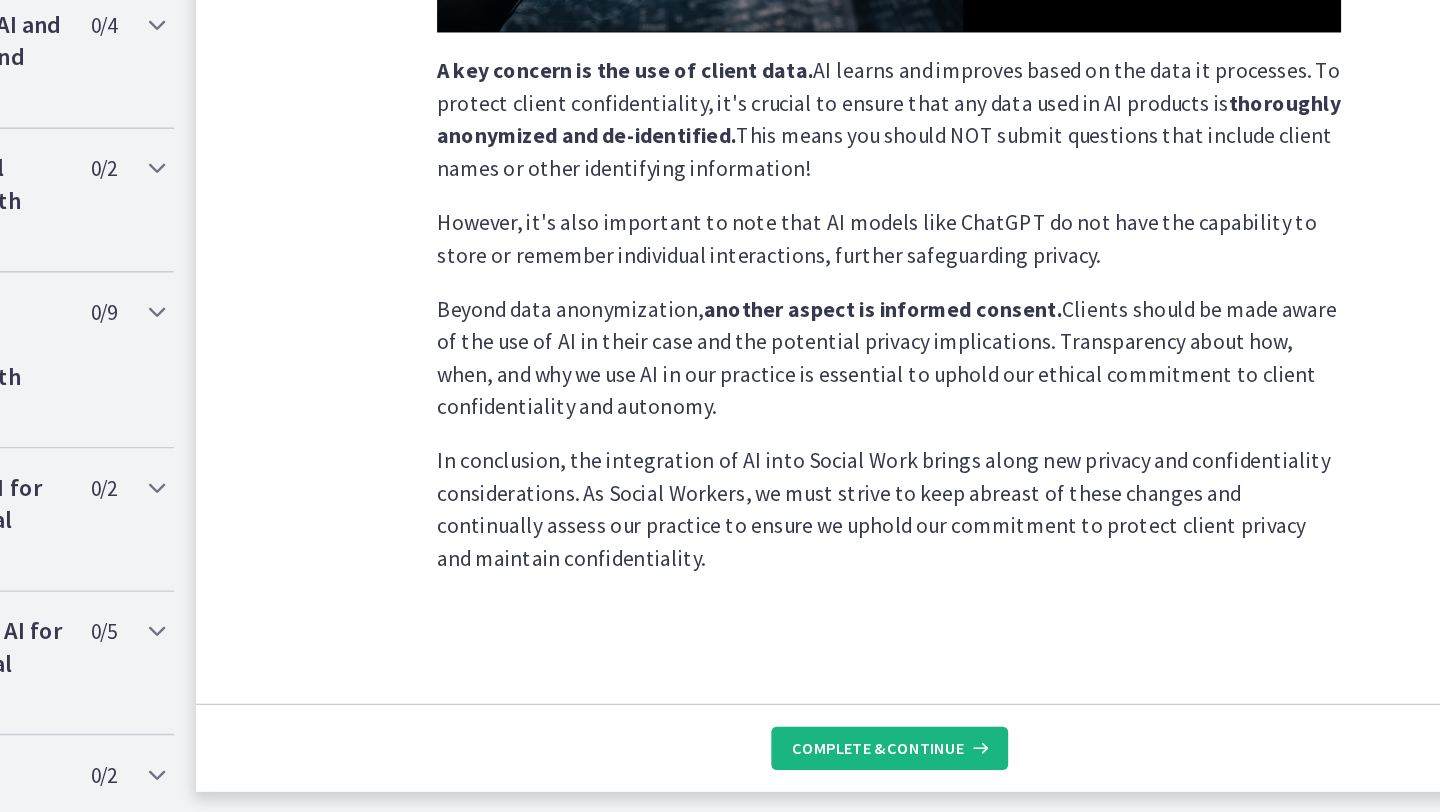 click on "Complete & continue" at bounding box center [904, 764] 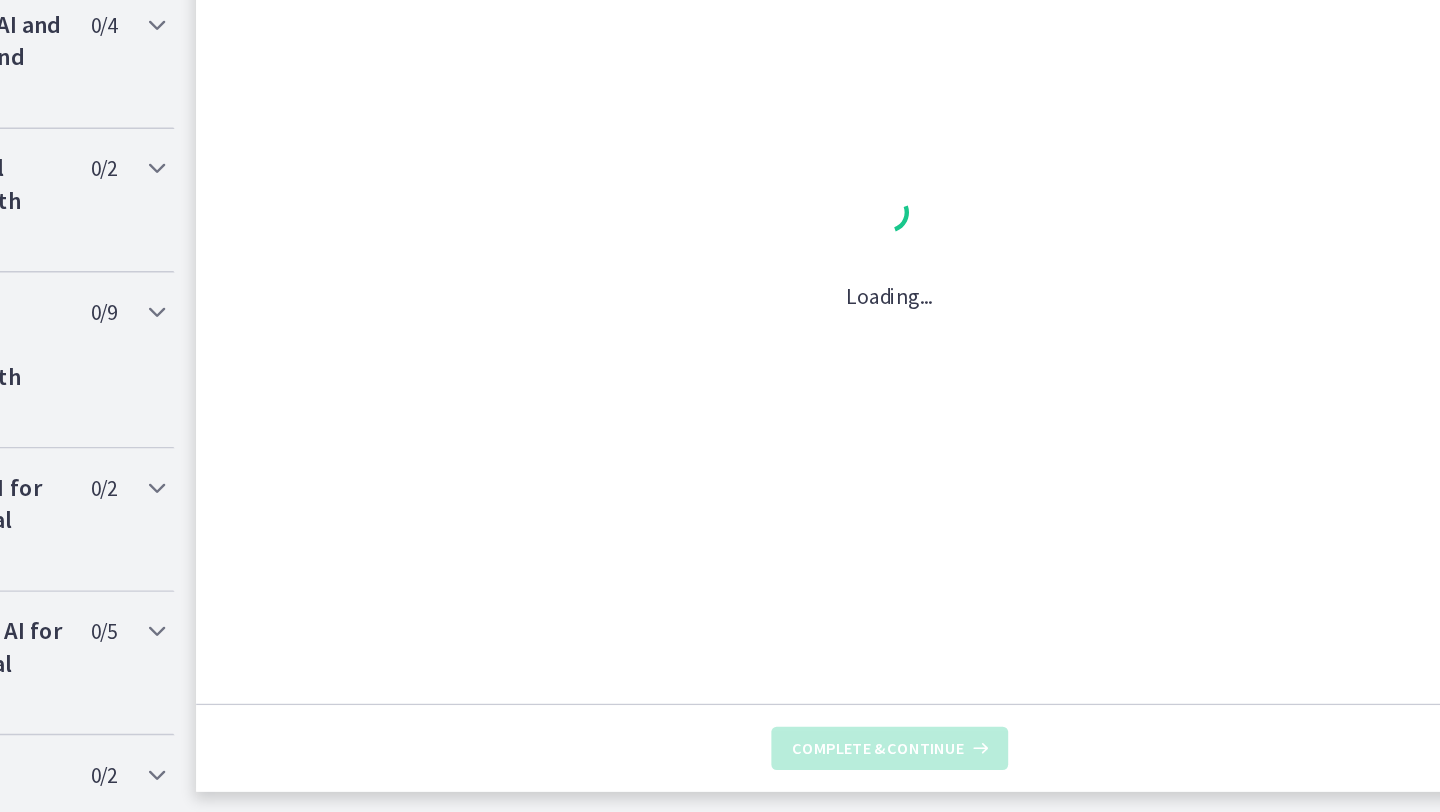 scroll, scrollTop: 0, scrollLeft: 0, axis: both 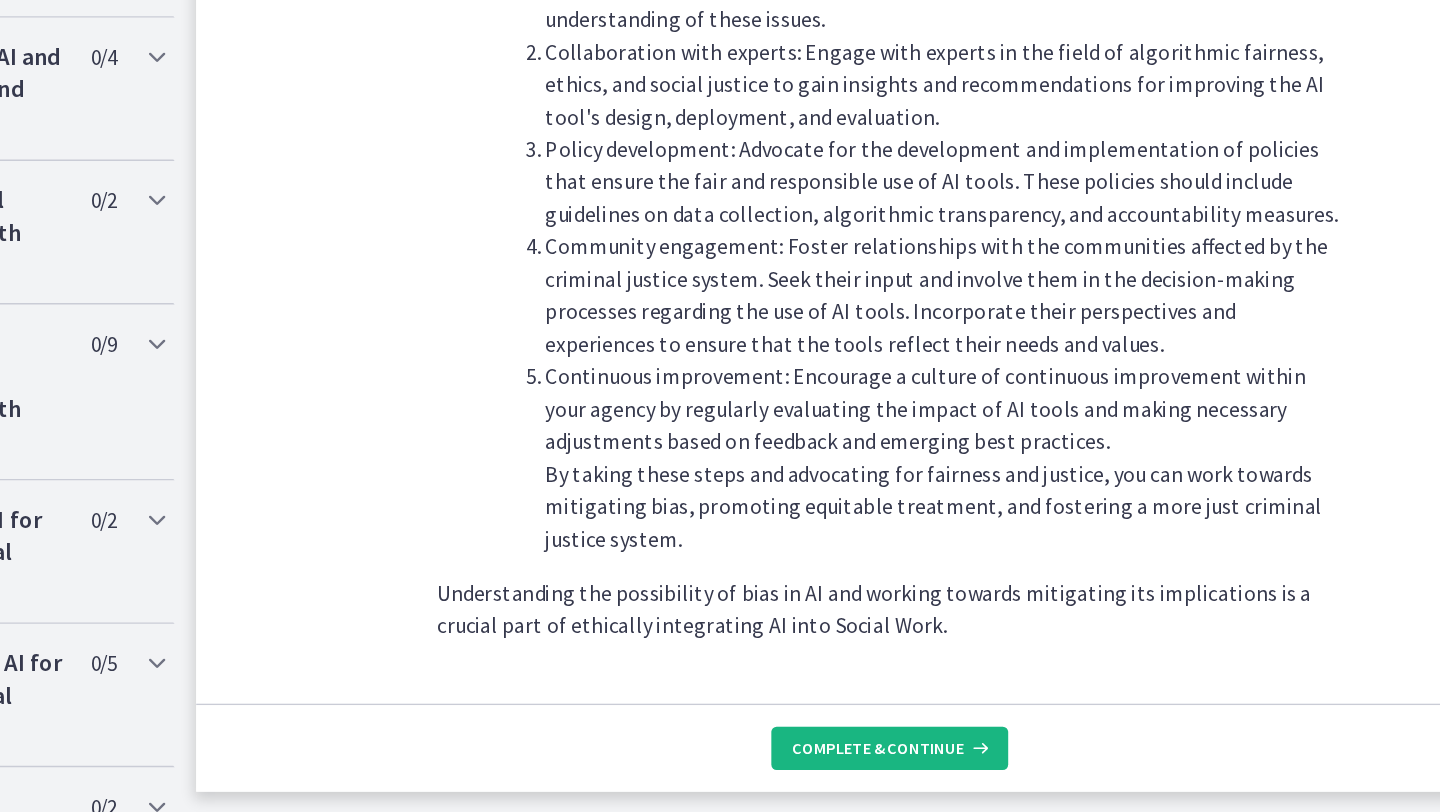 click on "Complete & continue" at bounding box center [904, 764] 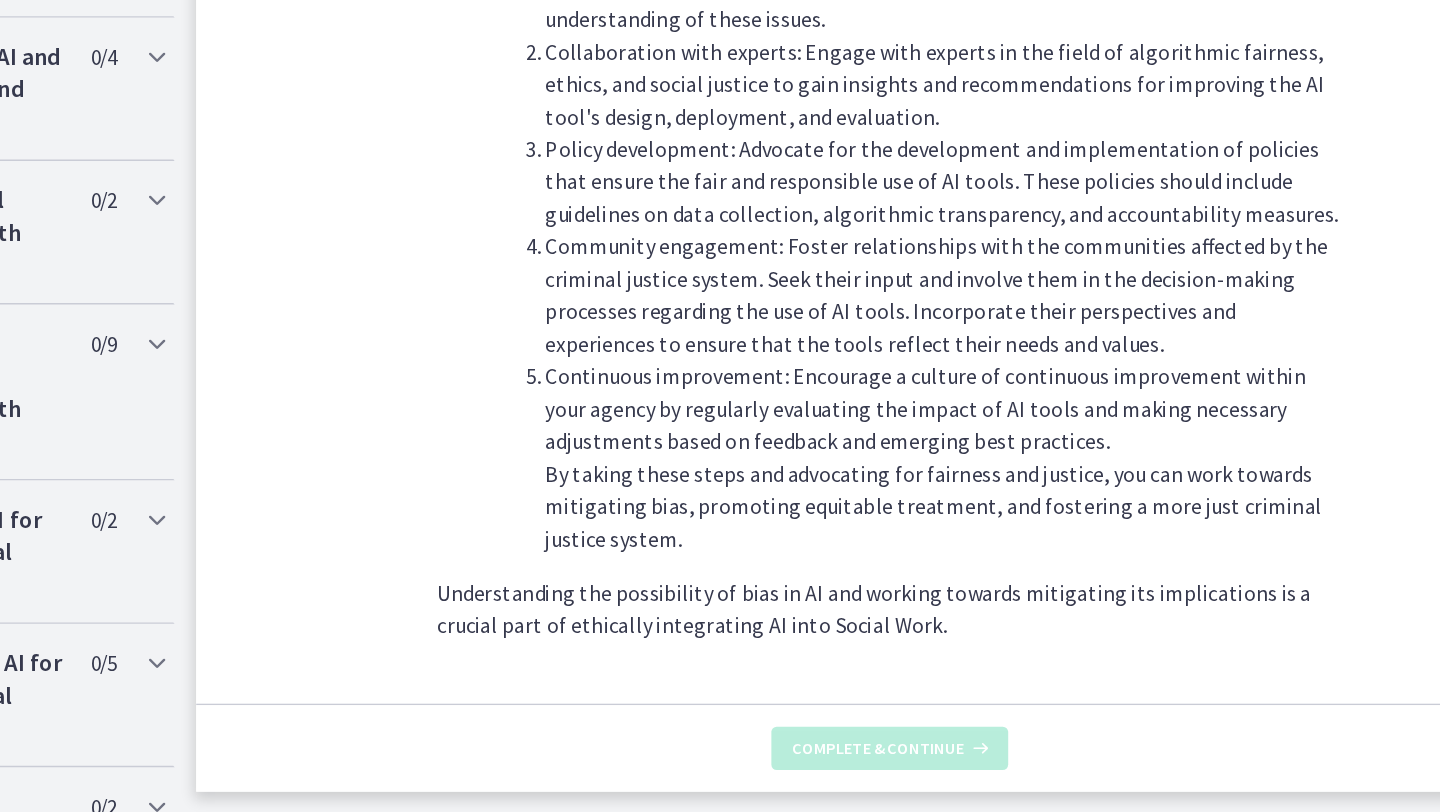 scroll, scrollTop: 0, scrollLeft: 0, axis: both 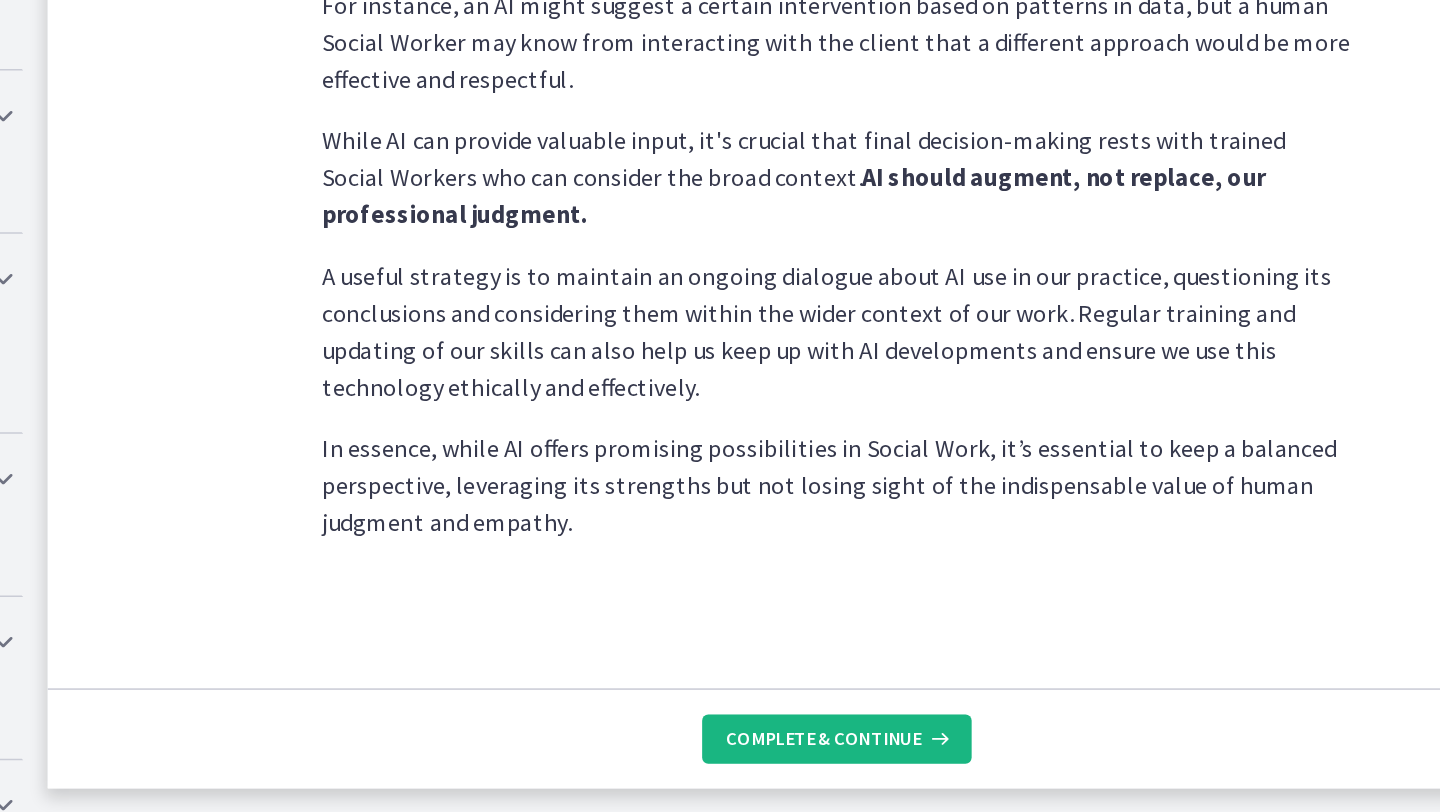 click on "Complete & continue" at bounding box center [904, 764] 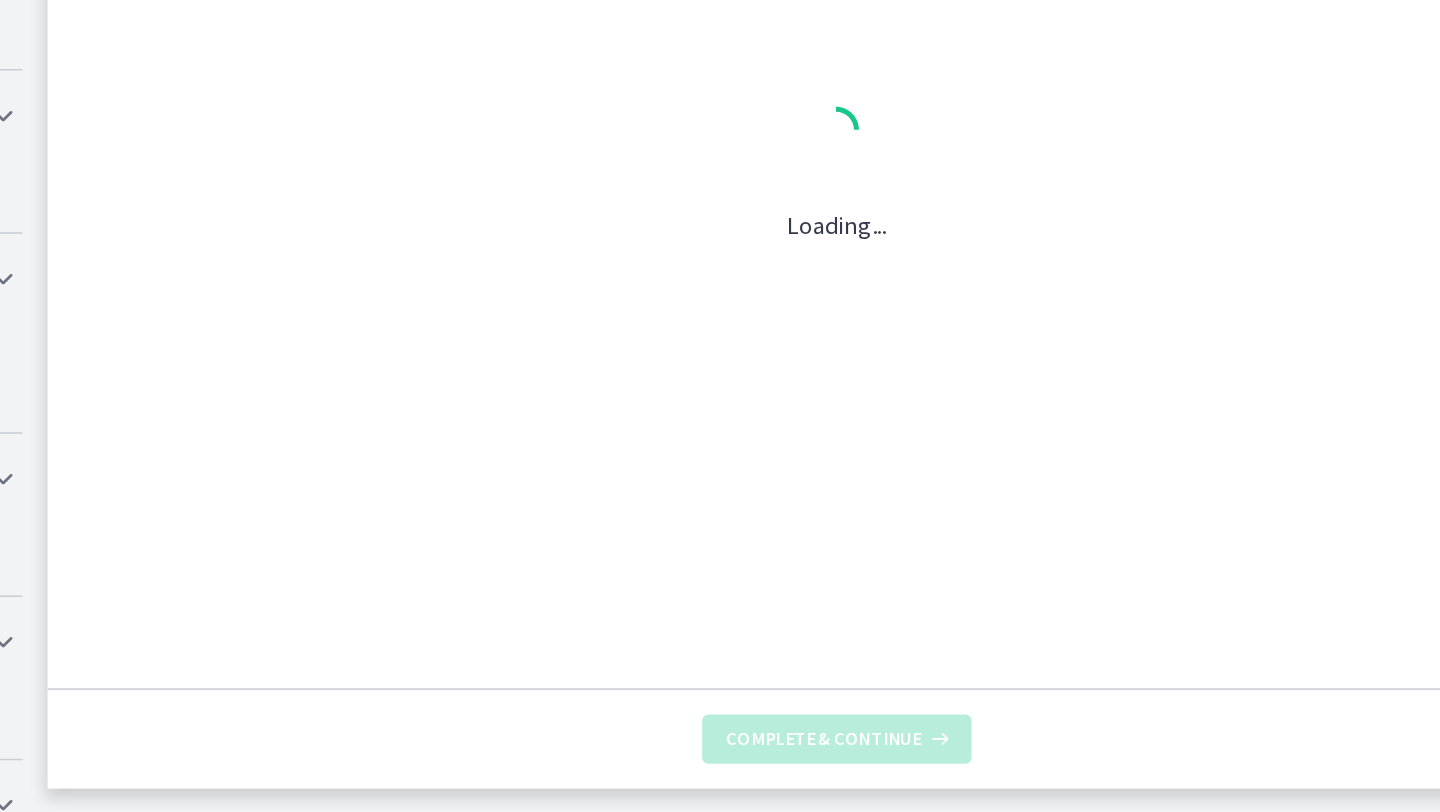 scroll, scrollTop: 0, scrollLeft: 0, axis: both 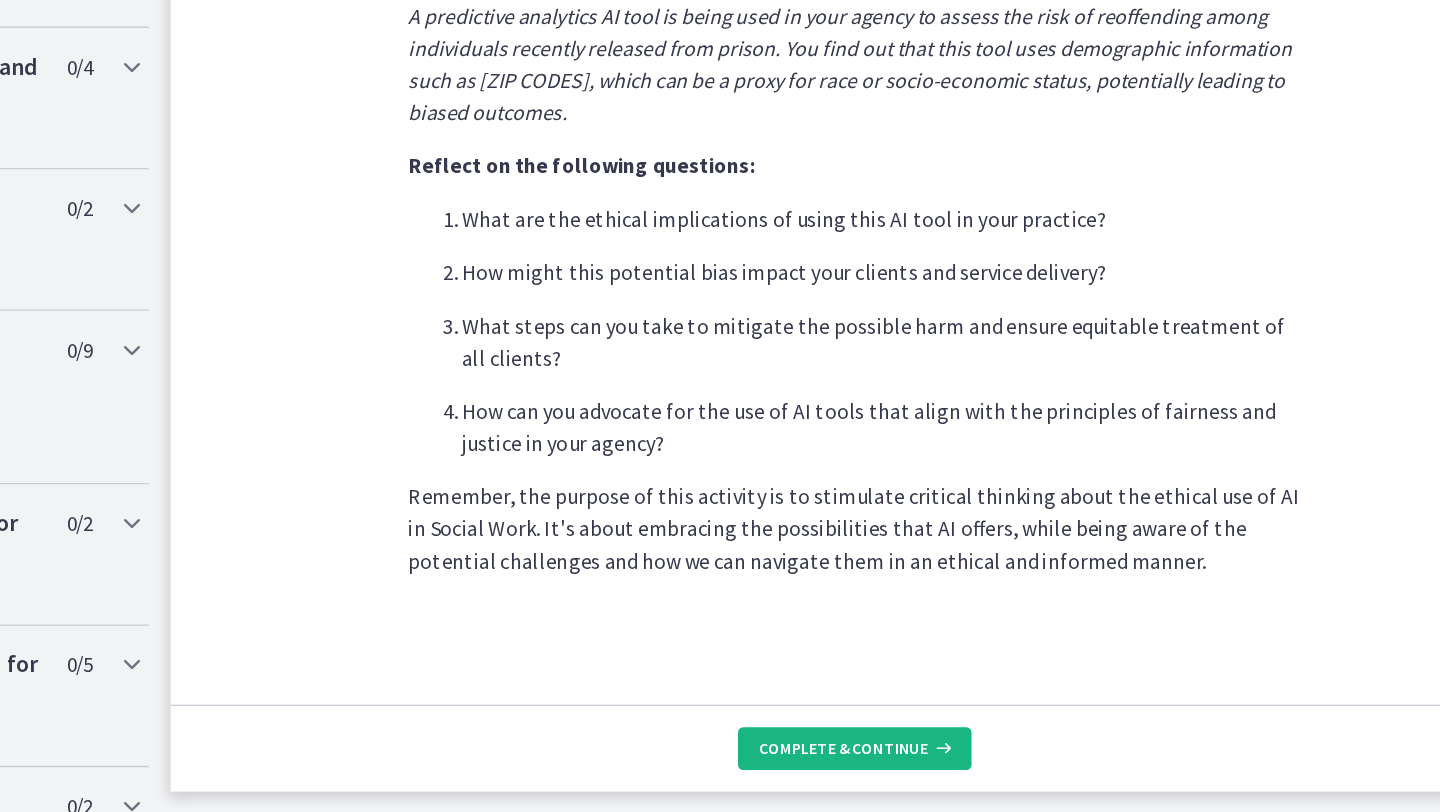 click on "Complete & continue" at bounding box center (904, 764) 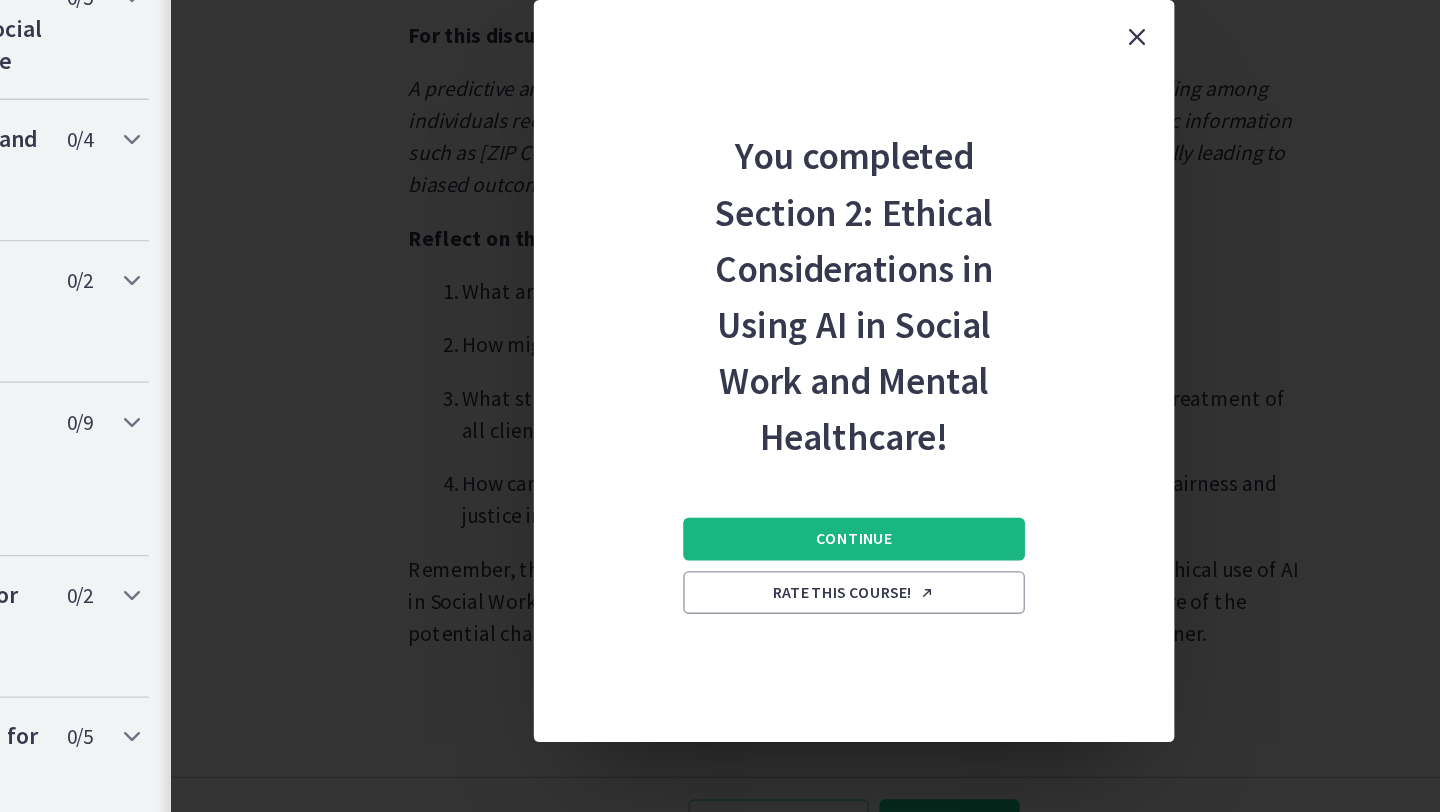 click on "Continue" at bounding box center [912, 553] 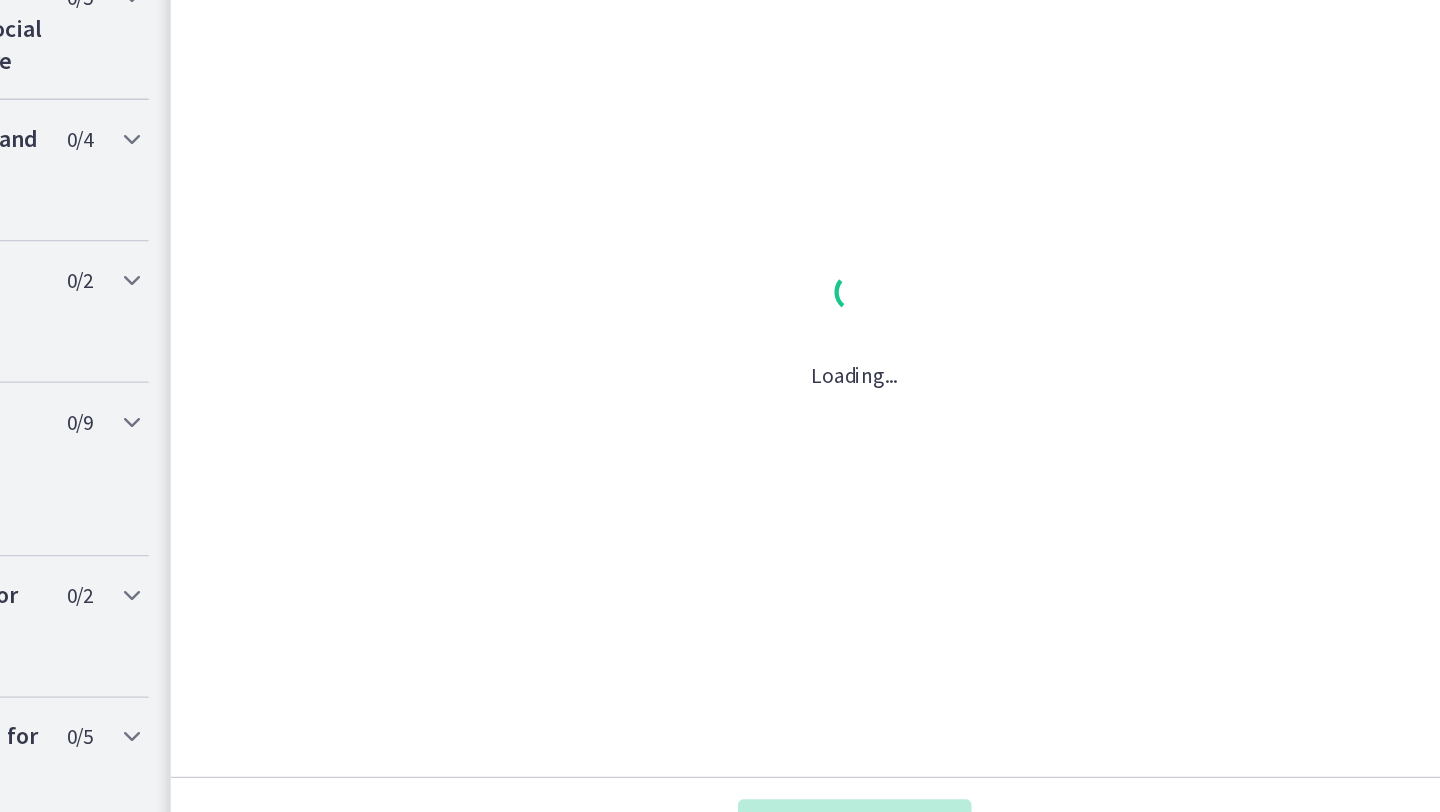 scroll, scrollTop: 0, scrollLeft: 0, axis: both 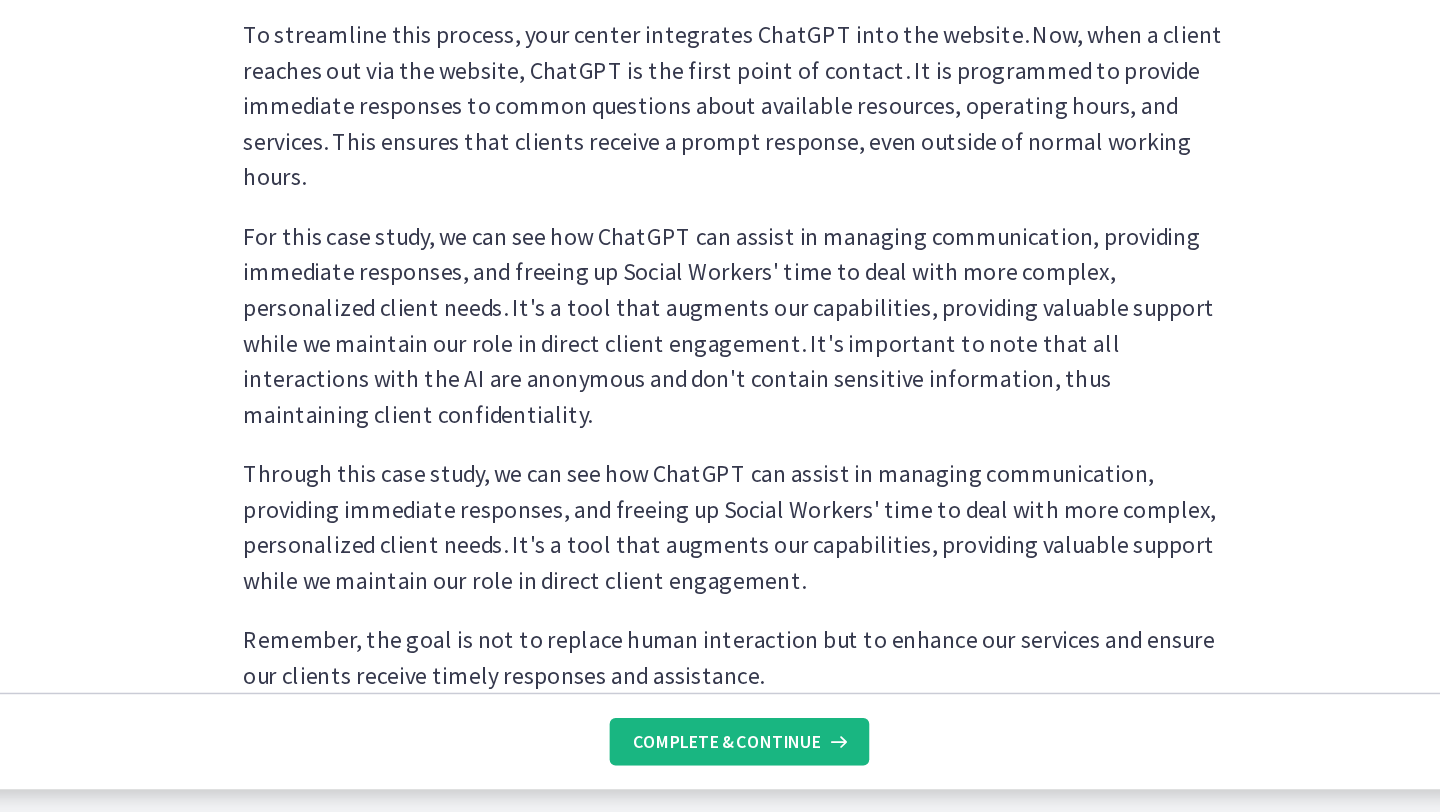 click on "Complete & continue" at bounding box center [912, 764] 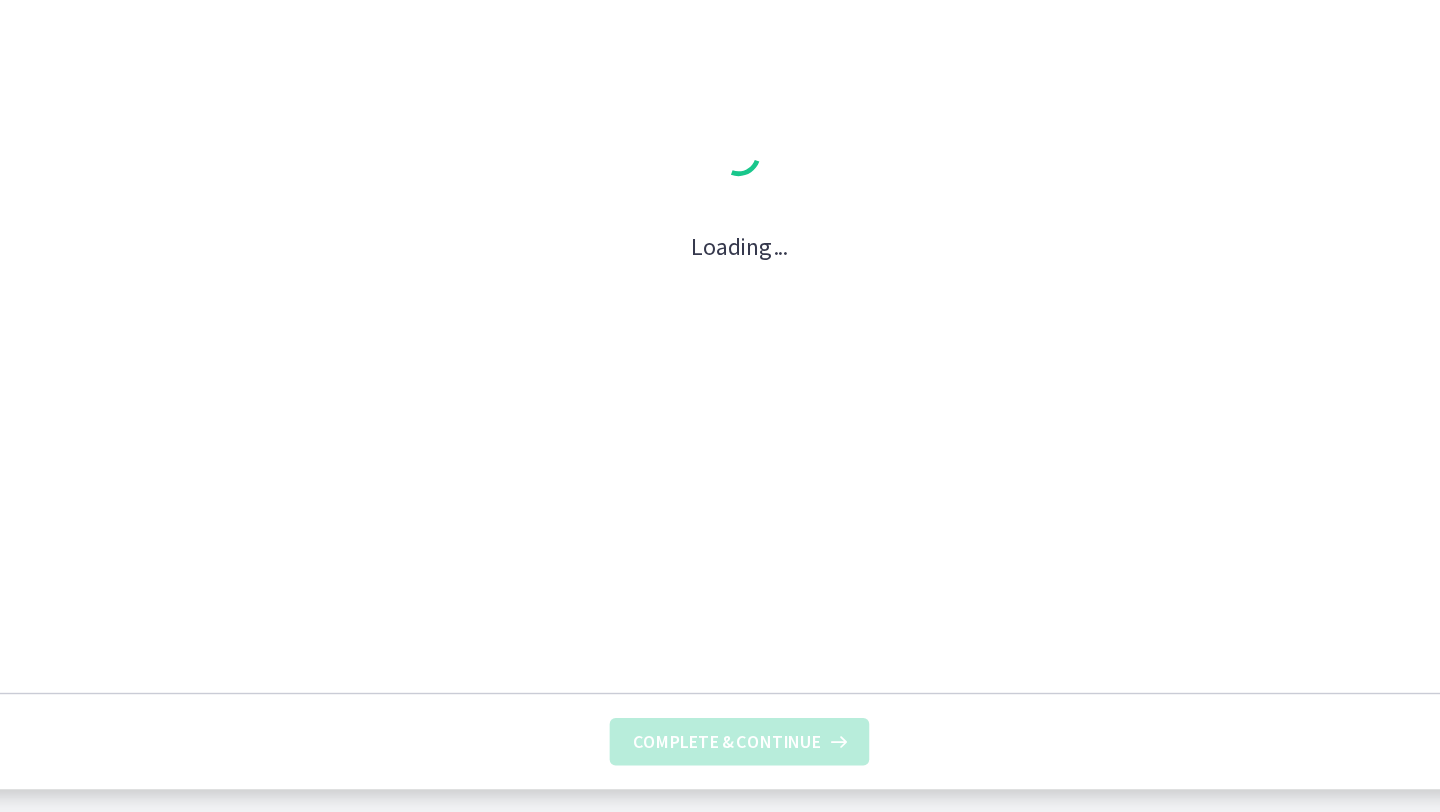 scroll, scrollTop: 0, scrollLeft: 0, axis: both 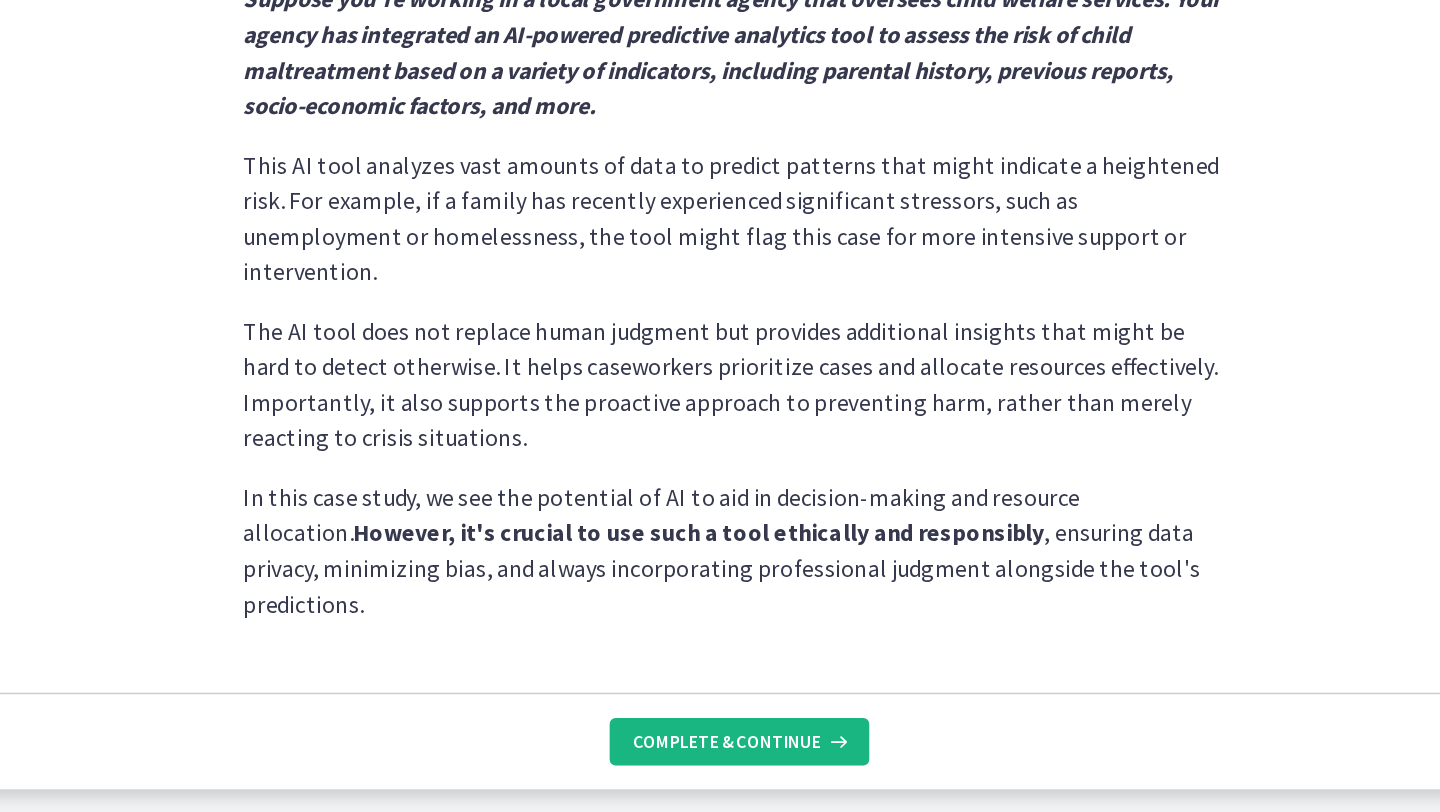 click on "Complete & continue" at bounding box center [904, 764] 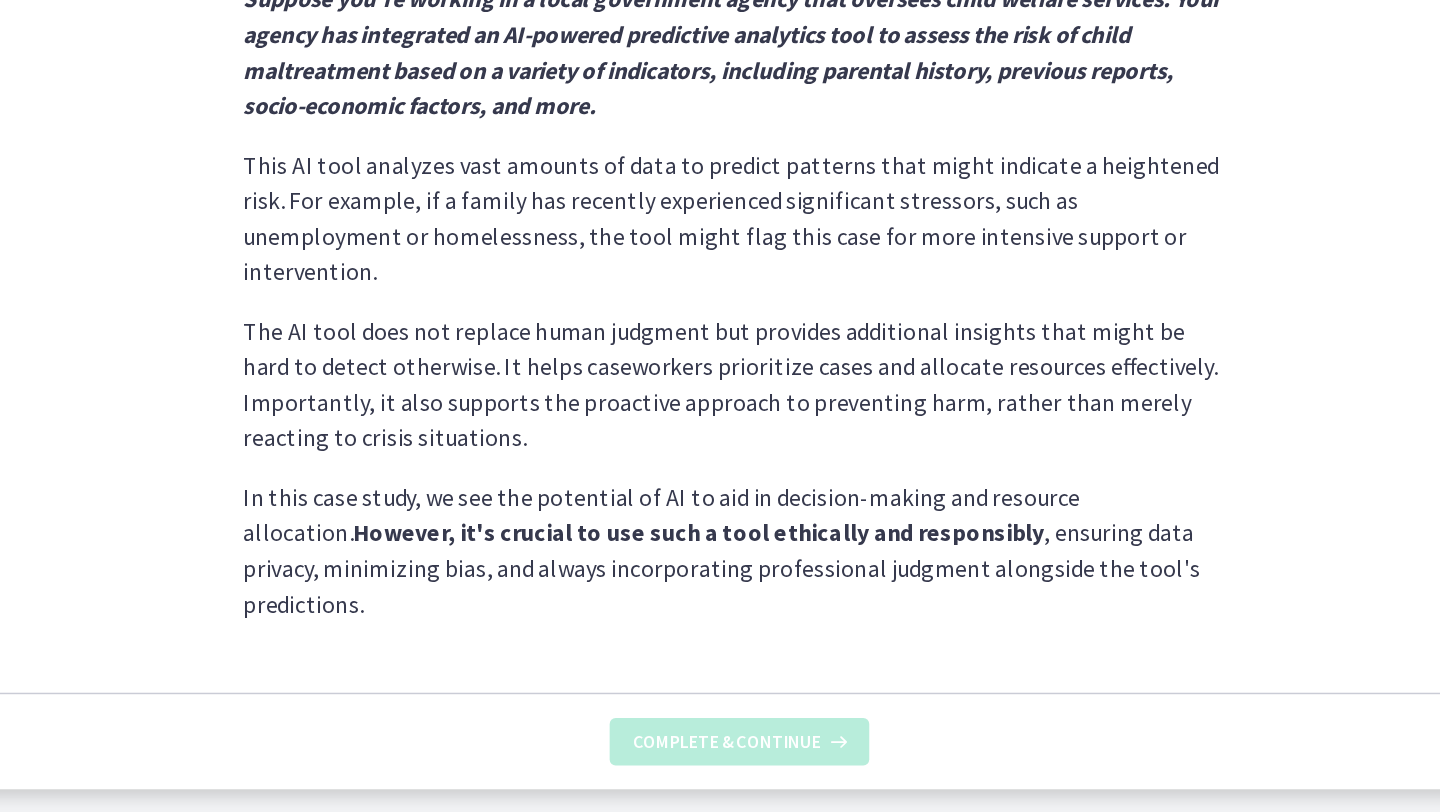 scroll, scrollTop: 0, scrollLeft: 0, axis: both 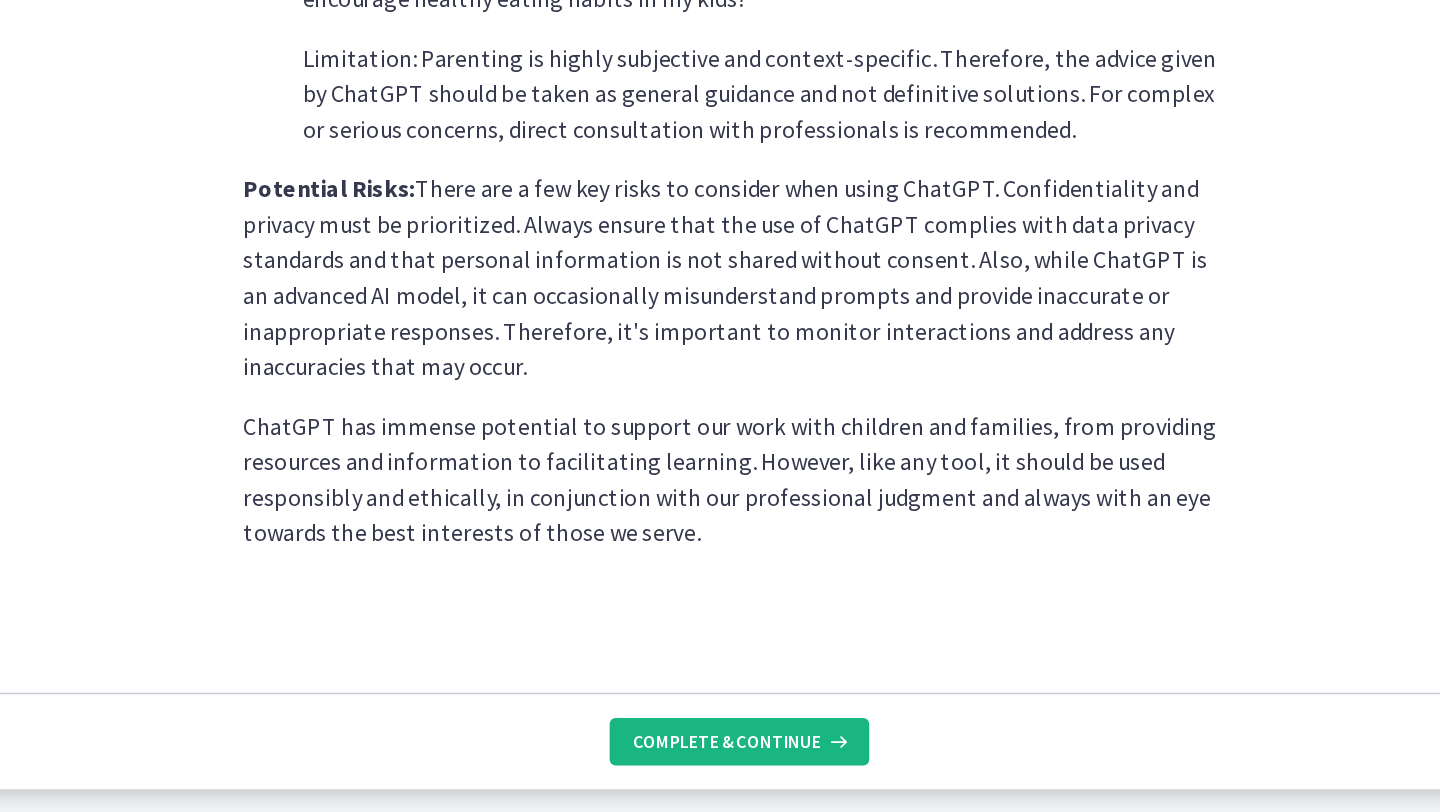 click on "Complete & continue" at bounding box center (904, 764) 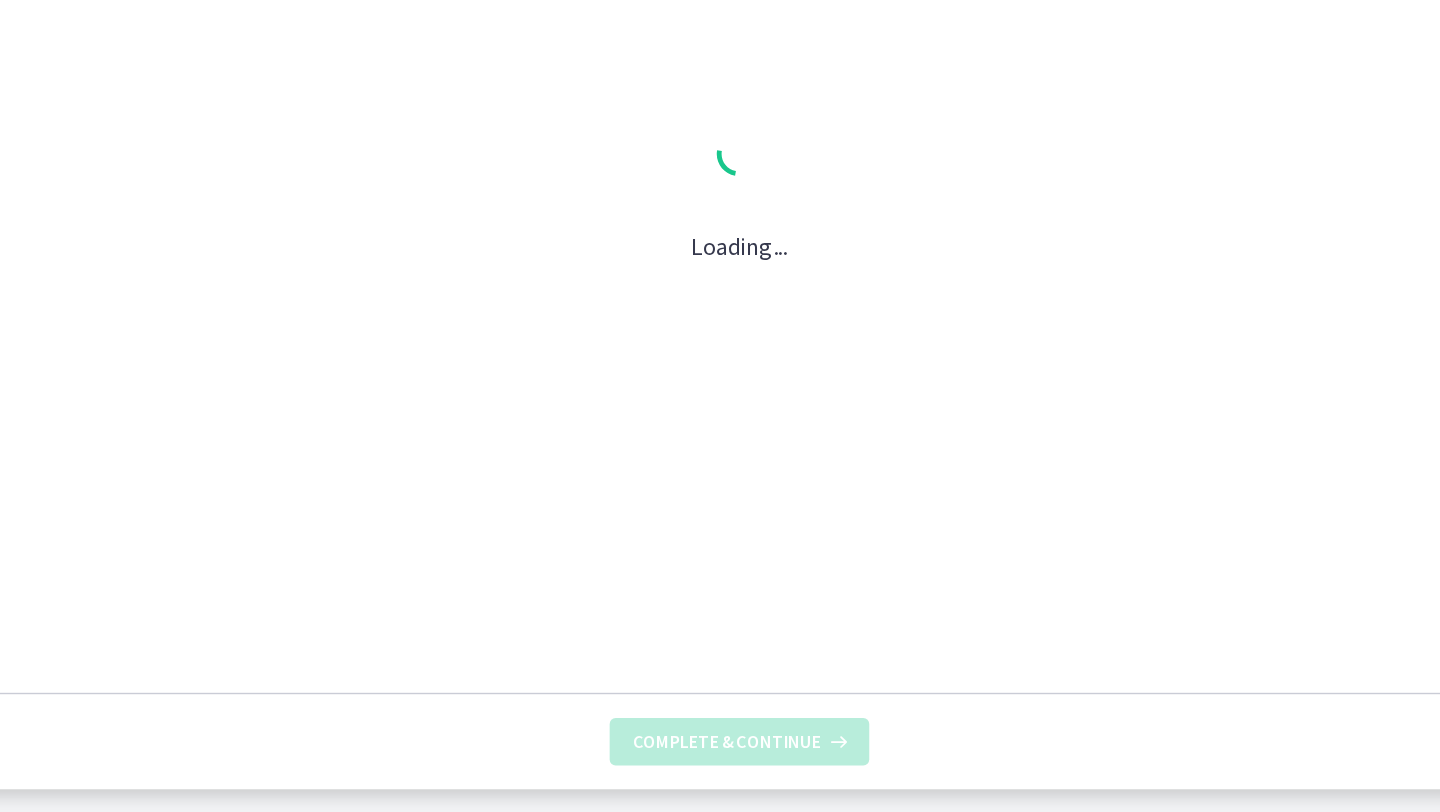 scroll, scrollTop: 0, scrollLeft: 0, axis: both 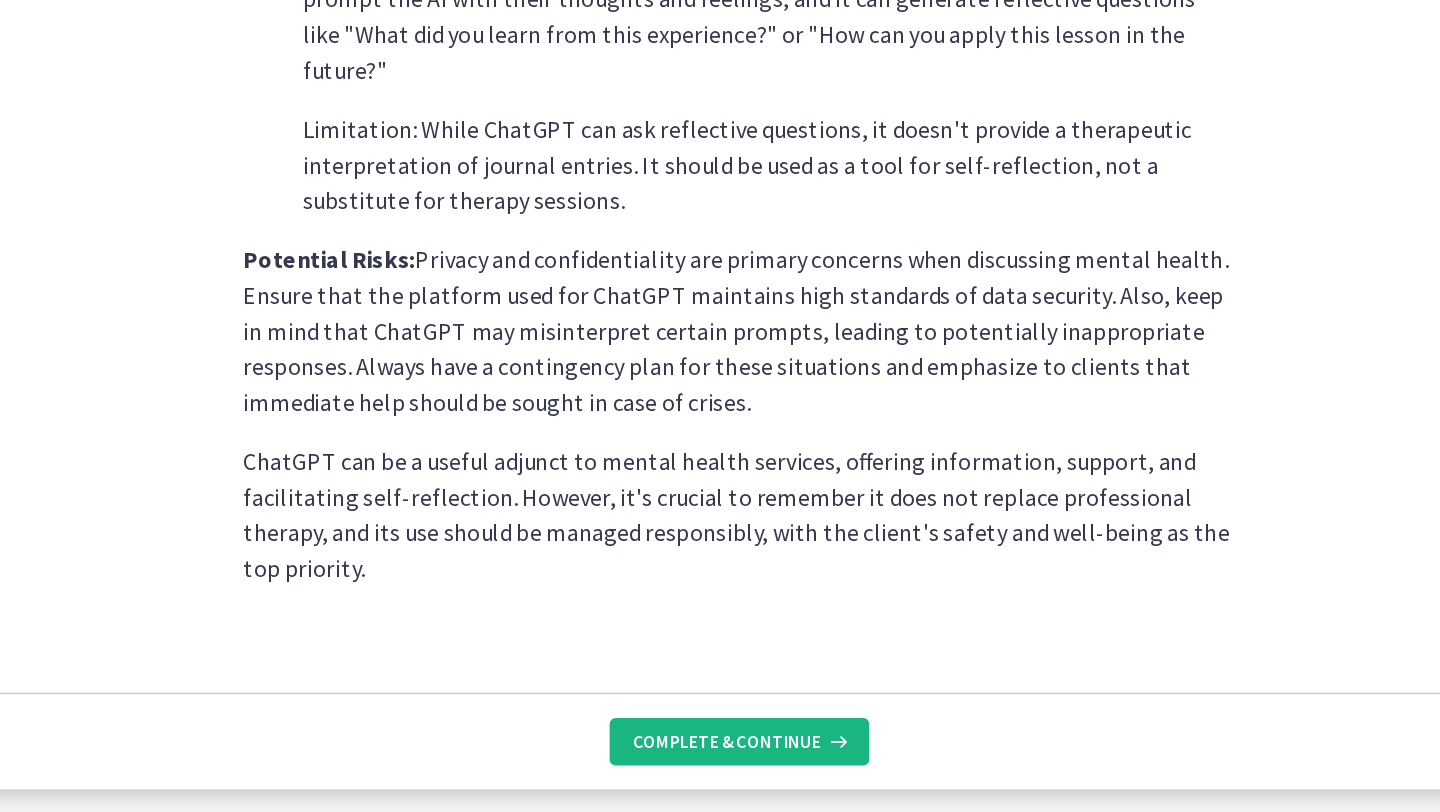 click on "Complete & continue" at bounding box center [904, 764] 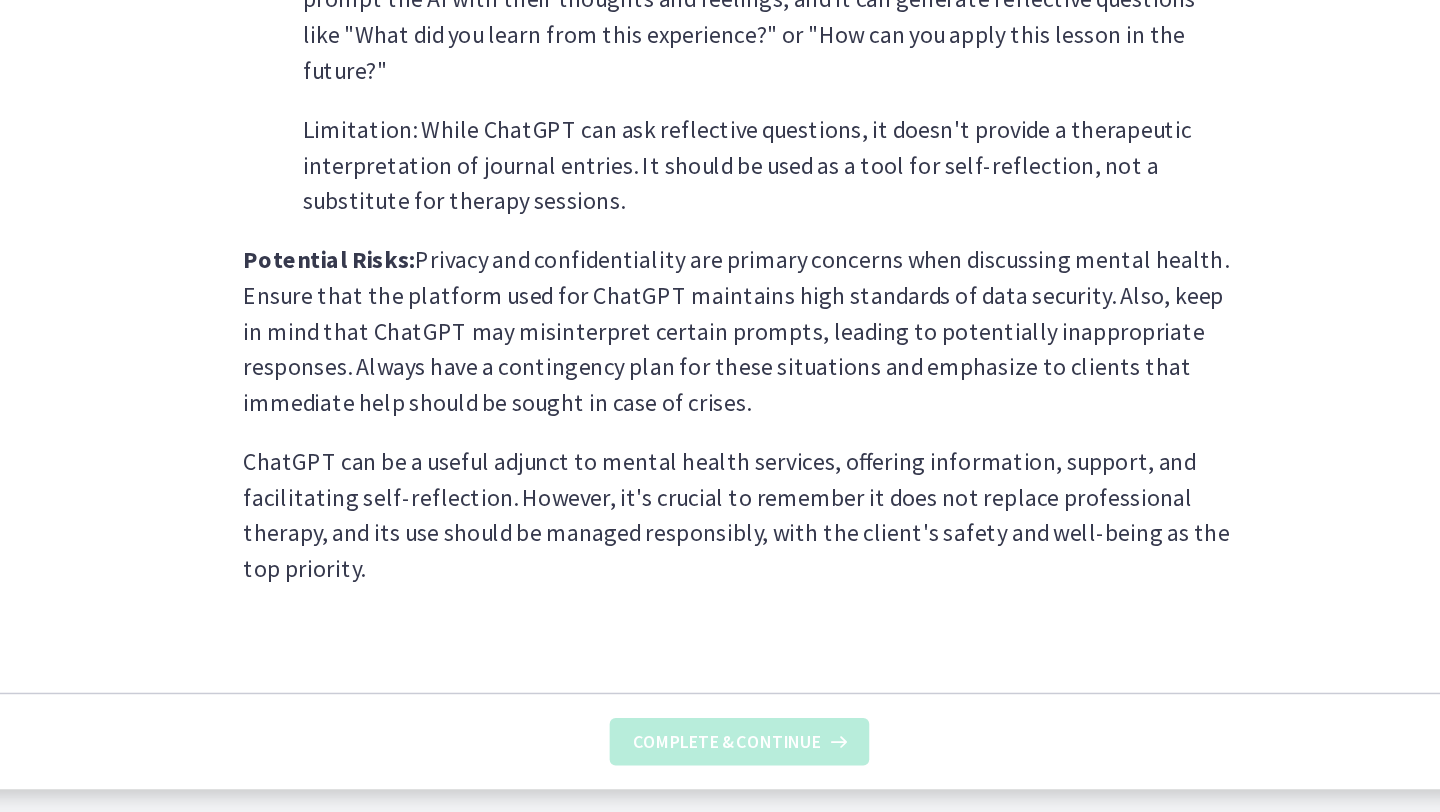 scroll, scrollTop: 0, scrollLeft: 0, axis: both 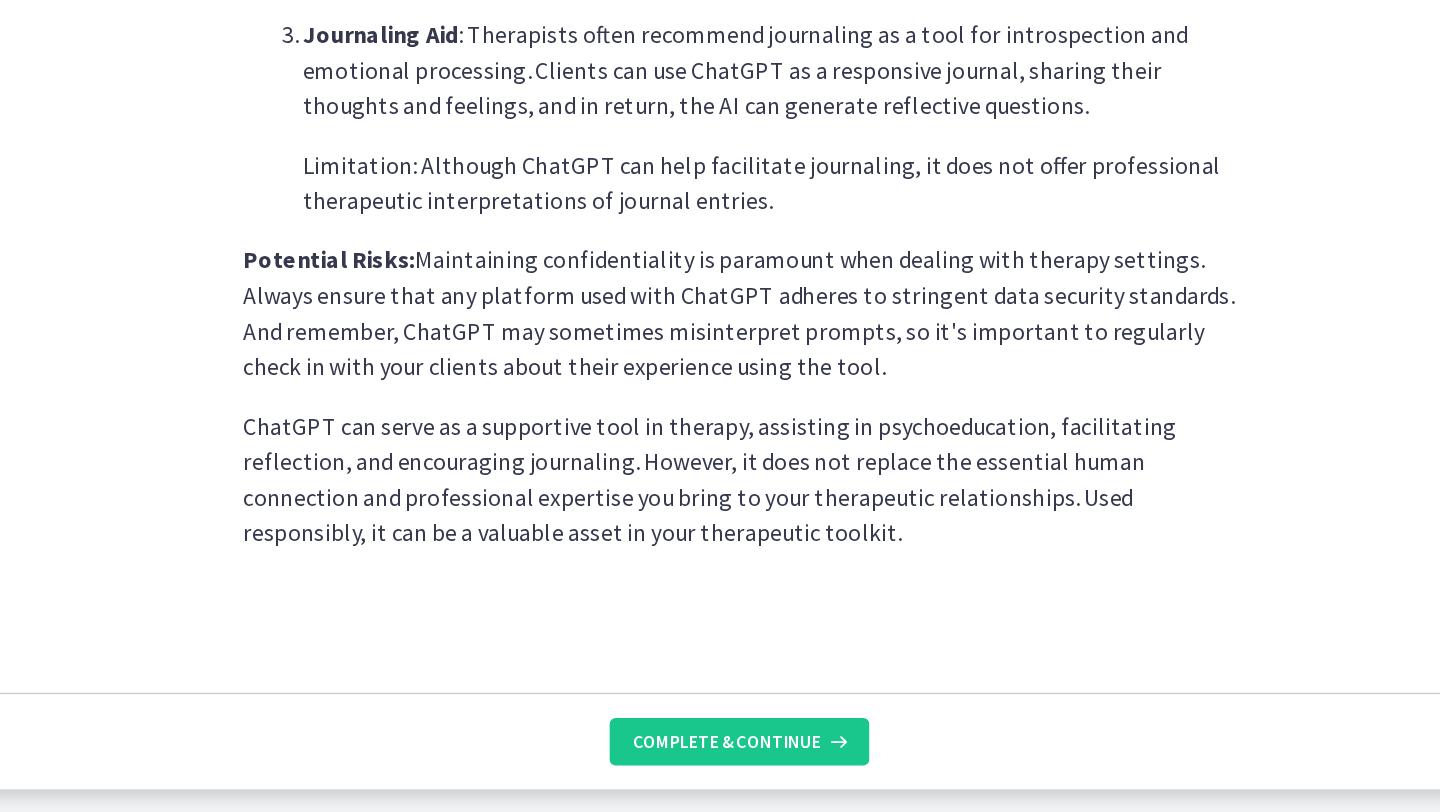 click on "Complete & continue" at bounding box center (912, 763) 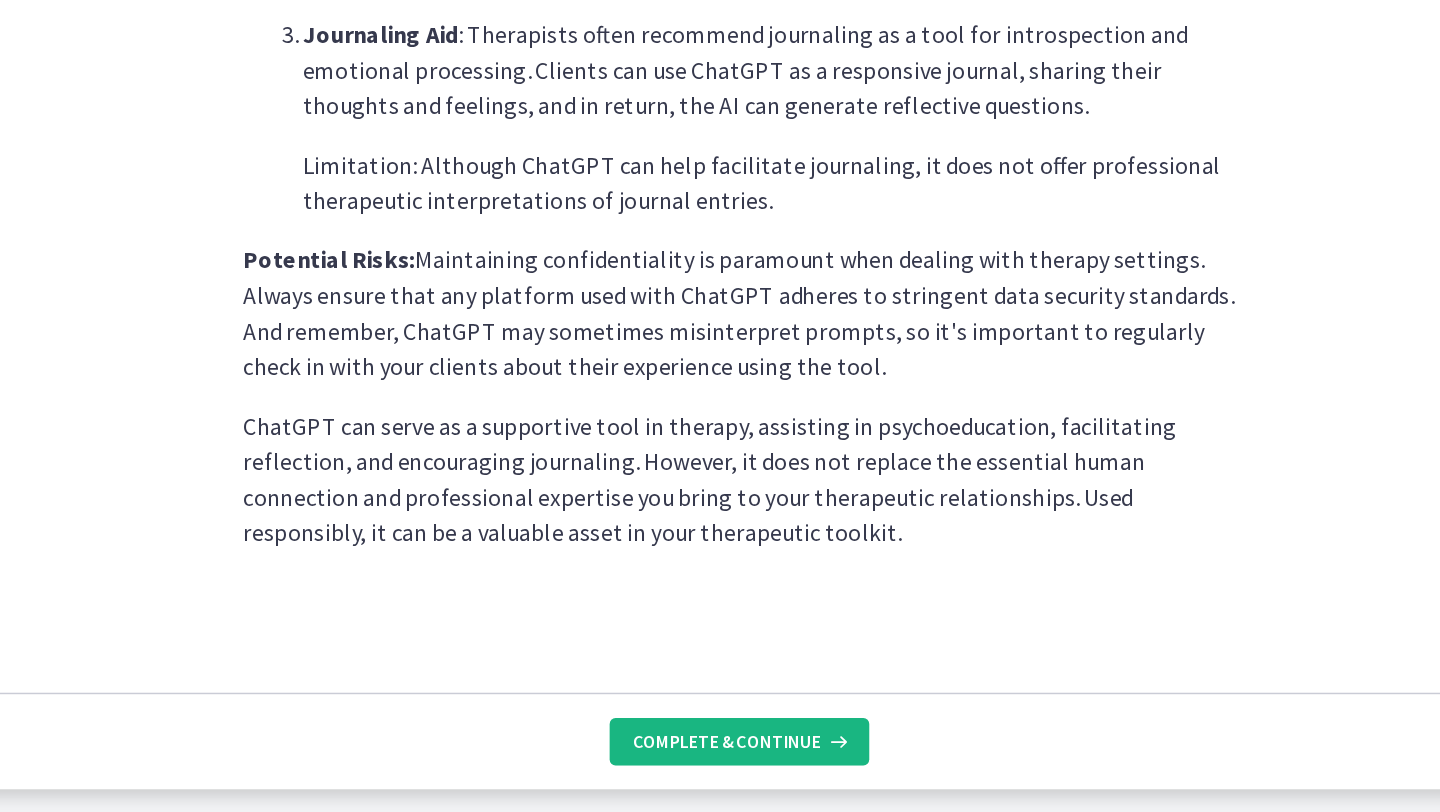 click on "Complete & continue" at bounding box center [904, 764] 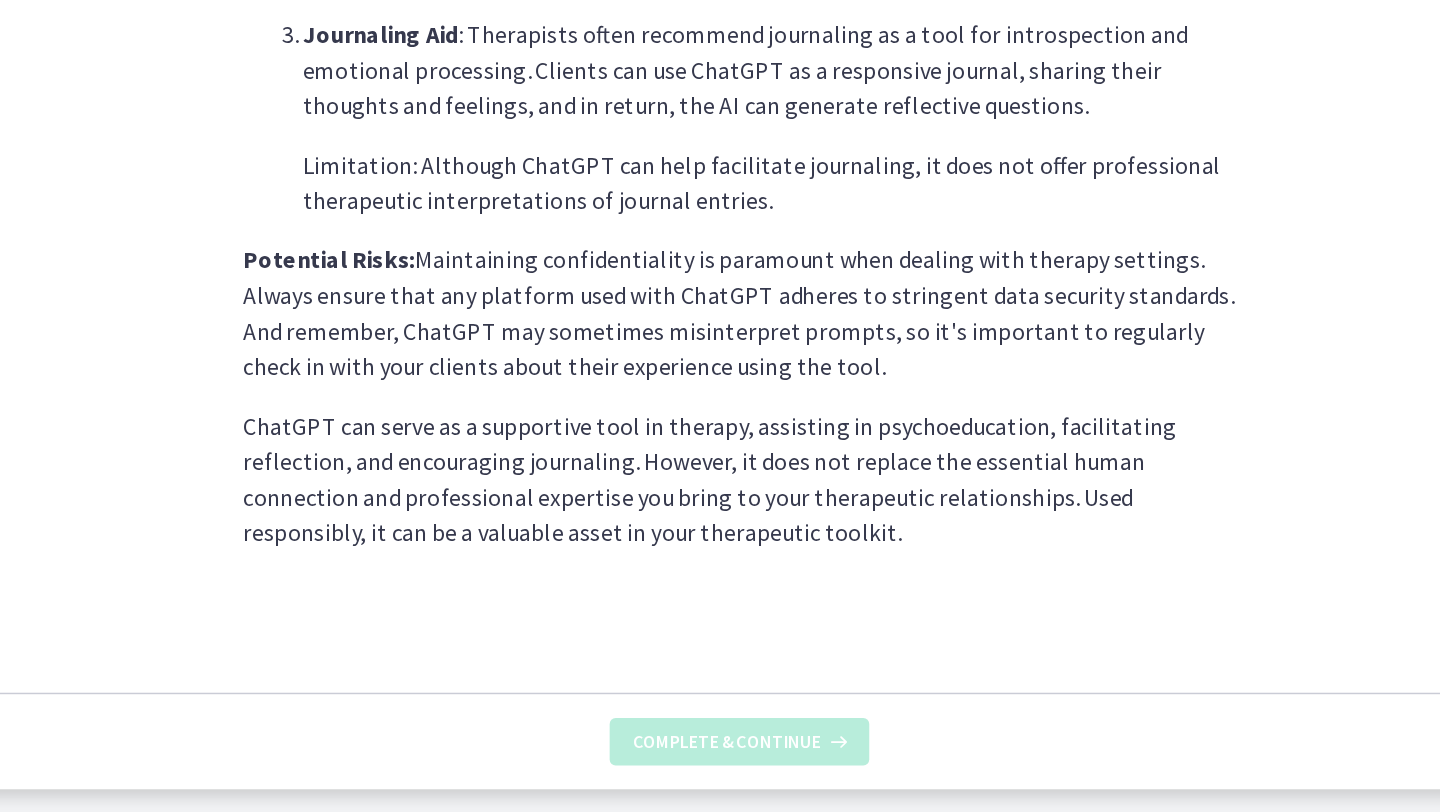 scroll, scrollTop: 0, scrollLeft: 0, axis: both 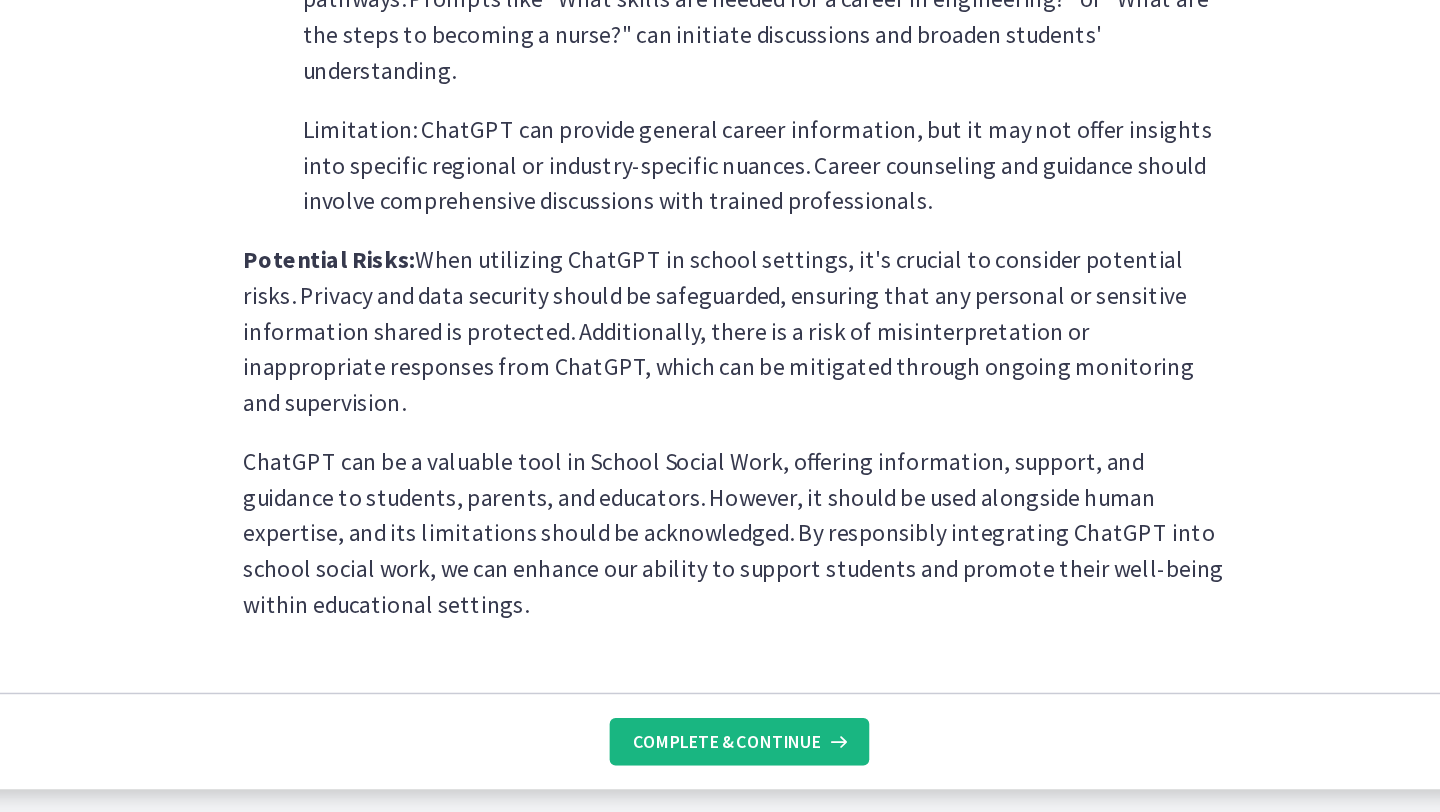 click on "Complete & continue" at bounding box center (904, 764) 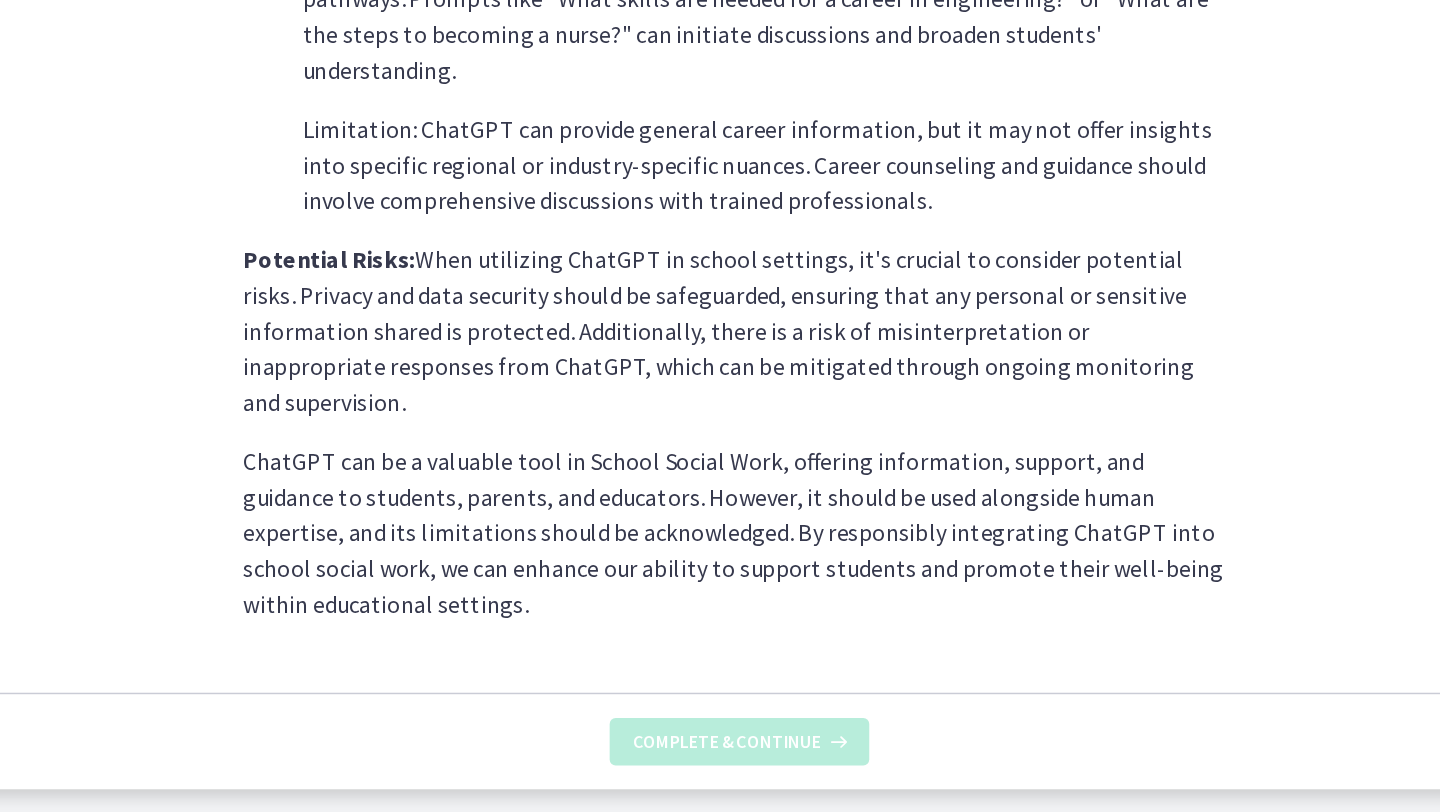 scroll, scrollTop: 0, scrollLeft: 0, axis: both 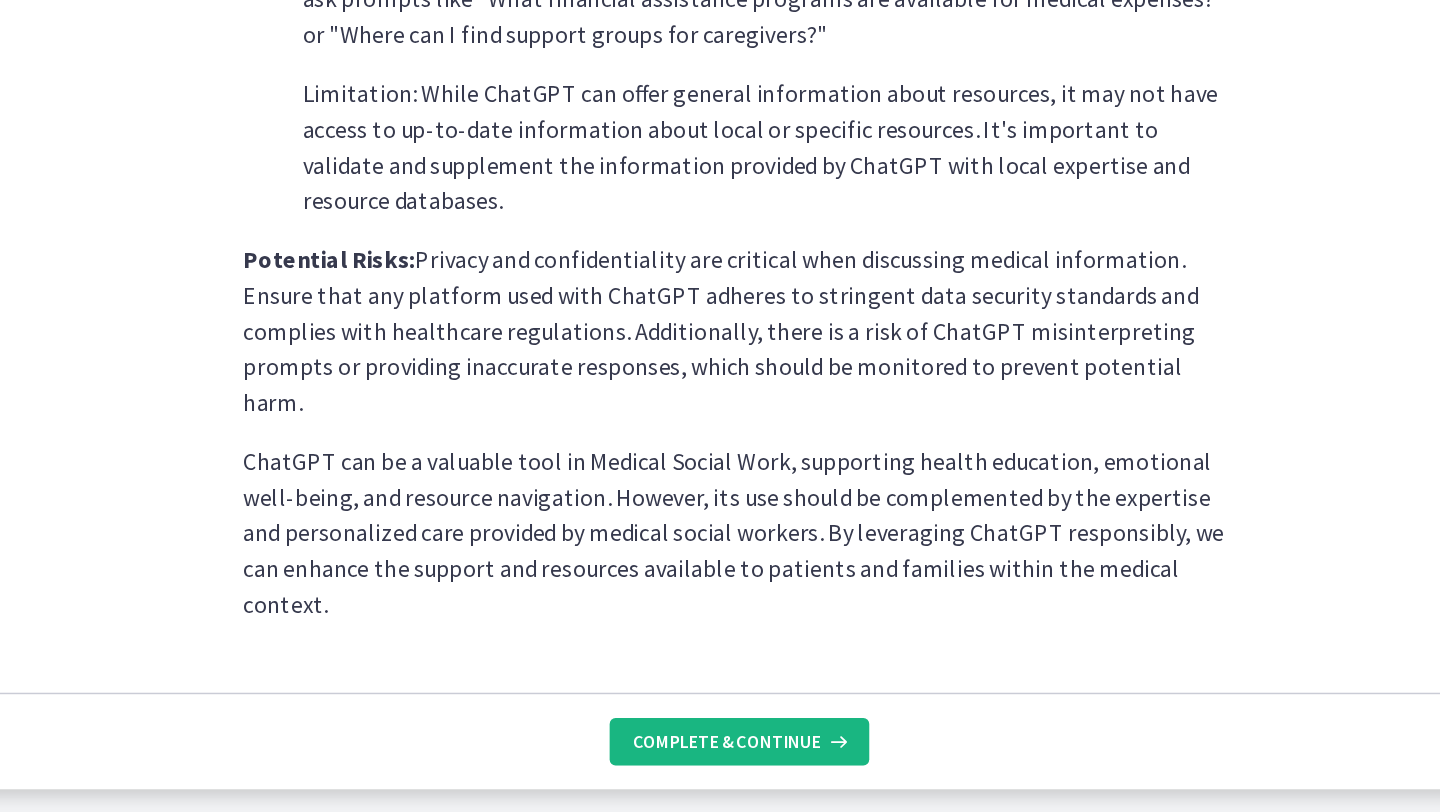 click on "Complete & continue" at bounding box center [904, 764] 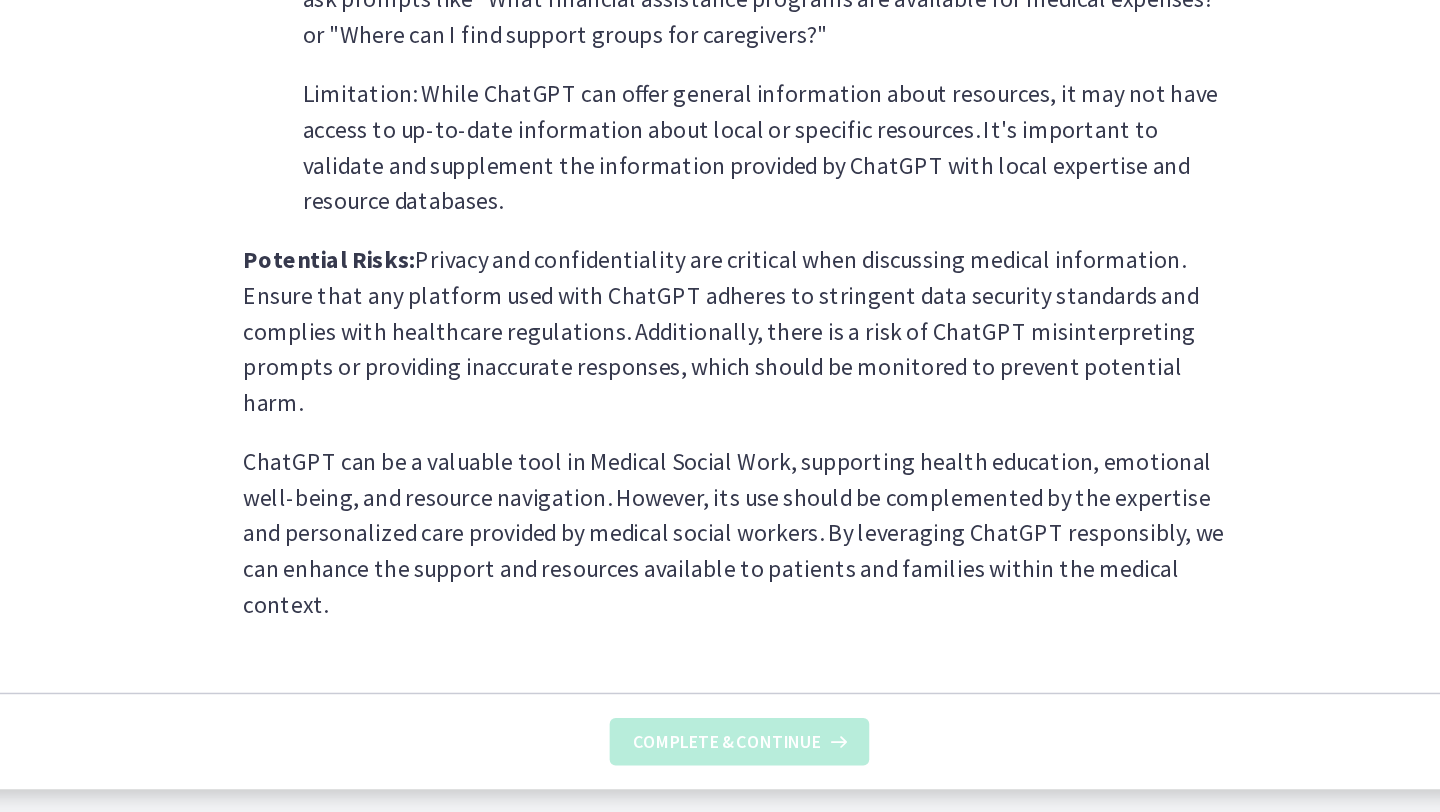 scroll, scrollTop: 0, scrollLeft: 0, axis: both 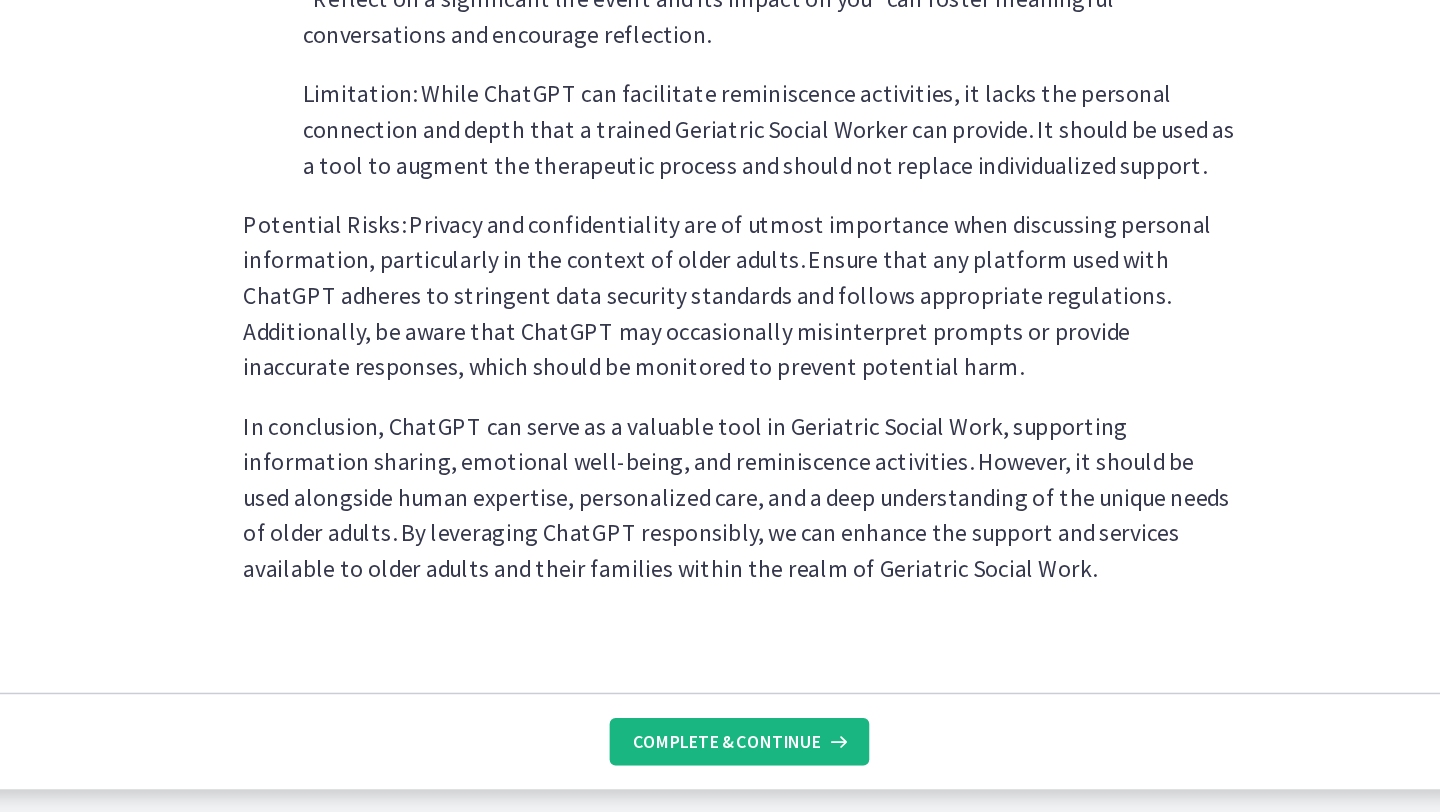 click on "Complete & continue" at bounding box center [904, 764] 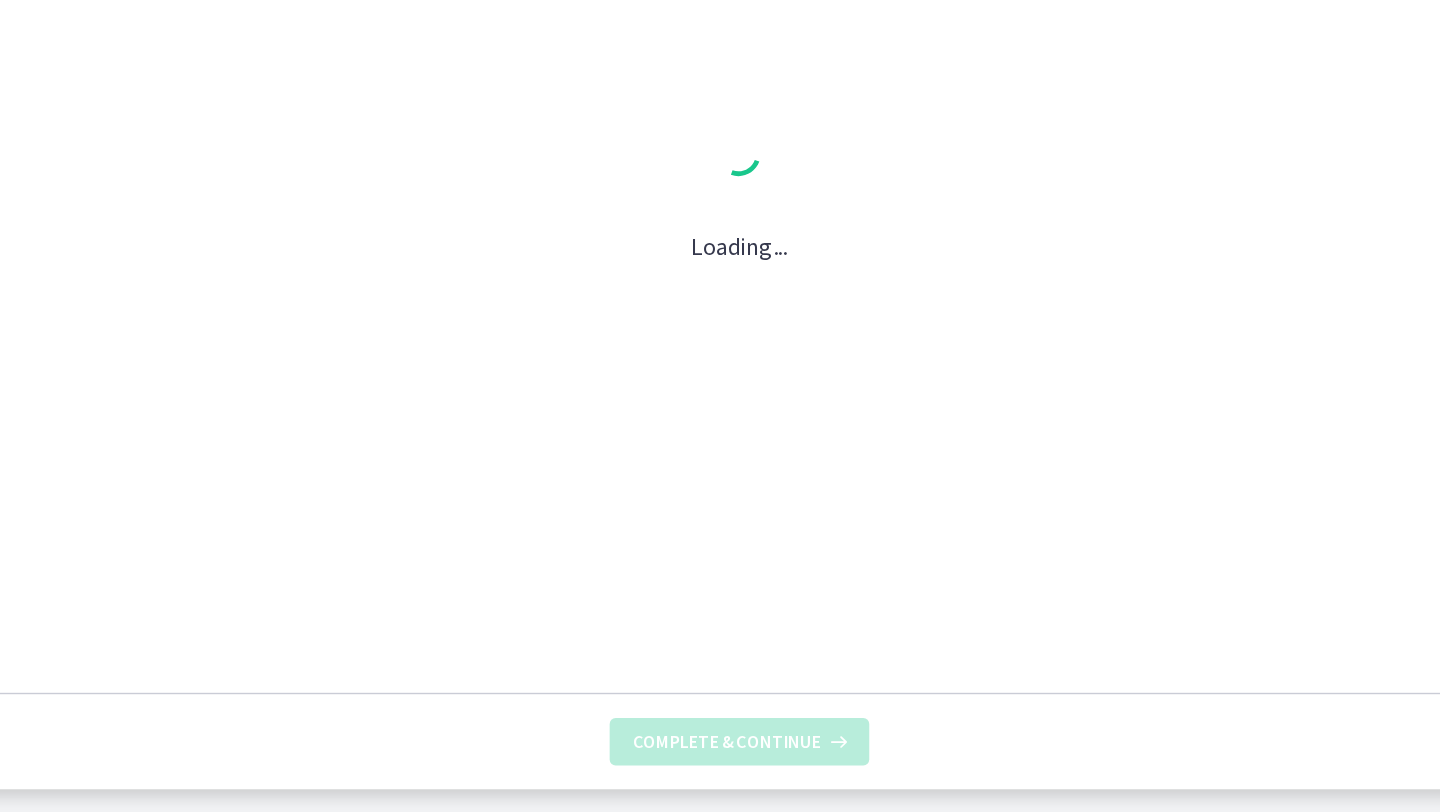 scroll, scrollTop: 0, scrollLeft: 0, axis: both 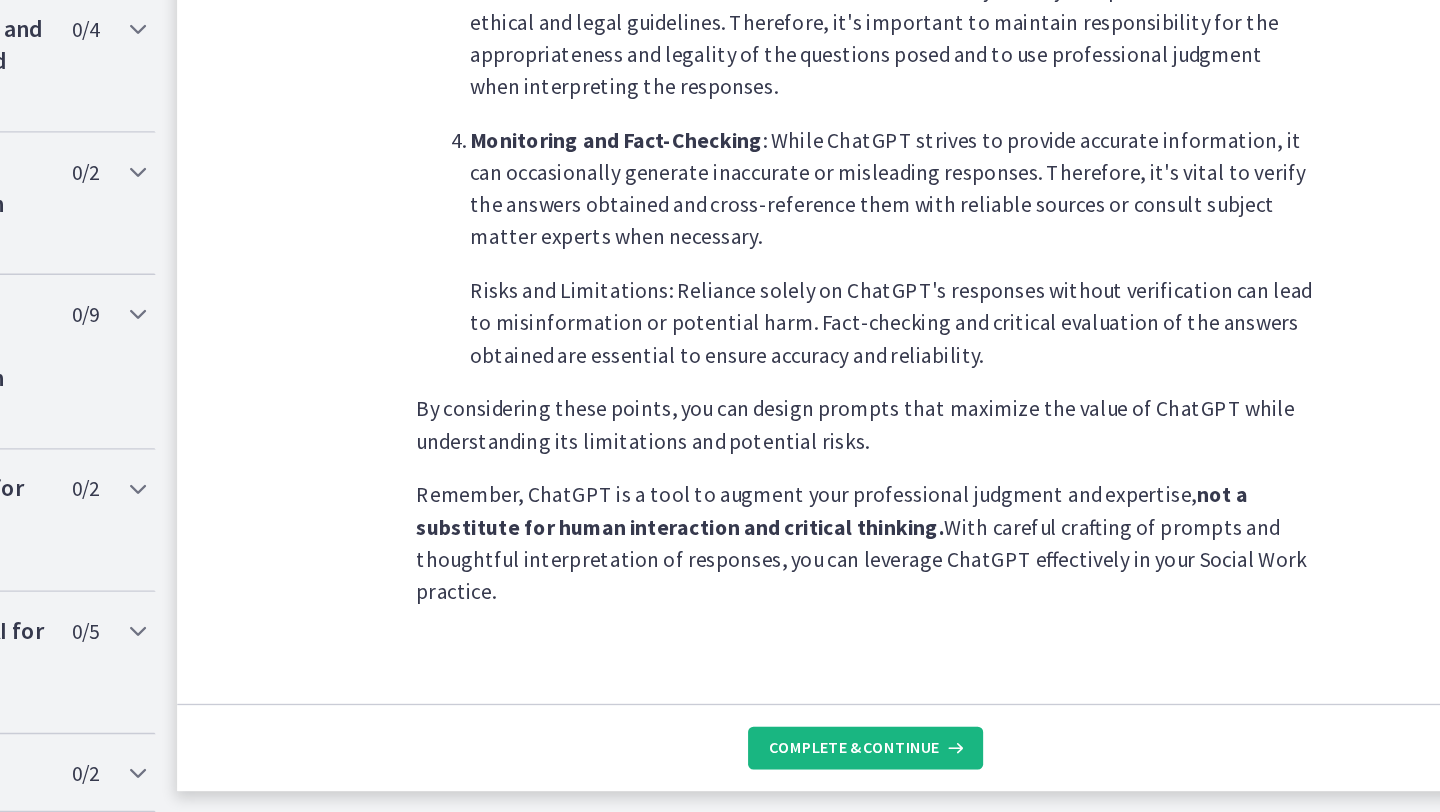 click on "Complete & continue" at bounding box center [904, 764] 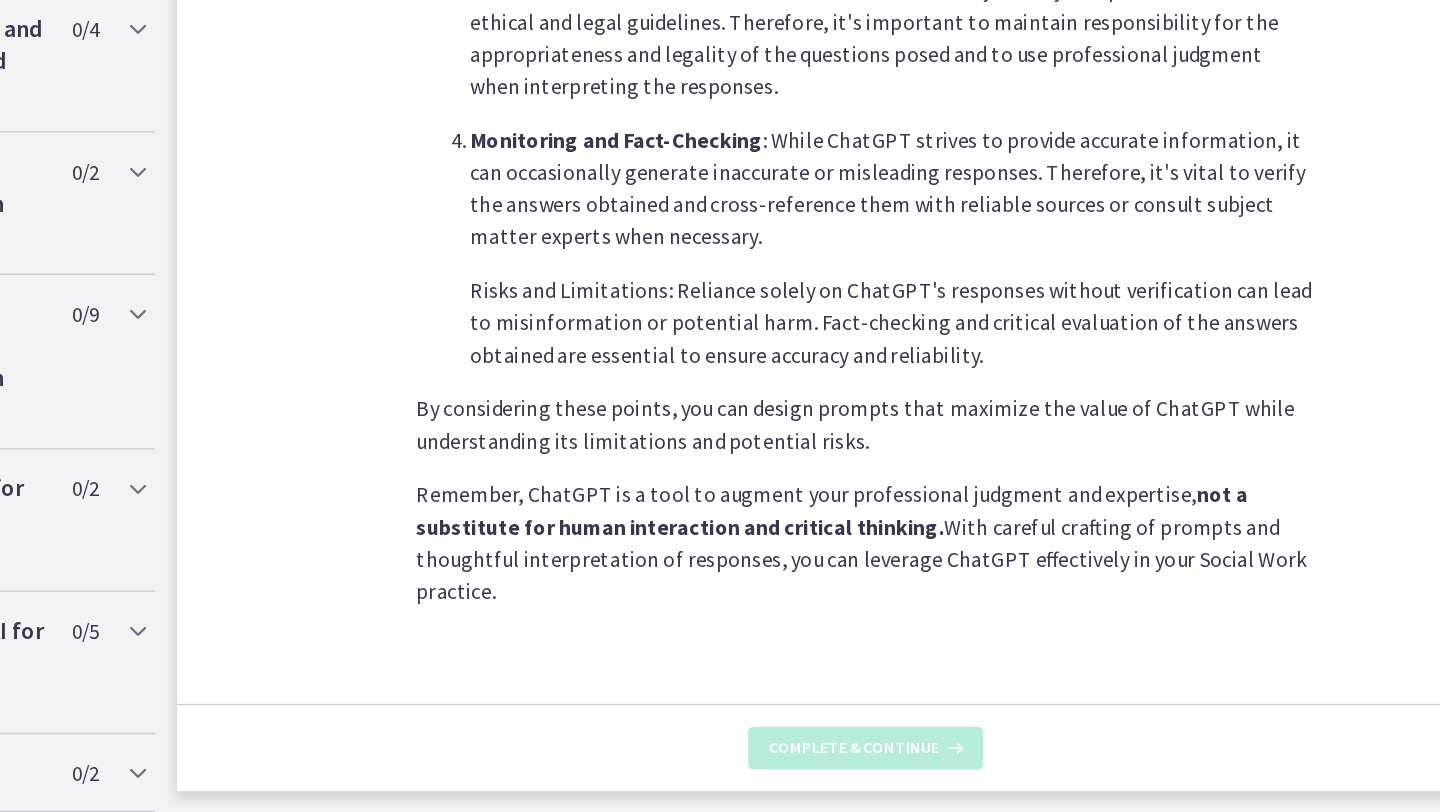 scroll, scrollTop: 0, scrollLeft: 0, axis: both 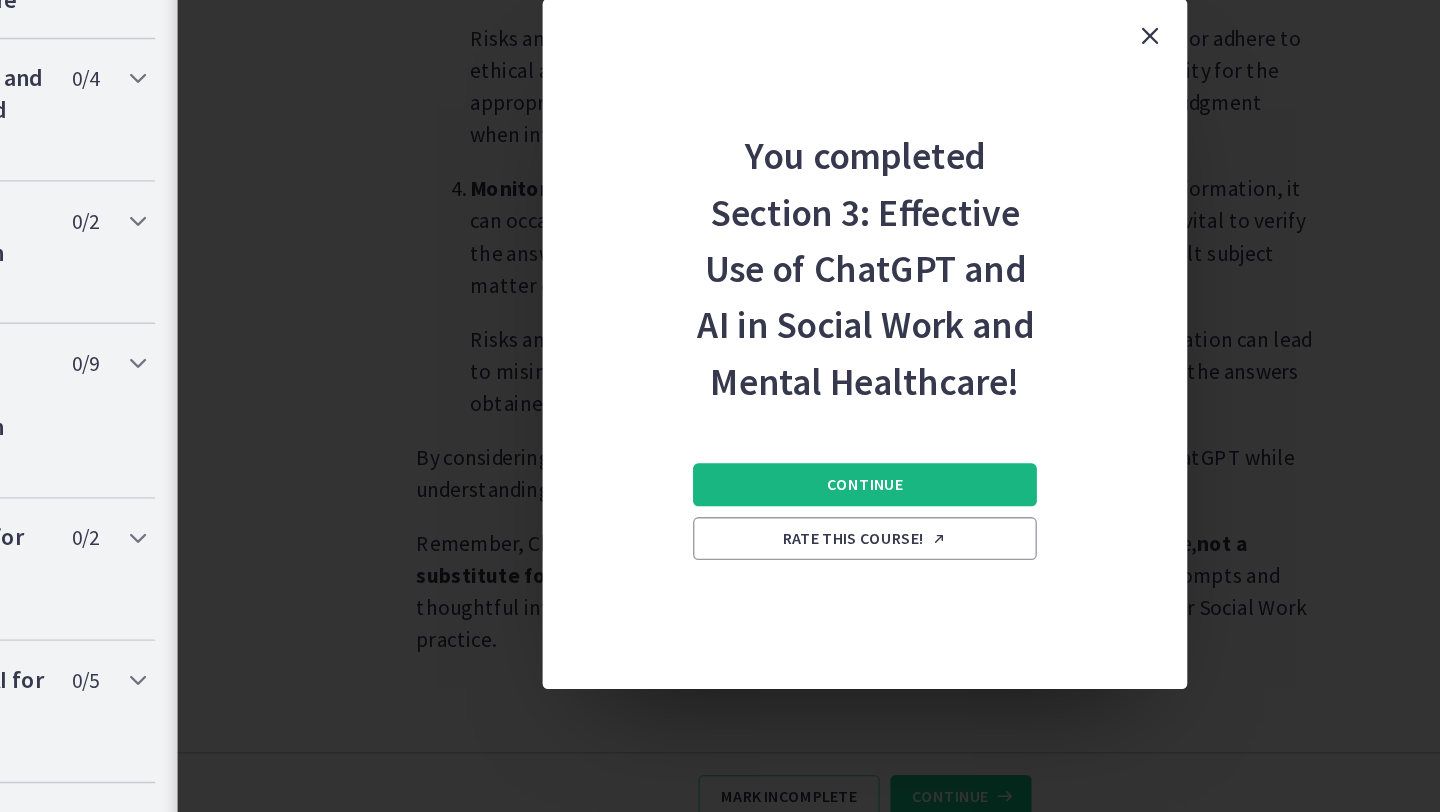 click on "Continue" at bounding box center [912, 532] 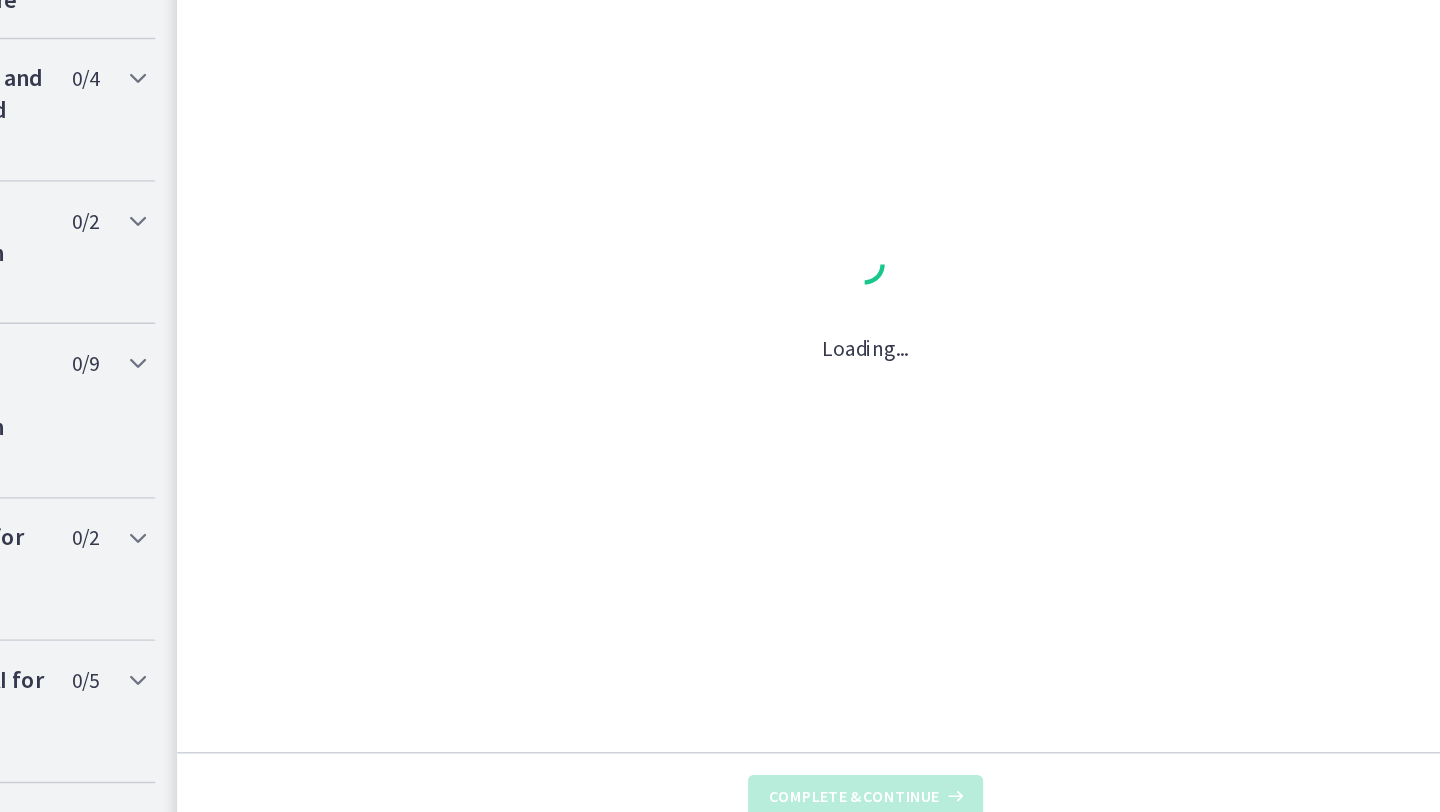 scroll, scrollTop: 0, scrollLeft: 0, axis: both 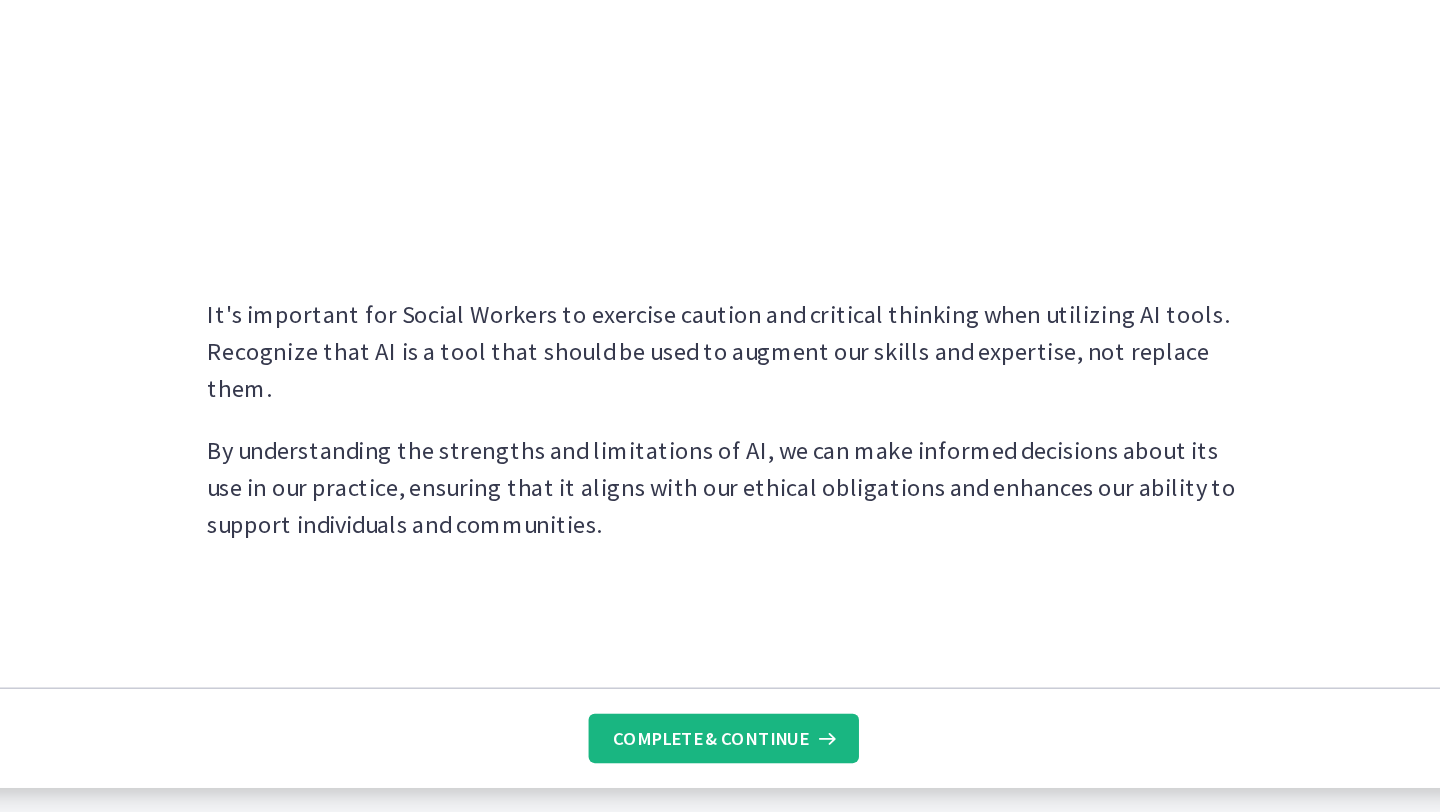 click on "Complete & continue" at bounding box center (904, 764) 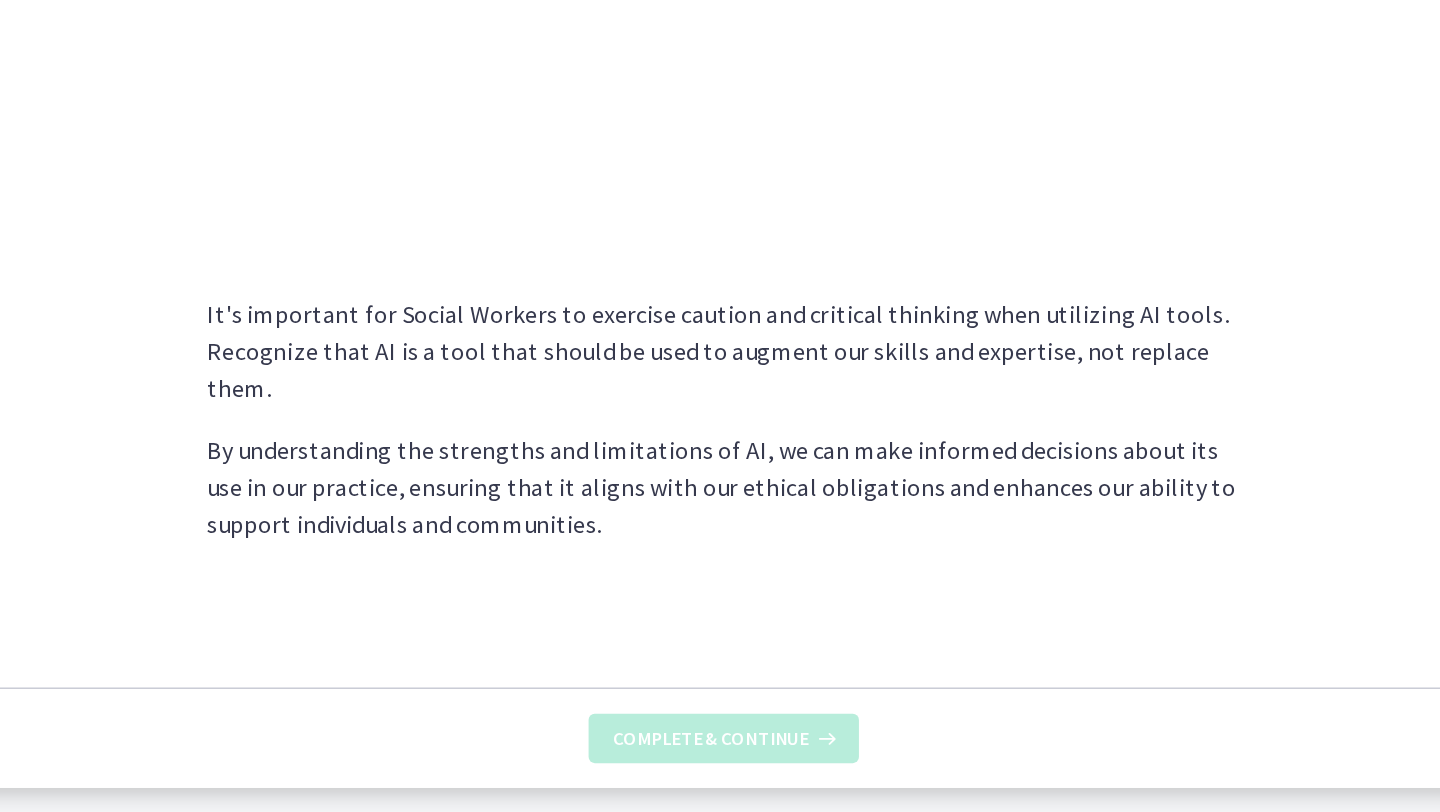 scroll, scrollTop: 0, scrollLeft: 0, axis: both 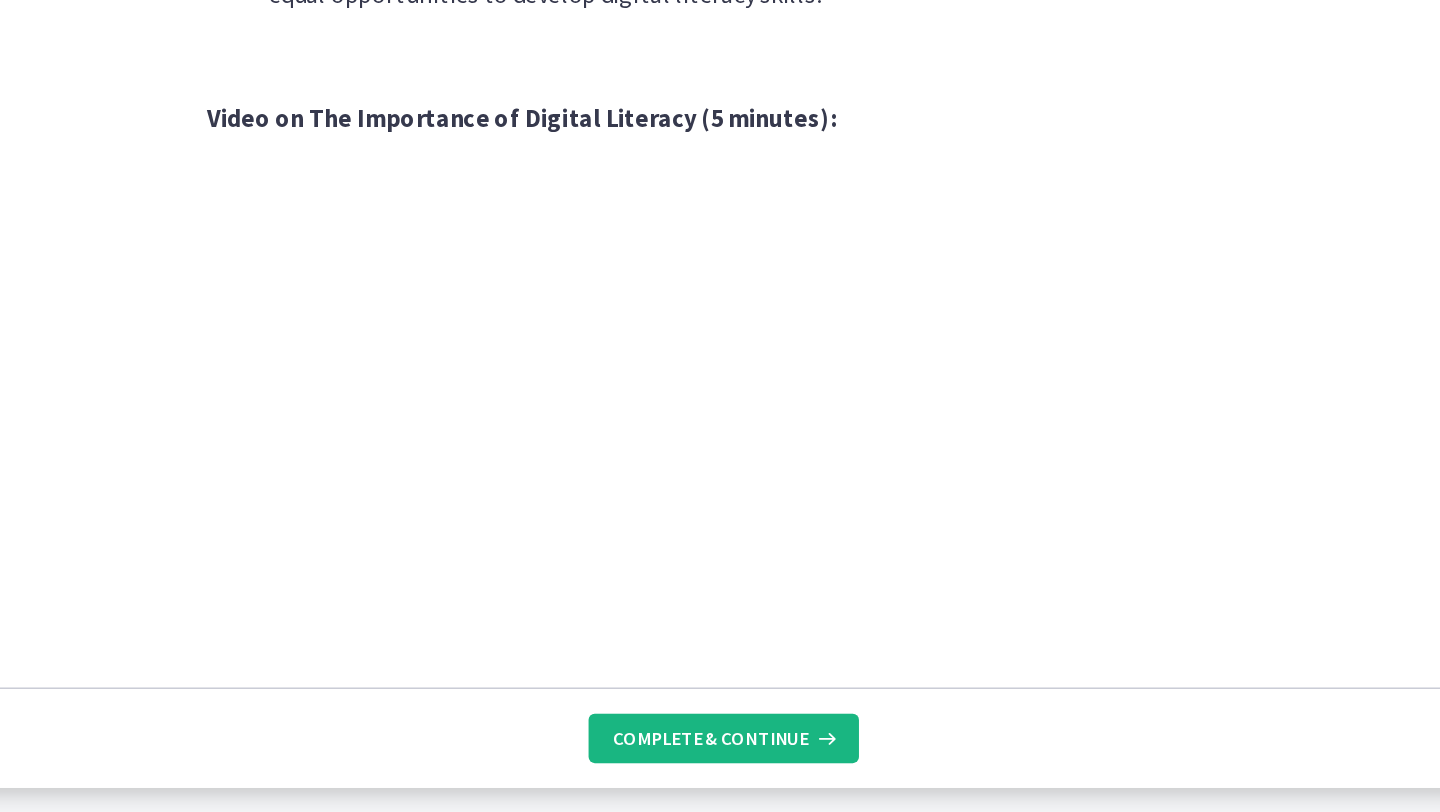 click on "Complete & continue" at bounding box center (912, 764) 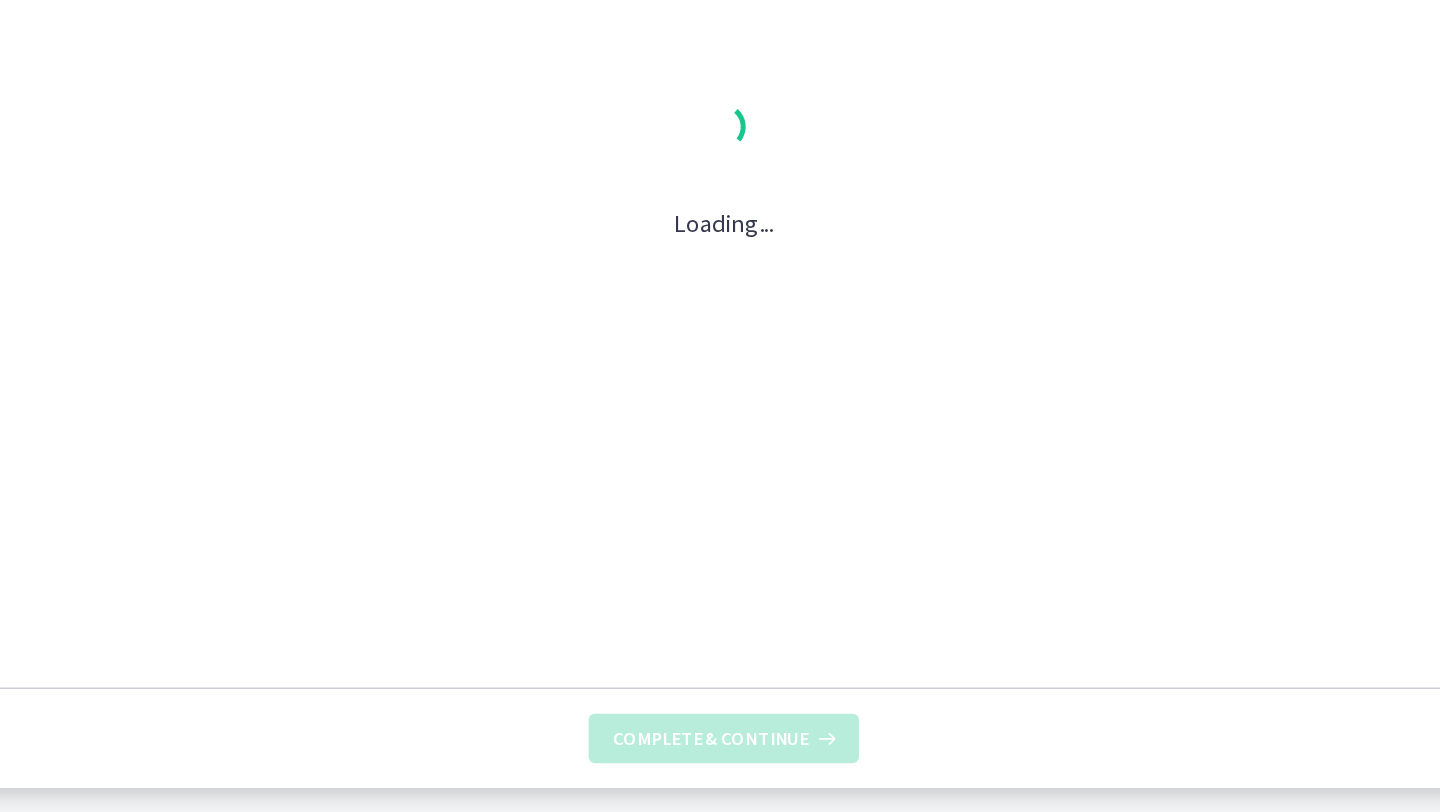 scroll, scrollTop: 0, scrollLeft: 0, axis: both 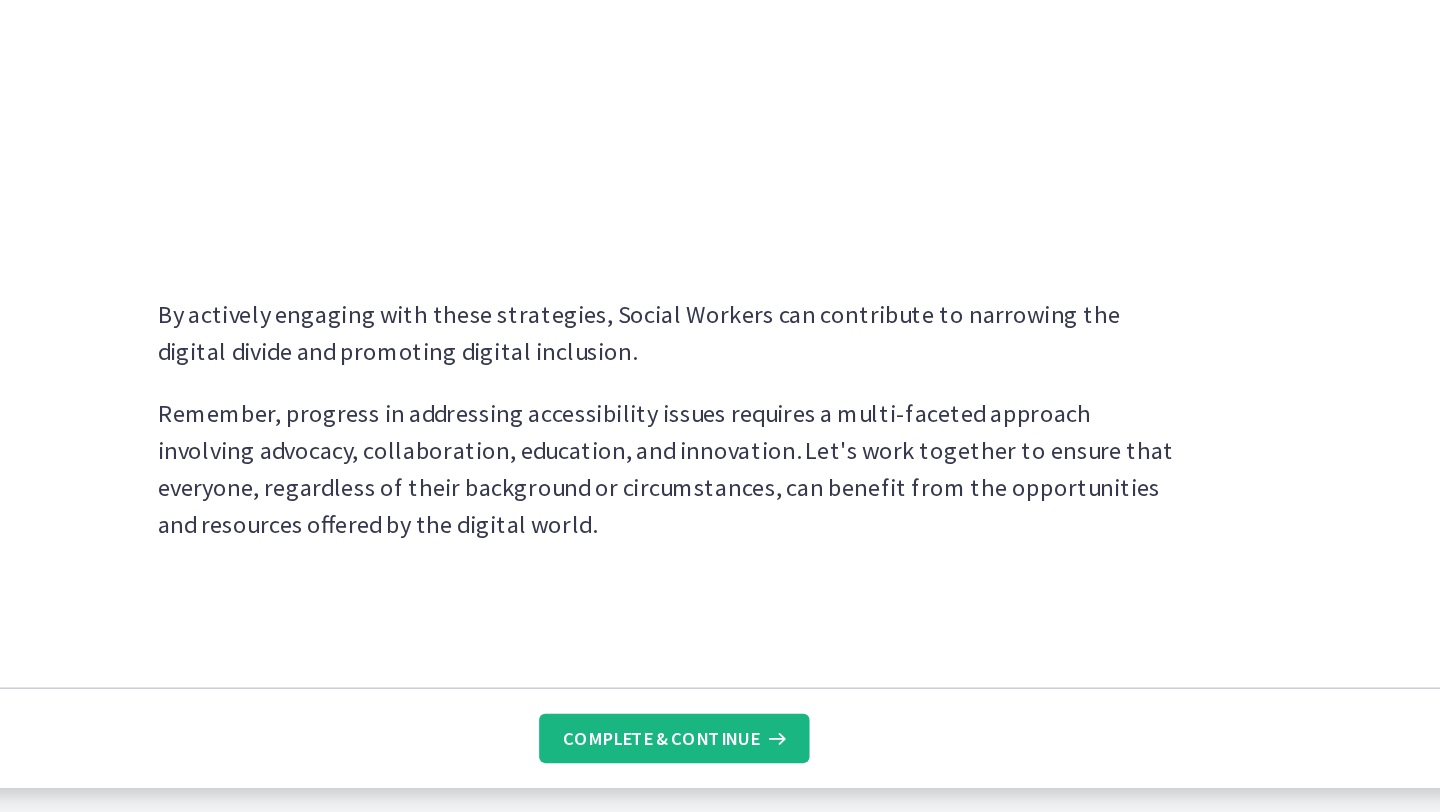 click at bounding box center (978, 764) 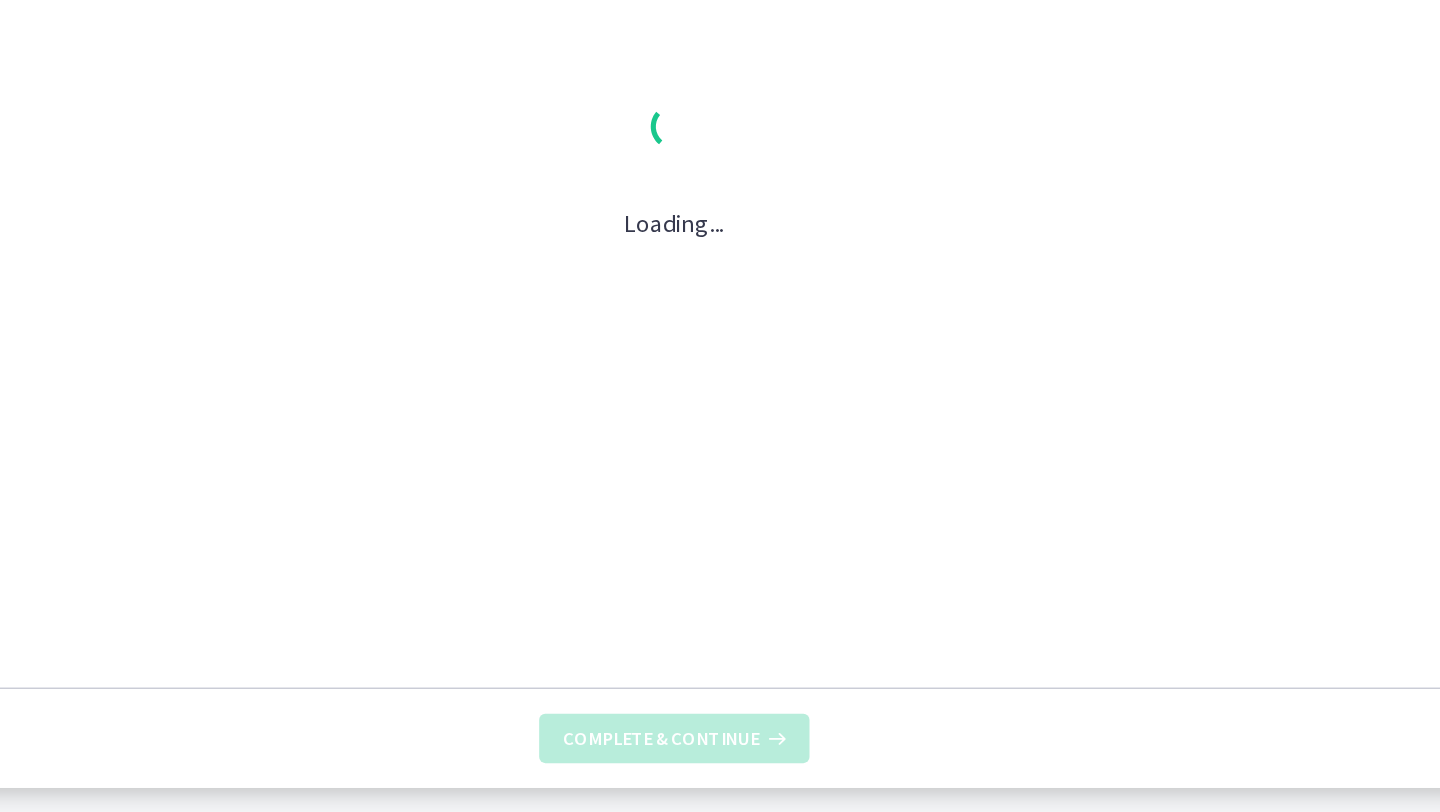 scroll, scrollTop: 0, scrollLeft: 0, axis: both 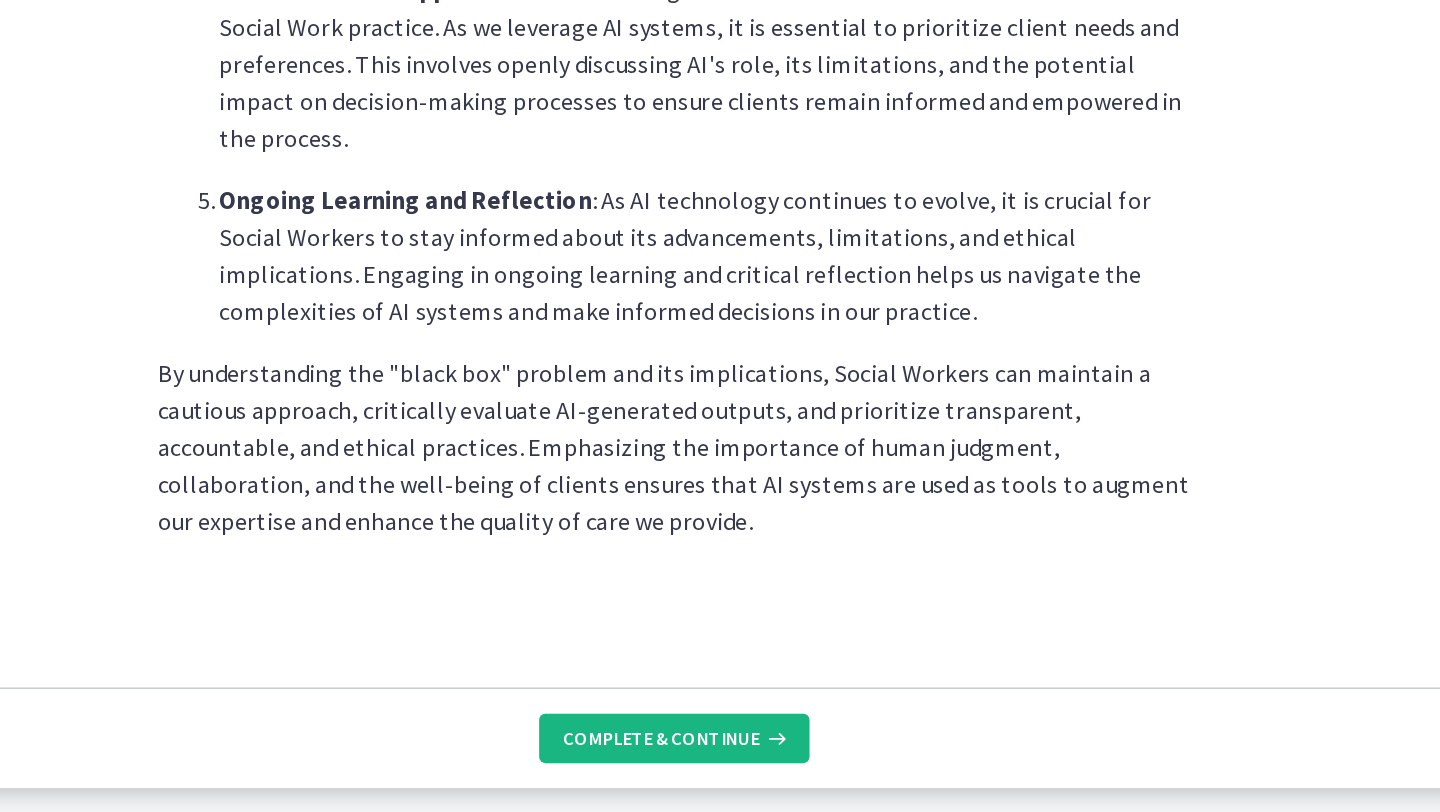 click on "Complete & continue" at bounding box center [904, 764] 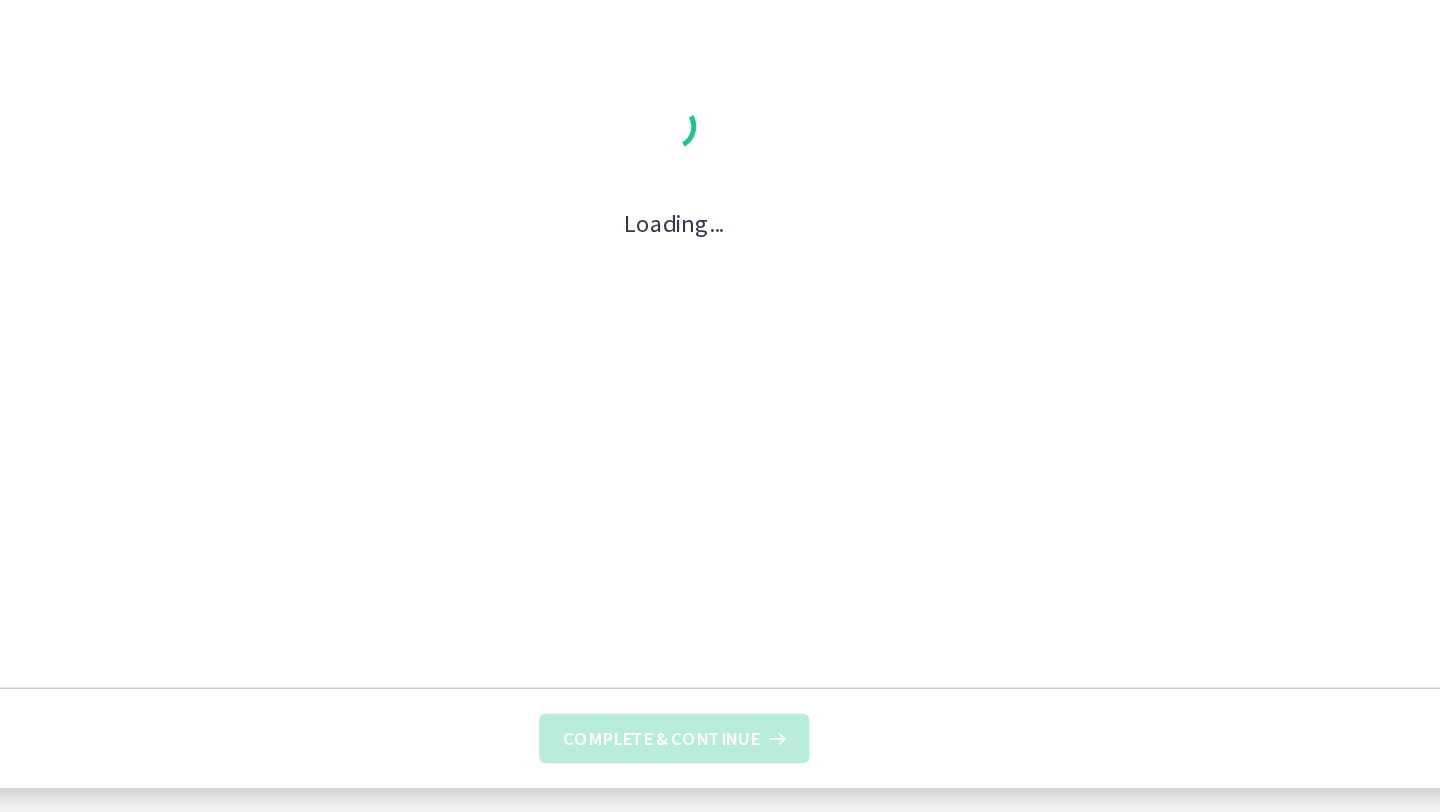 scroll, scrollTop: 0, scrollLeft: 0, axis: both 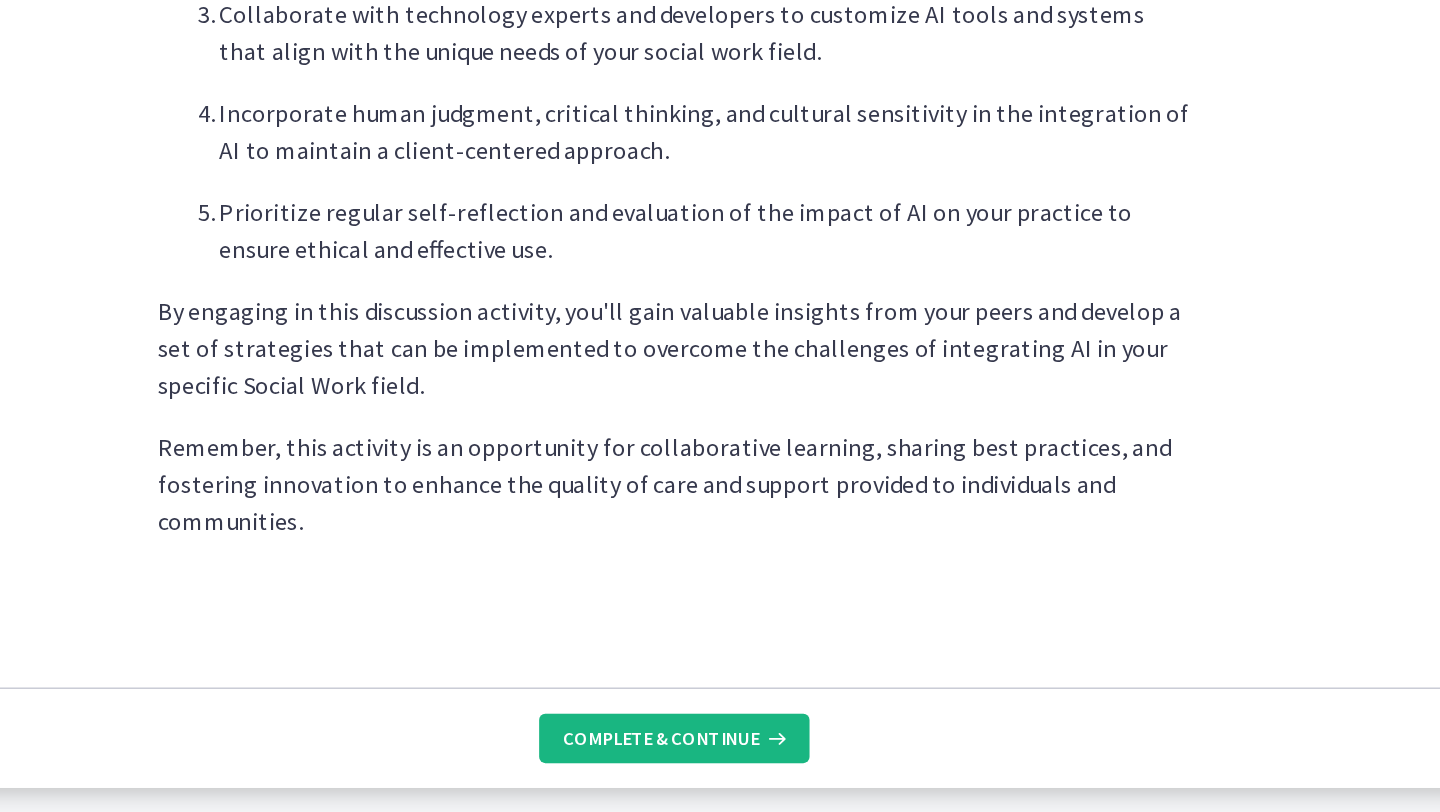 click on "Complete & continue" at bounding box center [904, 764] 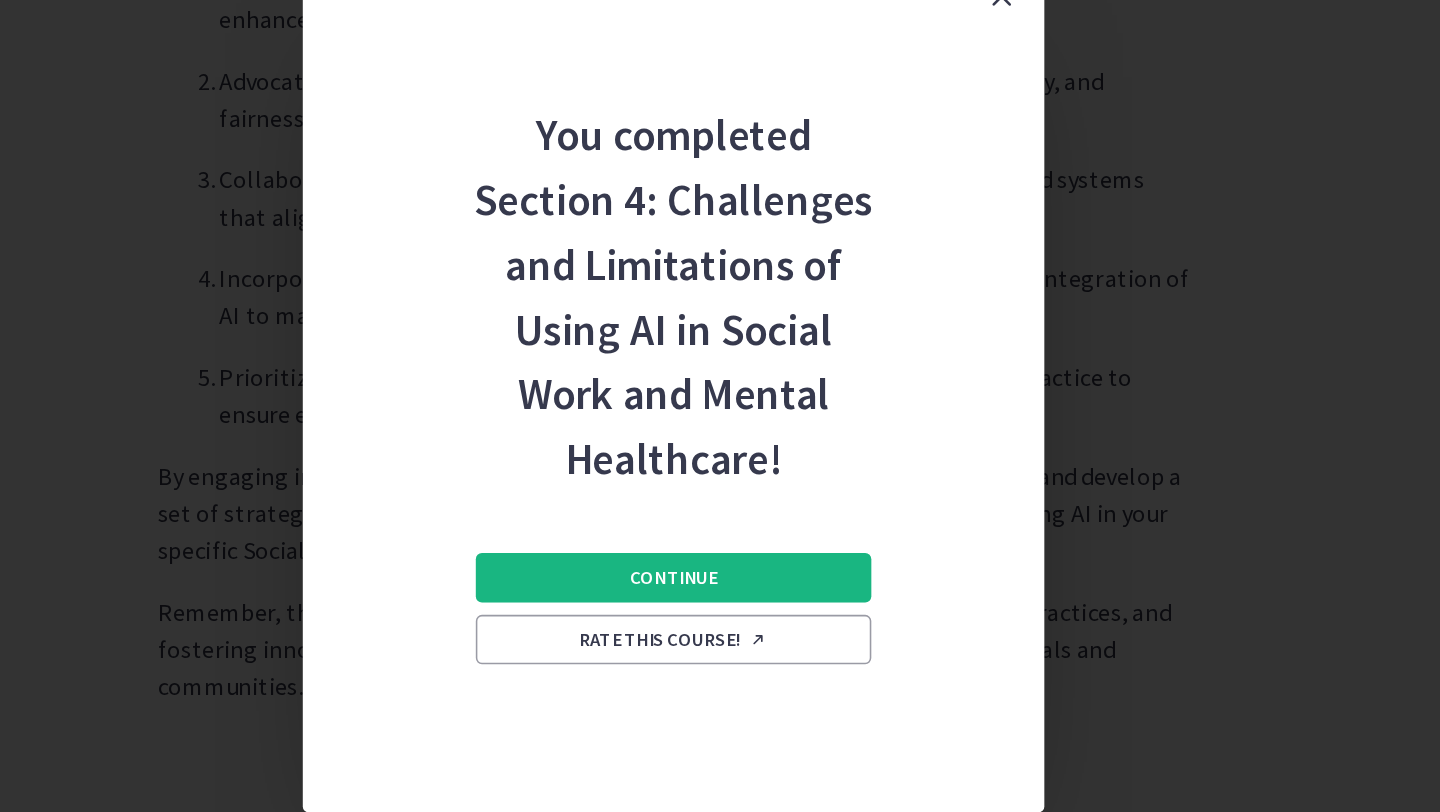 click on "Continue" at bounding box center (912, 553) 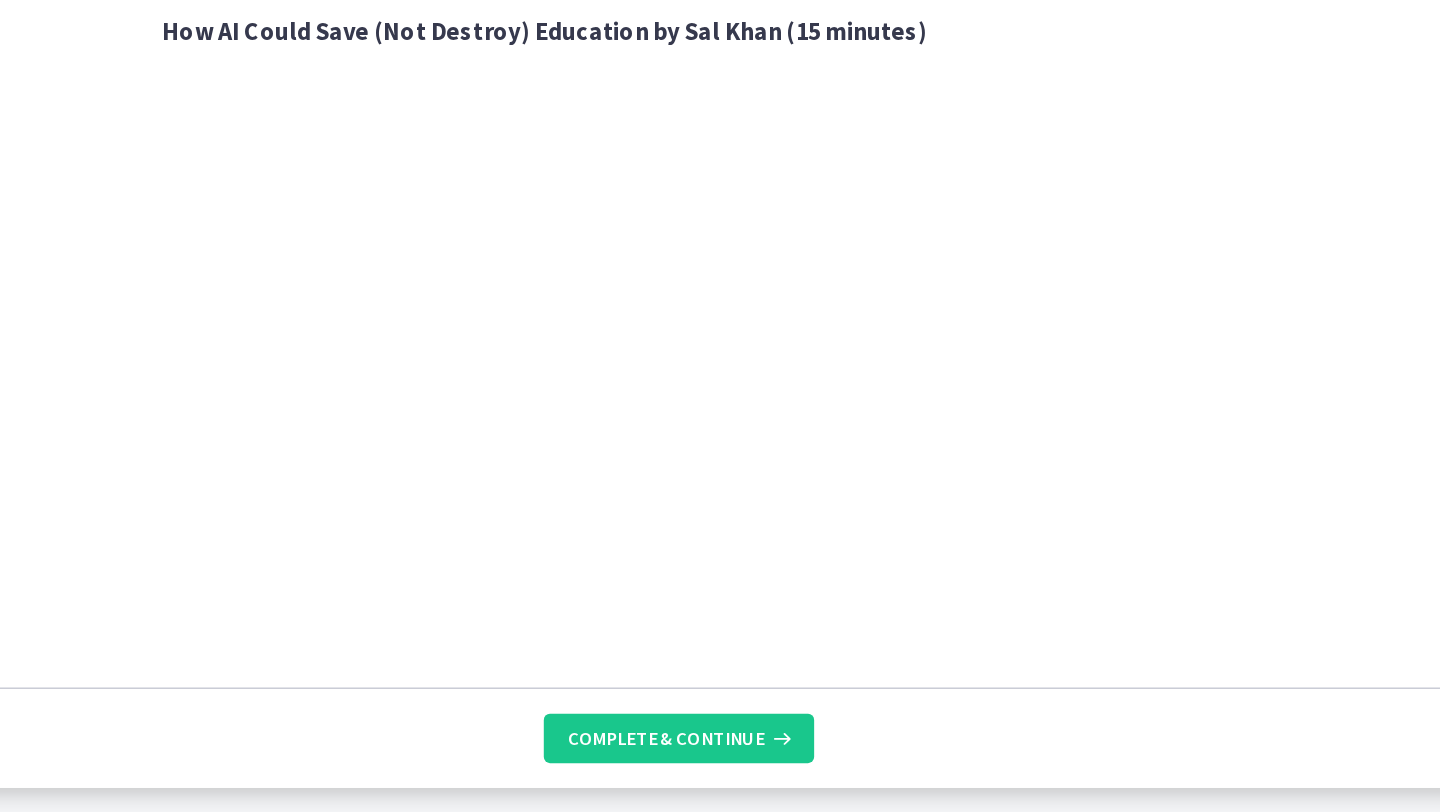 scroll, scrollTop: 1251, scrollLeft: 0, axis: vertical 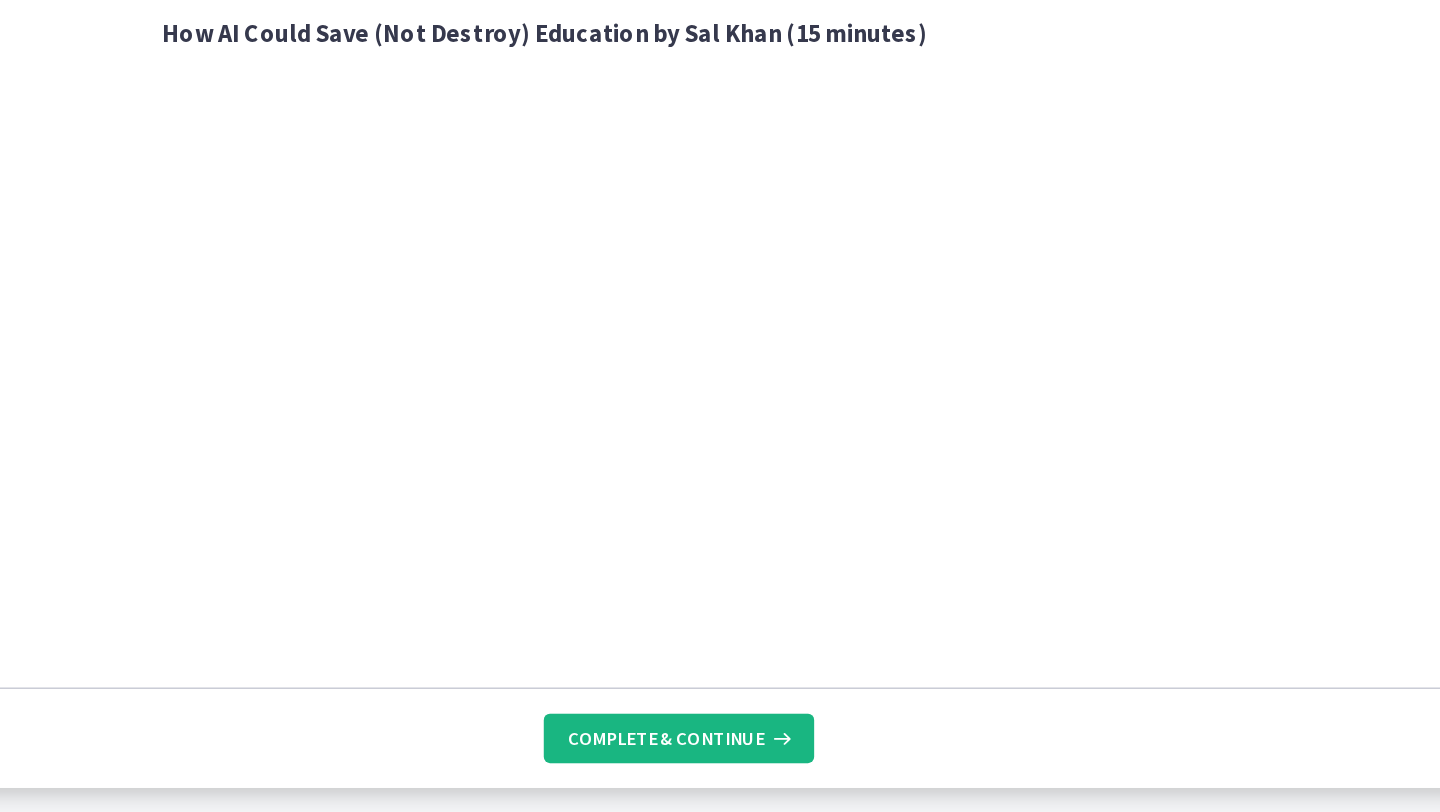 click on "Complete & continue" at bounding box center [912, 764] 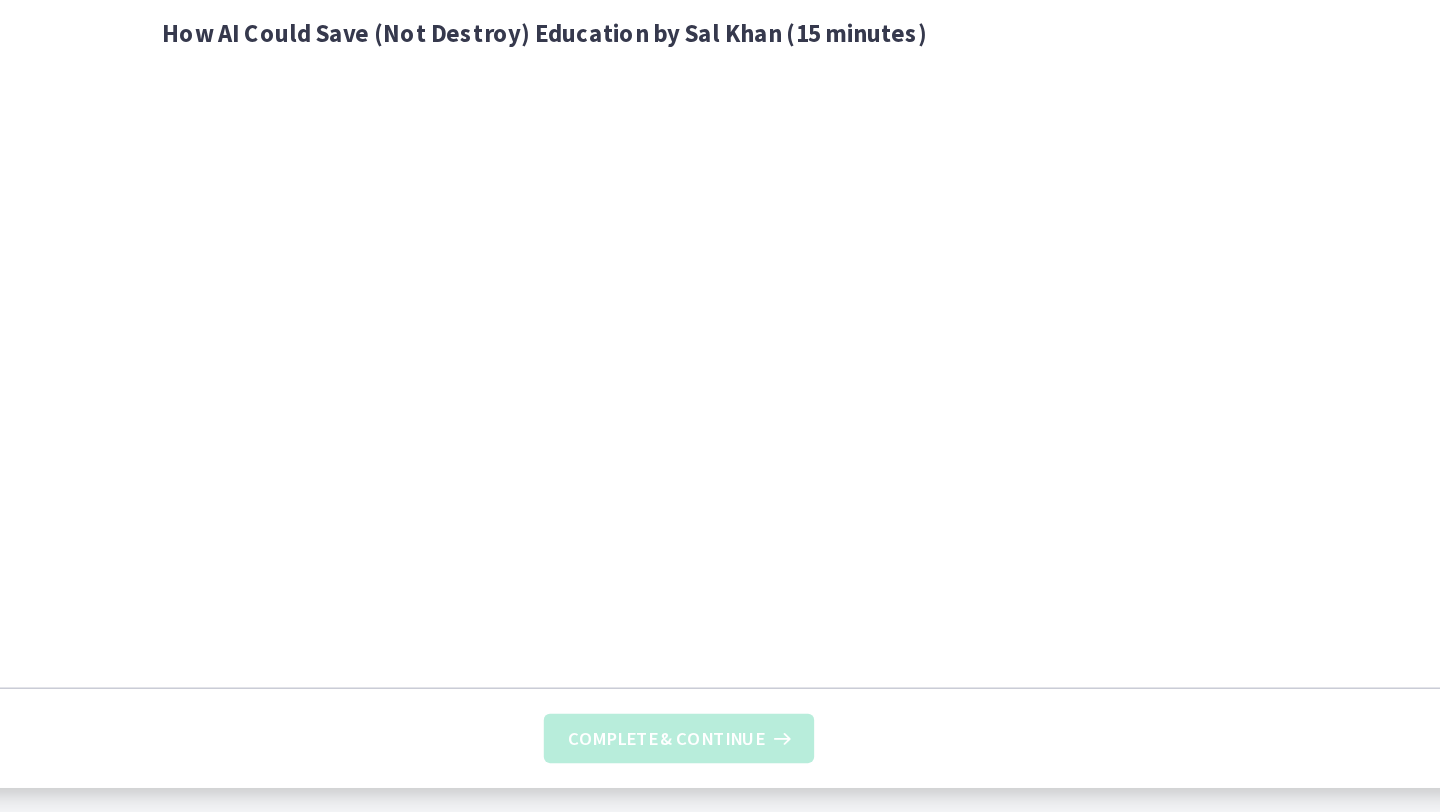 scroll, scrollTop: 0, scrollLeft: 0, axis: both 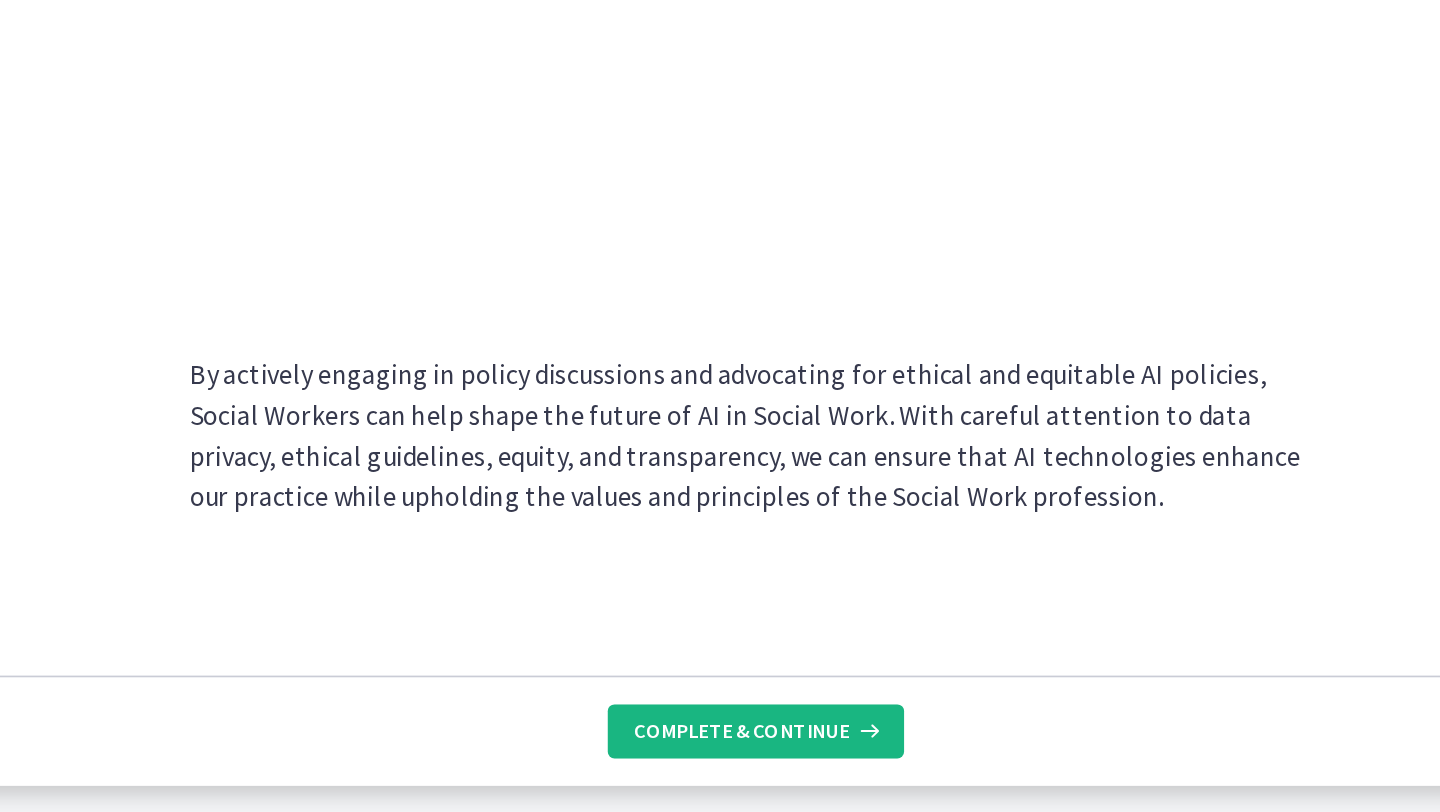 click on "Complete & continue" at bounding box center (912, 764) 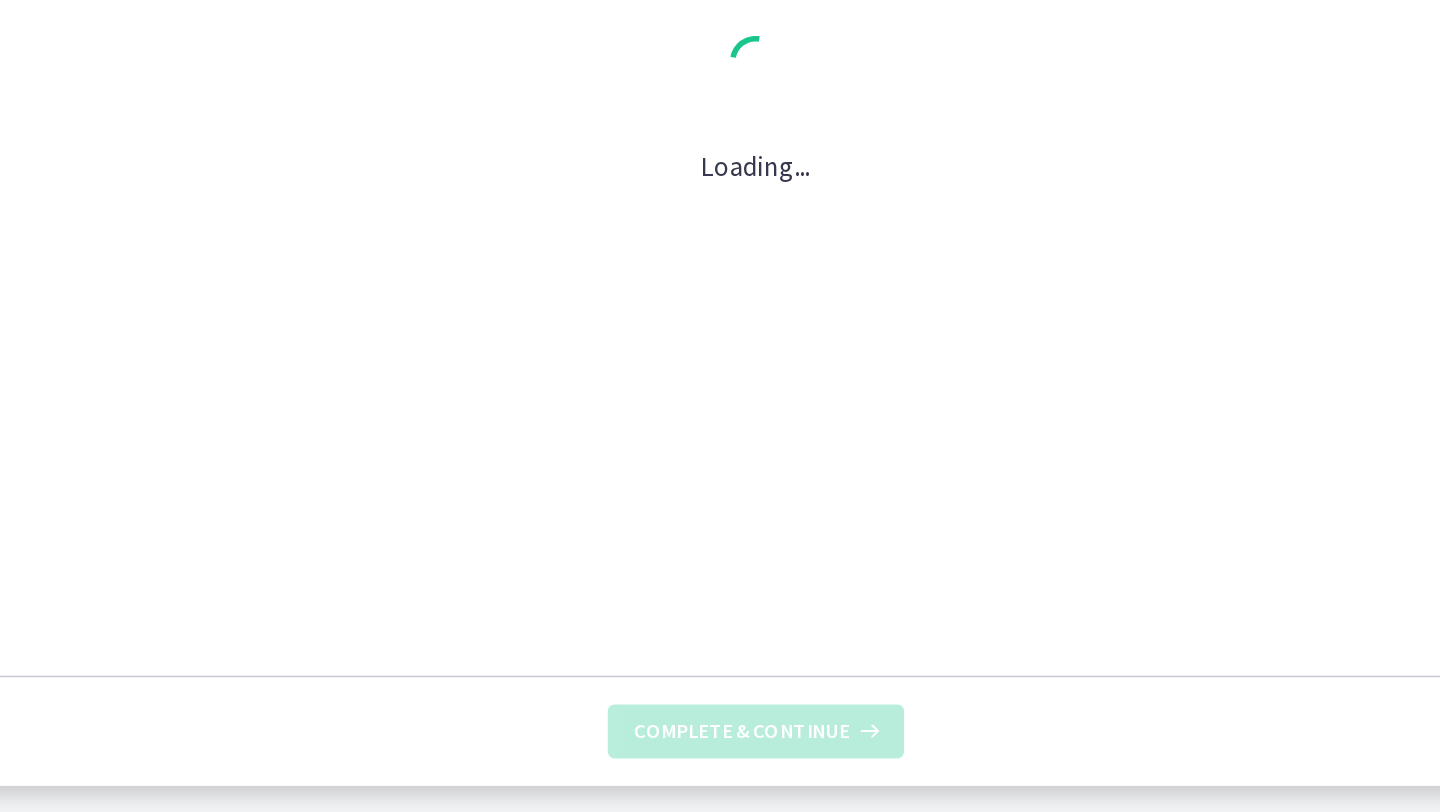 scroll, scrollTop: 0, scrollLeft: 0, axis: both 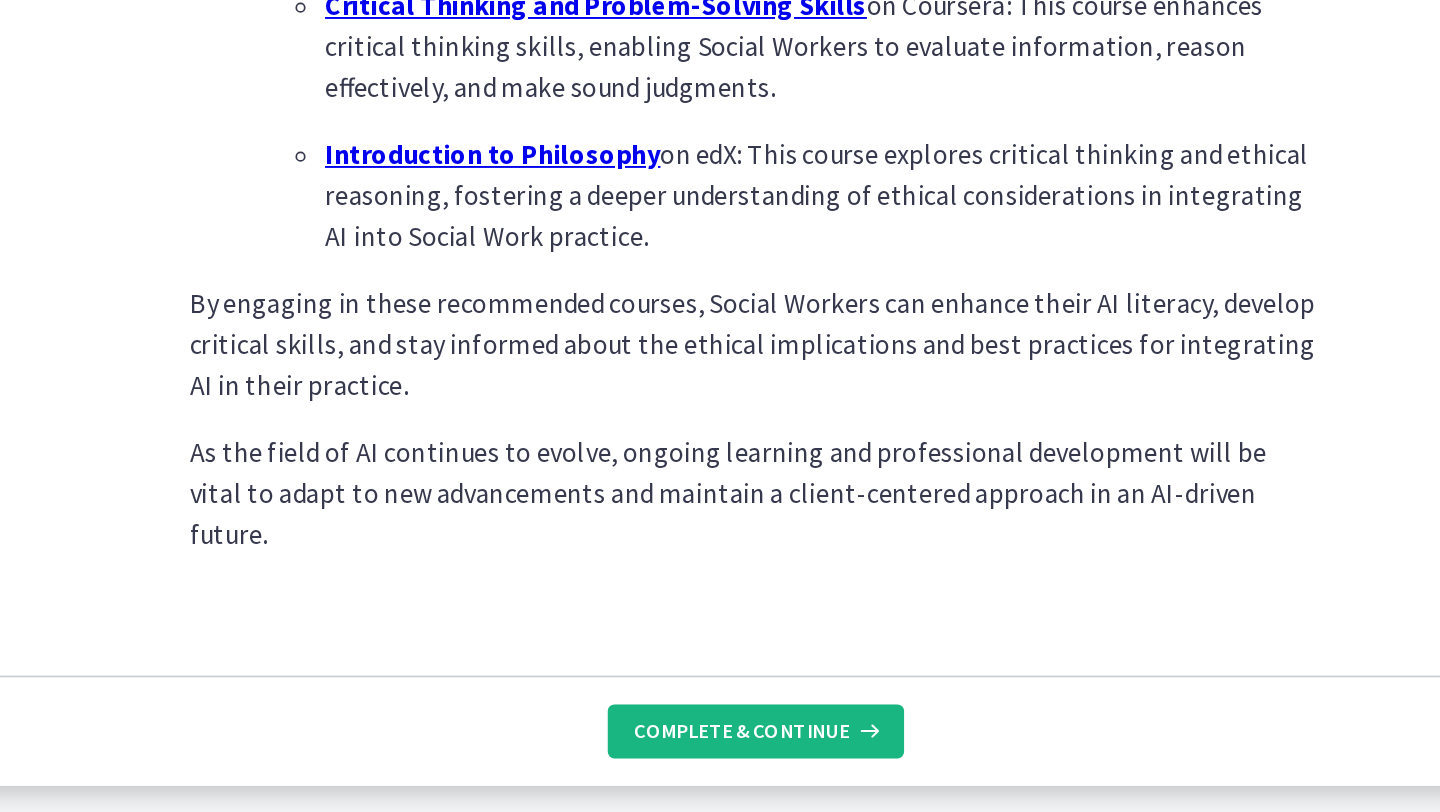 click on "Complete & continue" at bounding box center [904, 764] 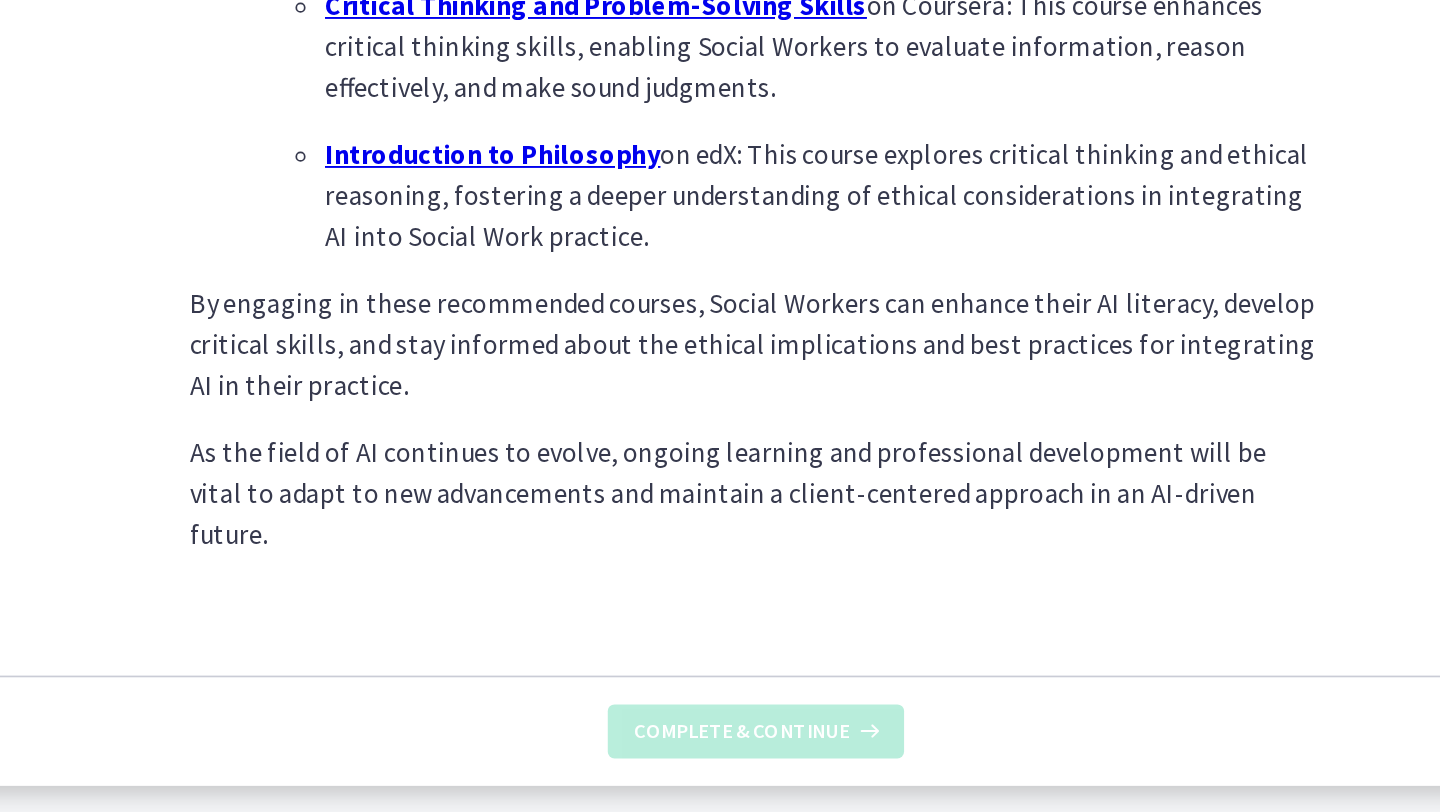 scroll, scrollTop: 0, scrollLeft: 0, axis: both 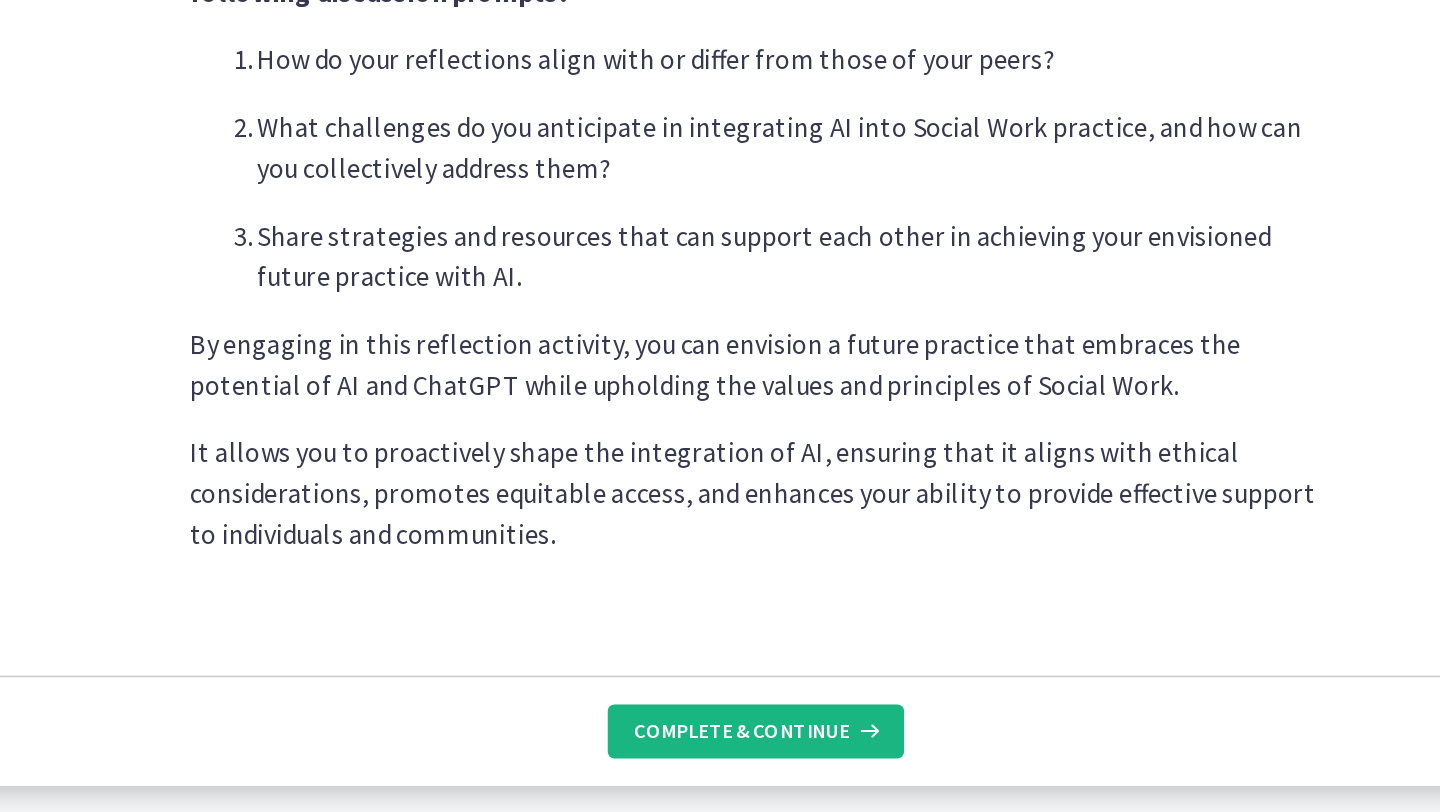 click on "Complete & continue" at bounding box center (904, 764) 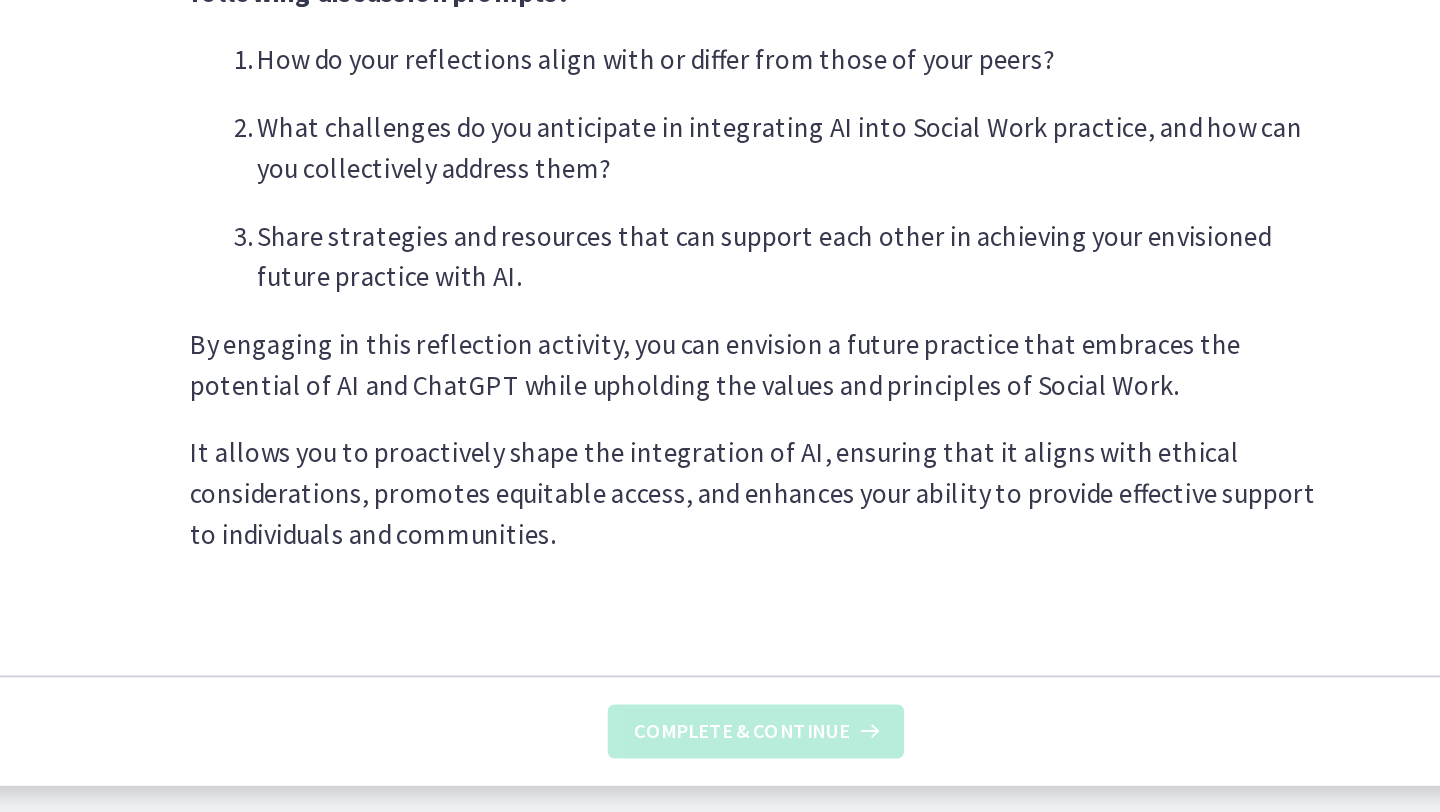 scroll, scrollTop: 0, scrollLeft: 0, axis: both 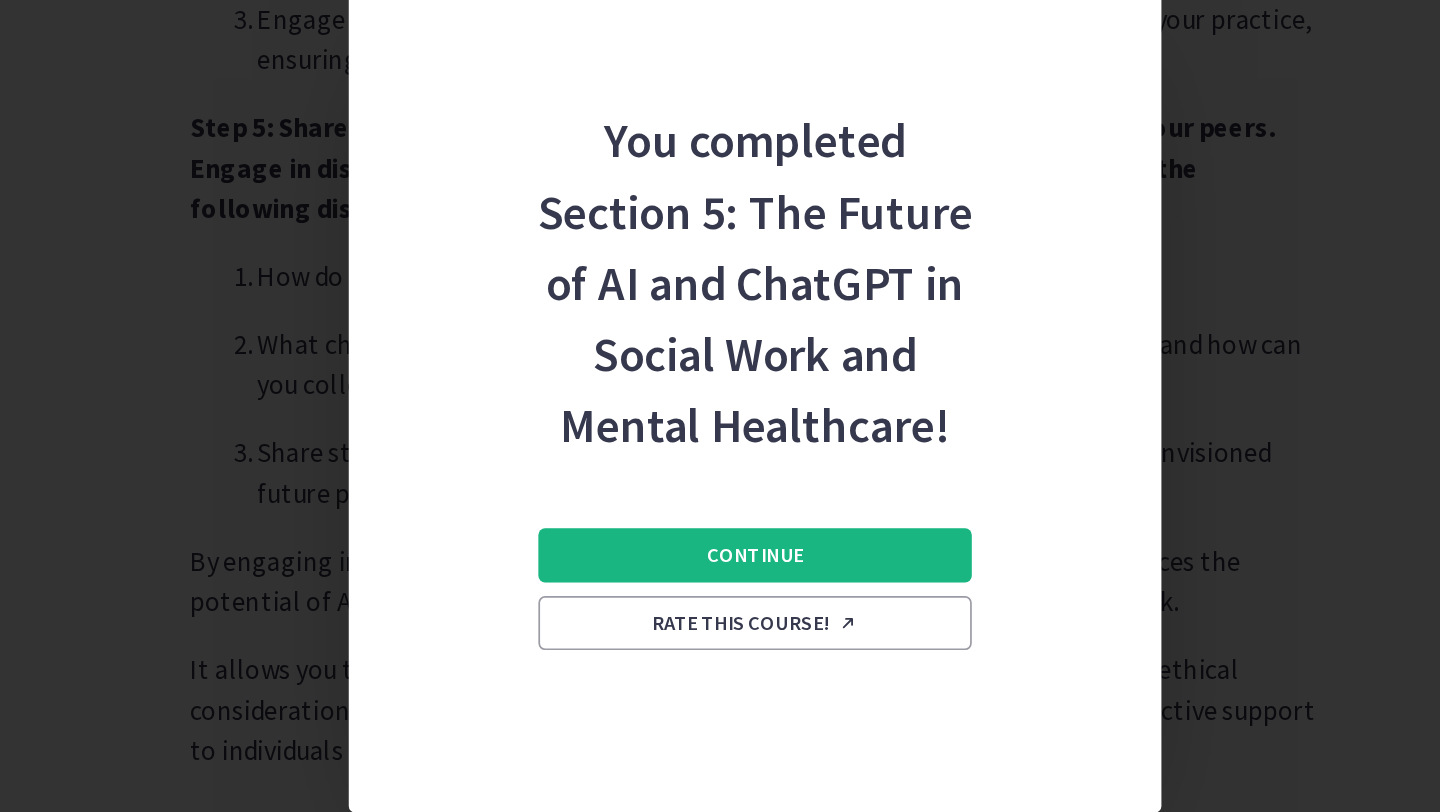 click on "Continue" at bounding box center (912, 532) 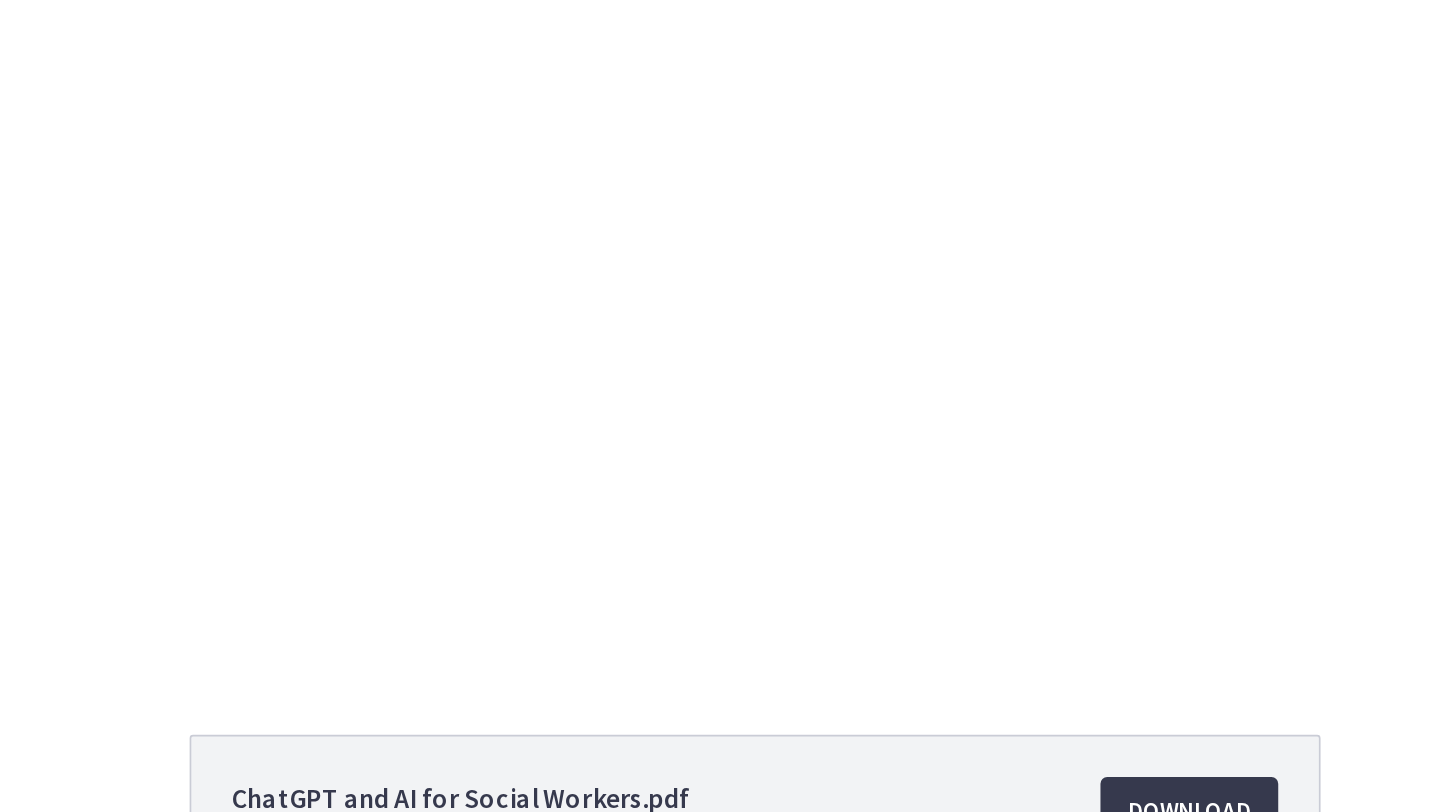 scroll, scrollTop: 896, scrollLeft: 0, axis: vertical 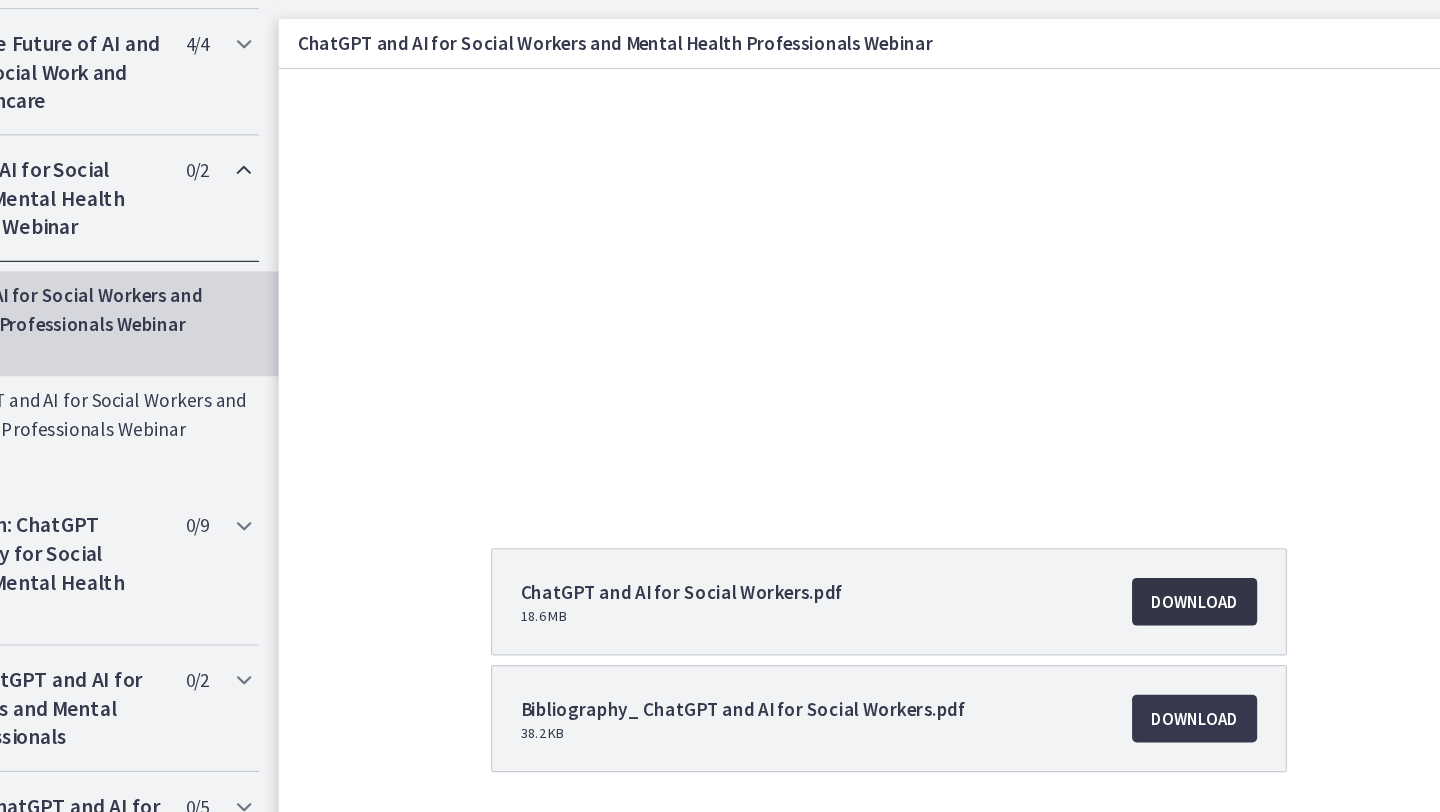 click on "Download
Opens in a new window" at bounding box center (1168, 505) 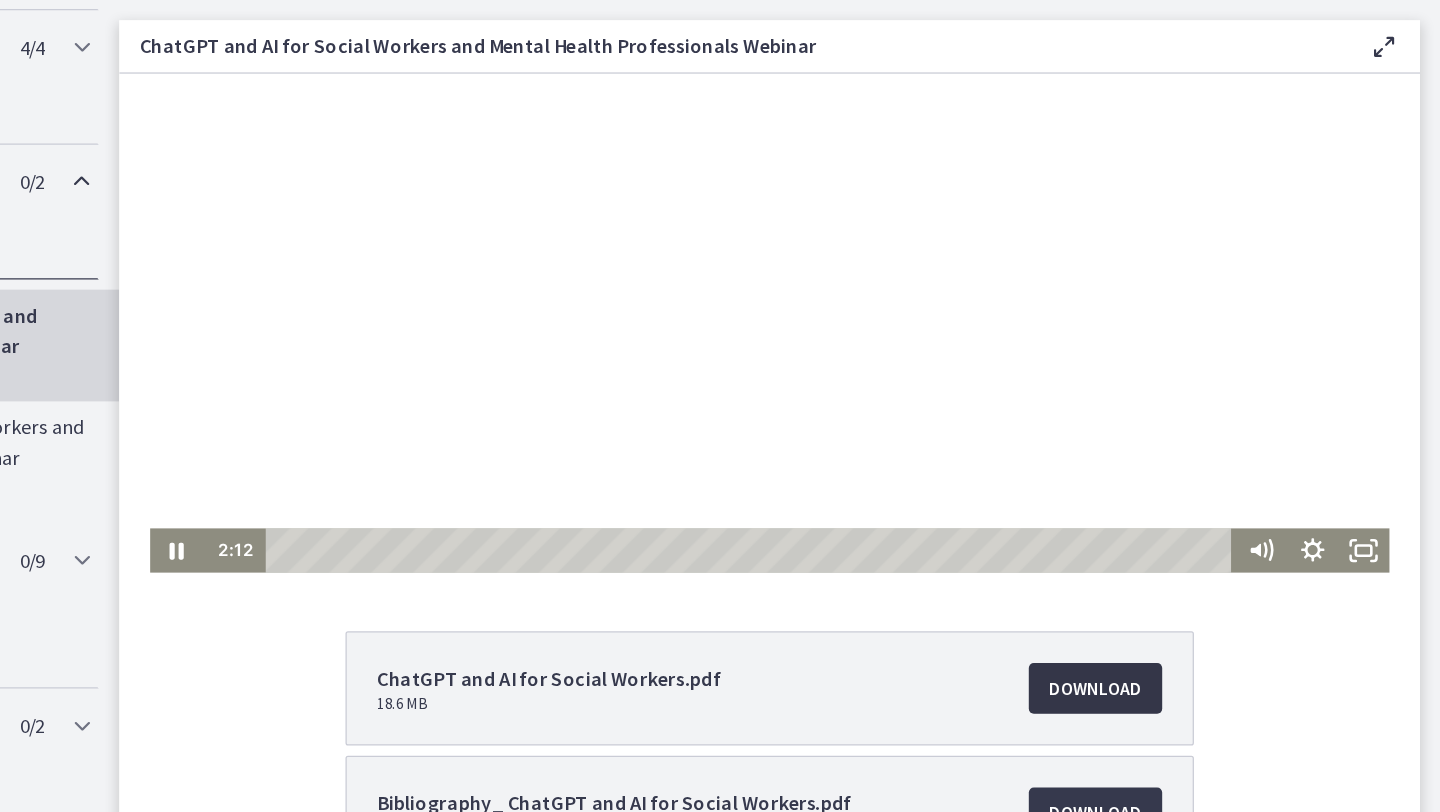 scroll, scrollTop: 147, scrollLeft: 0, axis: vertical 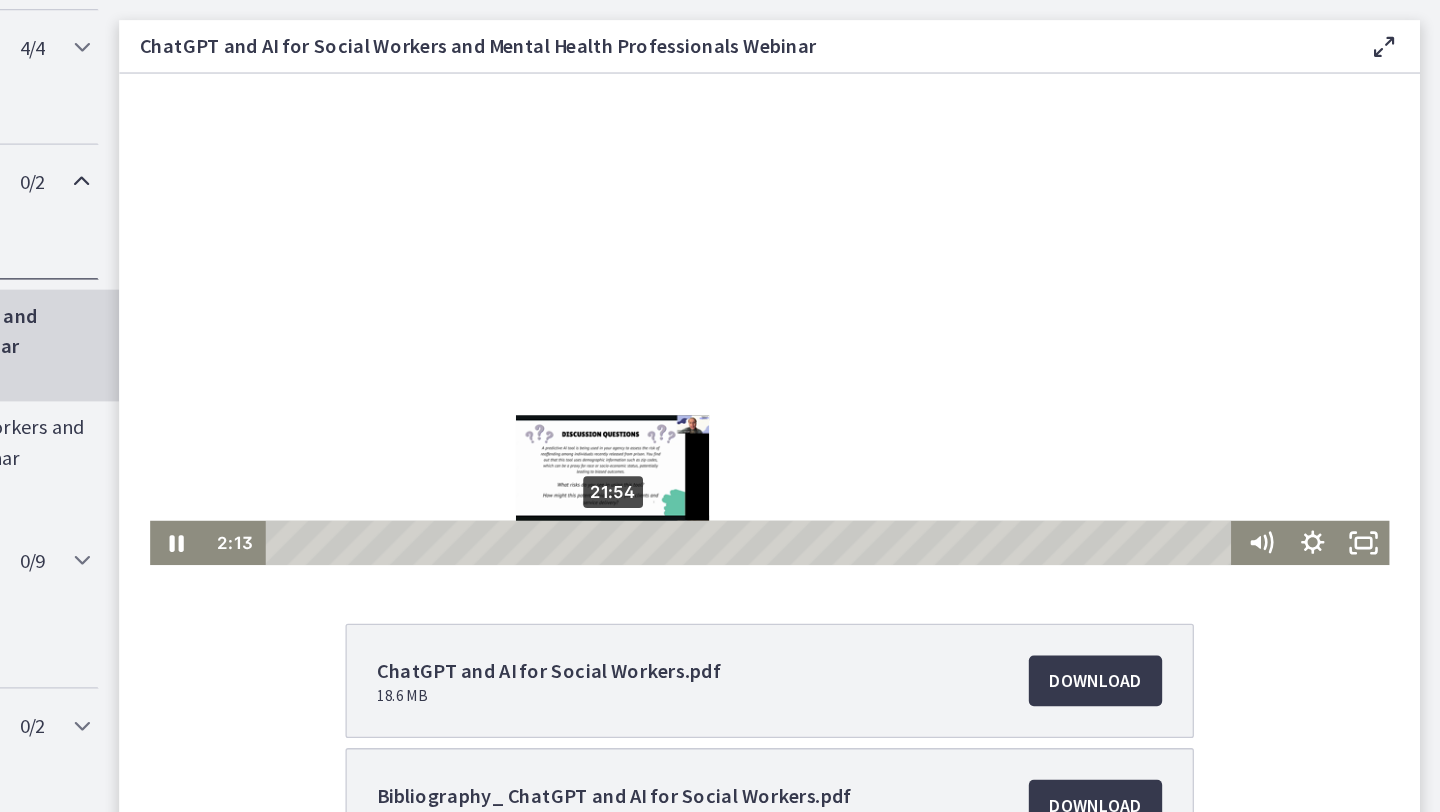 click on "21:54" at bounding box center [617, 403] 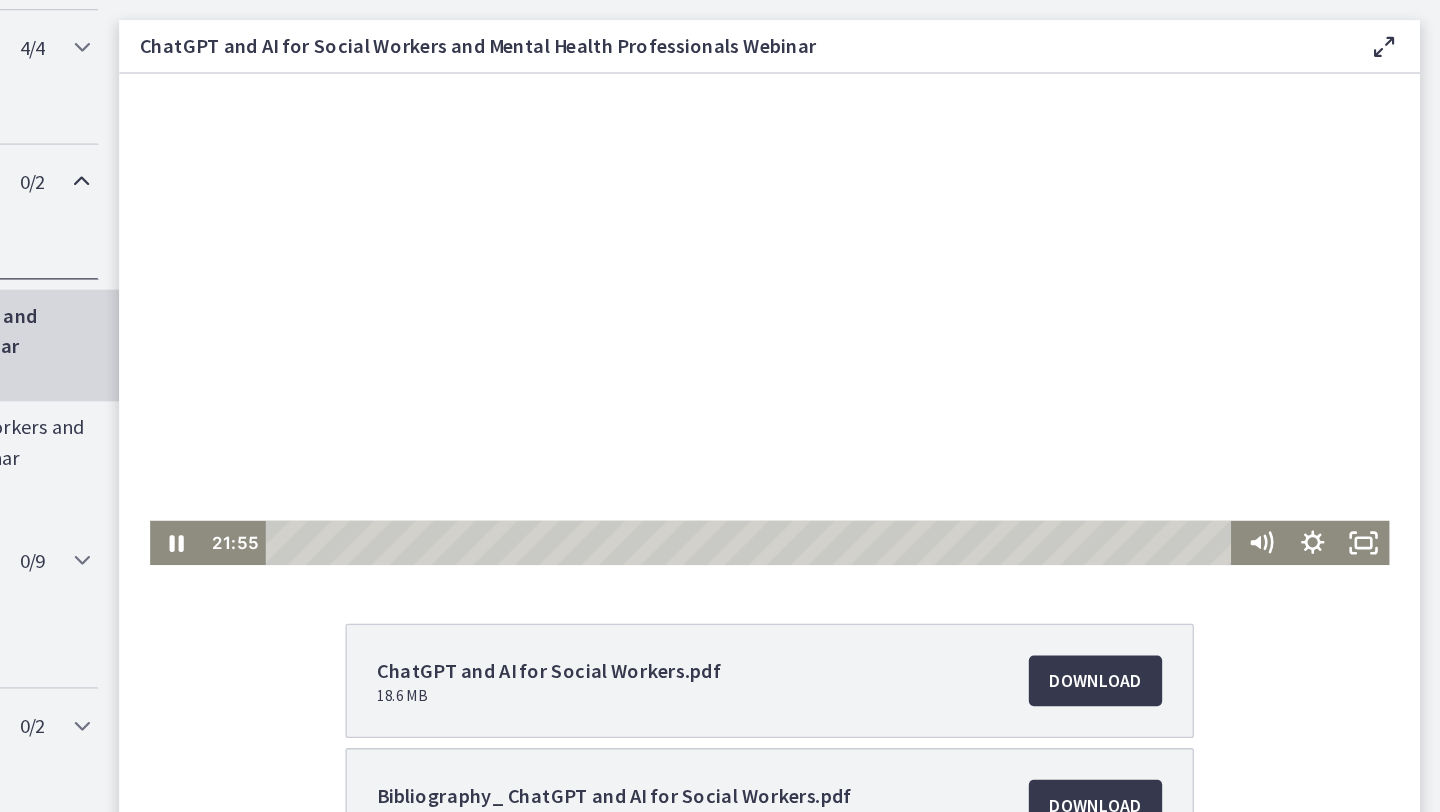 scroll, scrollTop: 0, scrollLeft: 0, axis: both 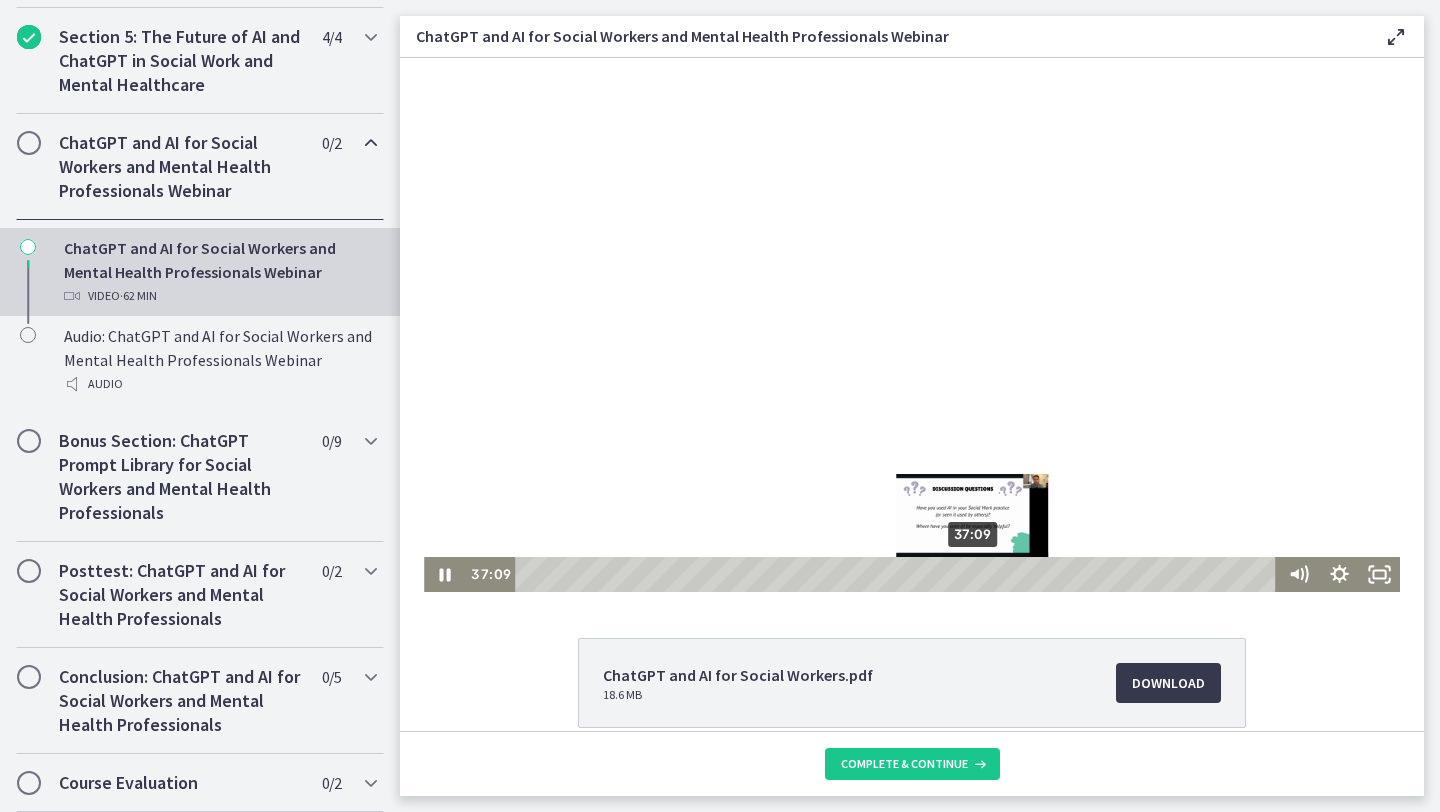 click on "37:09" at bounding box center (898, 574) 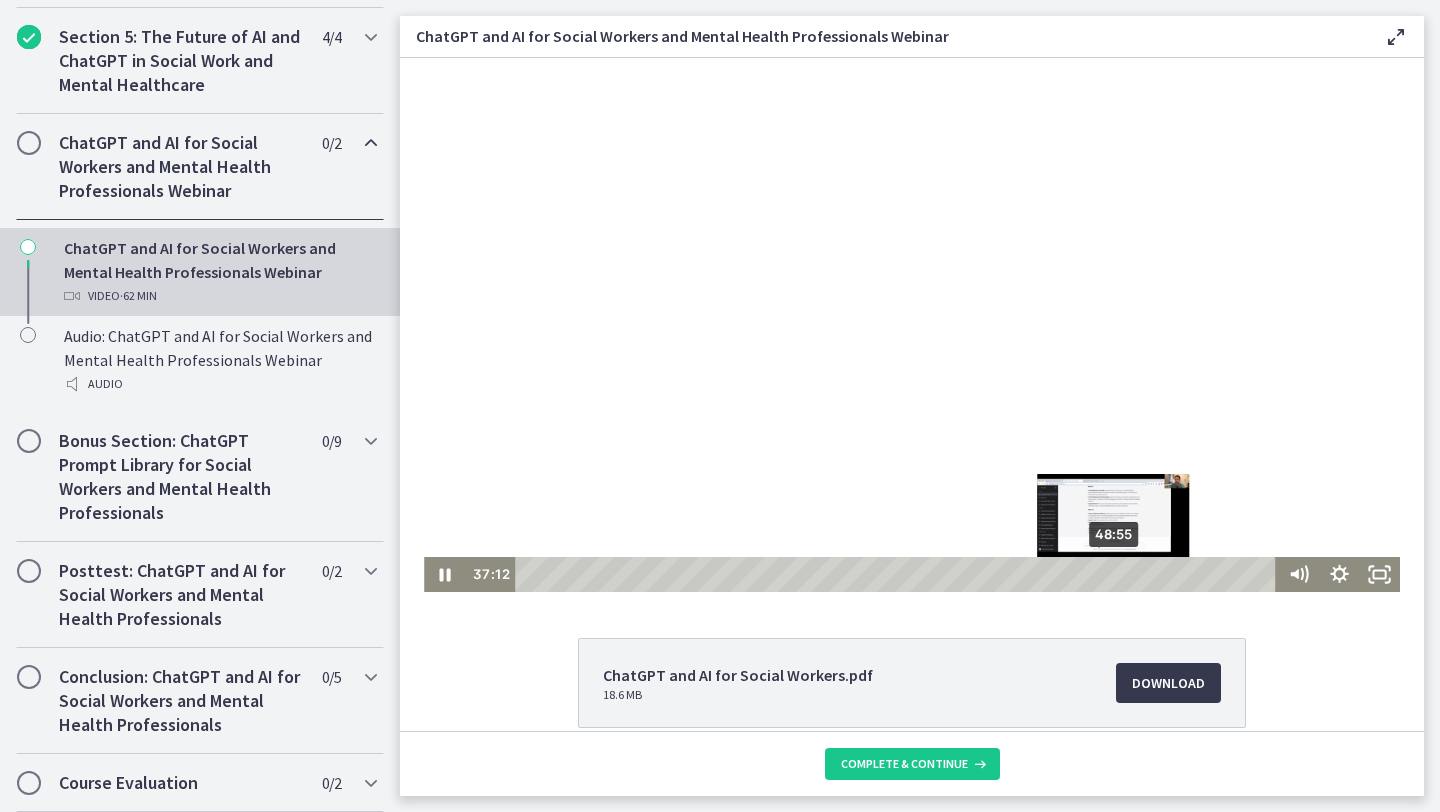 click on "48:55" at bounding box center (898, 574) 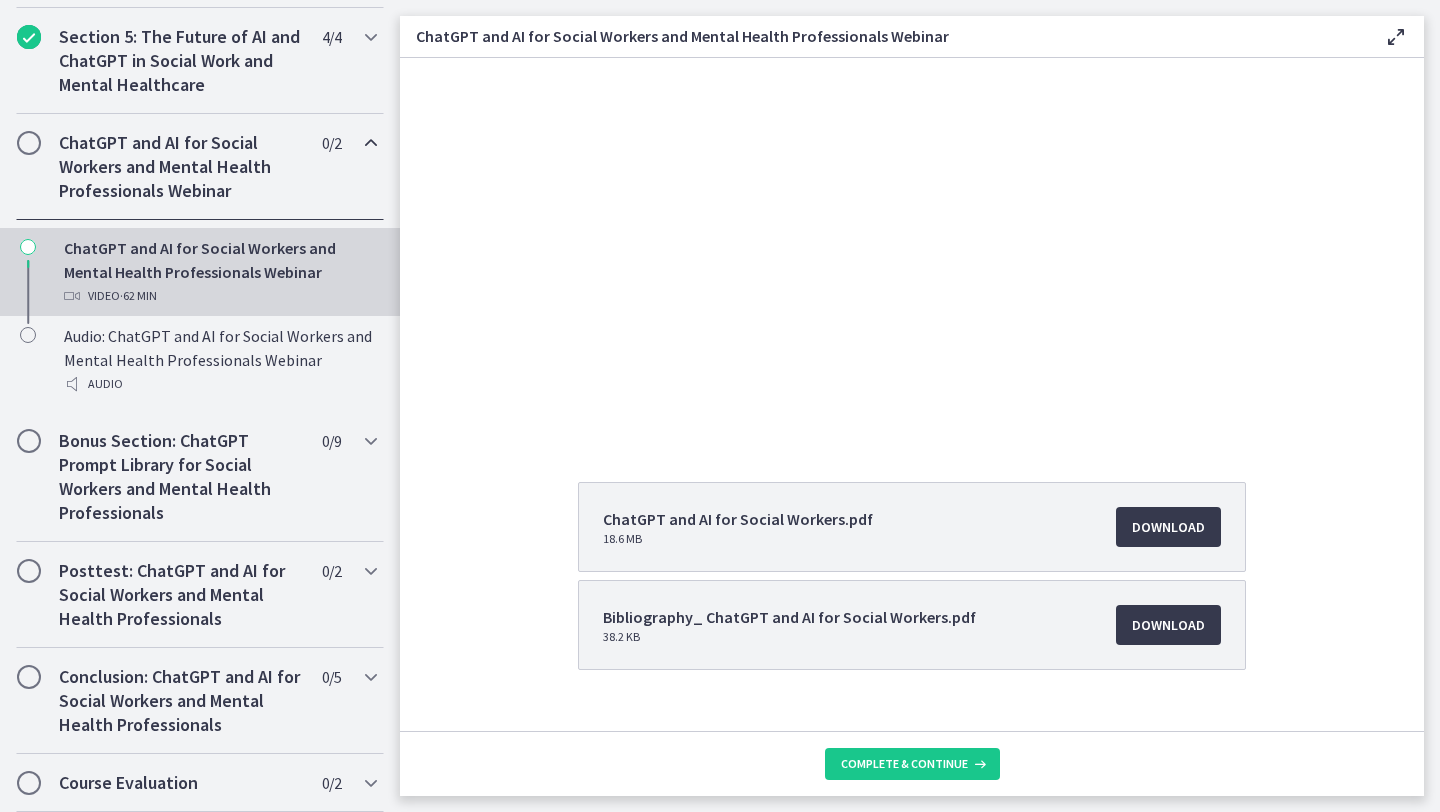 scroll, scrollTop: 191, scrollLeft: 0, axis: vertical 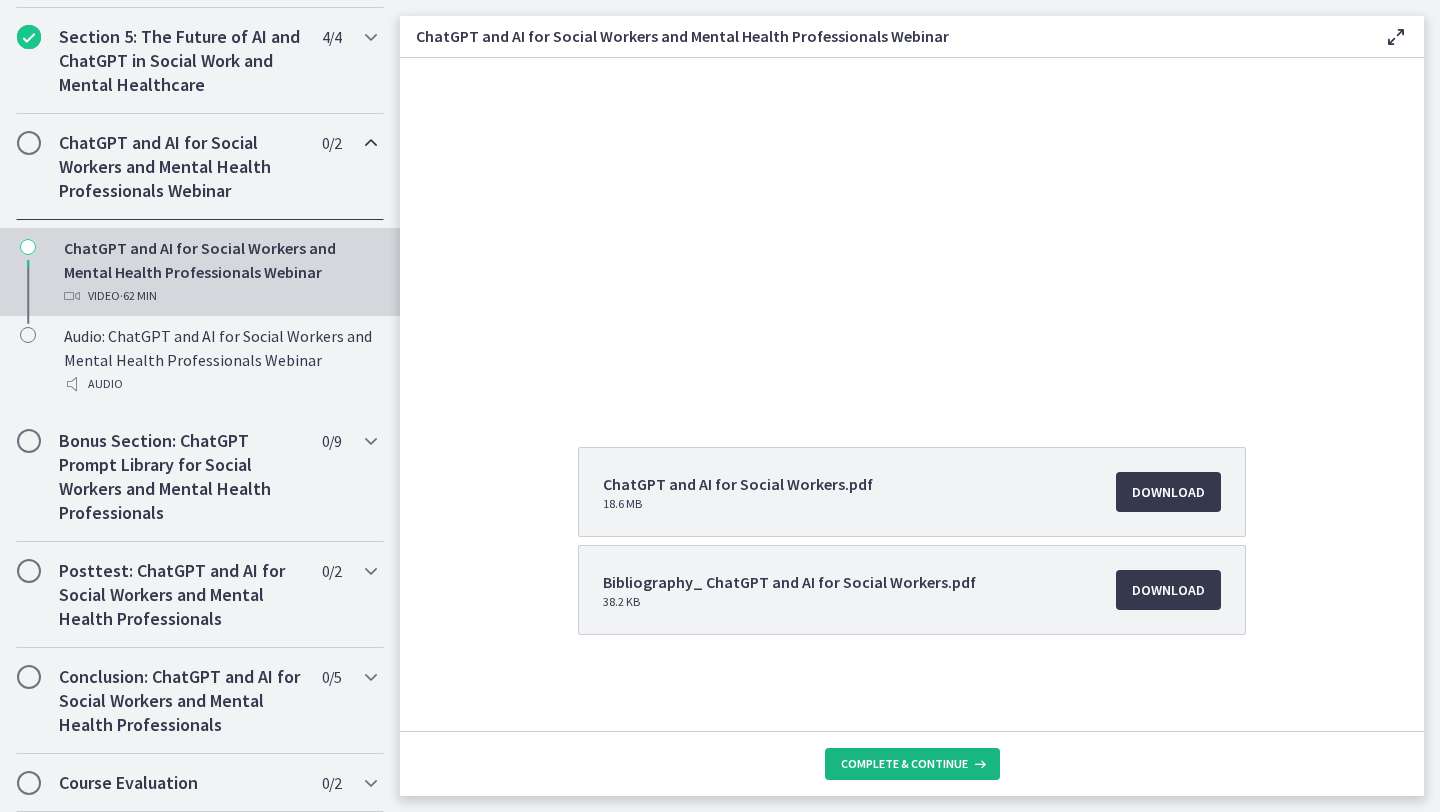 click on "Complete & continue" at bounding box center [912, 764] 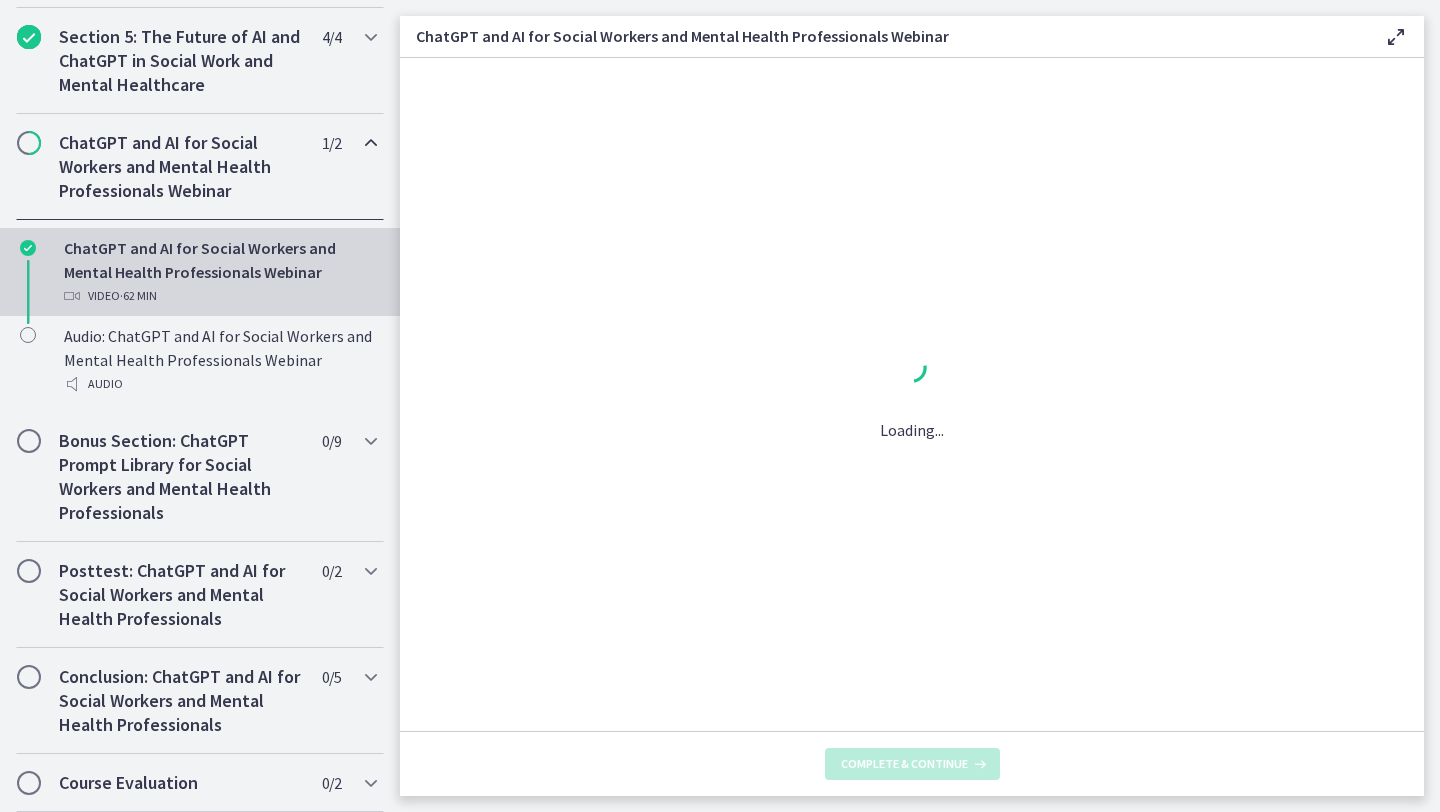 scroll, scrollTop: 0, scrollLeft: 0, axis: both 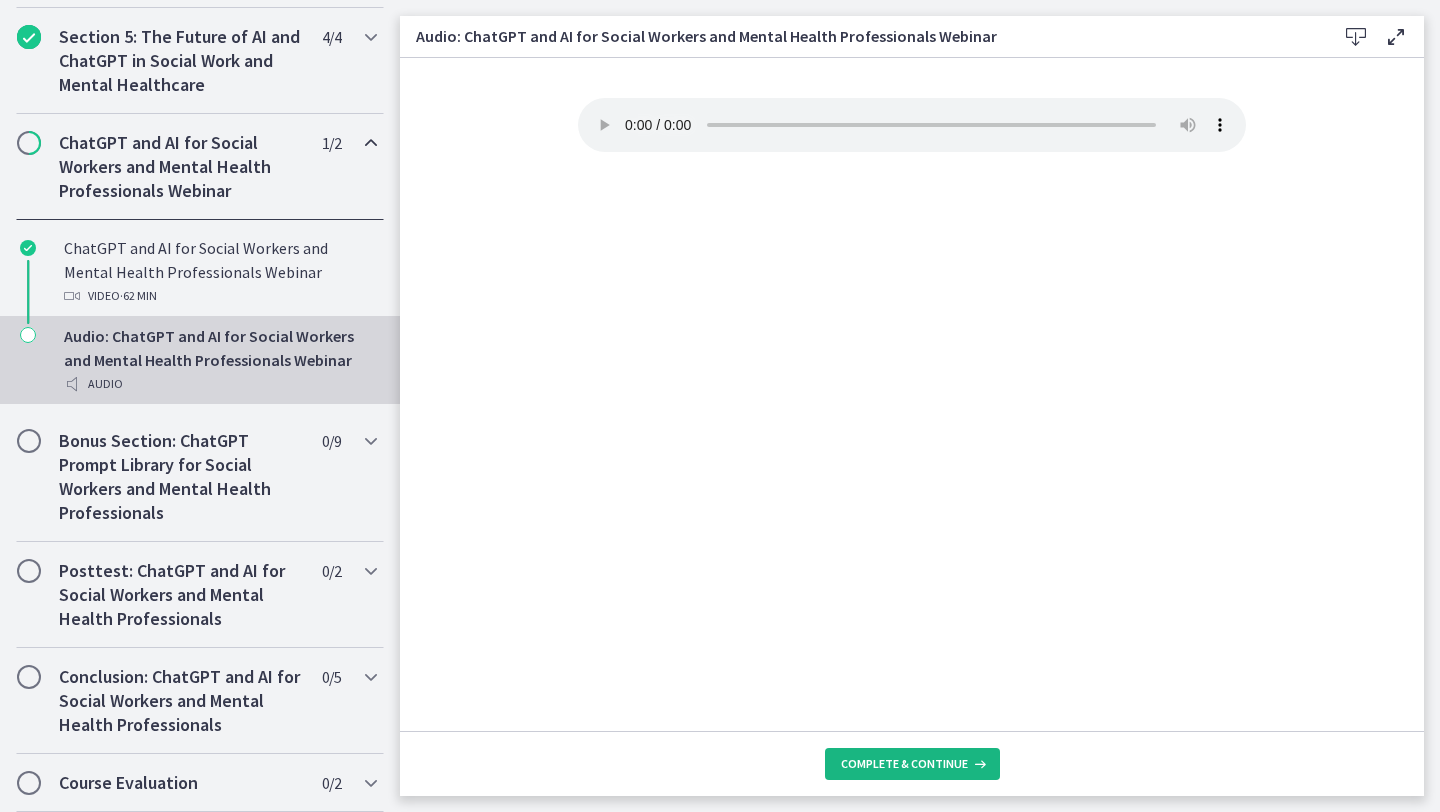 click on "Complete & continue" at bounding box center [904, 764] 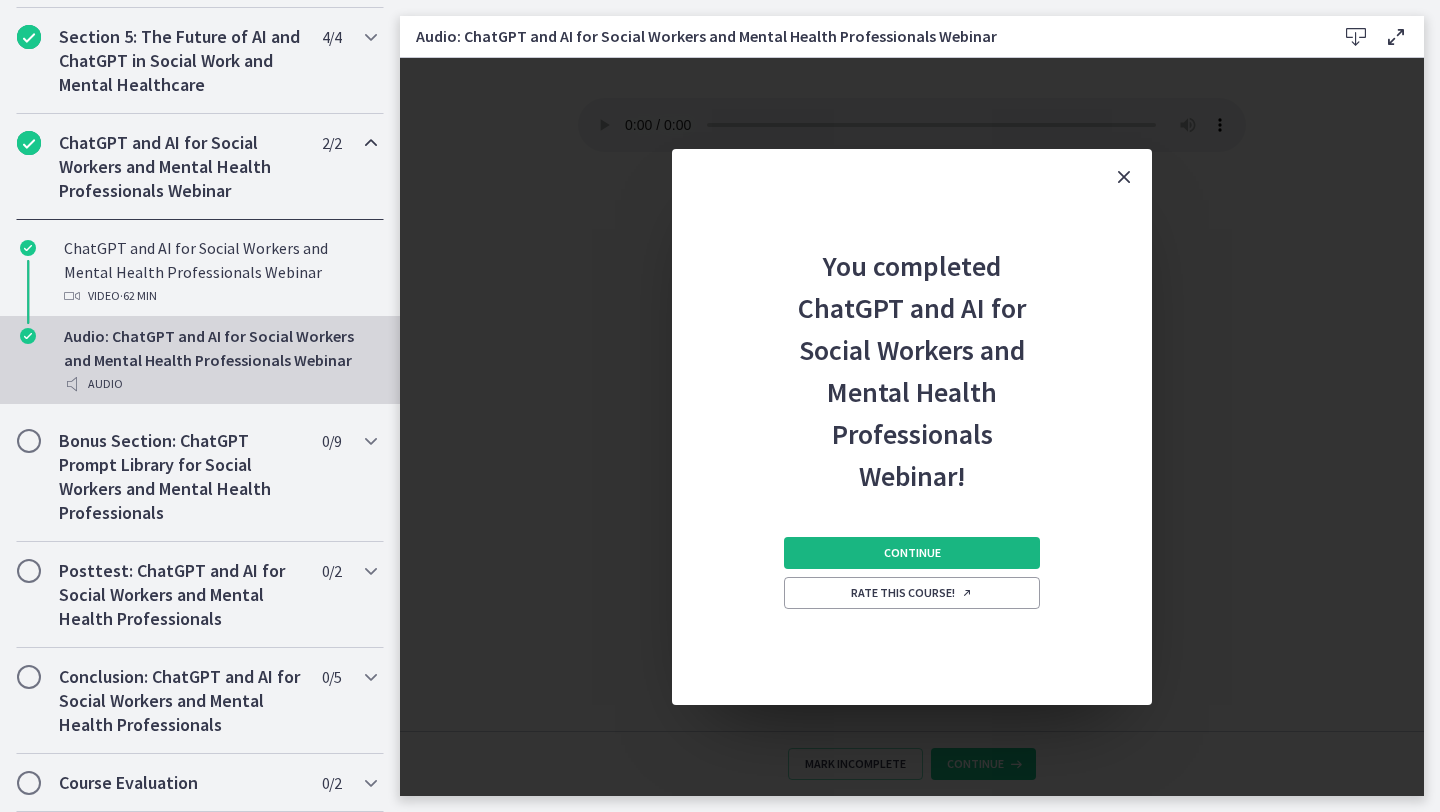 click on "Continue" at bounding box center (912, 553) 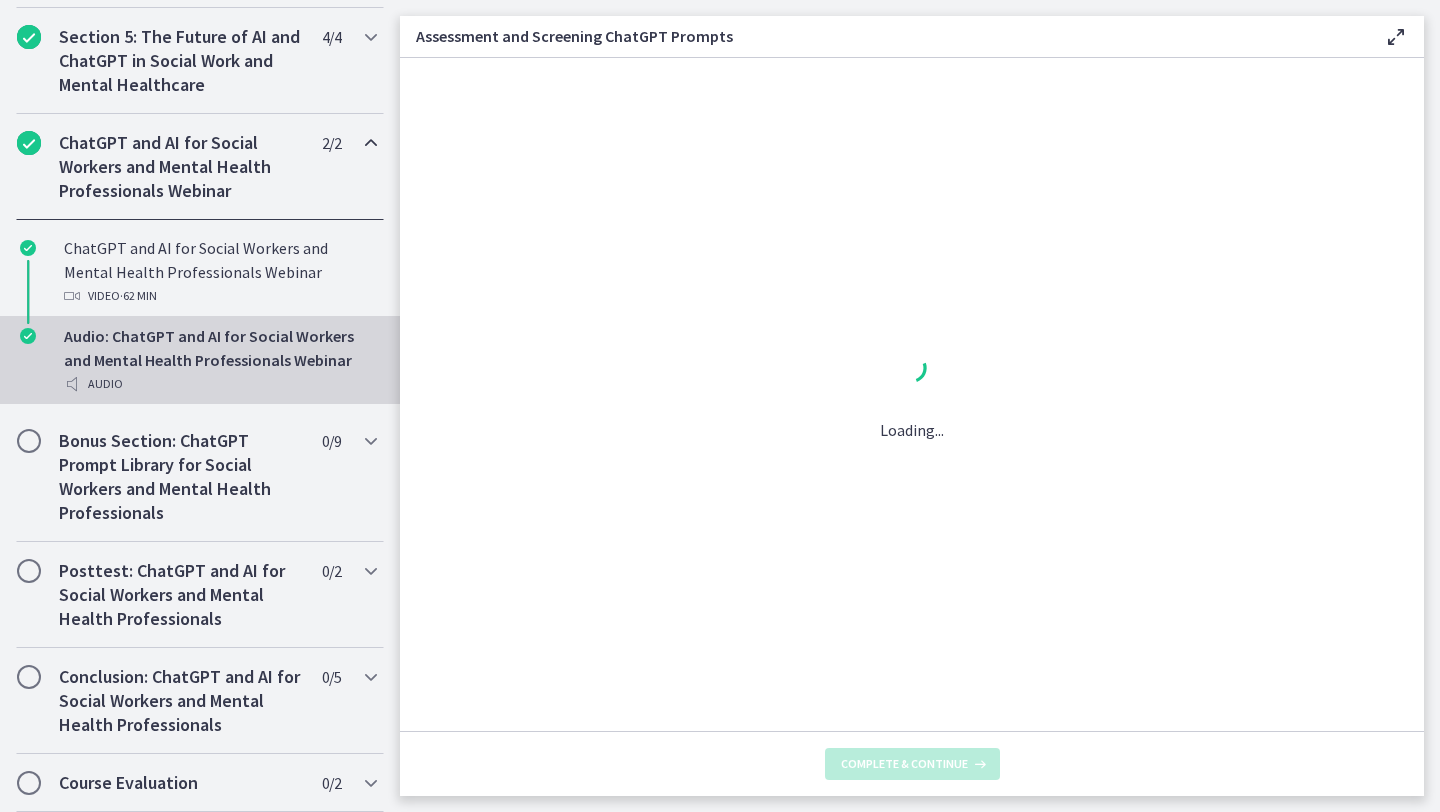 scroll, scrollTop: 896, scrollLeft: 0, axis: vertical 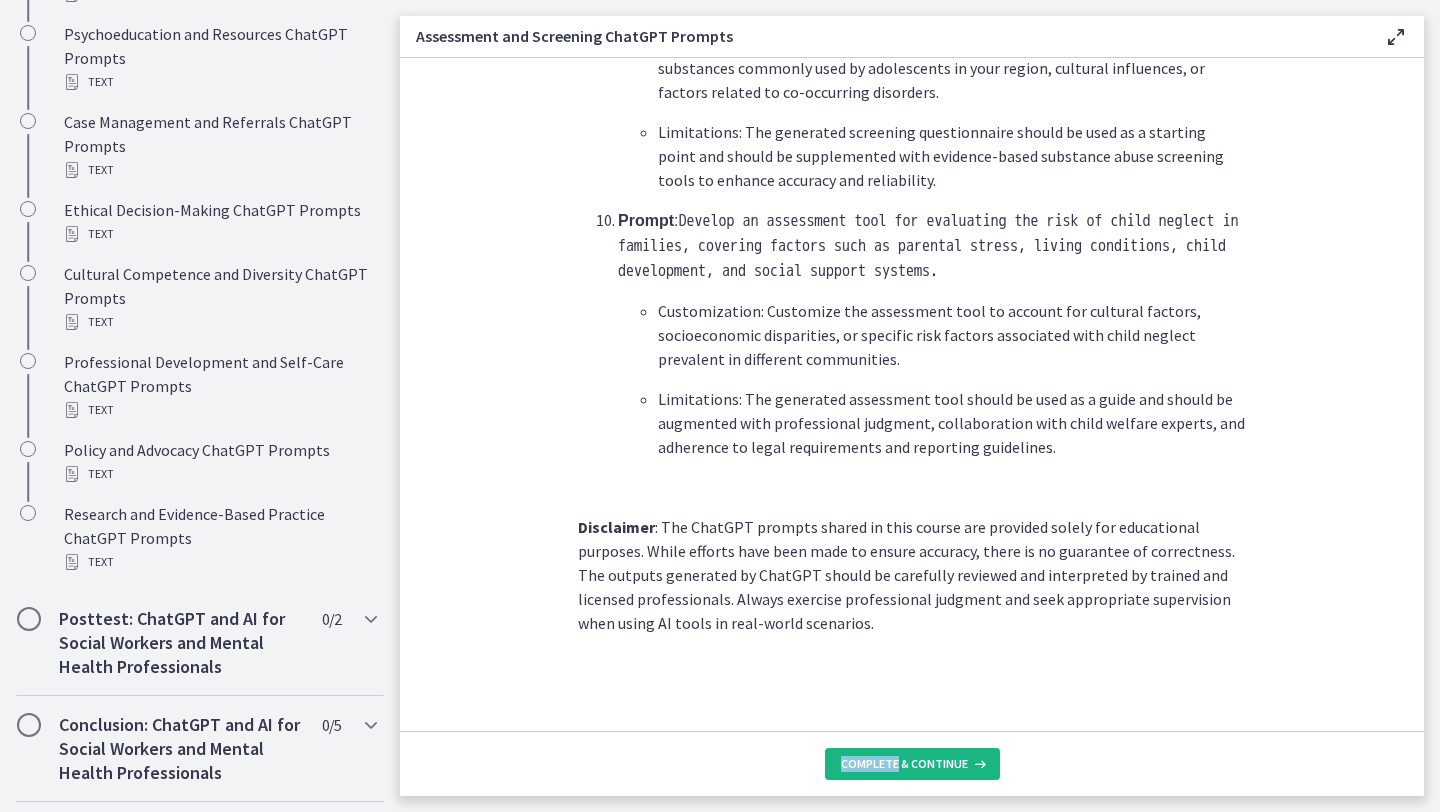 click on "Complete & continue" at bounding box center [912, 764] 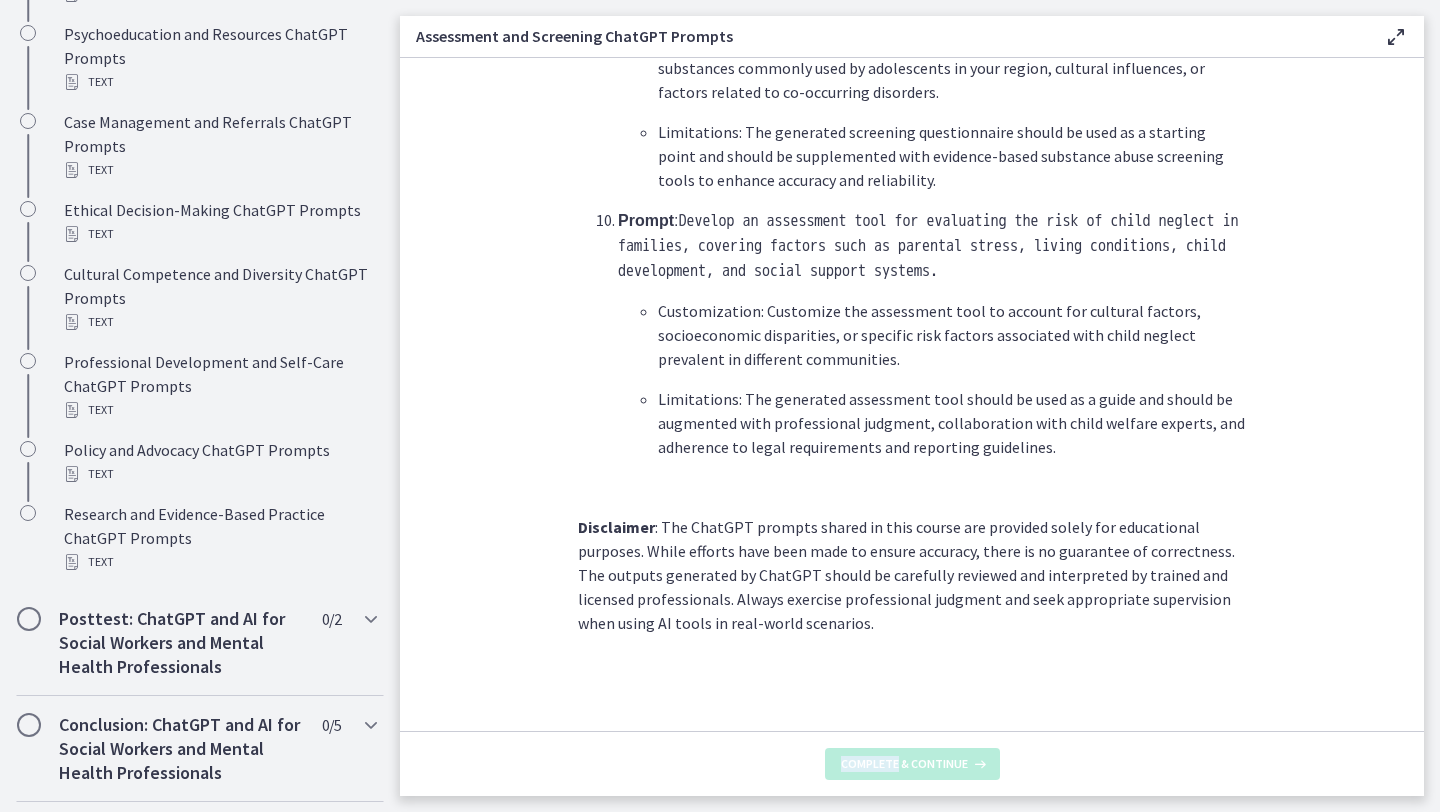 scroll, scrollTop: 0, scrollLeft: 0, axis: both 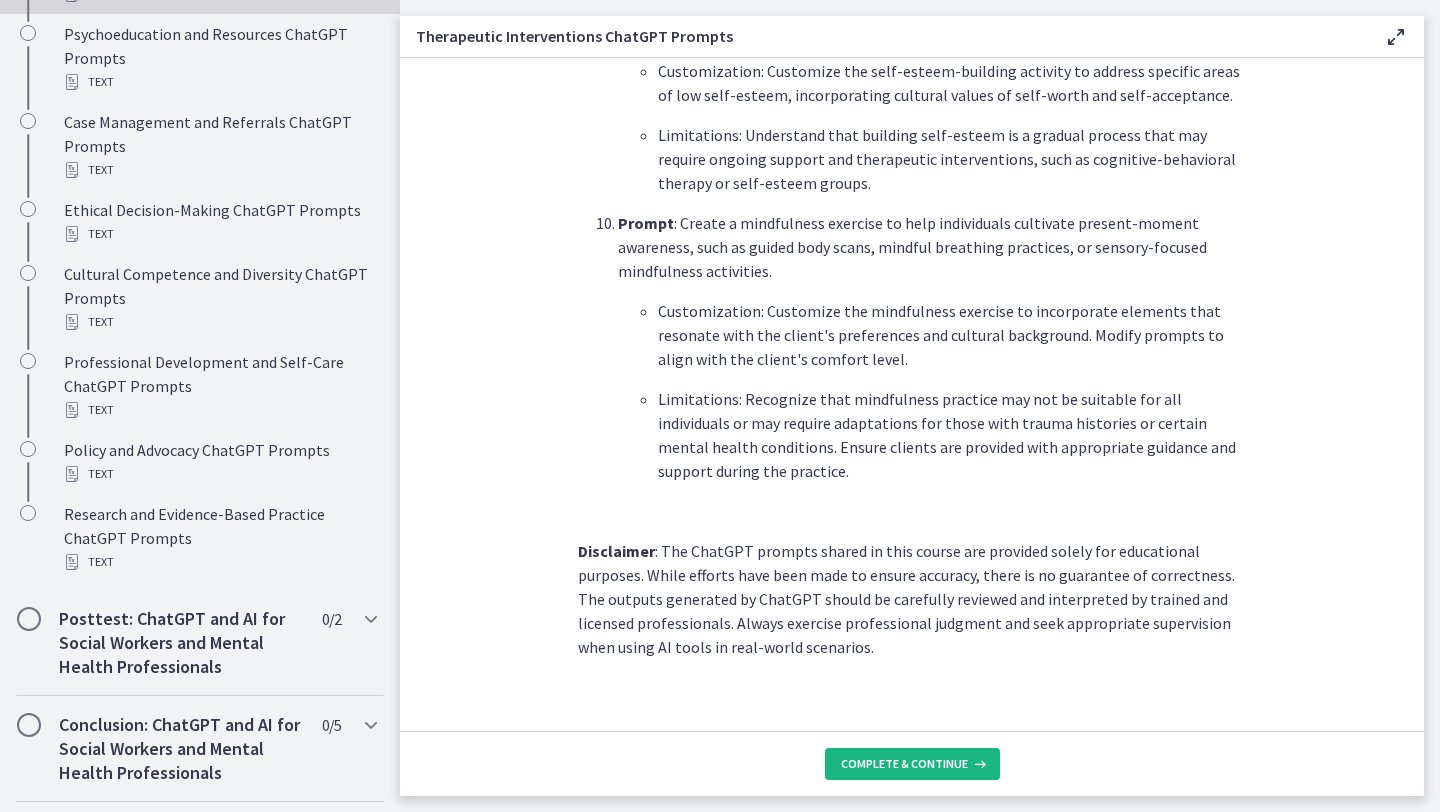 click on "Complete & continue" at bounding box center (904, 764) 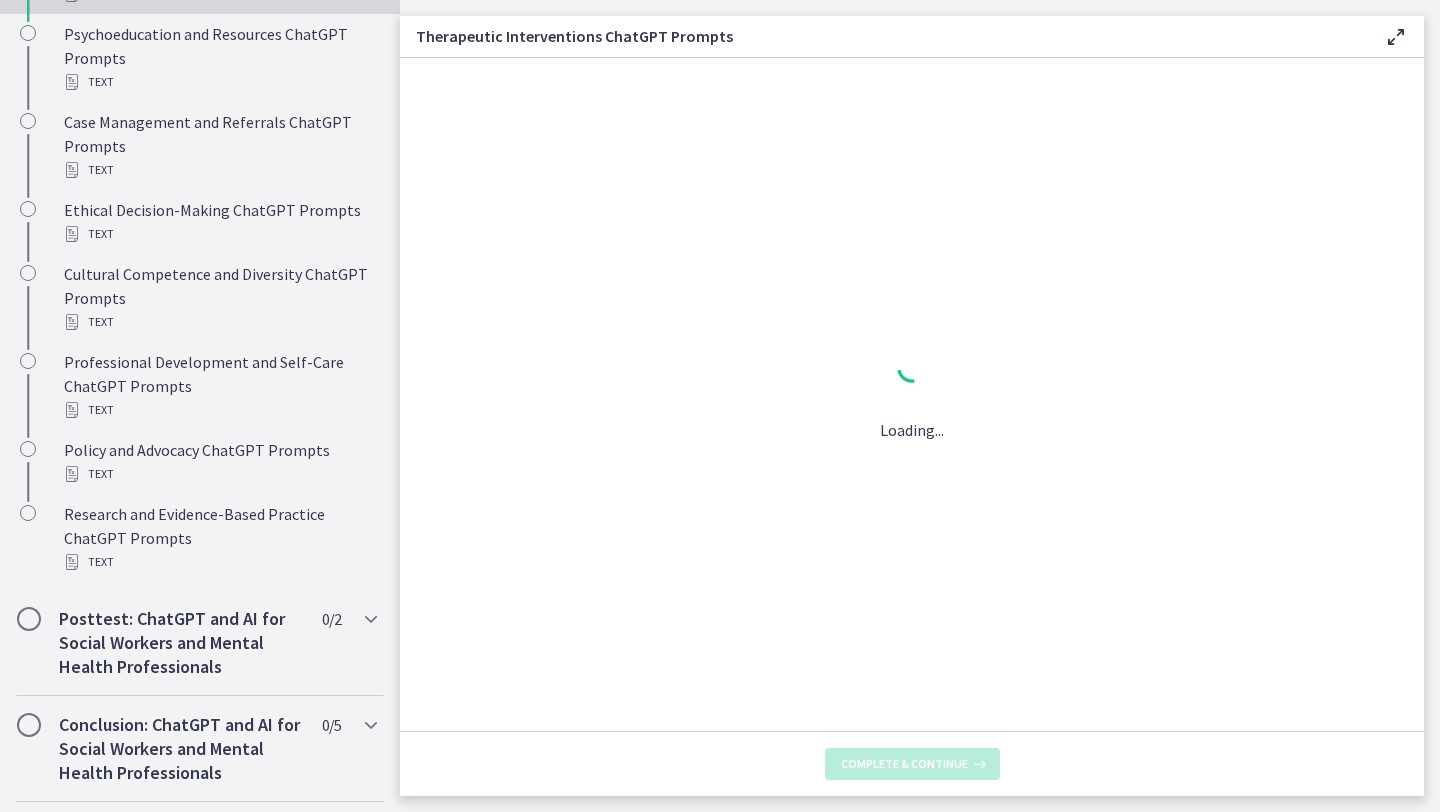 scroll, scrollTop: 0, scrollLeft: 0, axis: both 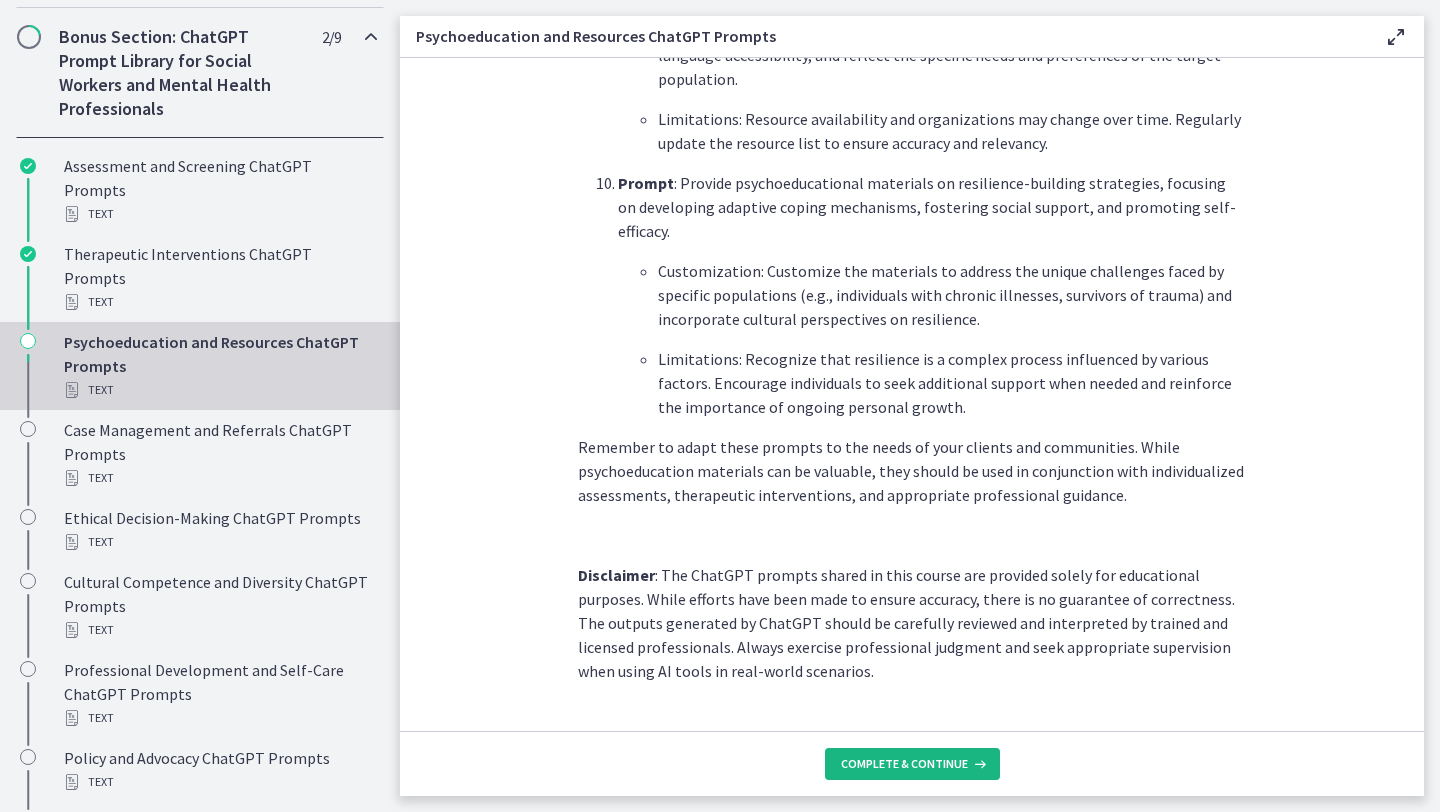 click on "Complete & continue" at bounding box center (904, 764) 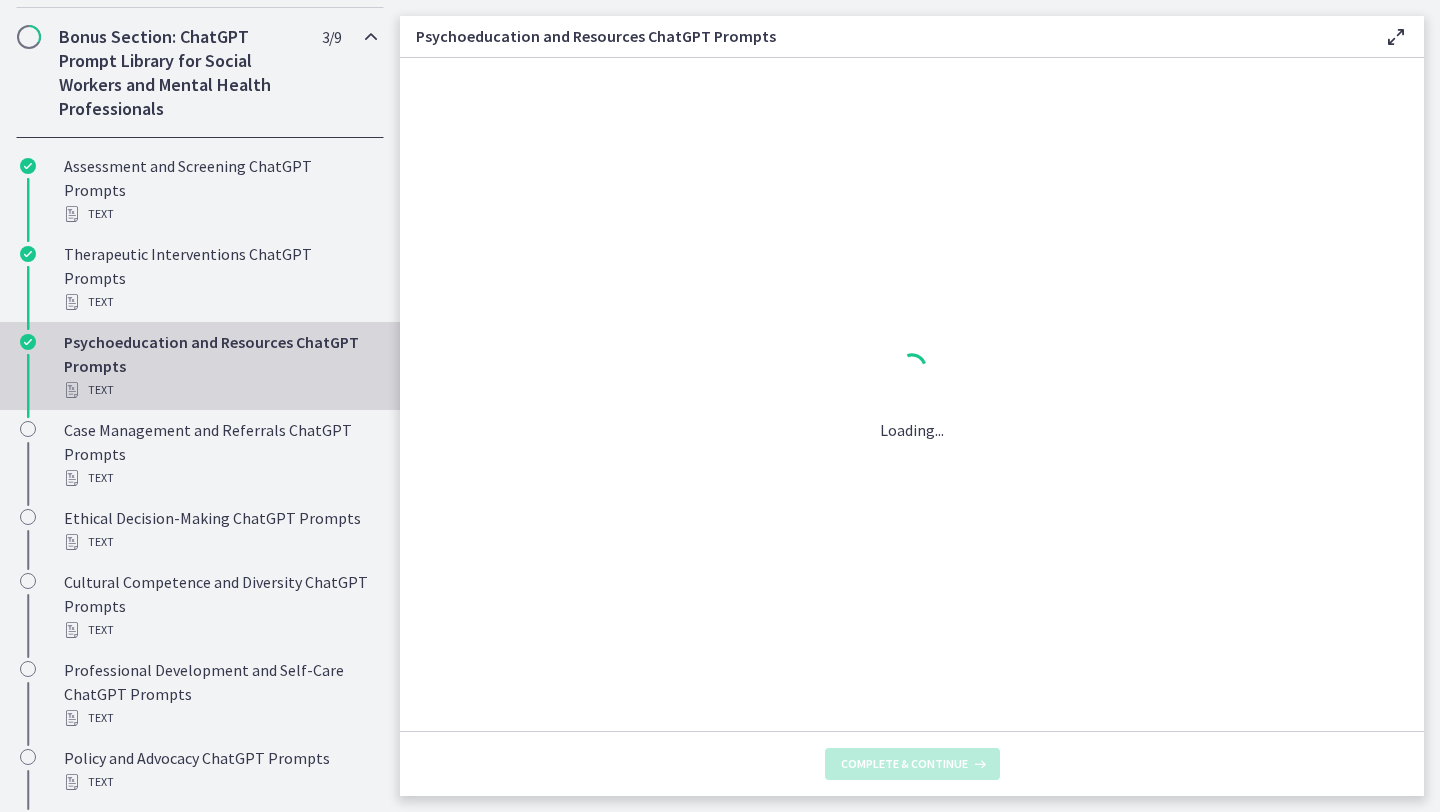 scroll, scrollTop: 0, scrollLeft: 0, axis: both 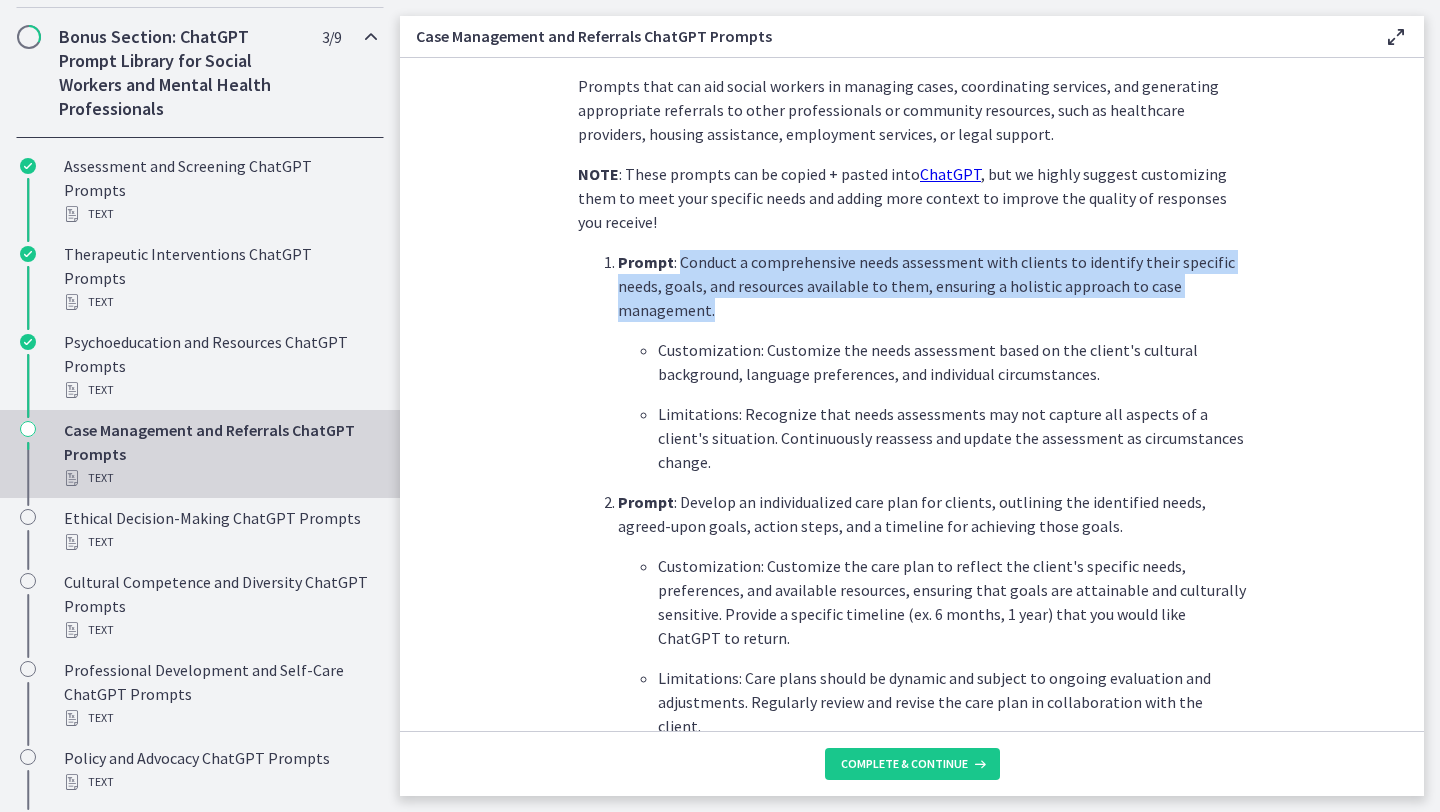 drag, startPoint x: 681, startPoint y: 261, endPoint x: 718, endPoint y: 309, distance: 60.60528 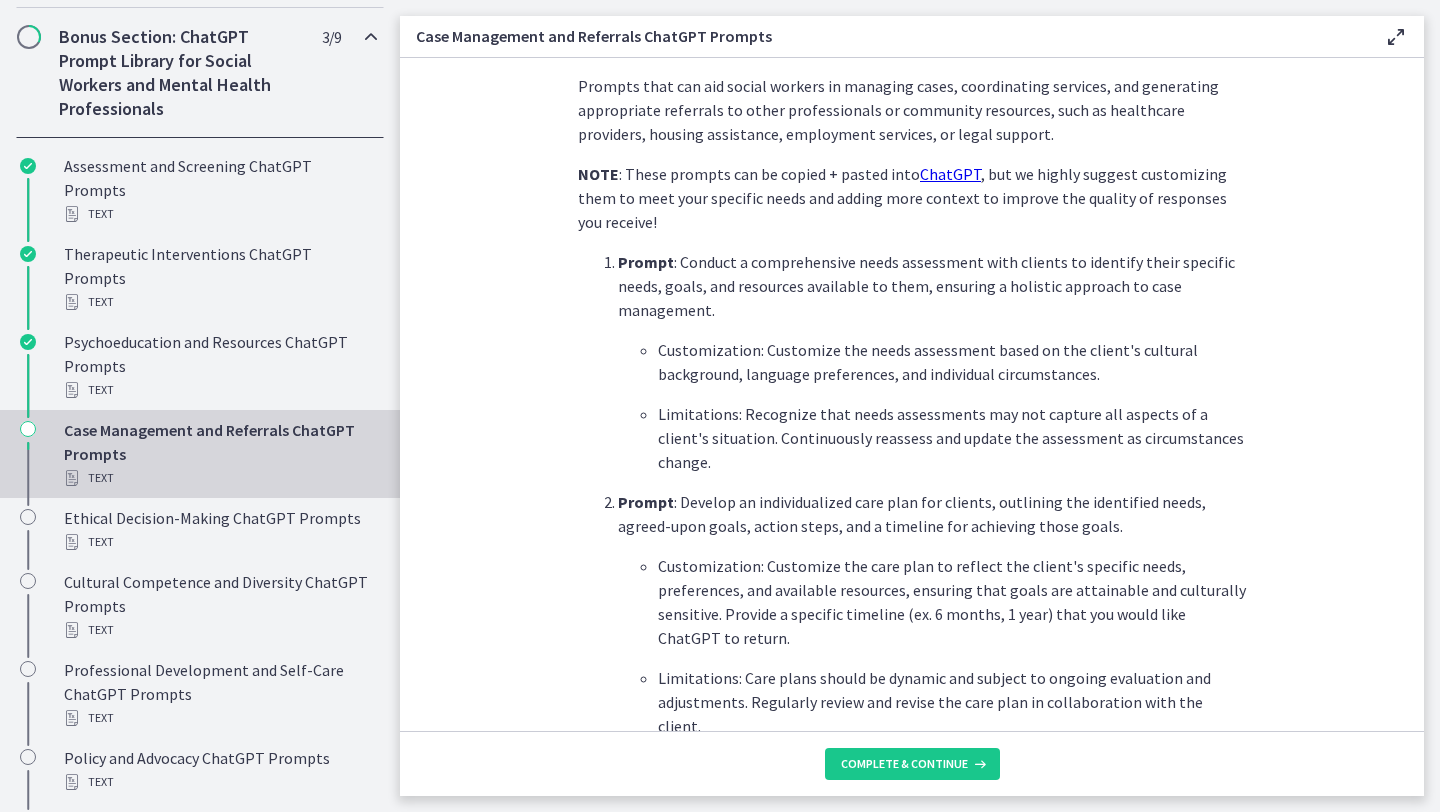 click on "Prompt : Conduct a comprehensive needs assessment with clients to identify their specific needs, goals, and resources available to them, ensuring a holistic approach to case management.
Customization: Customize the needs assessment based on the client's cultural background, language preferences, and individual circumstances.
Limitations: Recognize that needs assessments may not capture all aspects of a client's situation. Continuously reassess and update the assessment as circumstances change.
Prompt : Develop an individualized care plan for clients, outlining the identified needs, agreed-upon goals, action steps, and a timeline for achieving those goals.
Customization: Customize the care plan to reflect the client's specific needs, preferences, and available resources, ensuring that goals are attainable and culturally sensitive. Provide a specific timeline (ex. 6 months, 1 year) that you would like ChatGPT to return.
Prompt
Prompt
Prompt" at bounding box center (912, 1490) 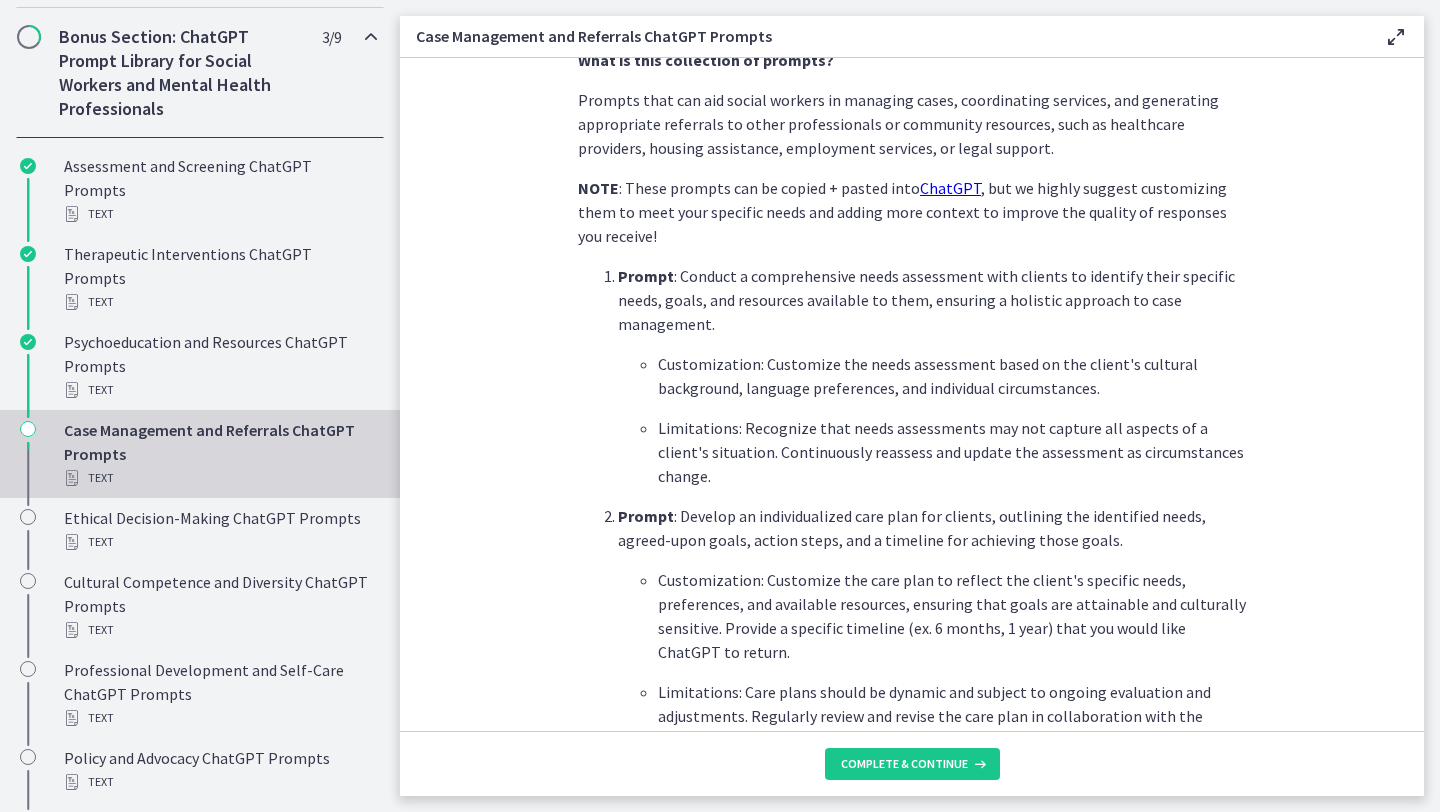 scroll, scrollTop: 457, scrollLeft: 0, axis: vertical 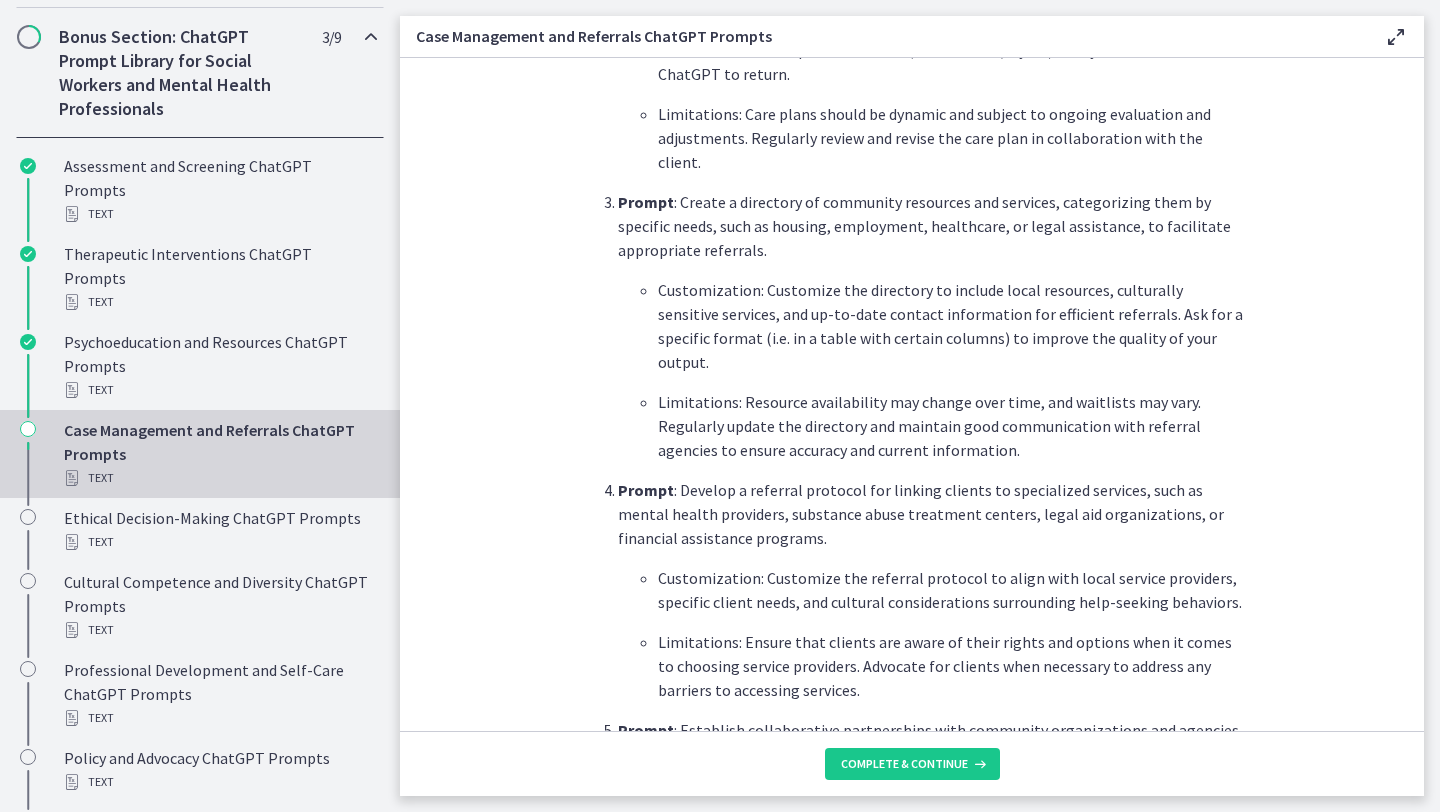 click on "Prompt : Create a directory of community resources and services, categorizing them by specific needs, such as housing, employment, healthcare, or legal assistance, to facilitate appropriate referrals." at bounding box center [932, 226] 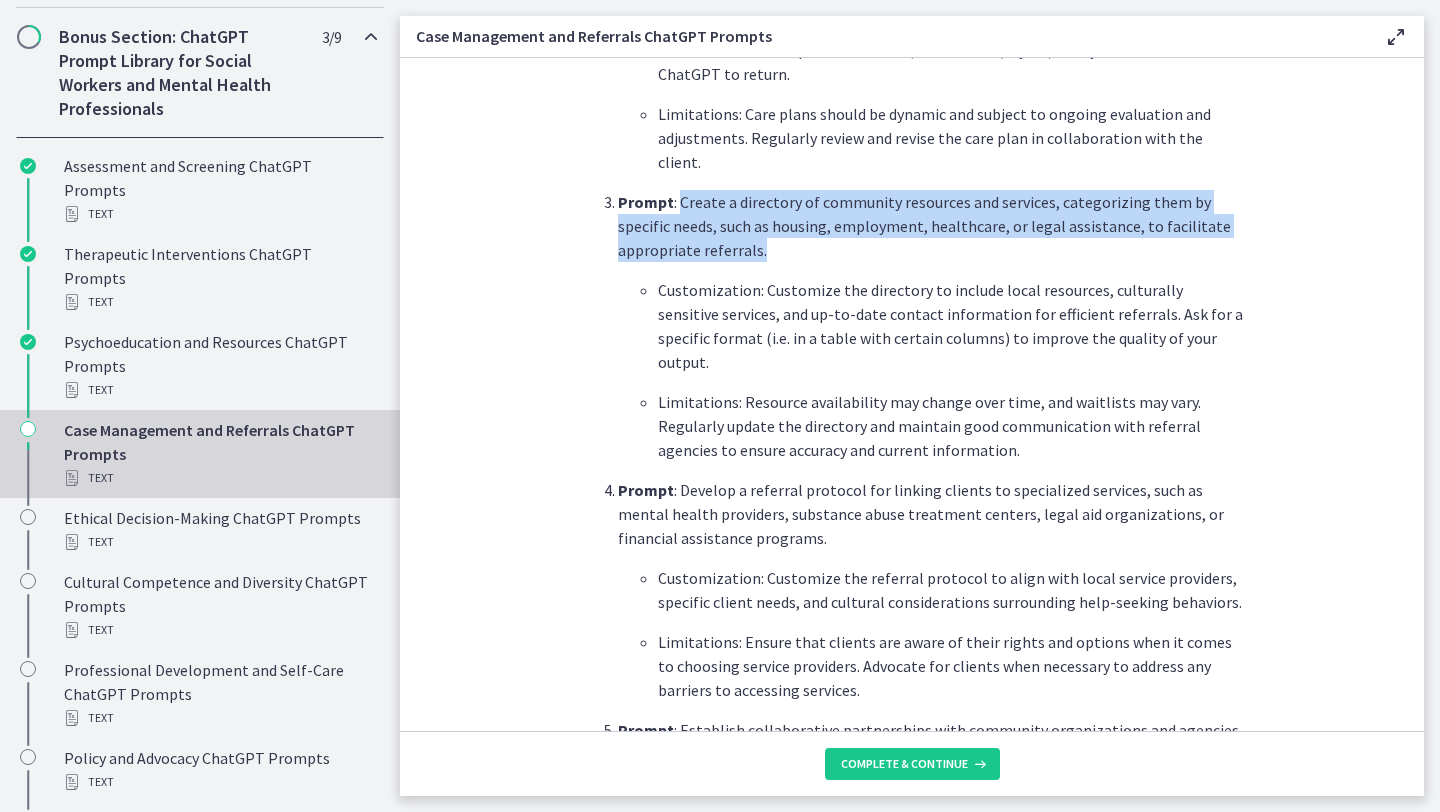 drag, startPoint x: 766, startPoint y: 200, endPoint x: 675, endPoint y: 157, distance: 100.6479 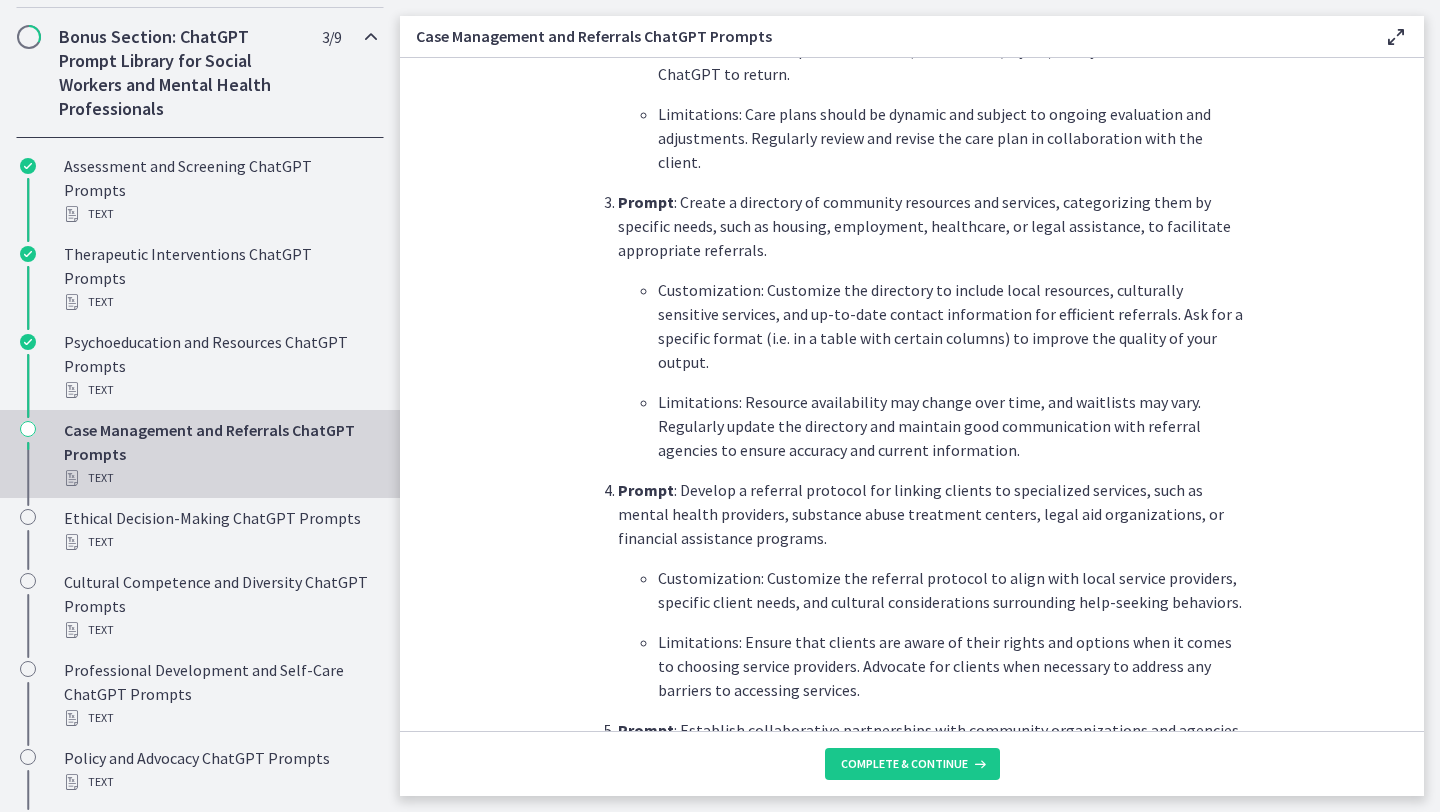 click on "Customization: Customize the directory to include local resources, culturally sensitive services, and up-to-date contact information for efficient referrals. Ask for a specific format (i.e. in a table with certain columns) to improve the quality of your output.
Limitations: Resource availability may change over time, and waitlists may vary. Regularly update the directory and maintain good communication with referral agencies to ensure accuracy and current information." at bounding box center [932, 370] 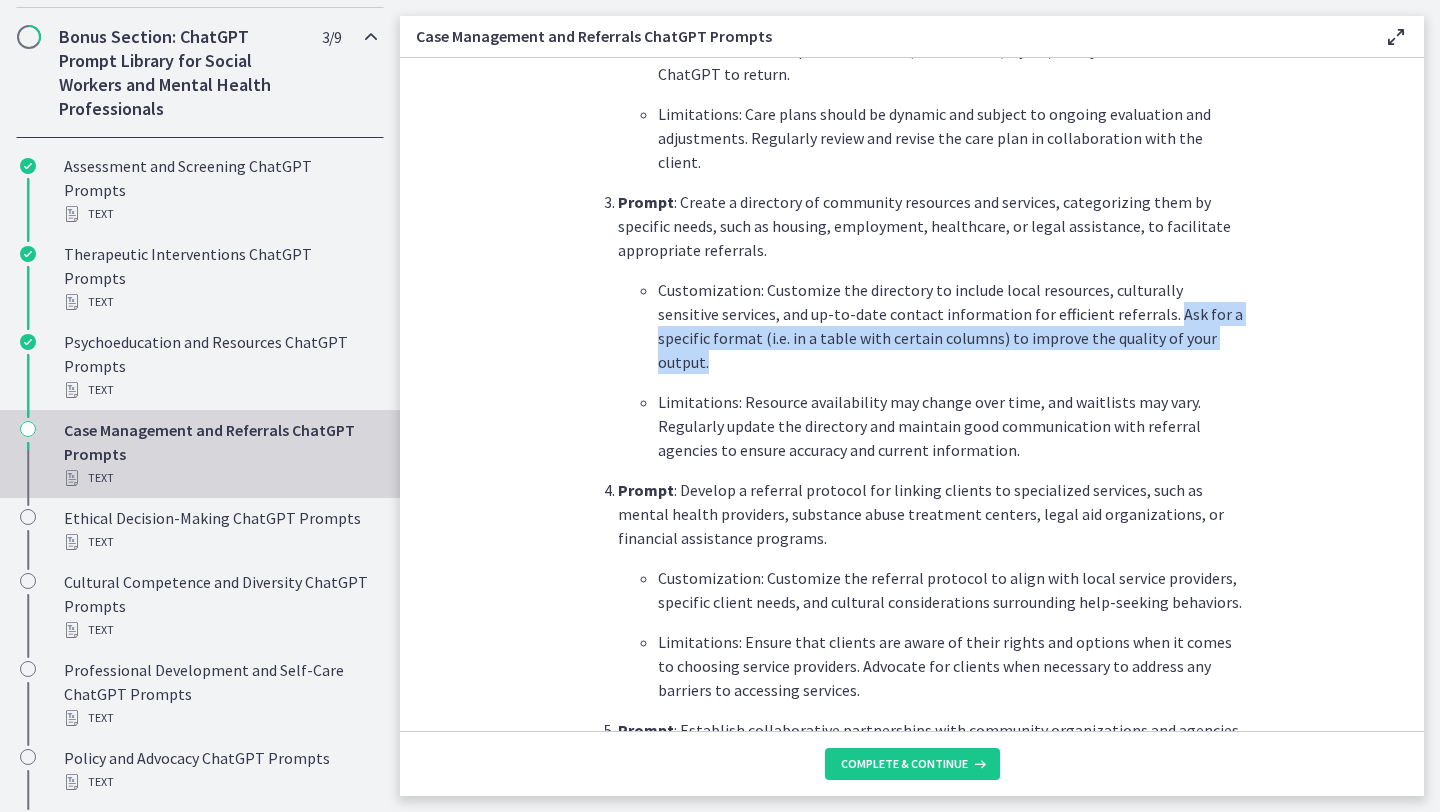 drag, startPoint x: 1101, startPoint y: 267, endPoint x: 1202, endPoint y: 292, distance: 104.048065 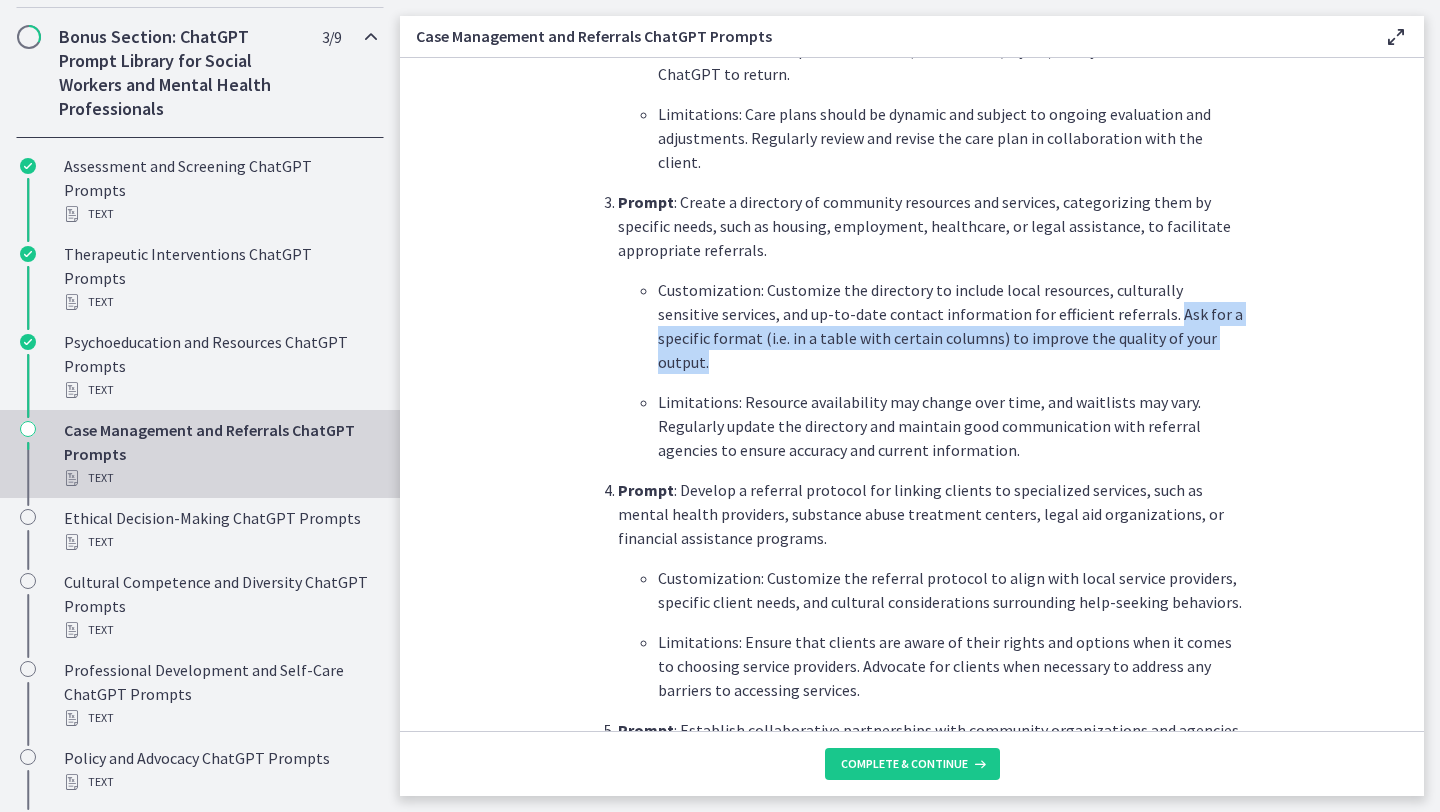 copy on "Ask for a specific format (i.e. in a table with certain columns) to improve the quality of your output." 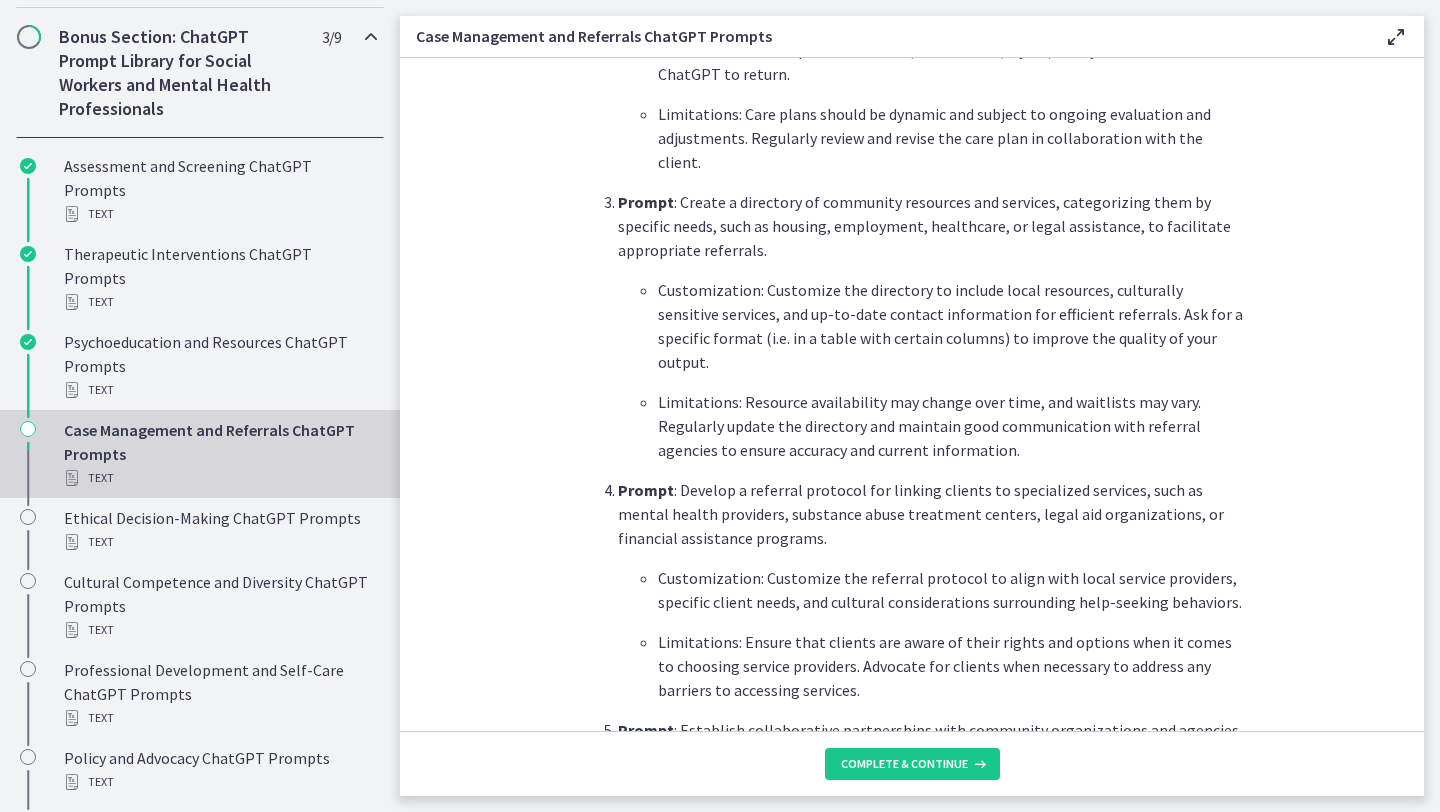 click on "Prompt : Develop a referral protocol for linking clients to specialized services, such as mental health providers, substance abuse treatment centers, legal aid organizations, or financial assistance programs." at bounding box center (932, 514) 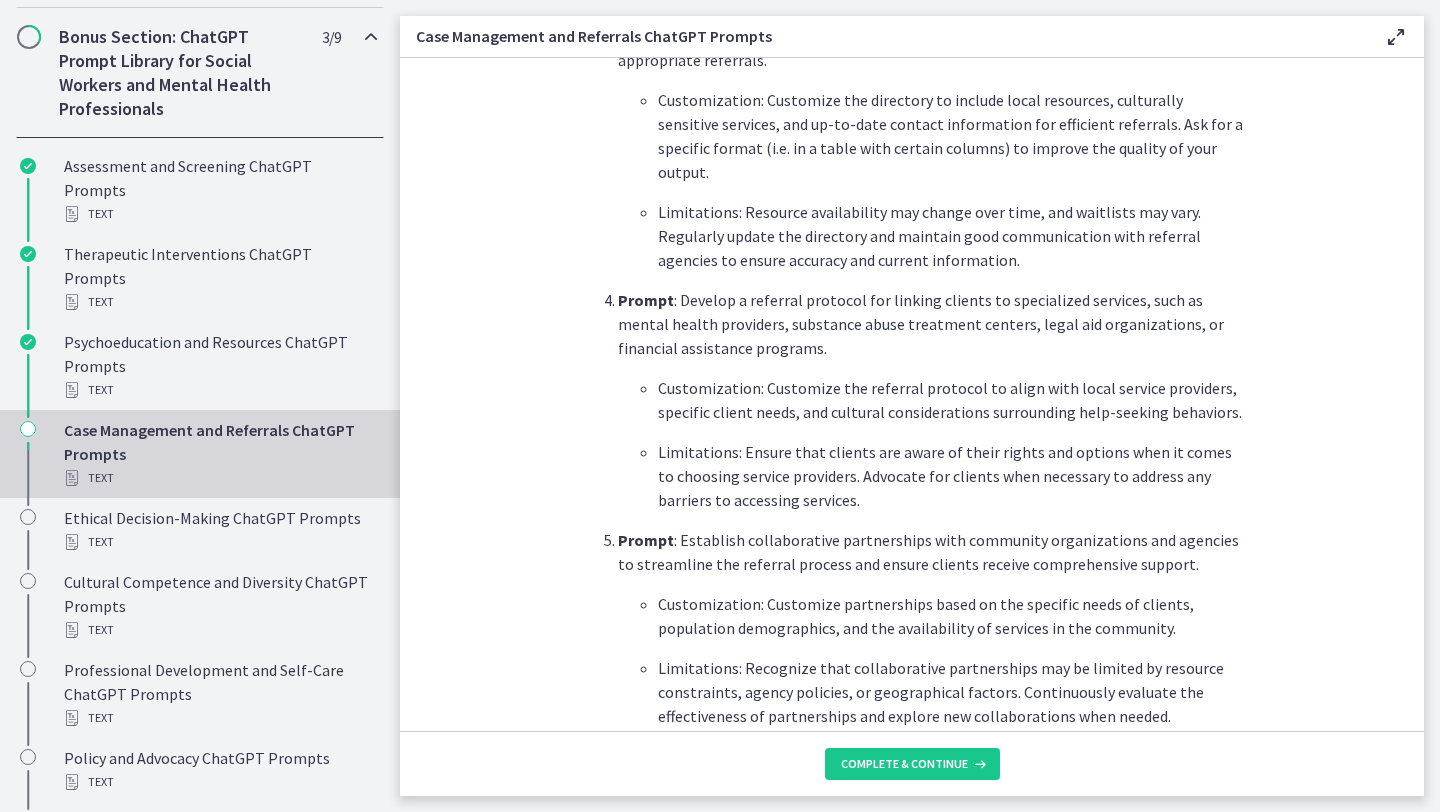 scroll, scrollTop: 1221, scrollLeft: 0, axis: vertical 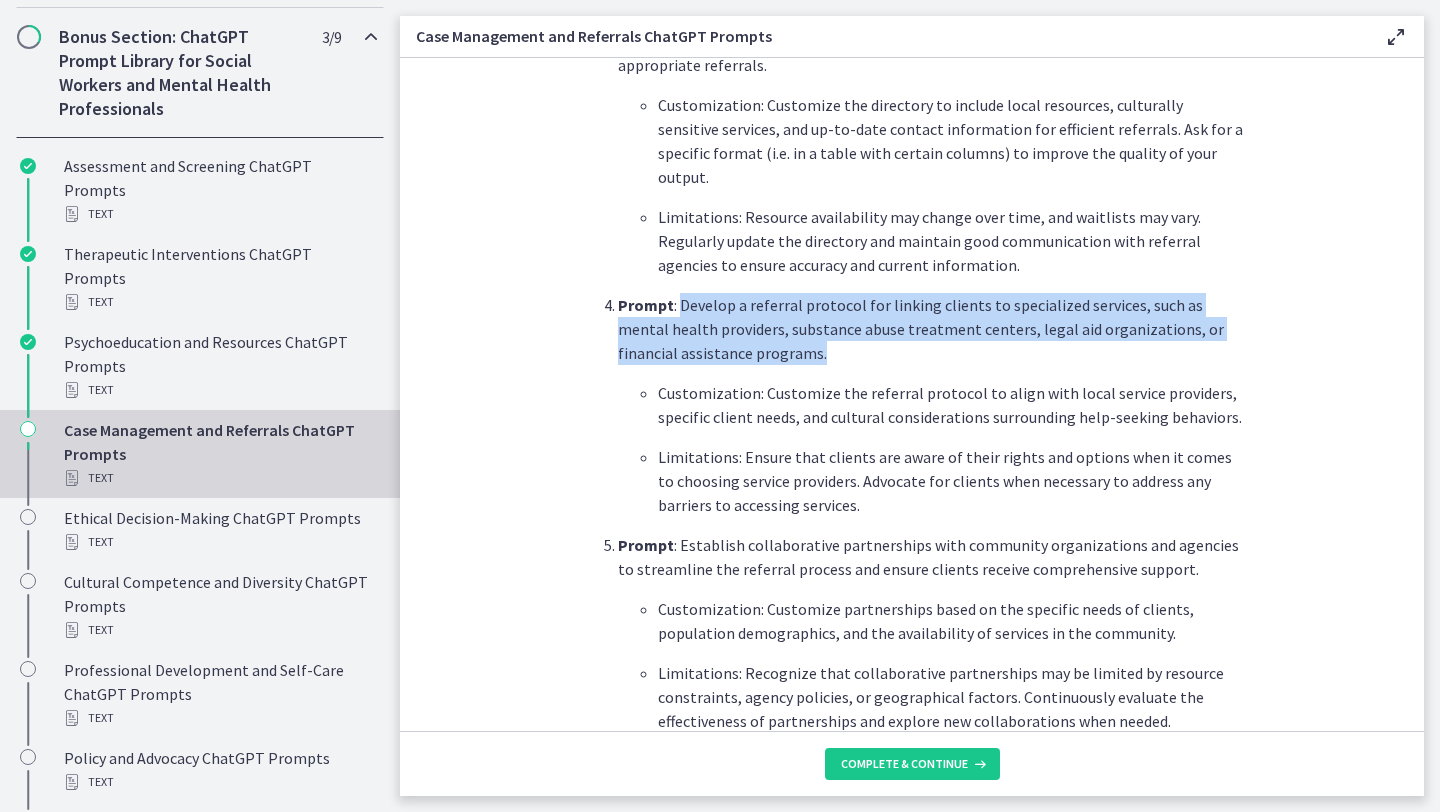 drag, startPoint x: 760, startPoint y: 282, endPoint x: 683, endPoint y: 238, distance: 88.68484 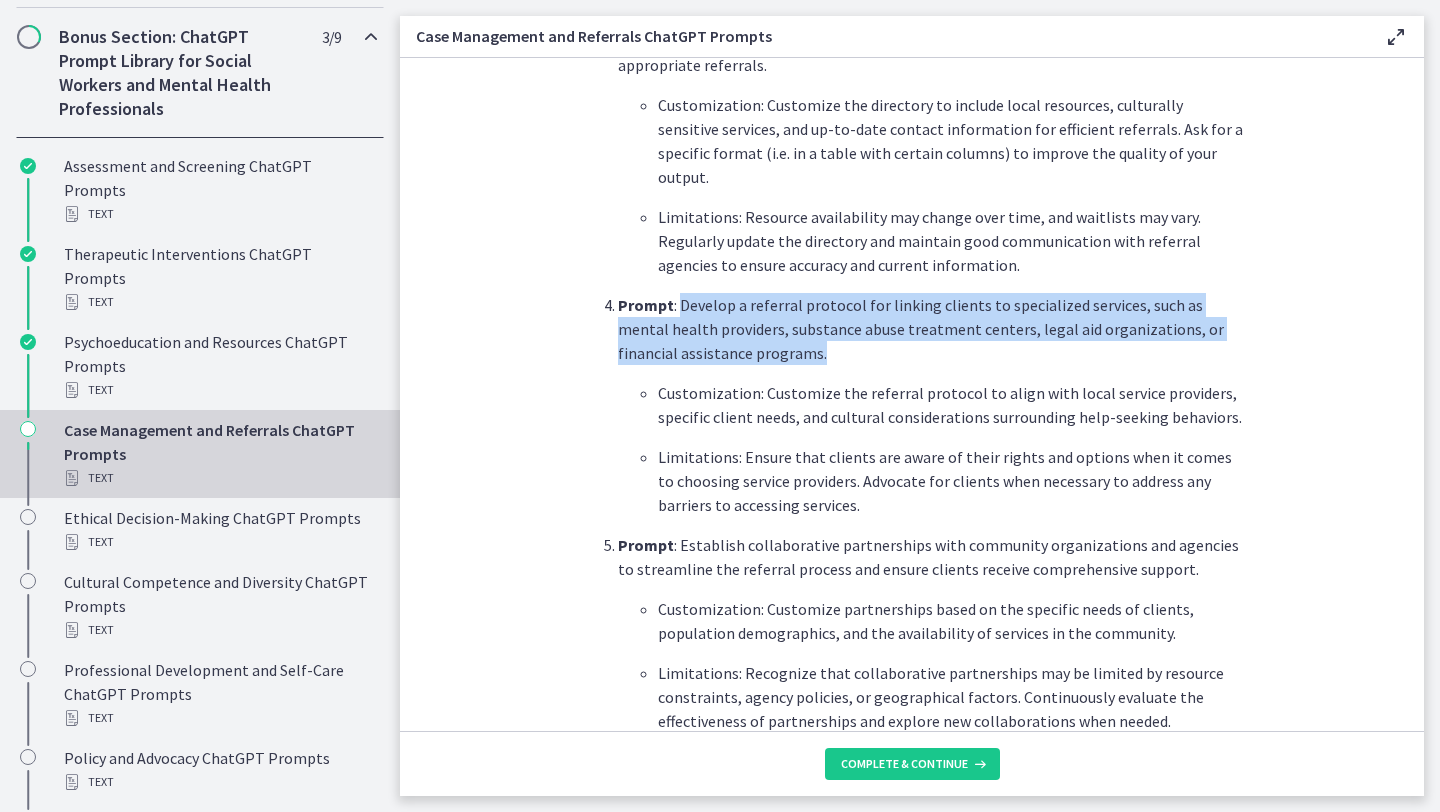 copy on "Develop a referral protocol for linking clients to specialized services, such as mental health providers, substance abuse treatment centers, legal aid organizations, or financial assistance programs." 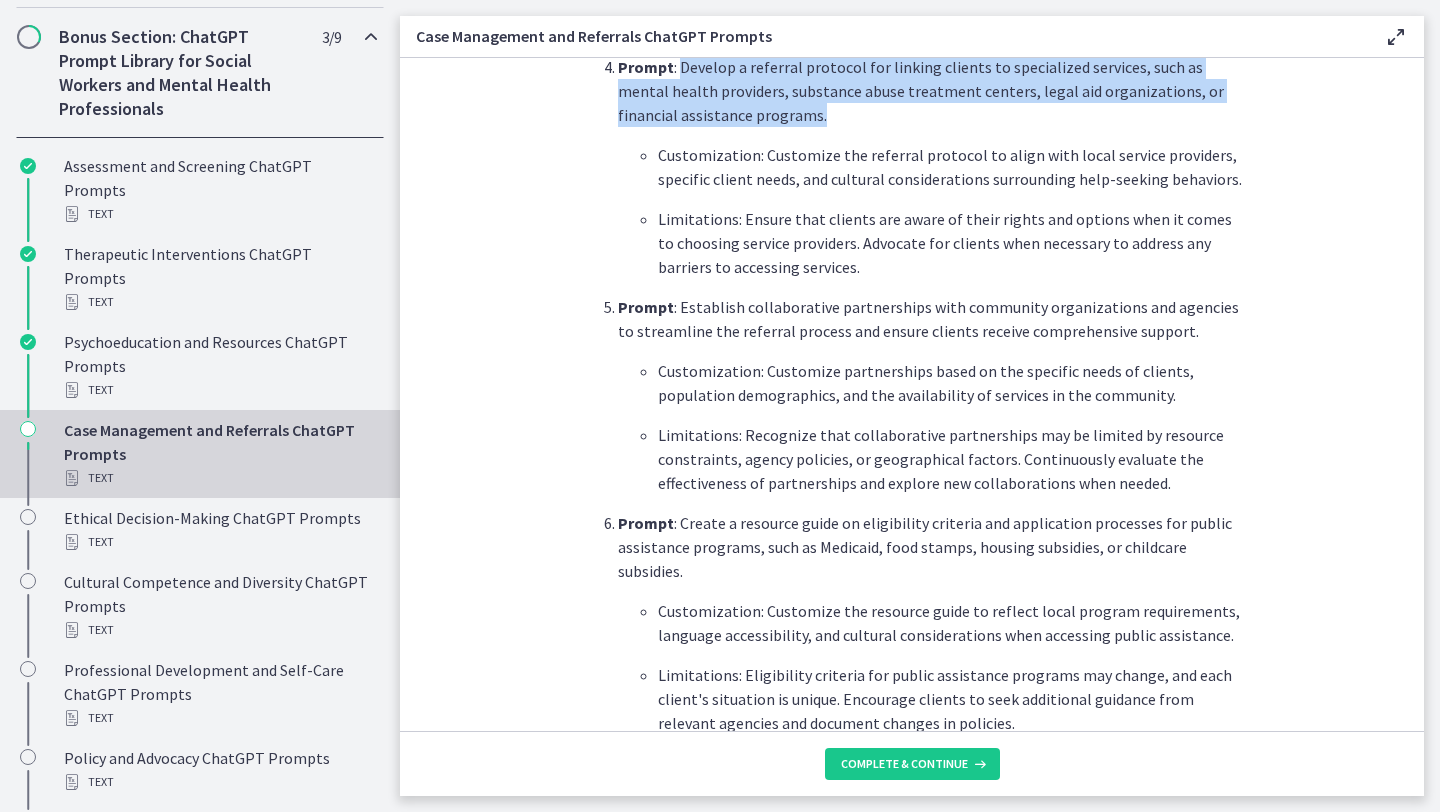 scroll, scrollTop: 1476, scrollLeft: 0, axis: vertical 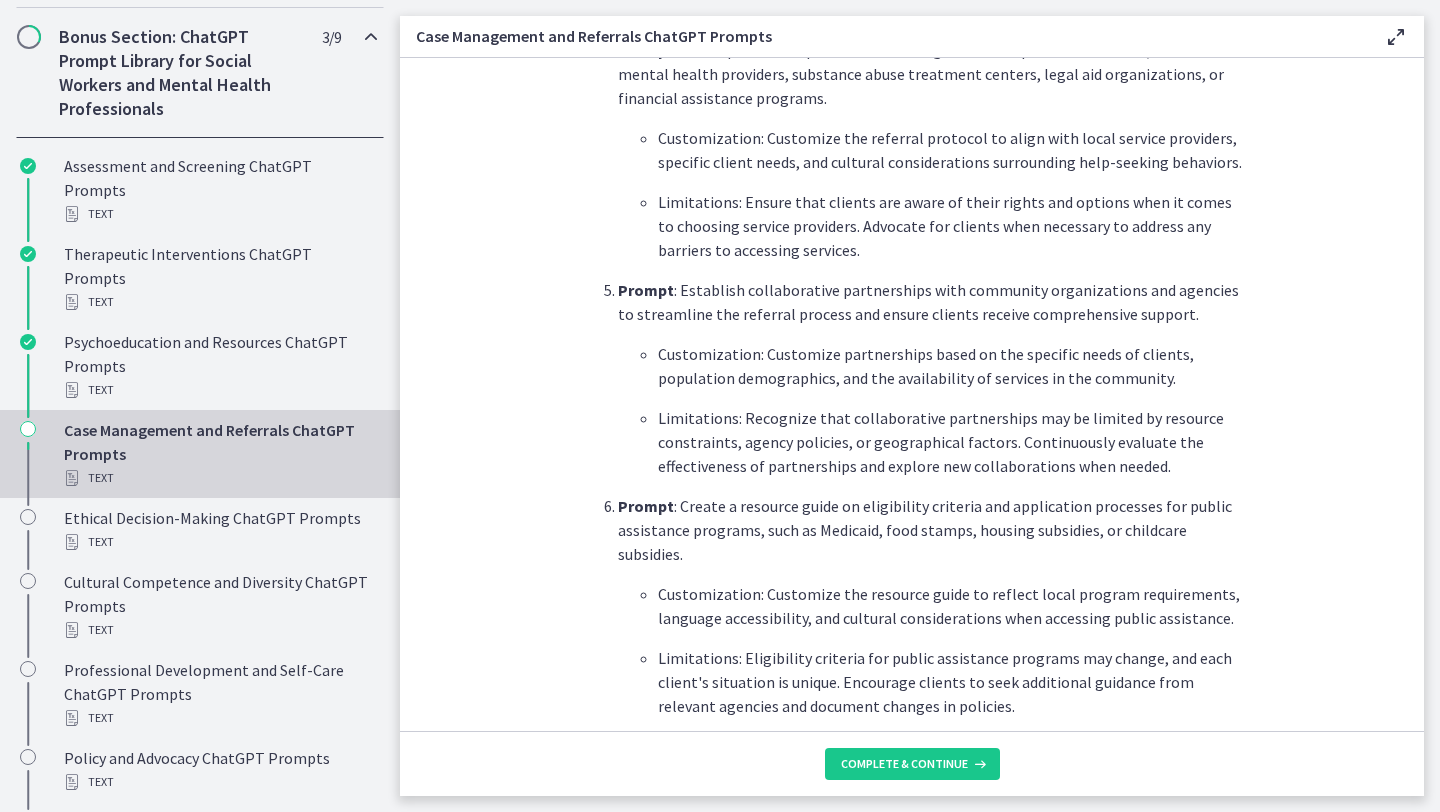 click on "Prompt : Establish collaborative partnerships with community organizations and agencies to streamline the referral process and ensure clients receive comprehensive support." at bounding box center (932, 302) 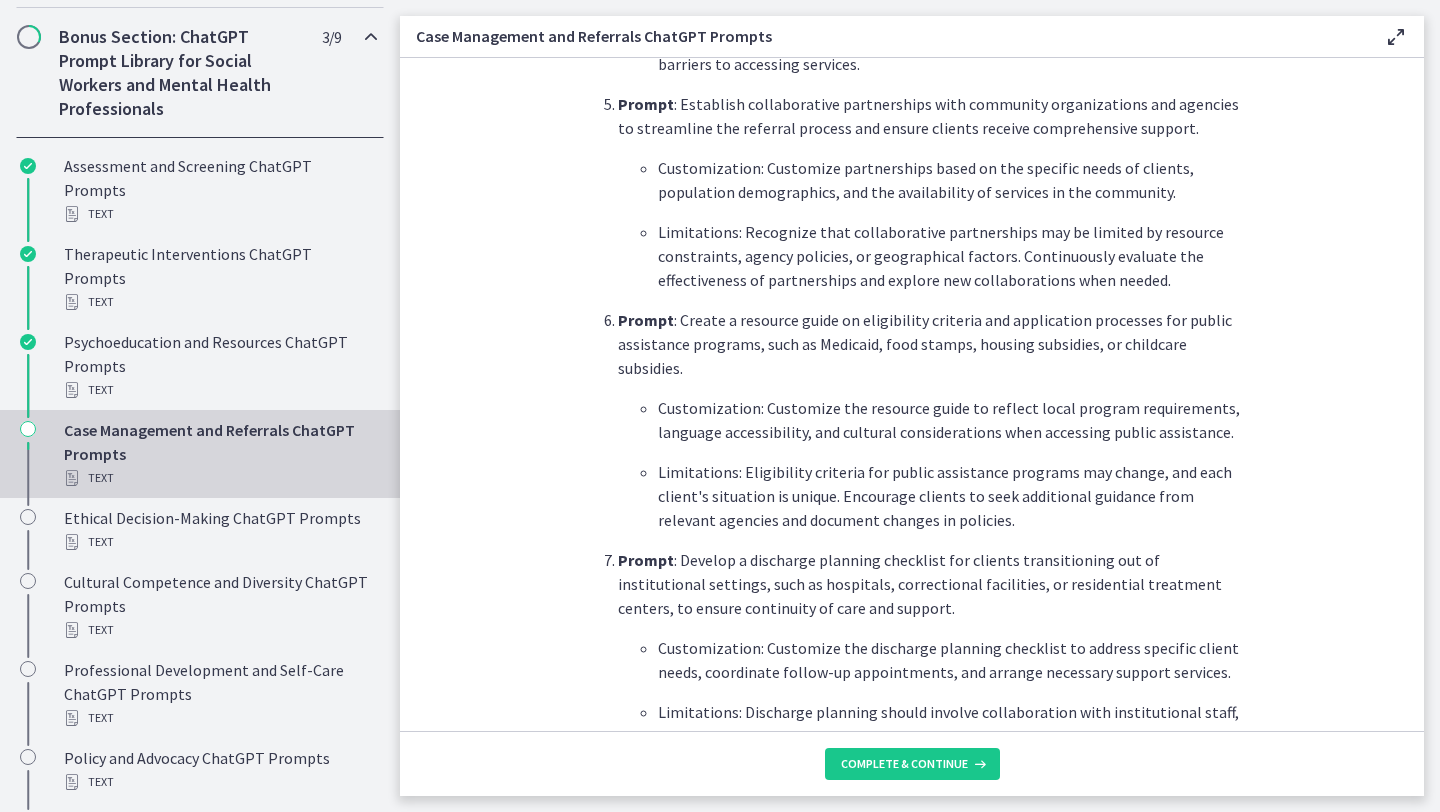 scroll, scrollTop: 1666, scrollLeft: 0, axis: vertical 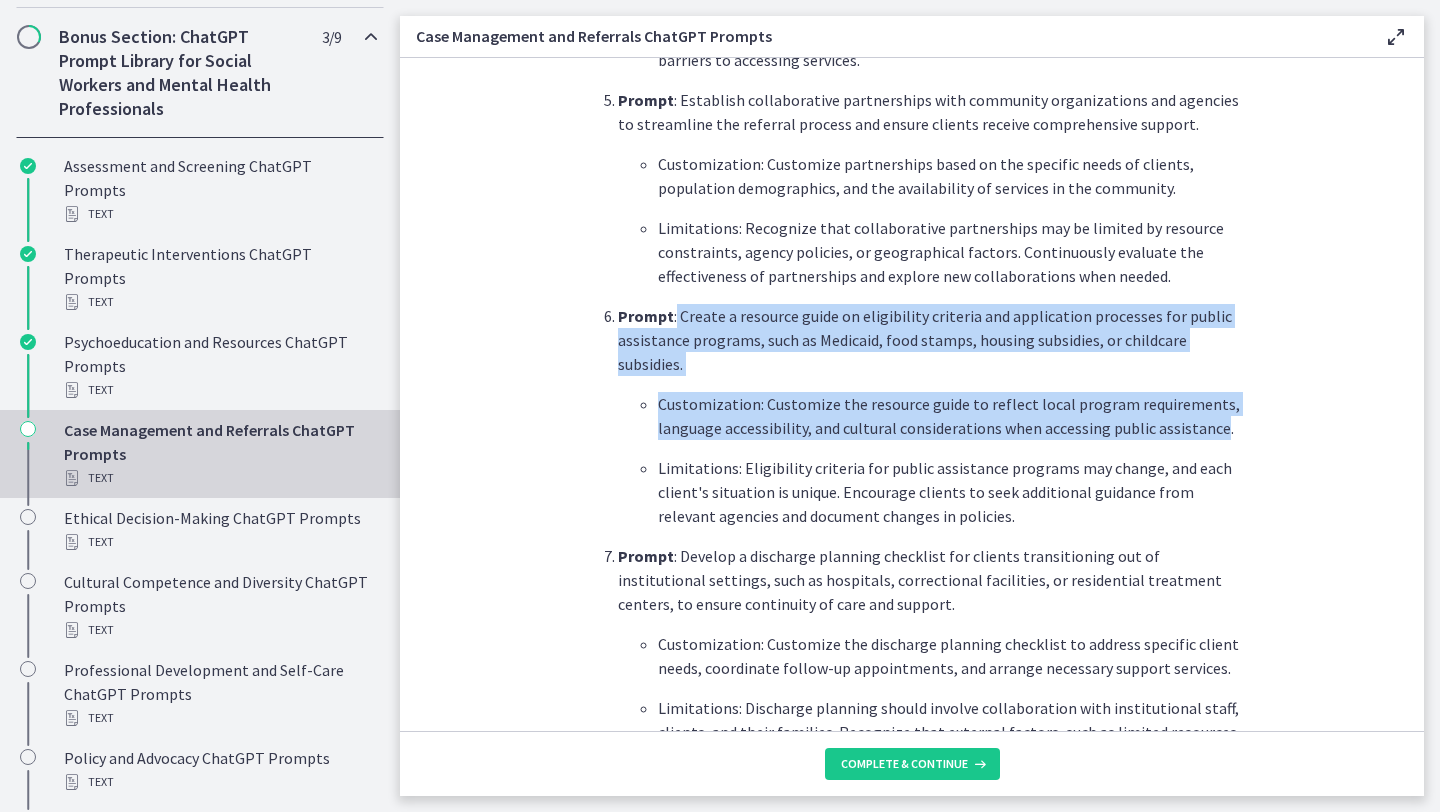 drag, startPoint x: 1217, startPoint y: 335, endPoint x: 675, endPoint y: 249, distance: 548.78046 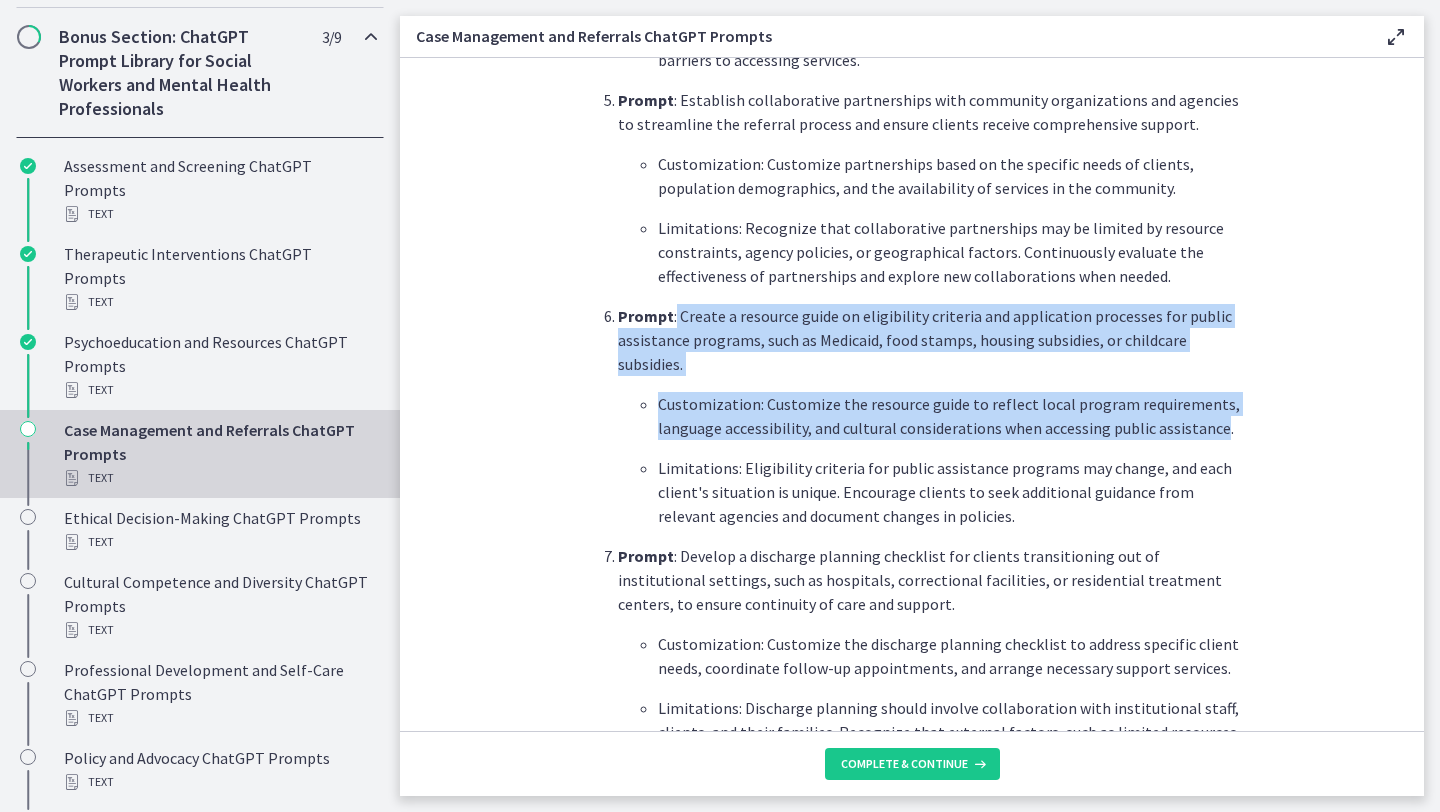 copy on "Create a resource guide on eligibility criteria and application processes for public assistance programs, such as Medicaid, food stamps, housing subsidies, or childcare subsidies.
Customization: Customize the resource guide to reflect local program requirements, language accessibility, and cultural considerations when accessing public assistance" 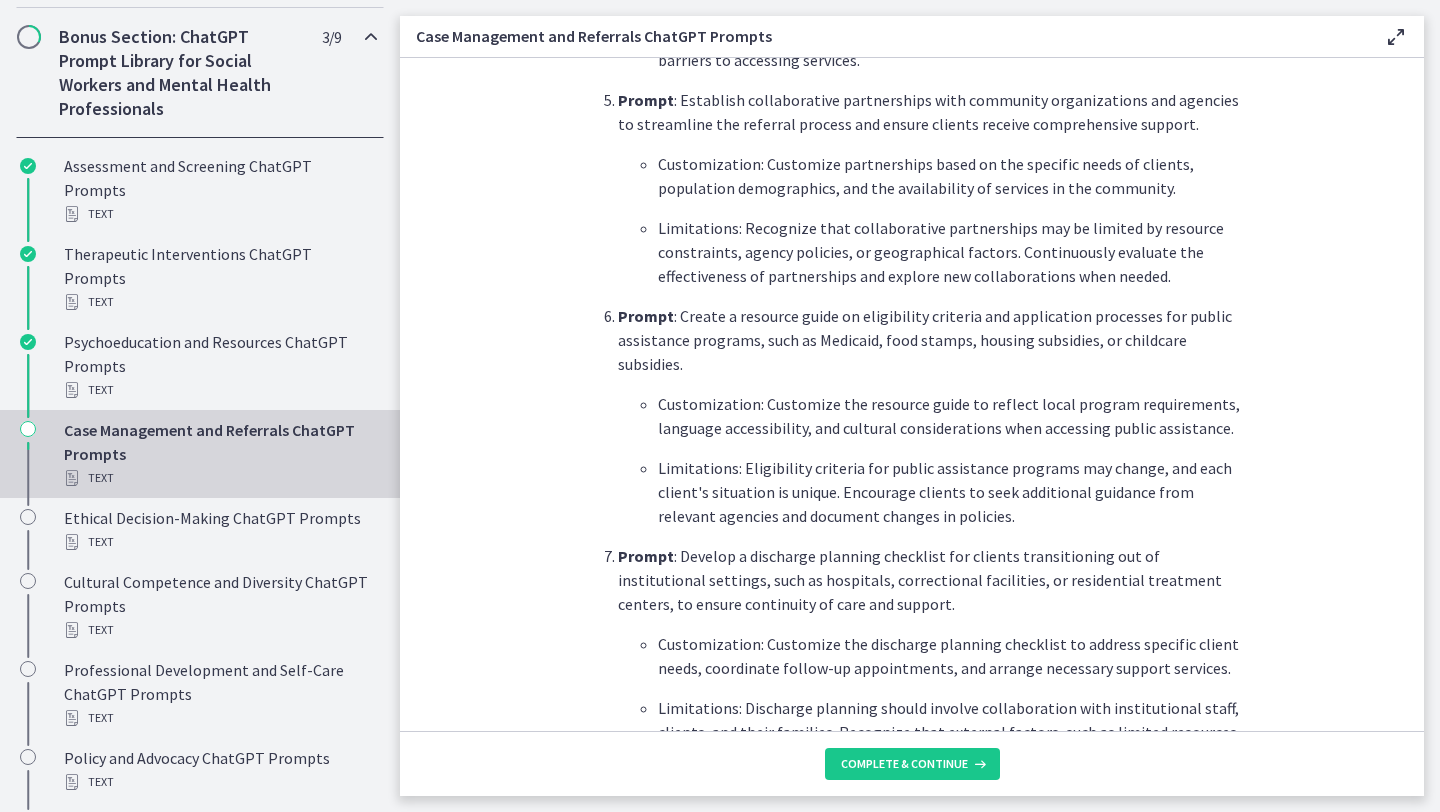 click on "Prompt : Develop a discharge planning checklist for clients transitioning out of institutional settings, such as hospitals, correctional facilities, or residential treatment centers, to ensure continuity of care and support." at bounding box center (932, 580) 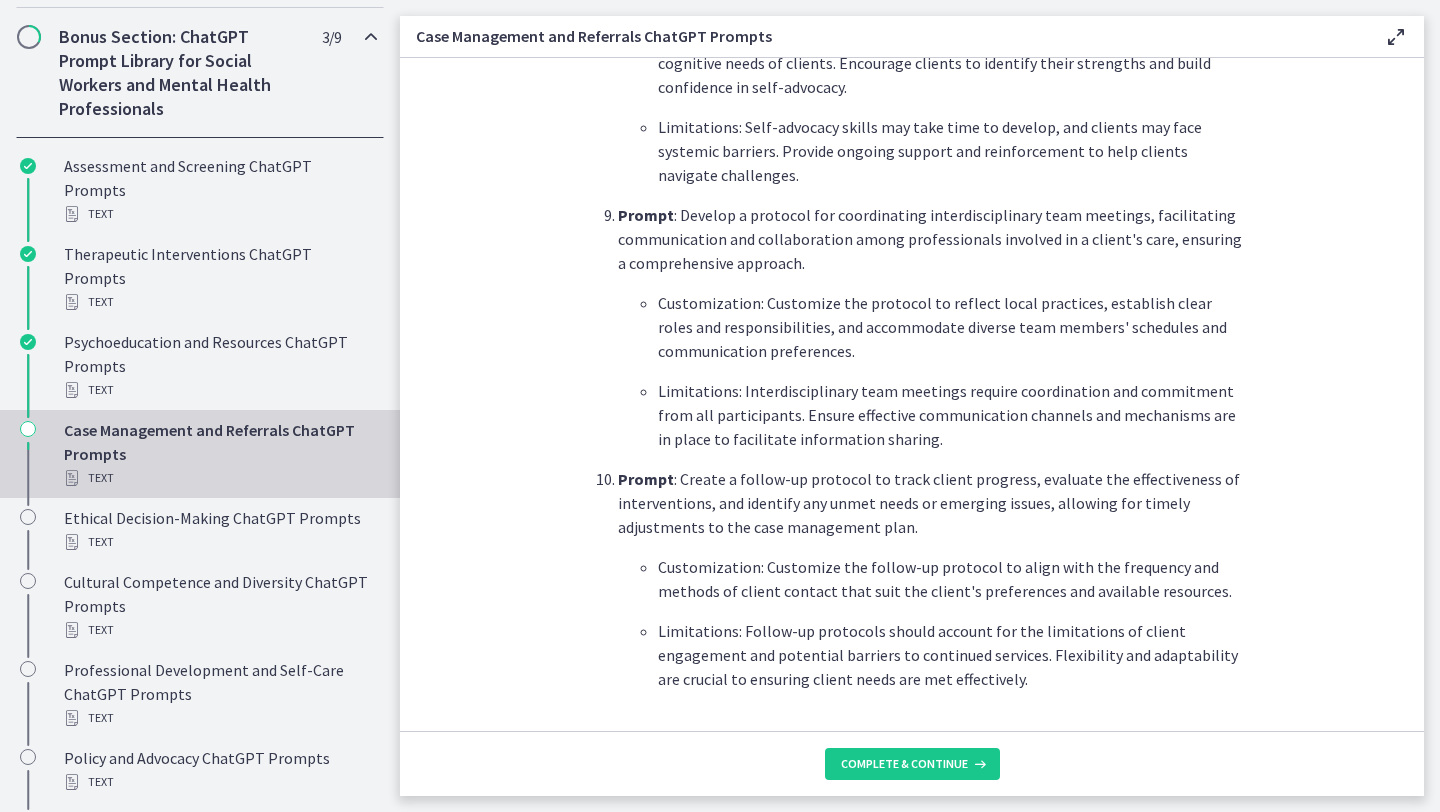 scroll, scrollTop: 2514, scrollLeft: 0, axis: vertical 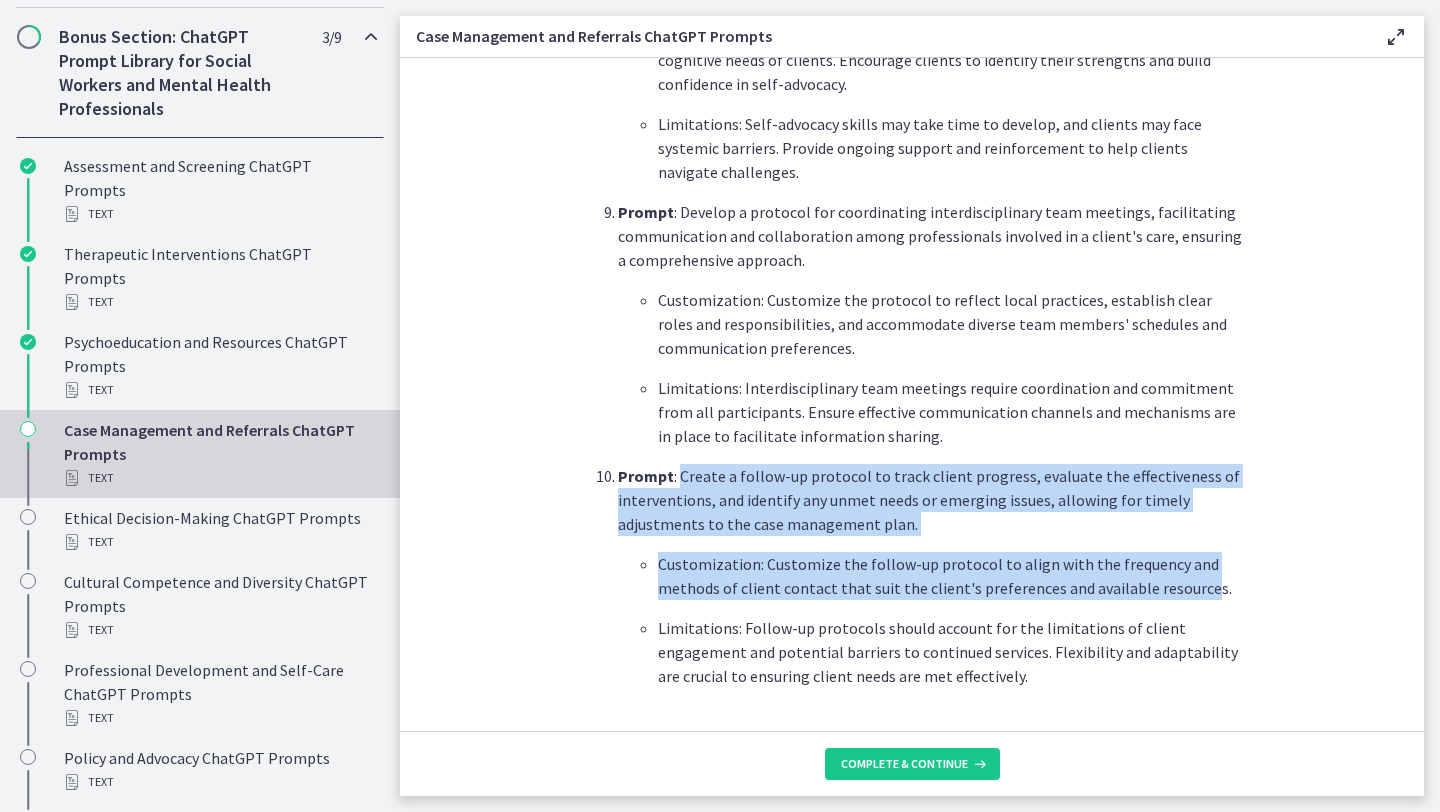 drag, startPoint x: 1200, startPoint y: 470, endPoint x: 679, endPoint y: 356, distance: 533.32635 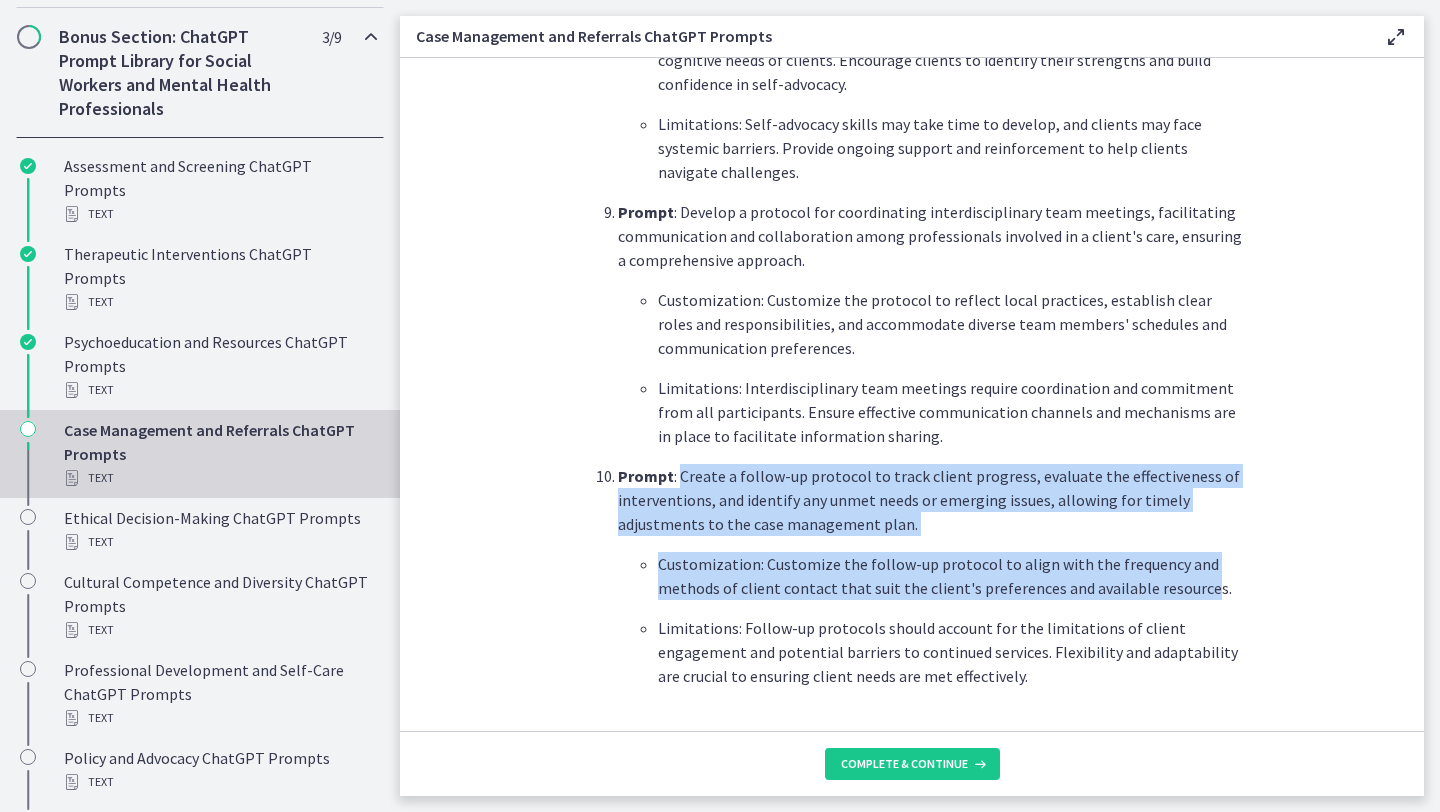 copy on "Create a follow-up protocol to track client progress, evaluate the effectiveness of interventions, and identify any unmet needs or emerging issues, allowing for timely adjustments to the case management plan.
Customization: Customize the follow-up protocol to align with the frequency and methods of client contact that suit the client's preferences and available resource" 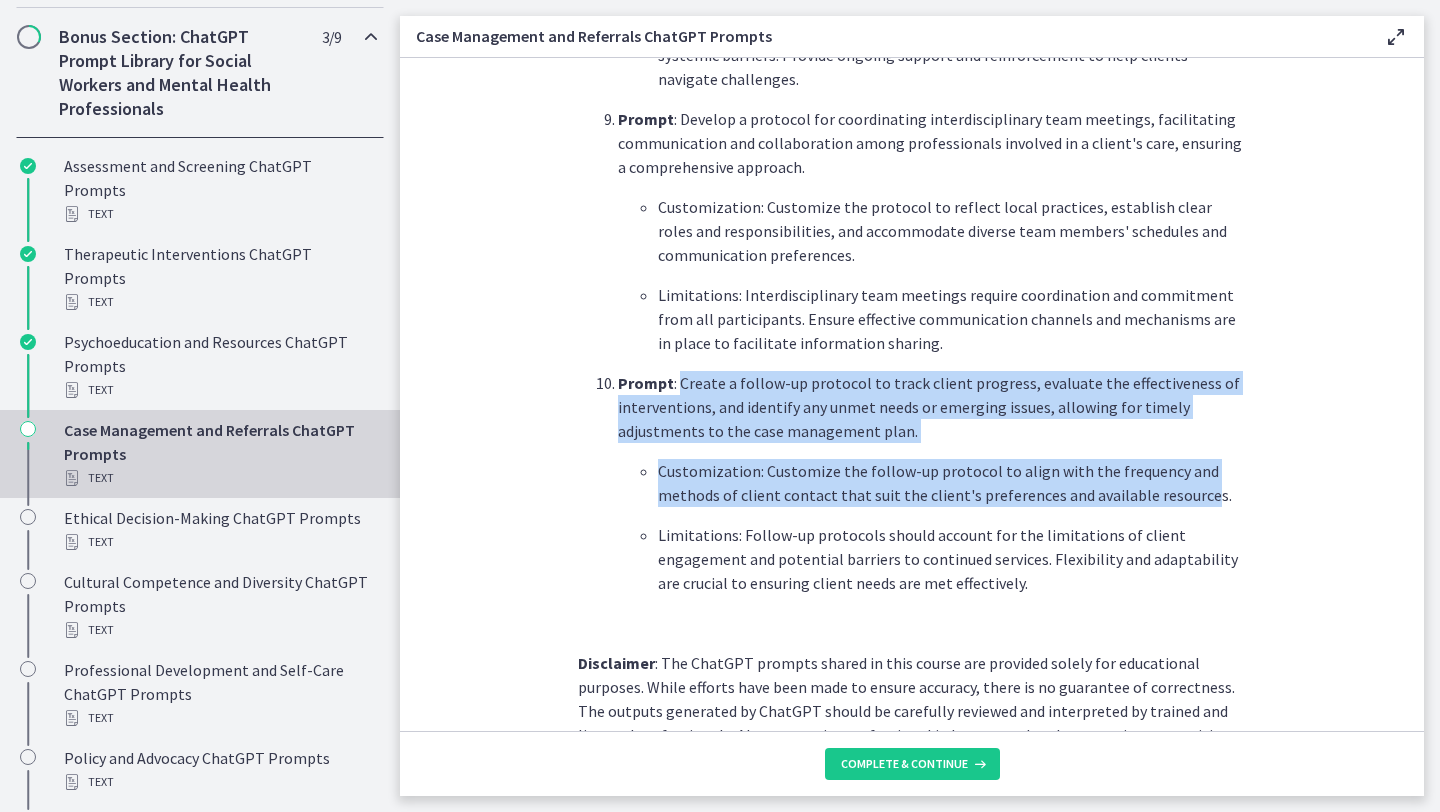 scroll, scrollTop: 2623, scrollLeft: 0, axis: vertical 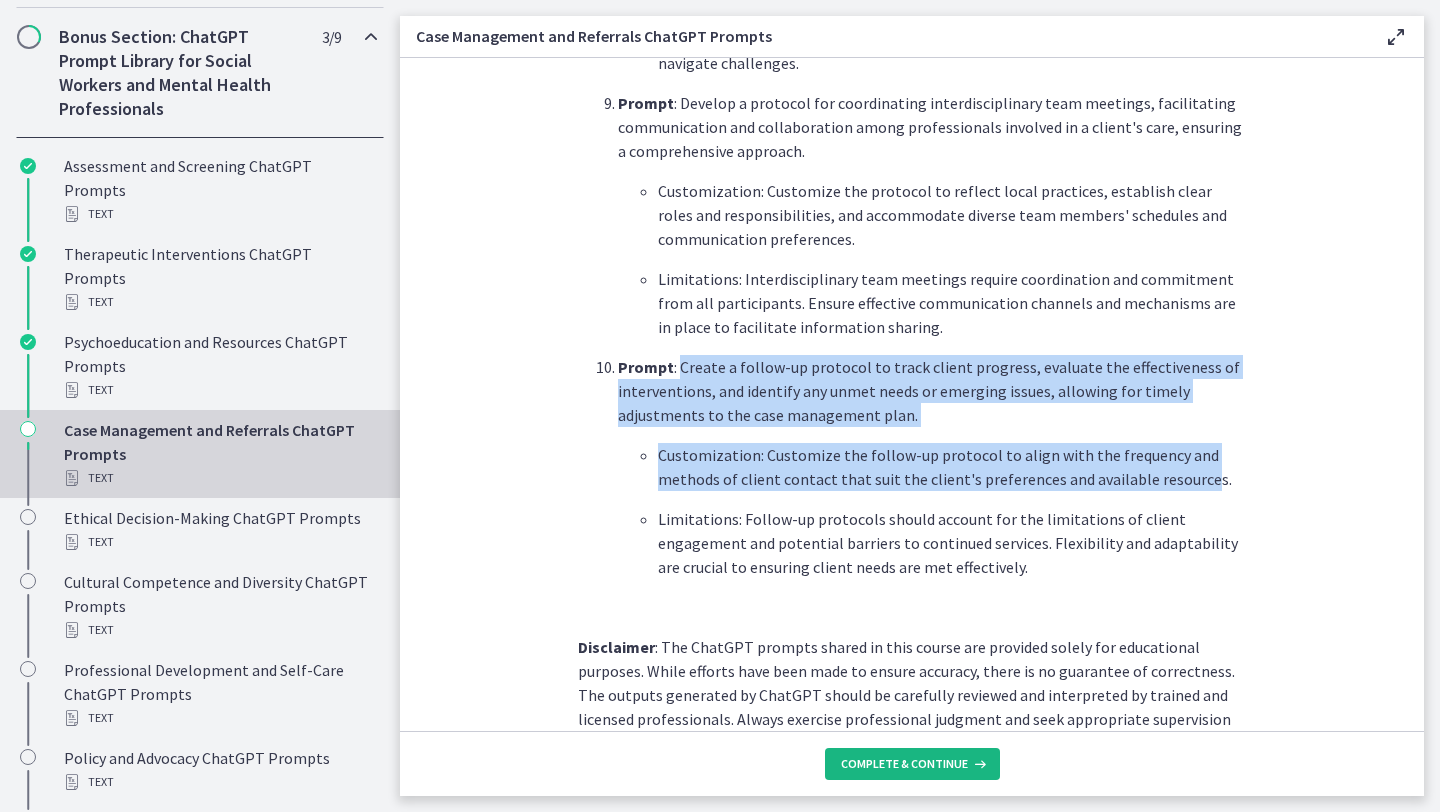 click on "Complete & continue" at bounding box center (904, 764) 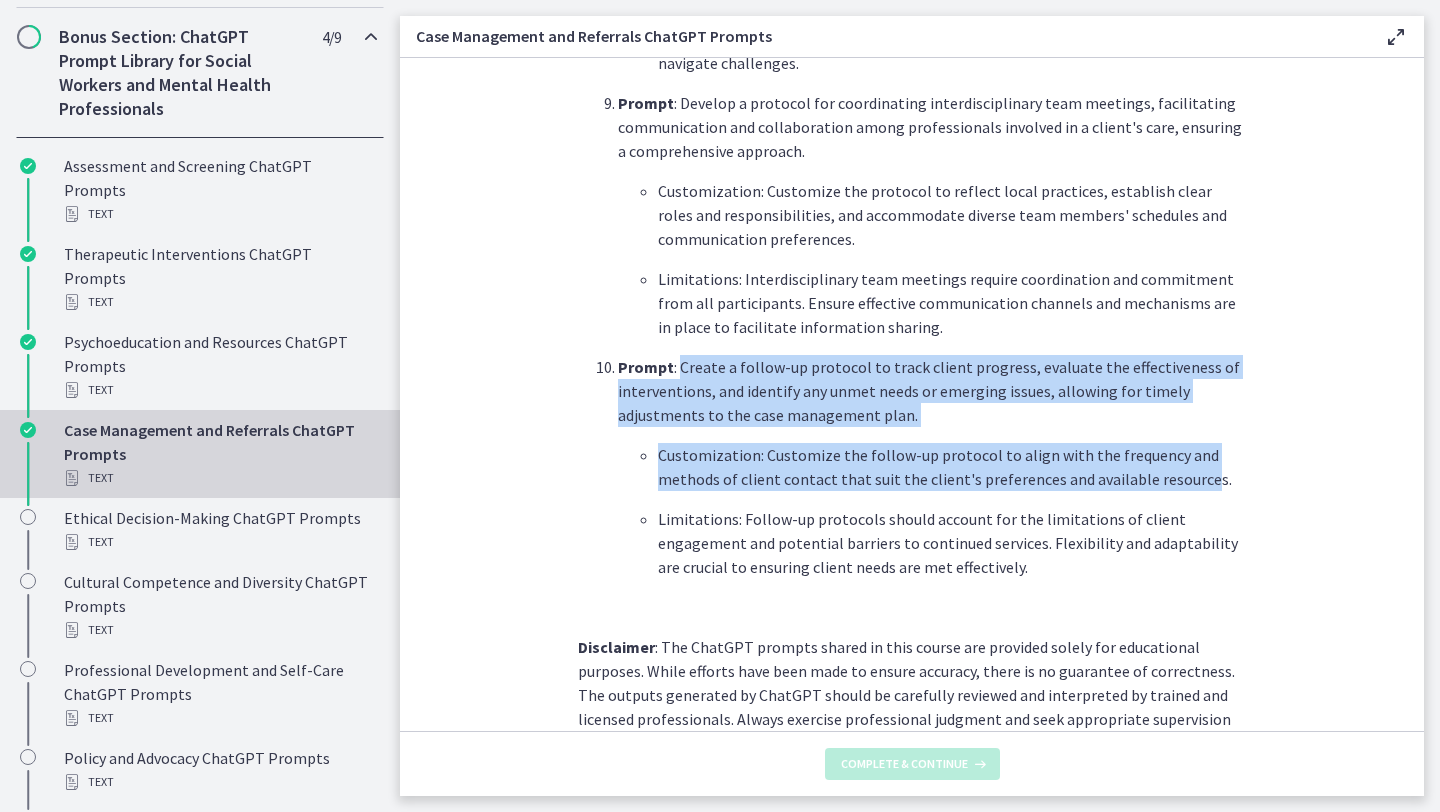 scroll, scrollTop: 0, scrollLeft: 0, axis: both 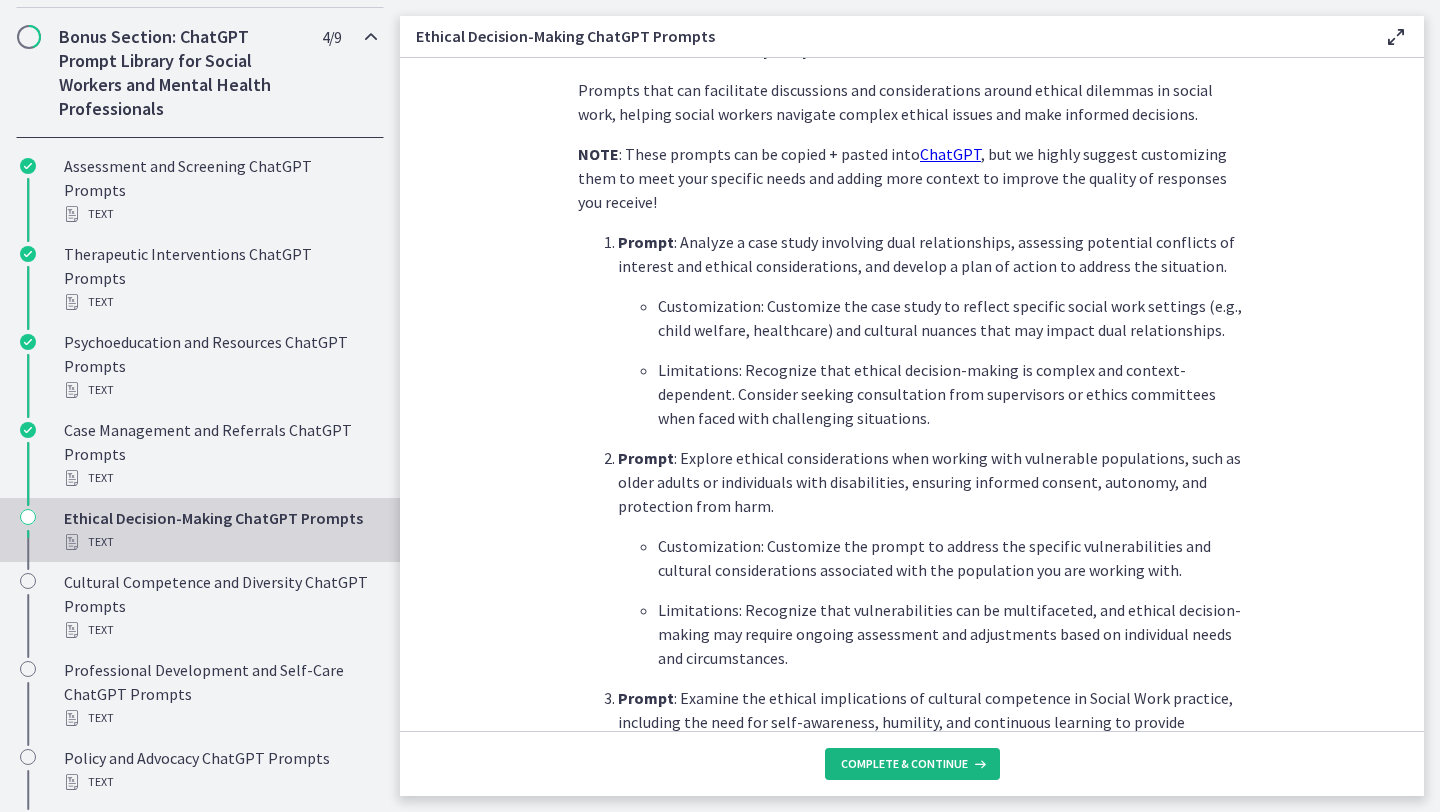 click on "Complete & continue" at bounding box center [912, 764] 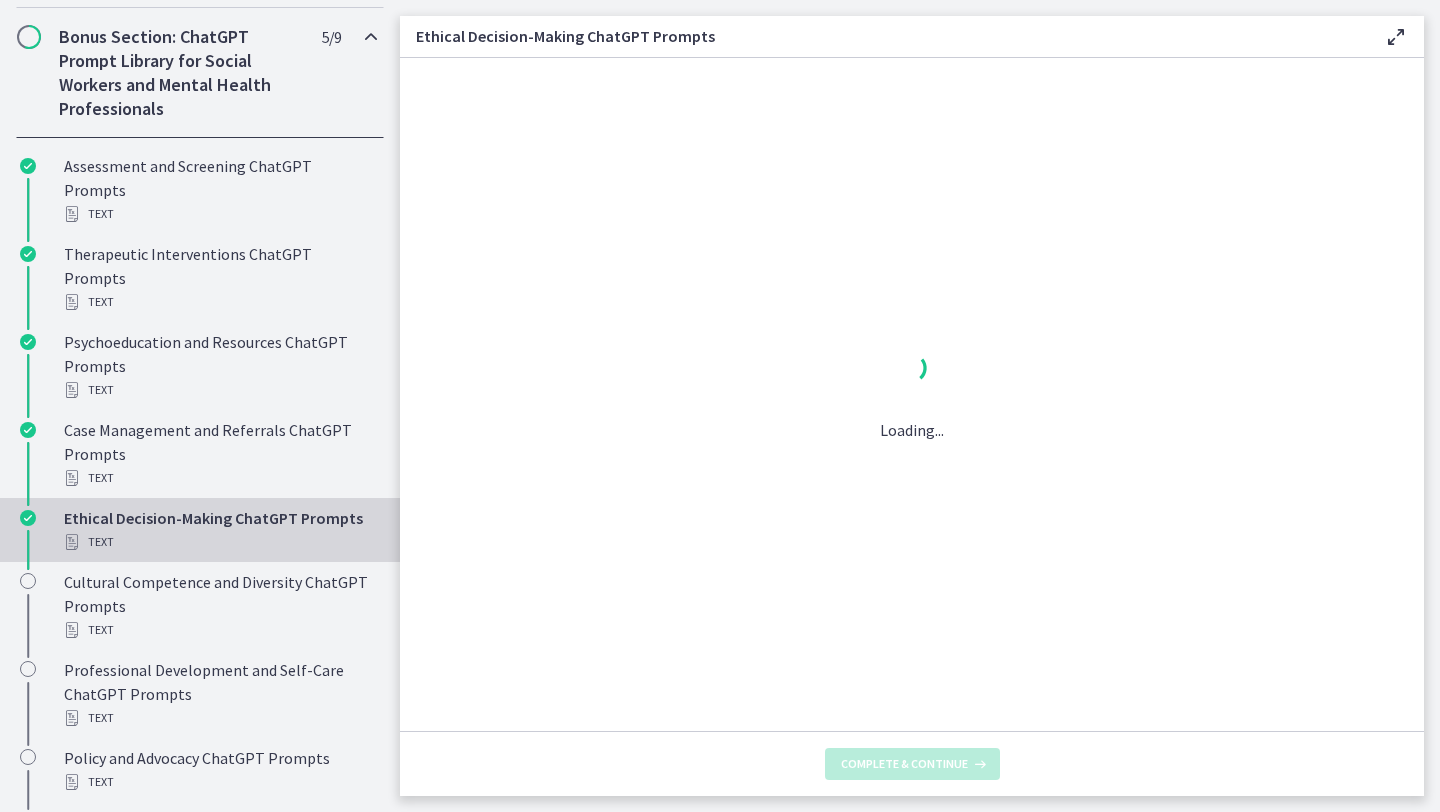 scroll, scrollTop: 0, scrollLeft: 0, axis: both 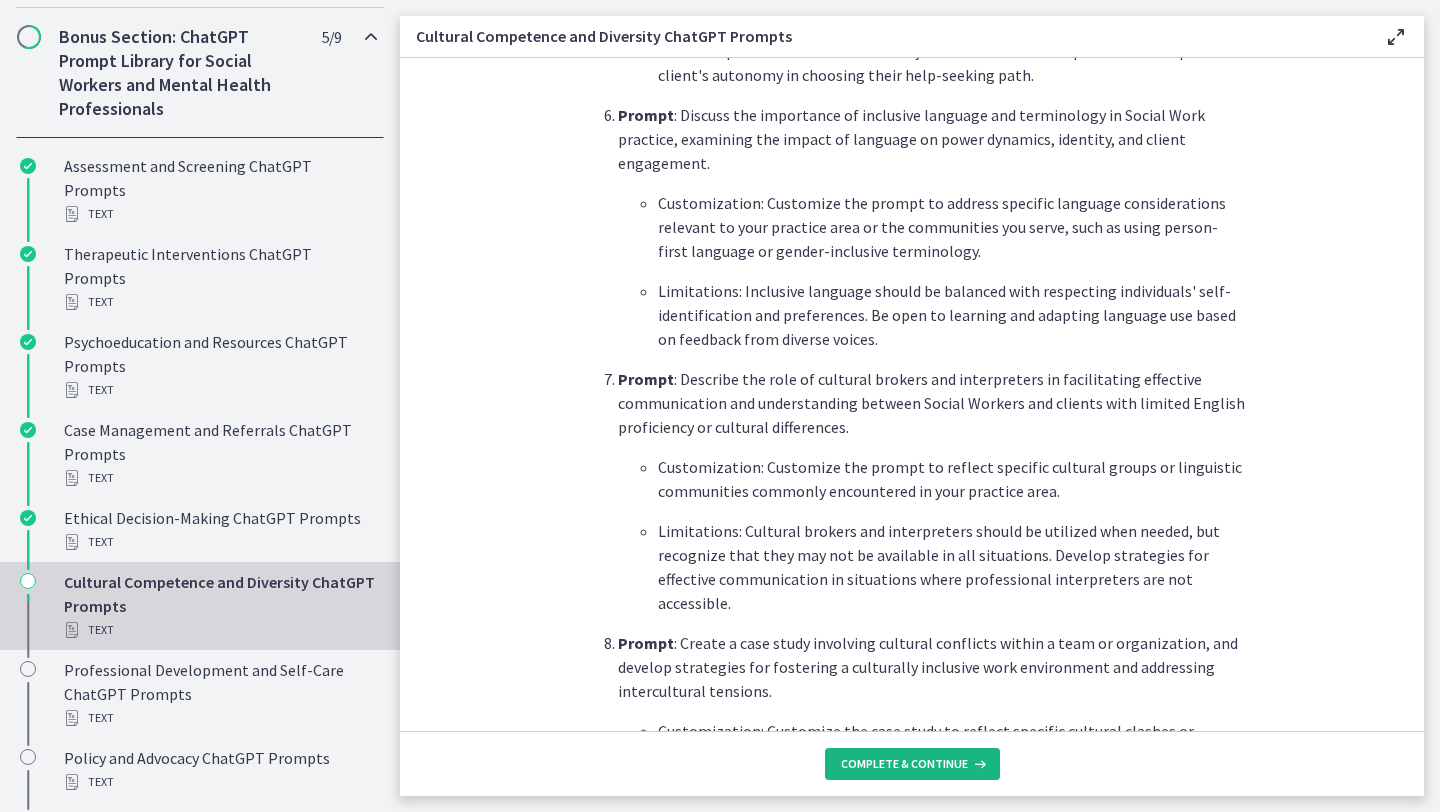 click on "Complete & continue" at bounding box center (904, 764) 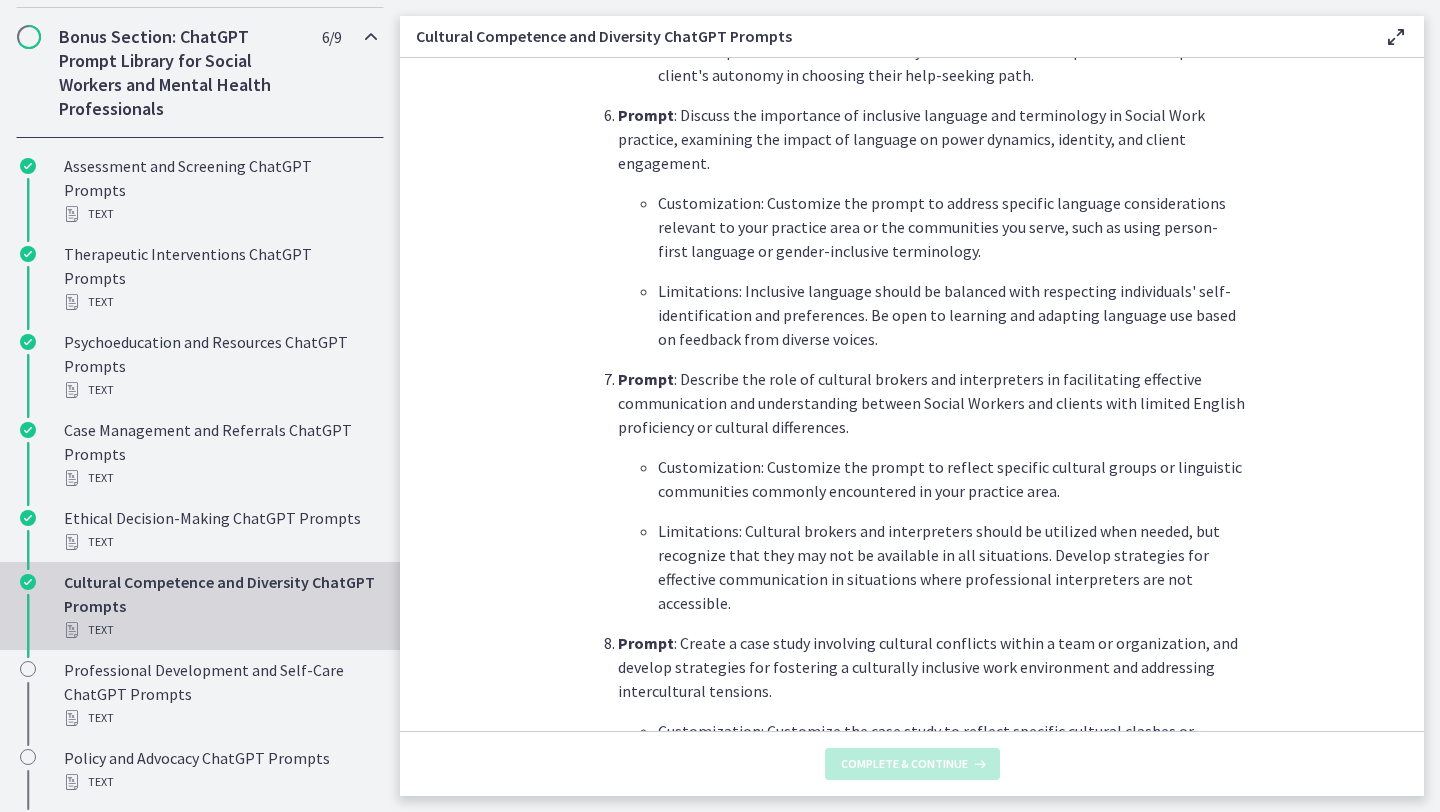 scroll, scrollTop: 0, scrollLeft: 0, axis: both 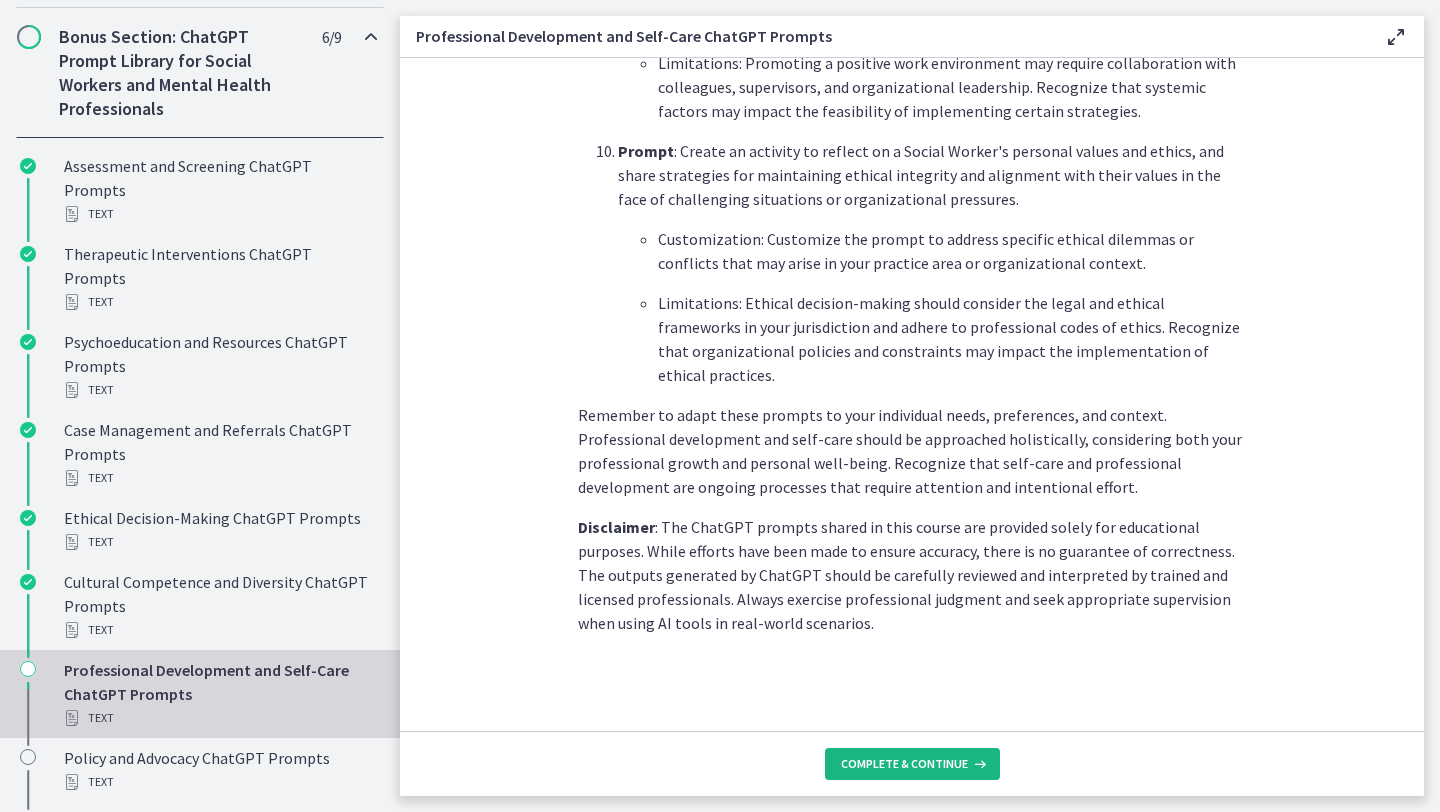 click on "Complete & continue" at bounding box center [904, 764] 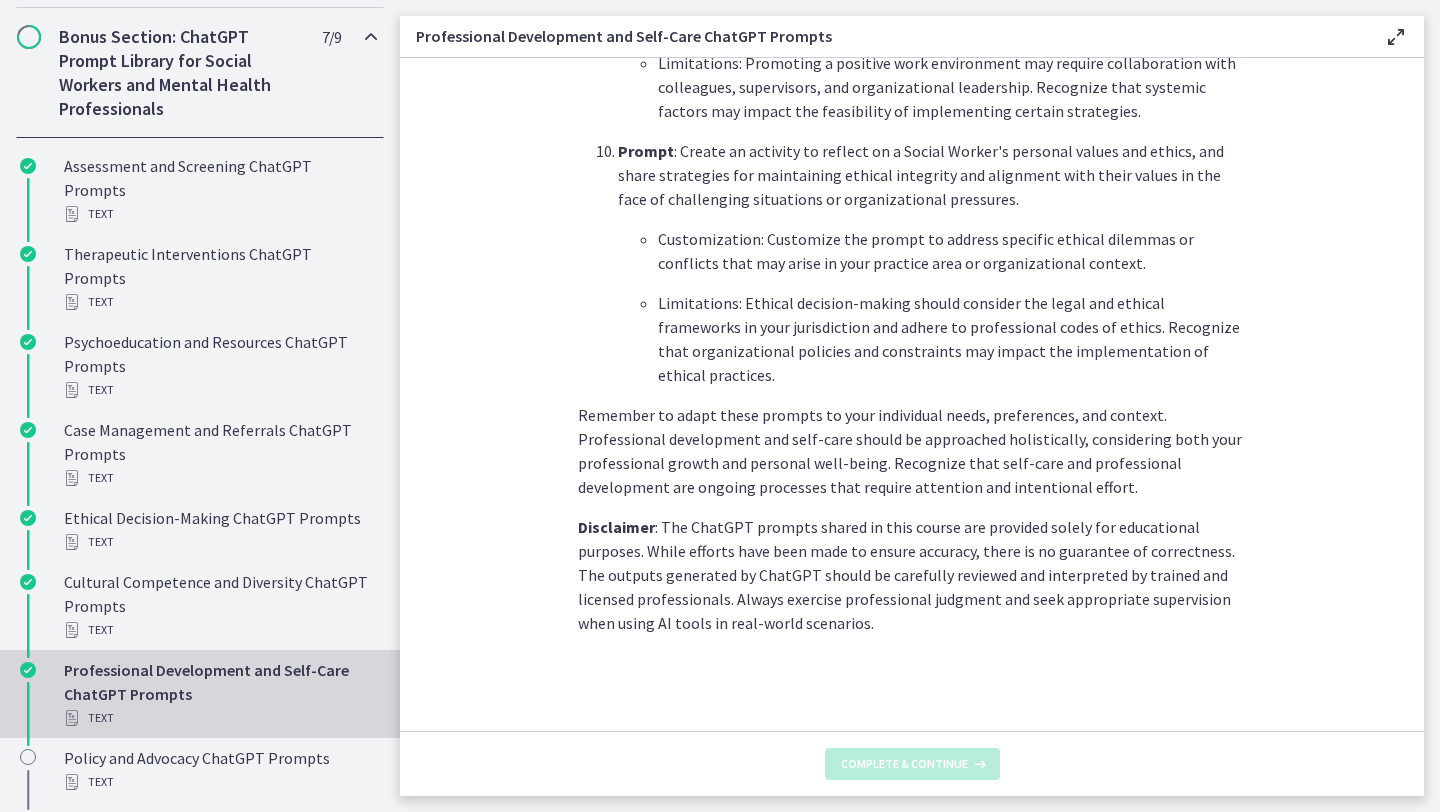 scroll, scrollTop: 0, scrollLeft: 0, axis: both 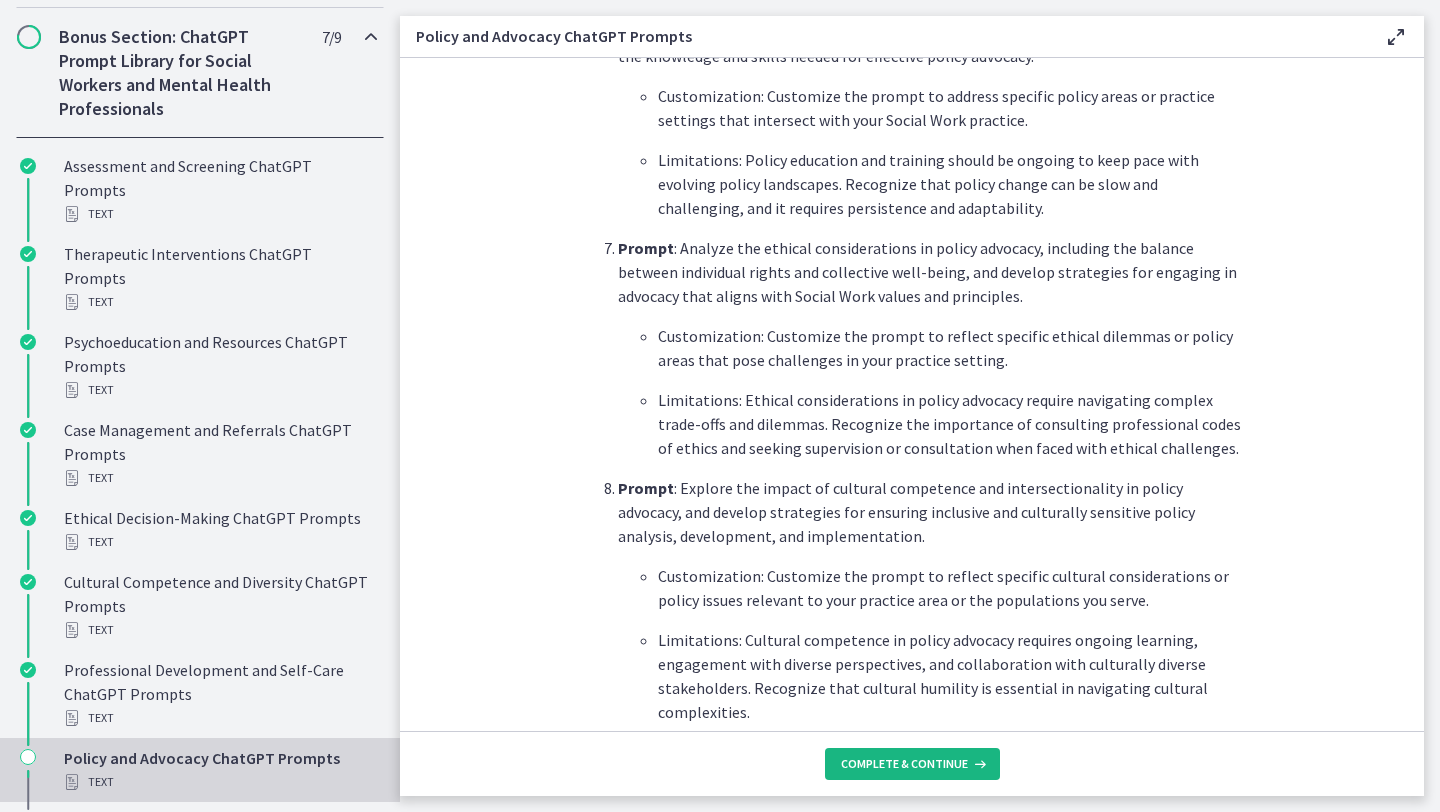 click on "Complete & continue" at bounding box center [904, 764] 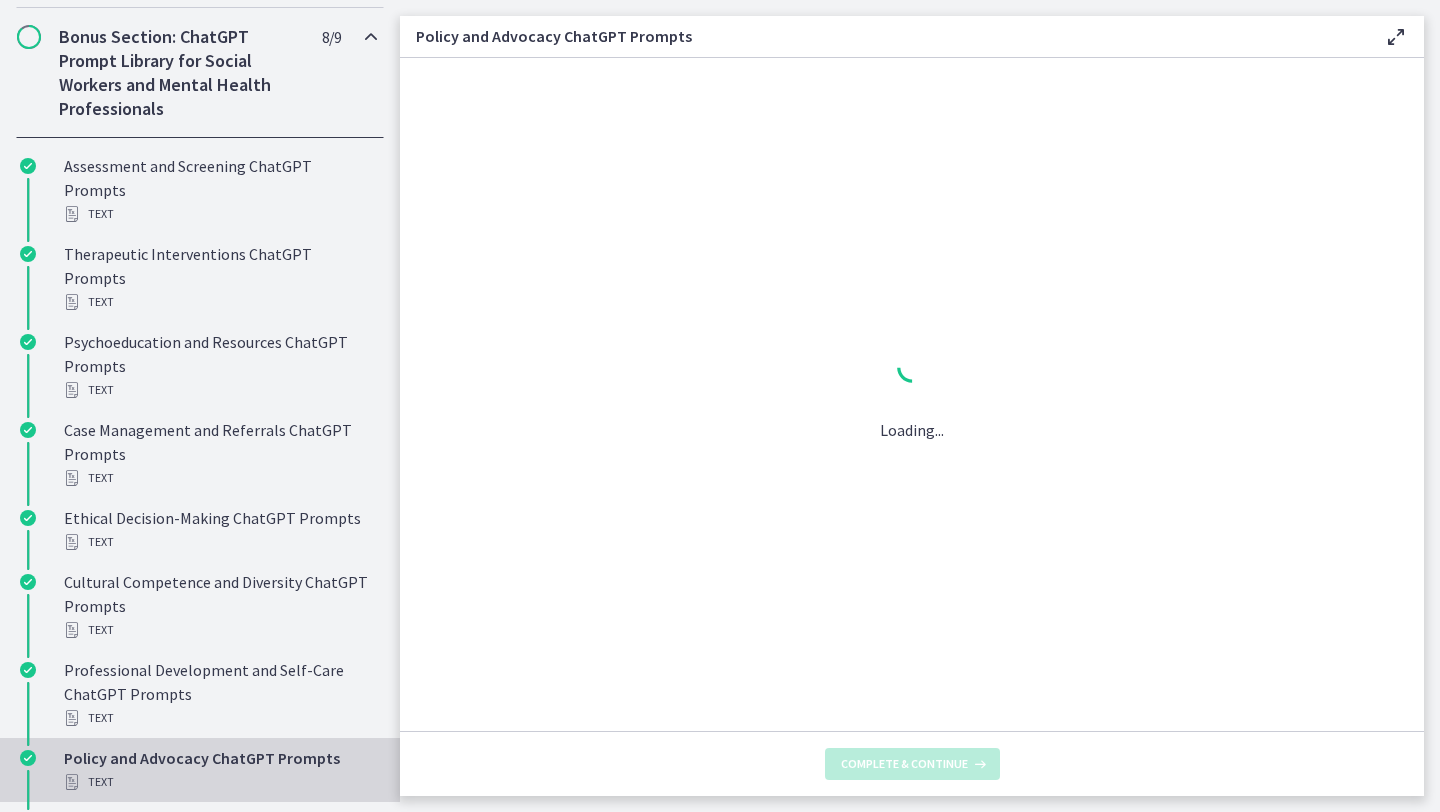 scroll, scrollTop: 0, scrollLeft: 0, axis: both 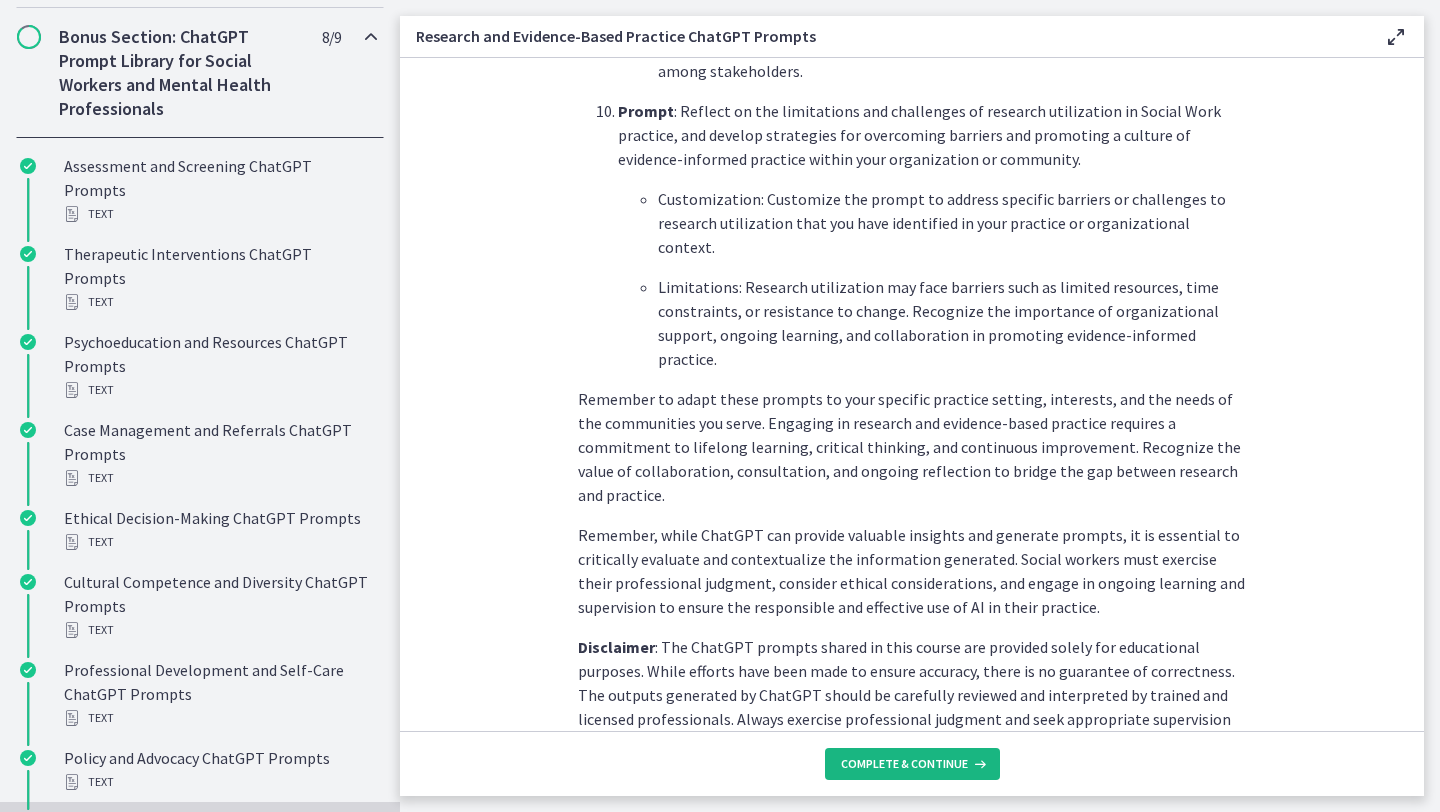 click on "Complete & continue" at bounding box center [904, 764] 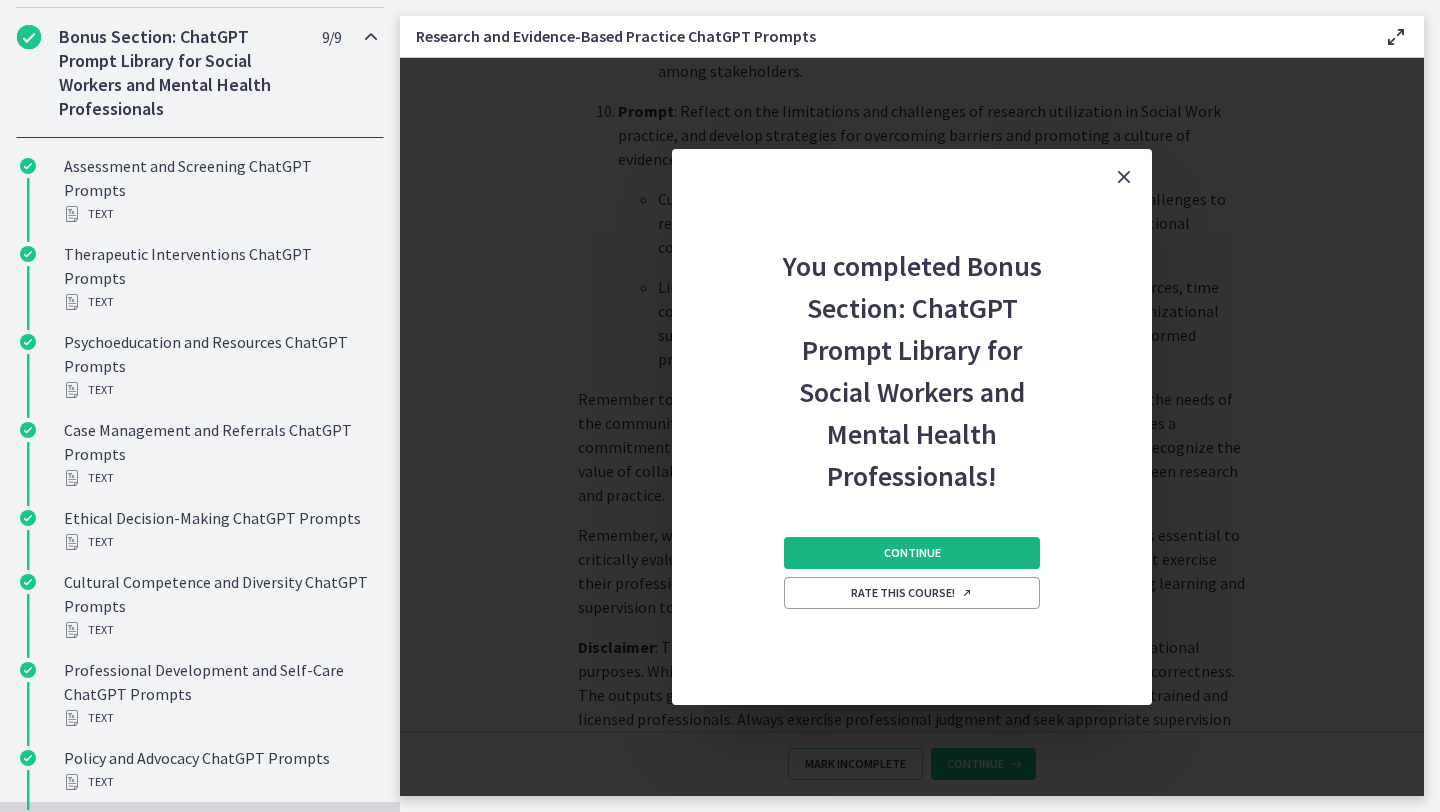 click on "Continue" at bounding box center [912, 553] 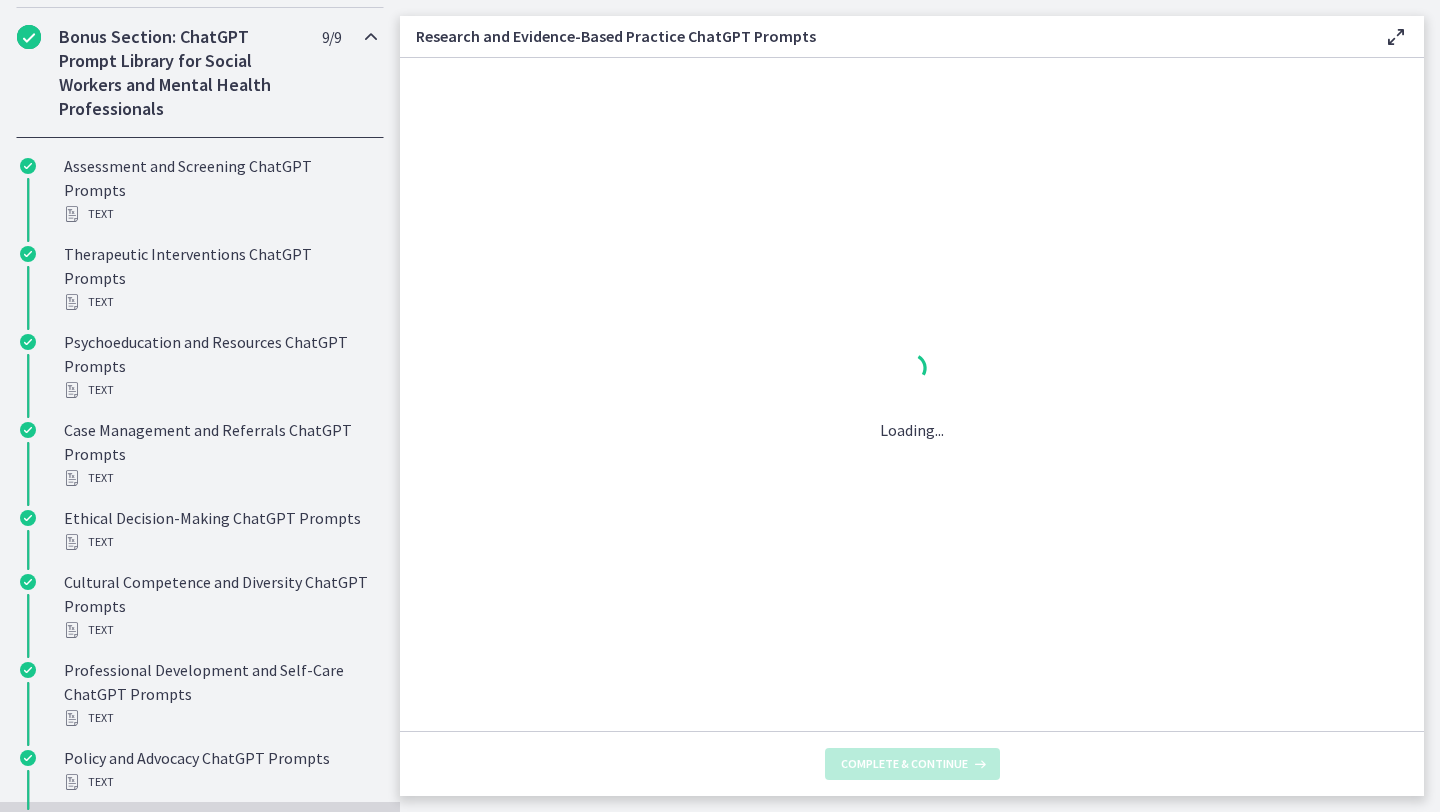 scroll, scrollTop: 0, scrollLeft: 0, axis: both 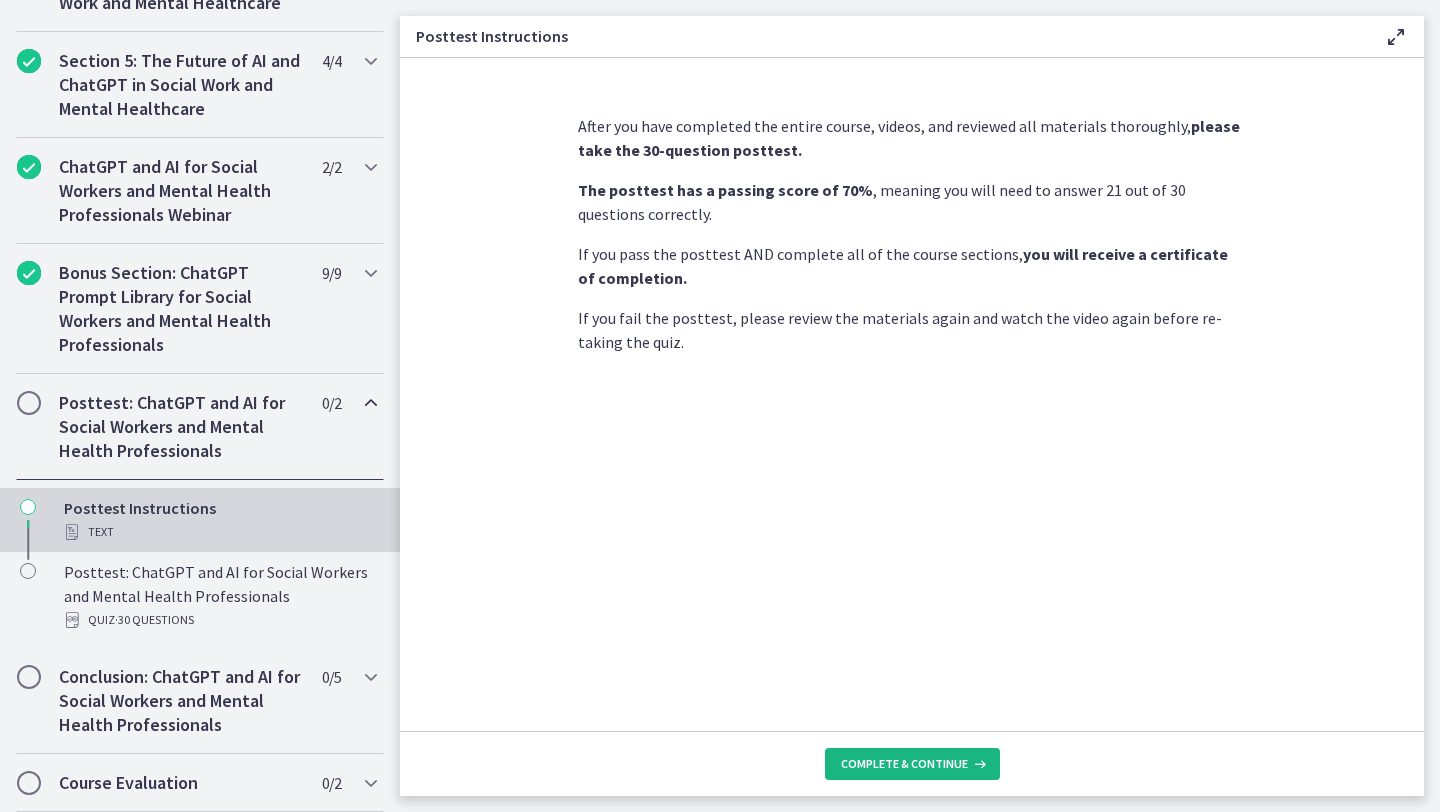 click on "Complete & continue" at bounding box center (904, 764) 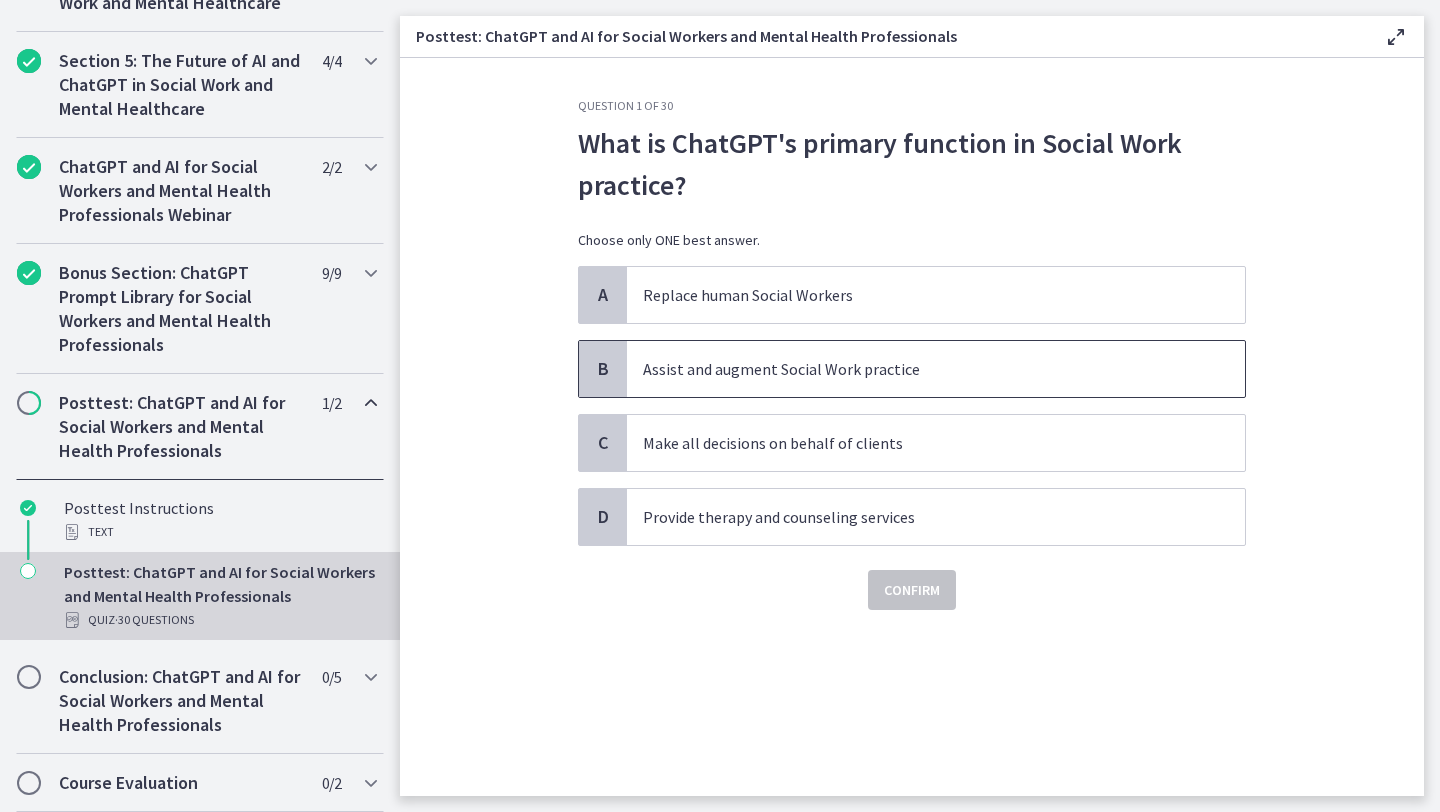 click on "Assist and augment Social Work practice" at bounding box center [936, 369] 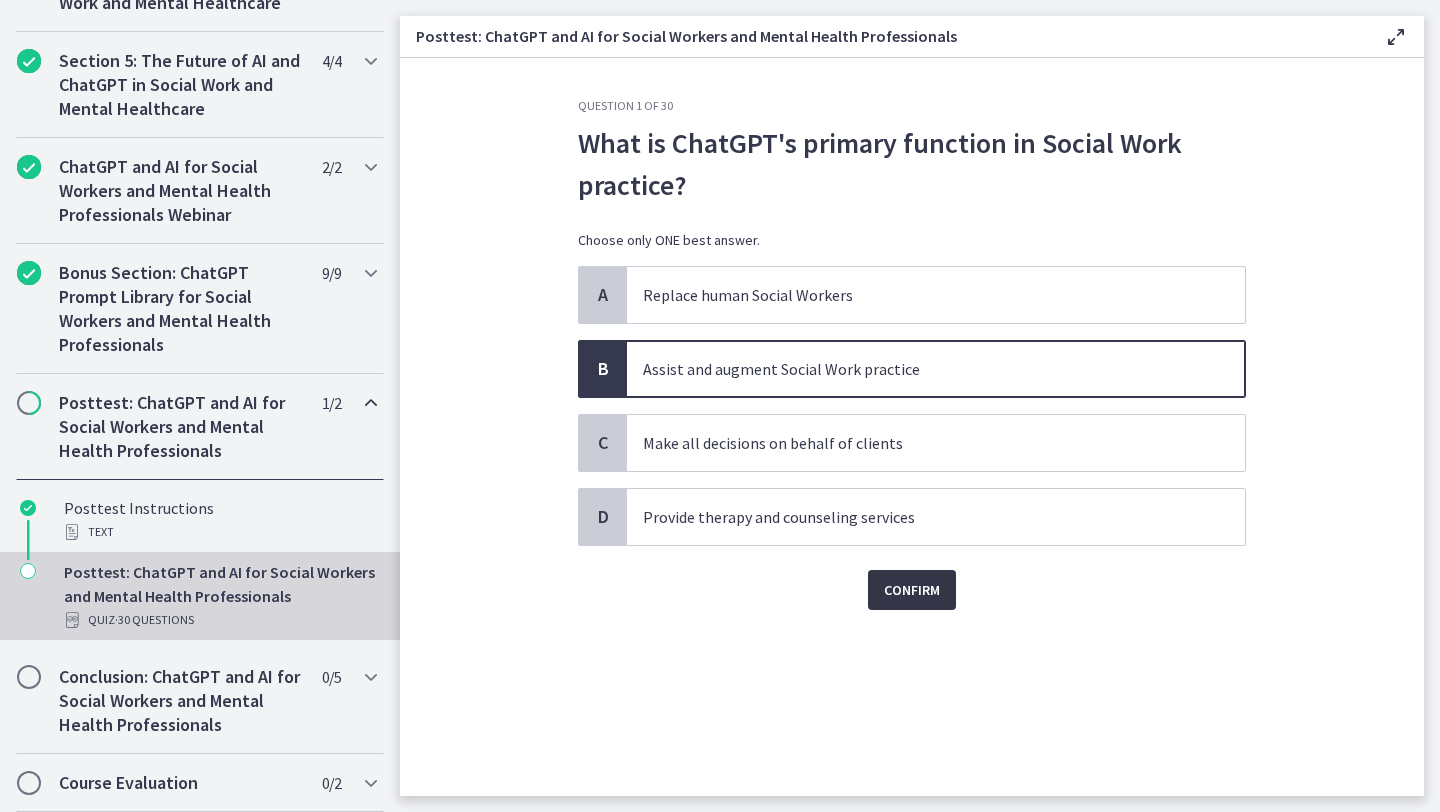 click on "Confirm" at bounding box center [912, 590] 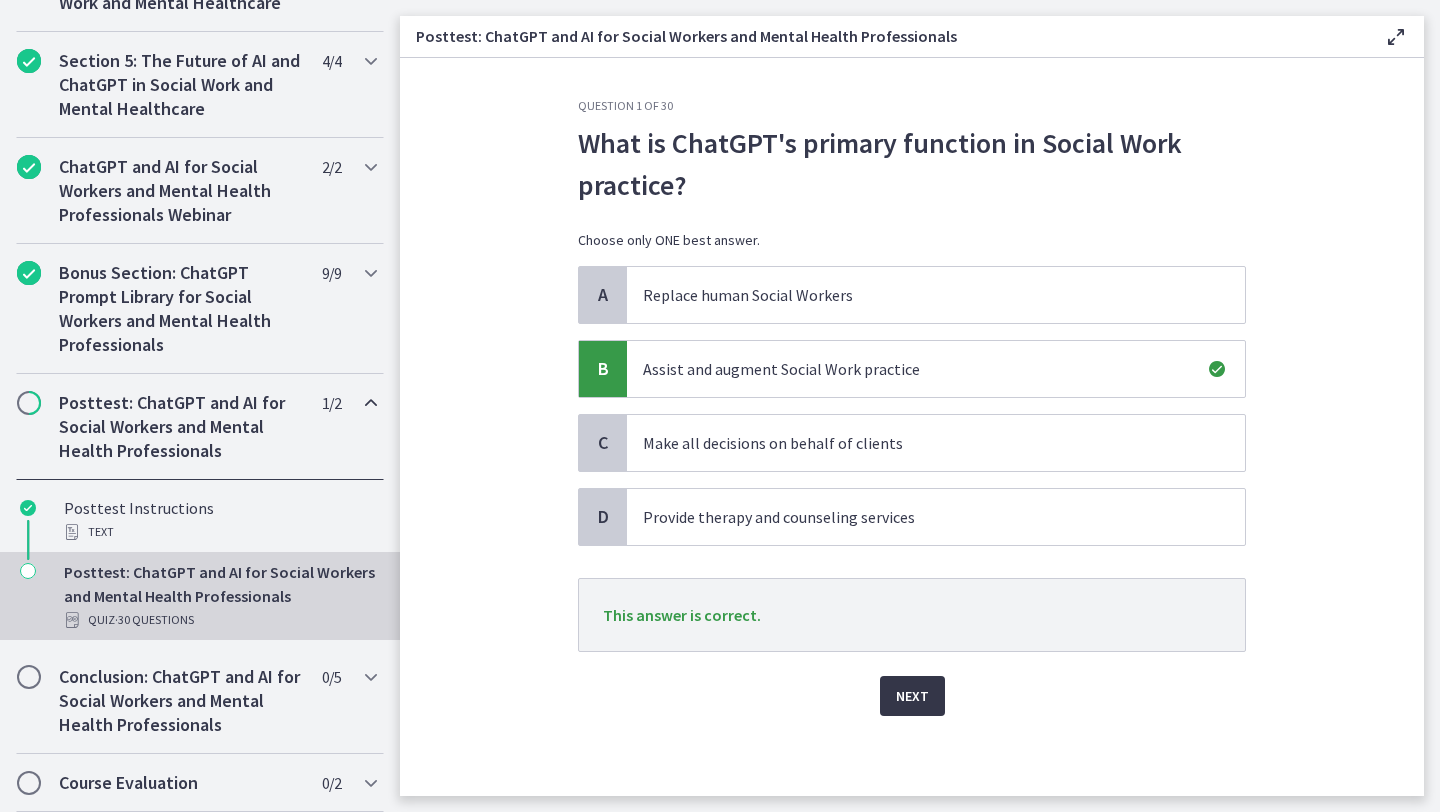 click on "Next" at bounding box center [912, 696] 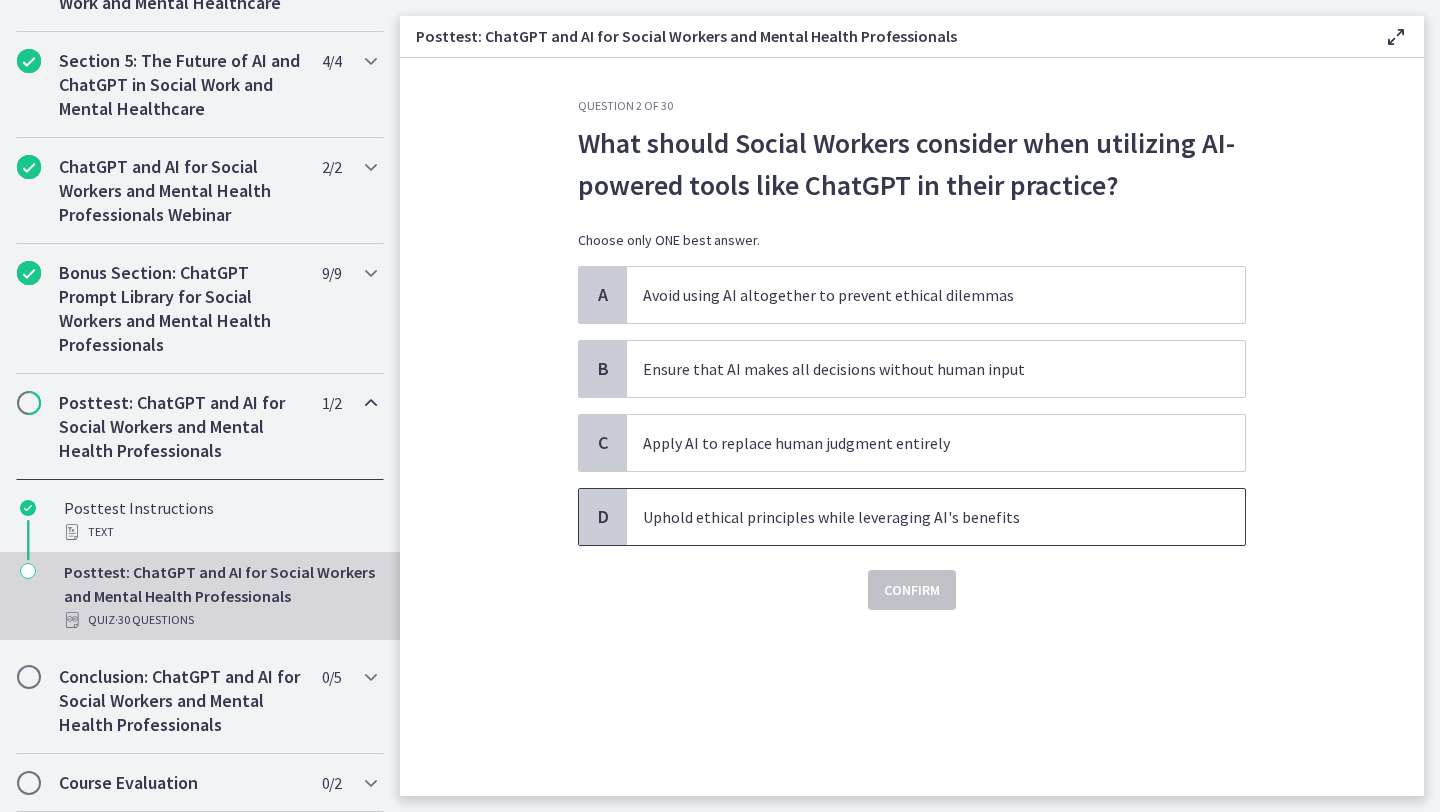 click on "Uphold ethical principles while leveraging AI's benefits" at bounding box center [916, 517] 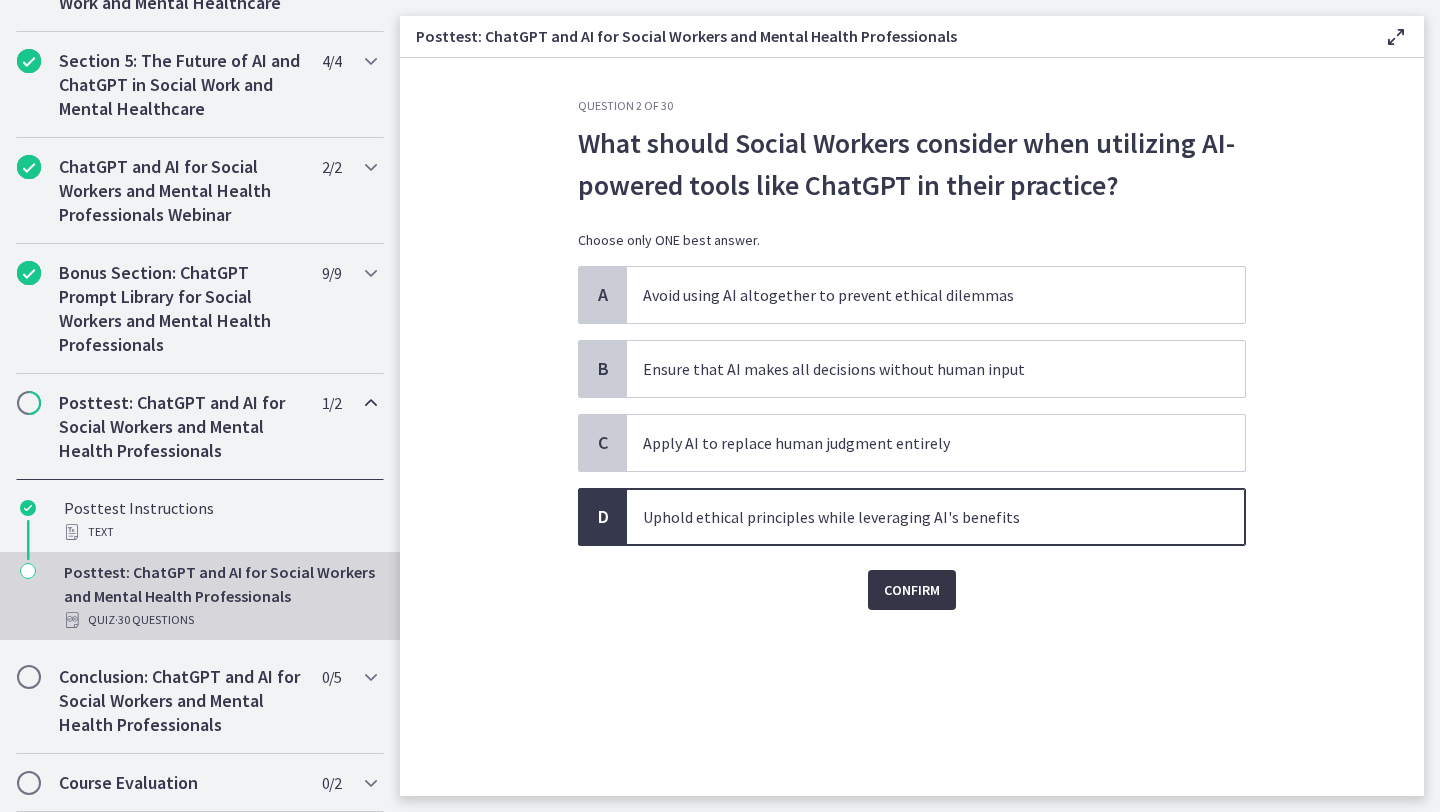 click on "Confirm" at bounding box center [912, 590] 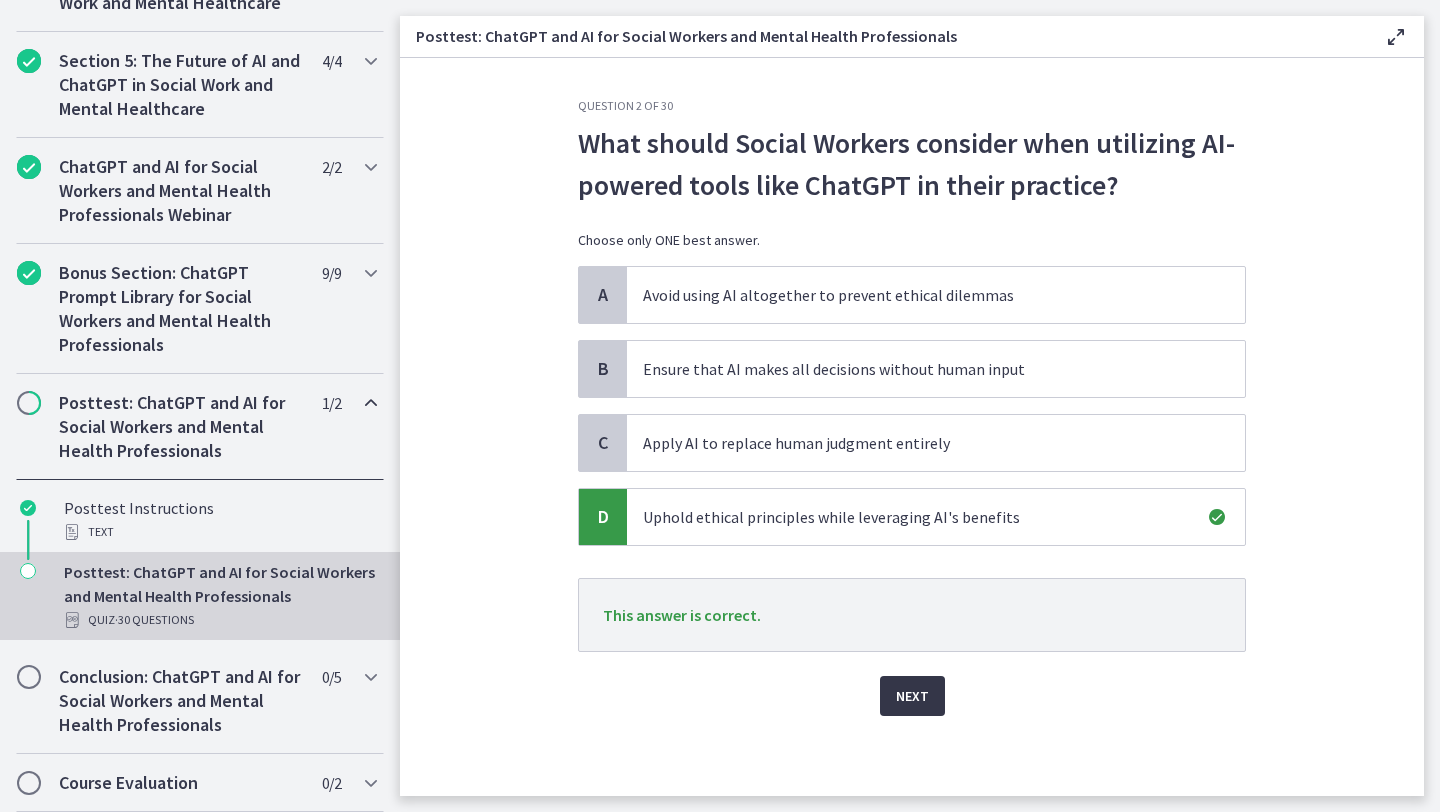 click on "Next" at bounding box center (912, 696) 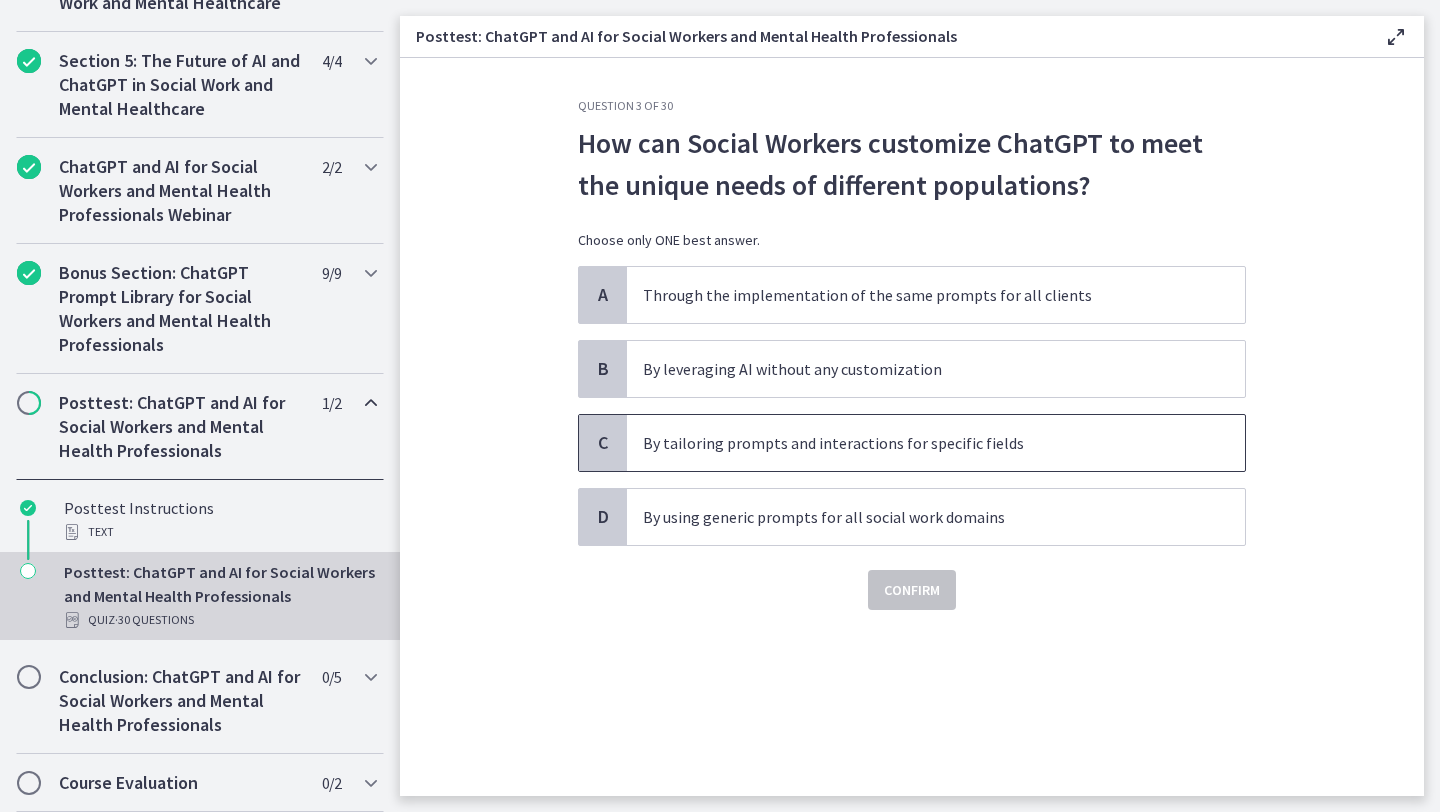 click on "By tailoring prompts and interactions for specific fields" at bounding box center (916, 443) 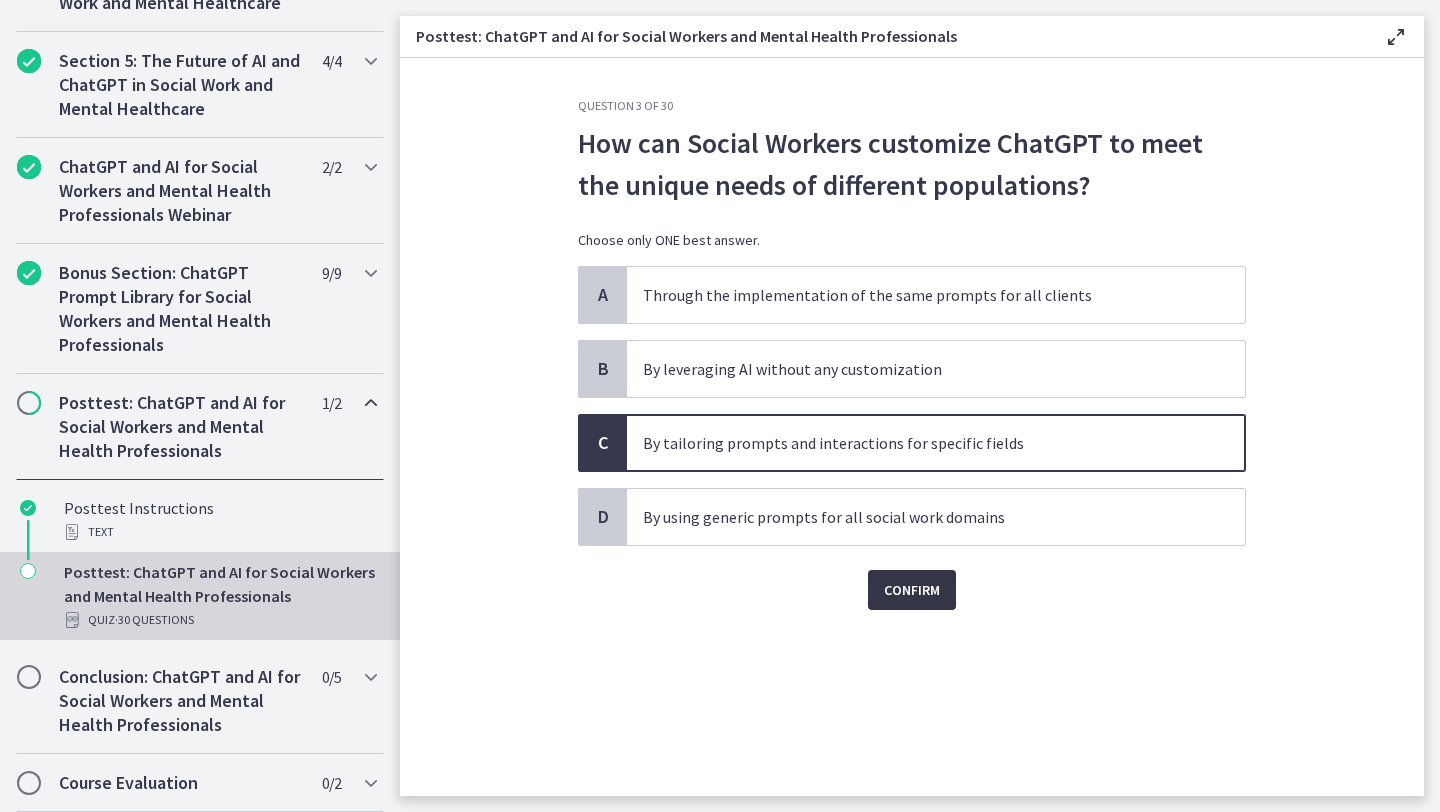 click on "Confirm" at bounding box center [912, 590] 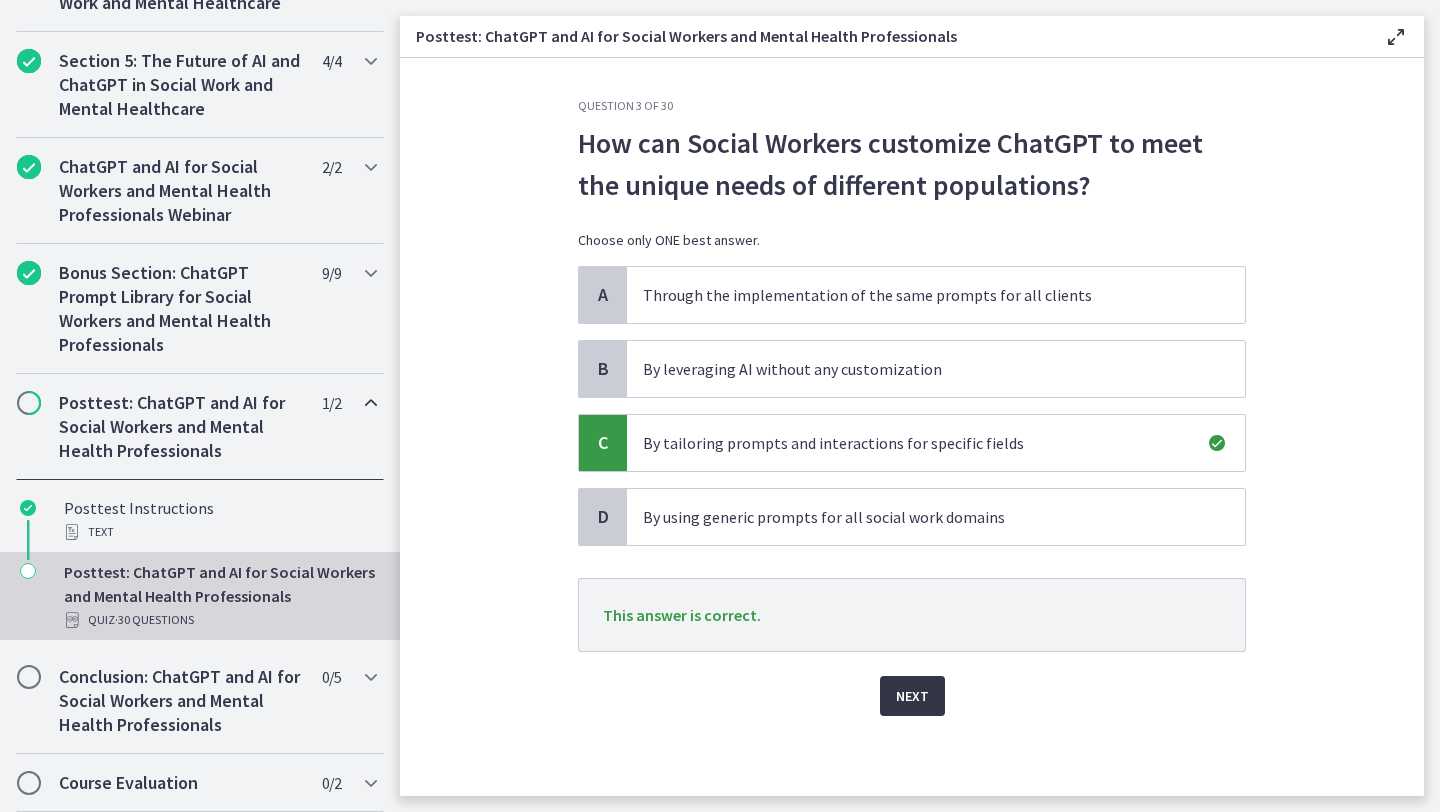 click on "Next" at bounding box center [912, 696] 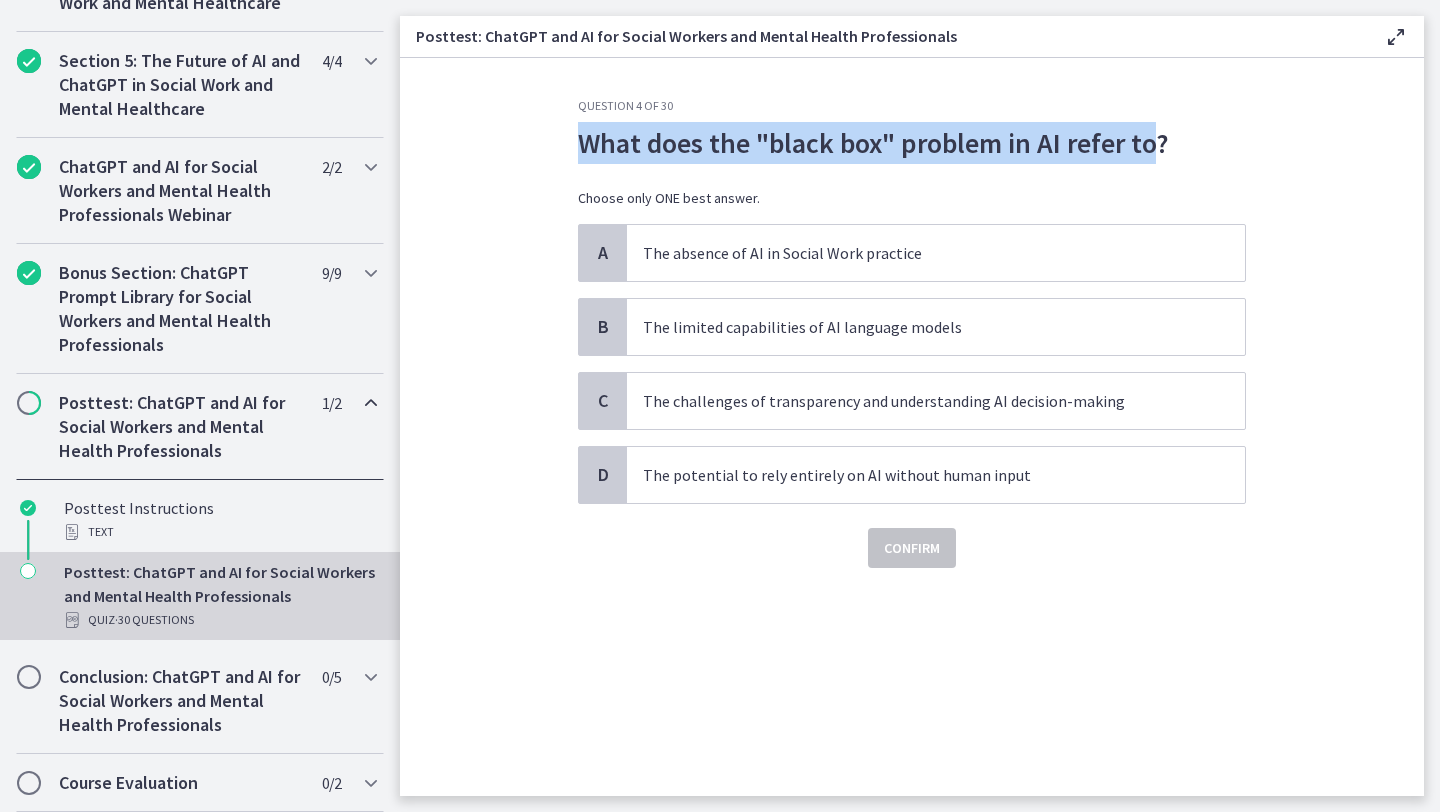 drag, startPoint x: 584, startPoint y: 145, endPoint x: 1156, endPoint y: 140, distance: 572.02185 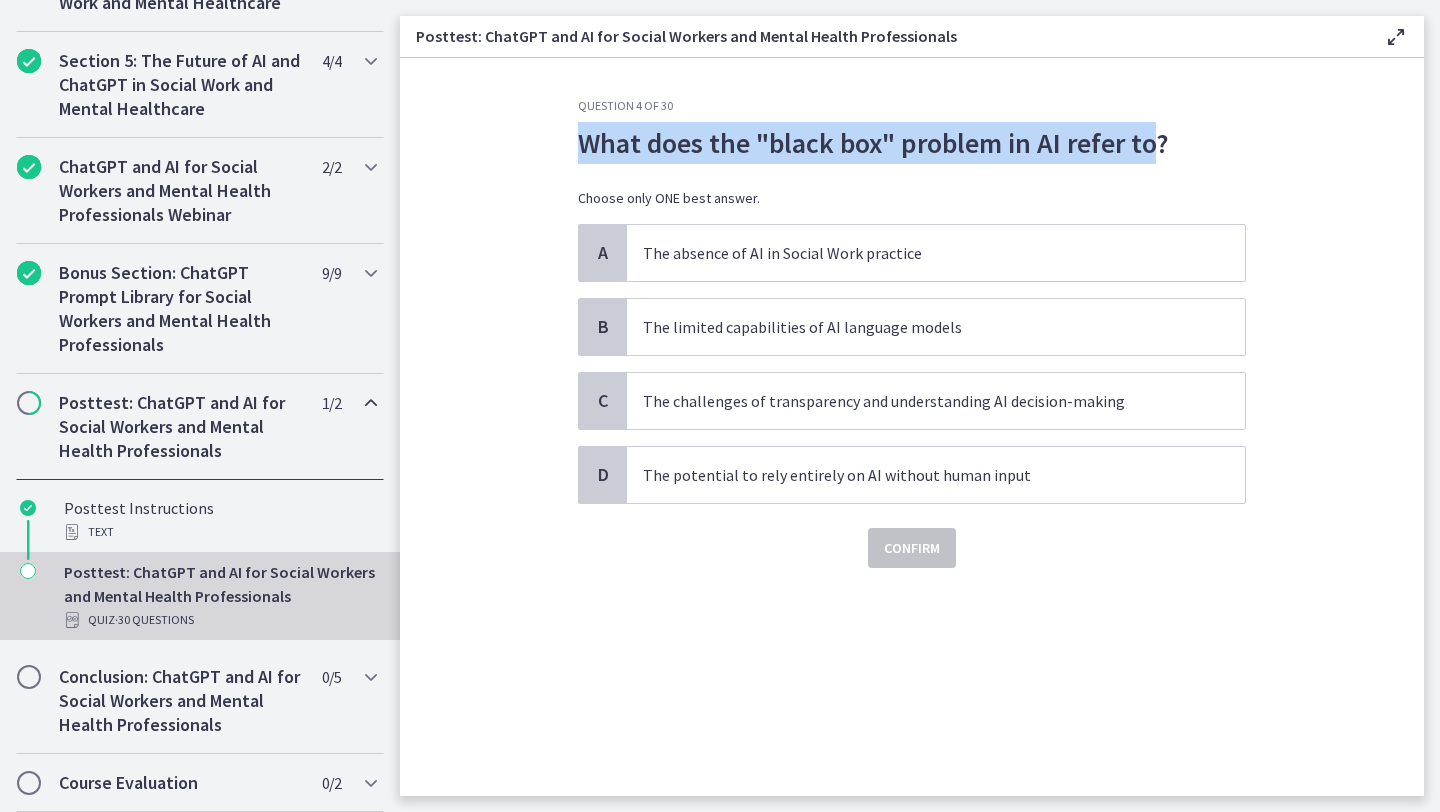 copy on "What does the "black box" problem in AI refer to" 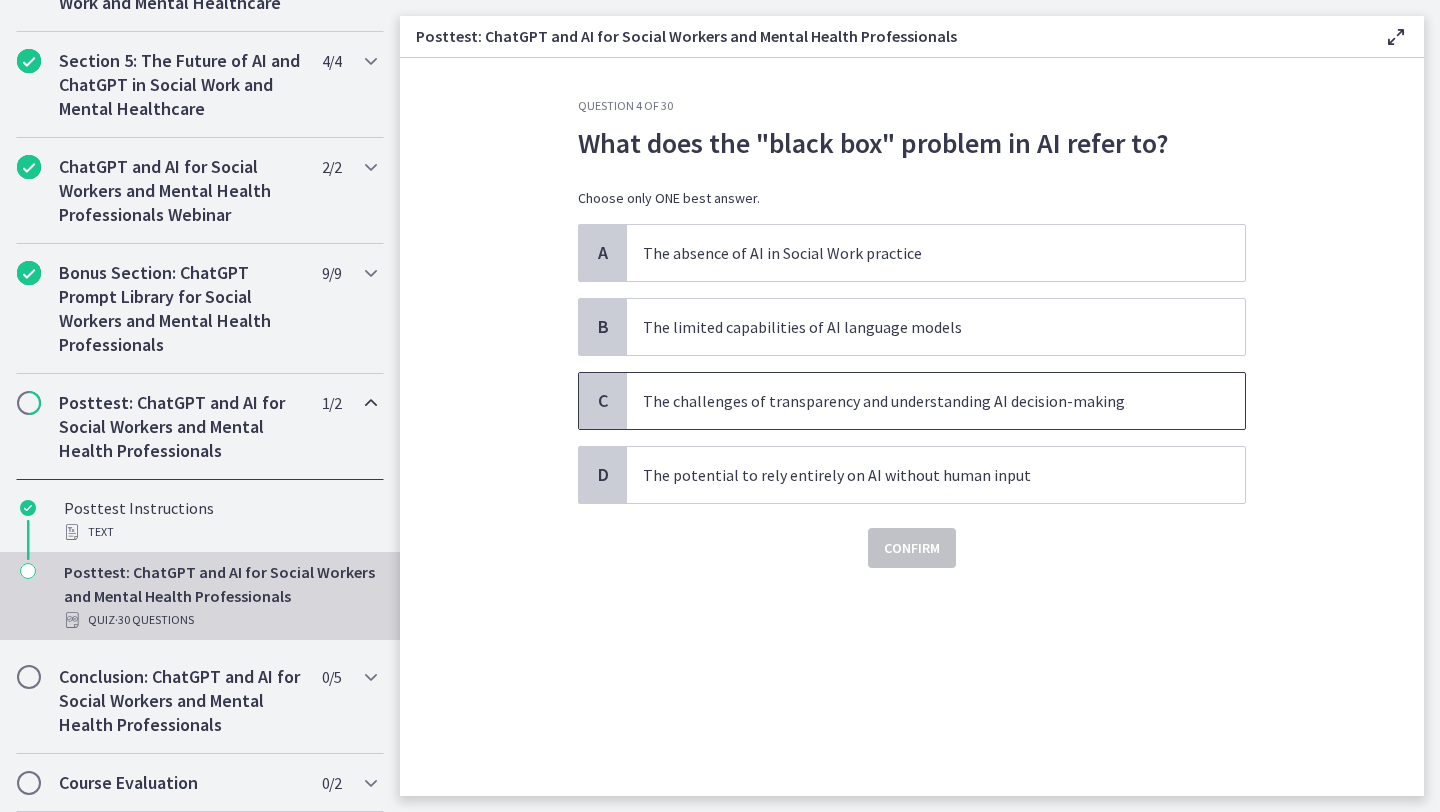 click on "The challenges of transparency and understanding AI decision-making" at bounding box center (916, 401) 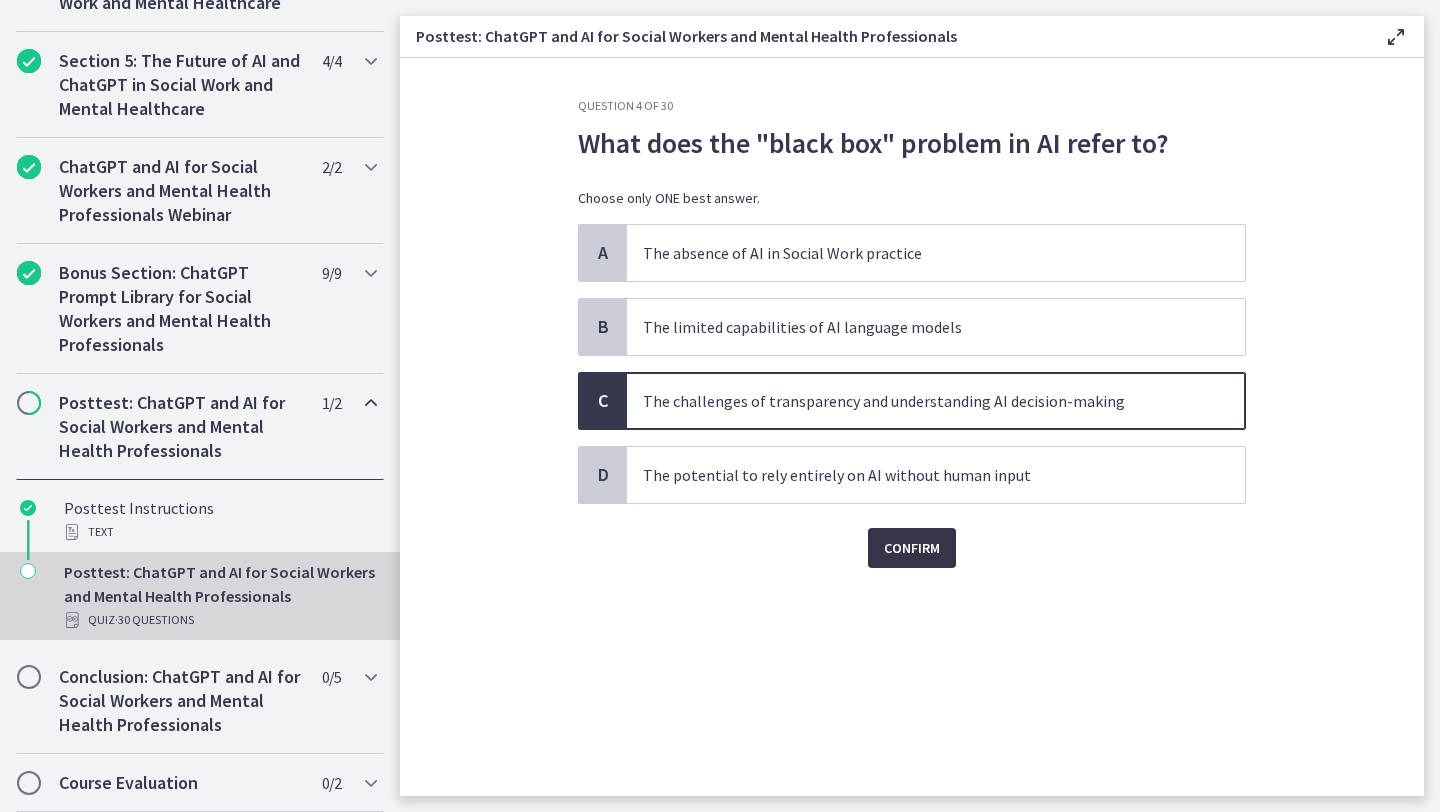 click on "Confirm" at bounding box center [912, 548] 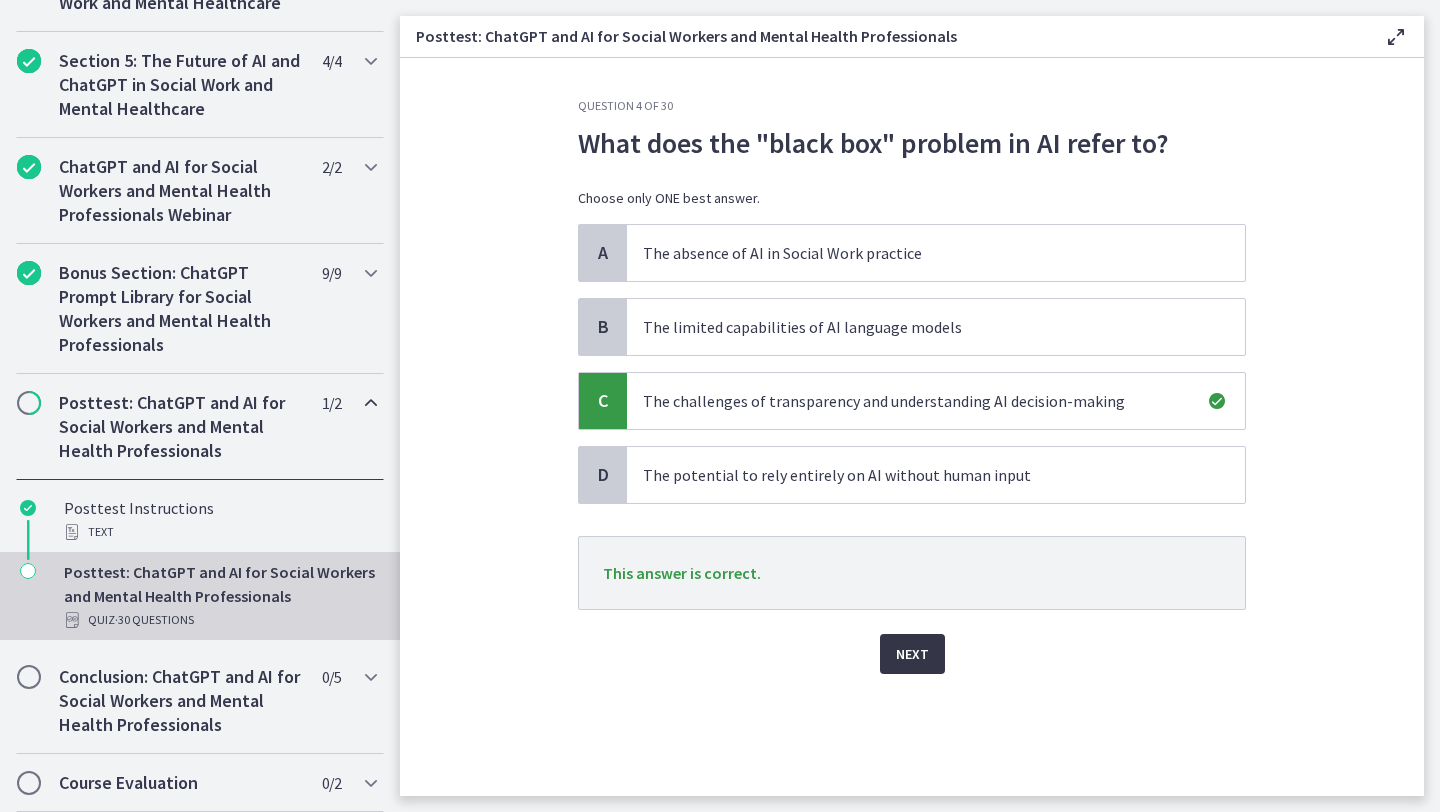 click on "Next" at bounding box center (912, 654) 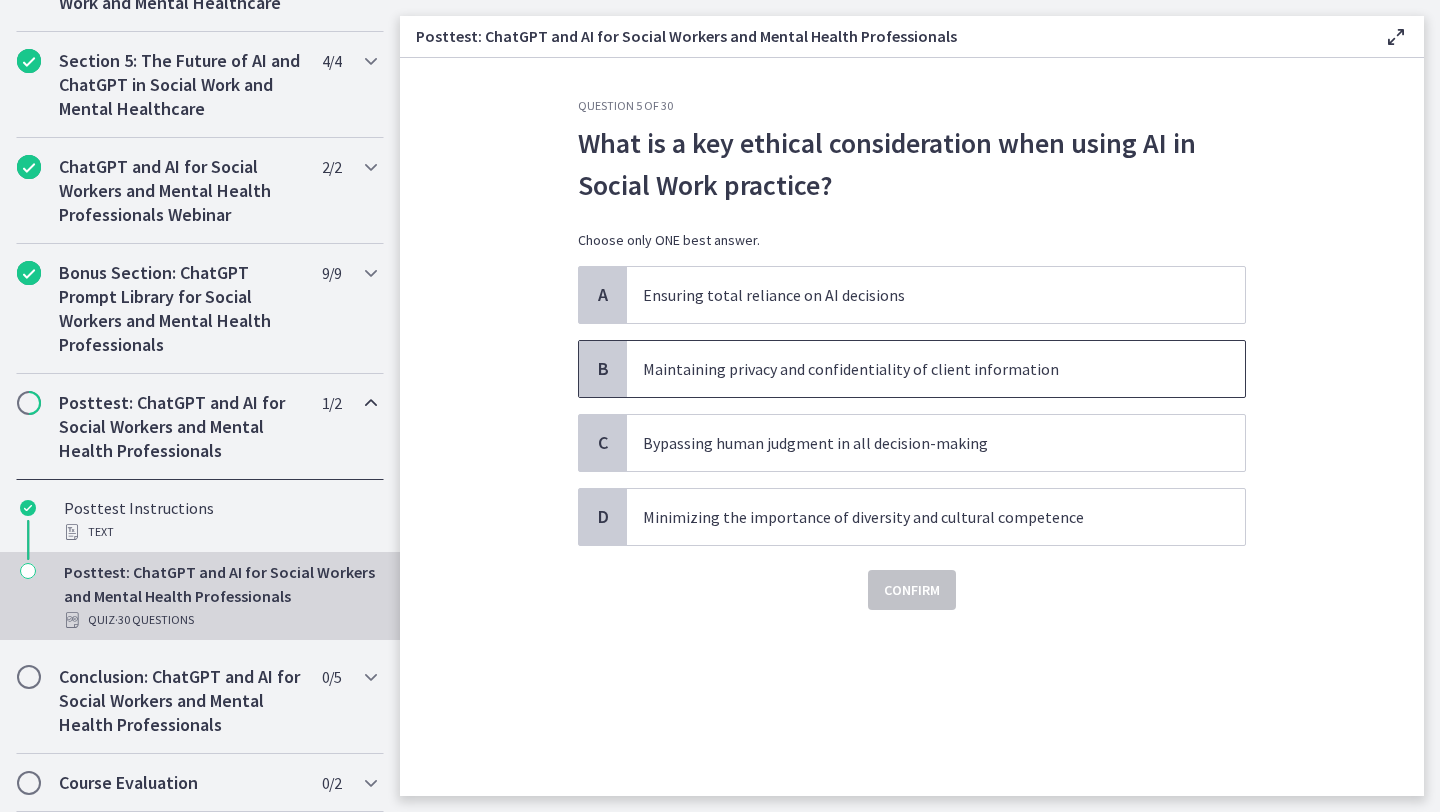 click on "Maintaining privacy and confidentiality of client information" at bounding box center (916, 369) 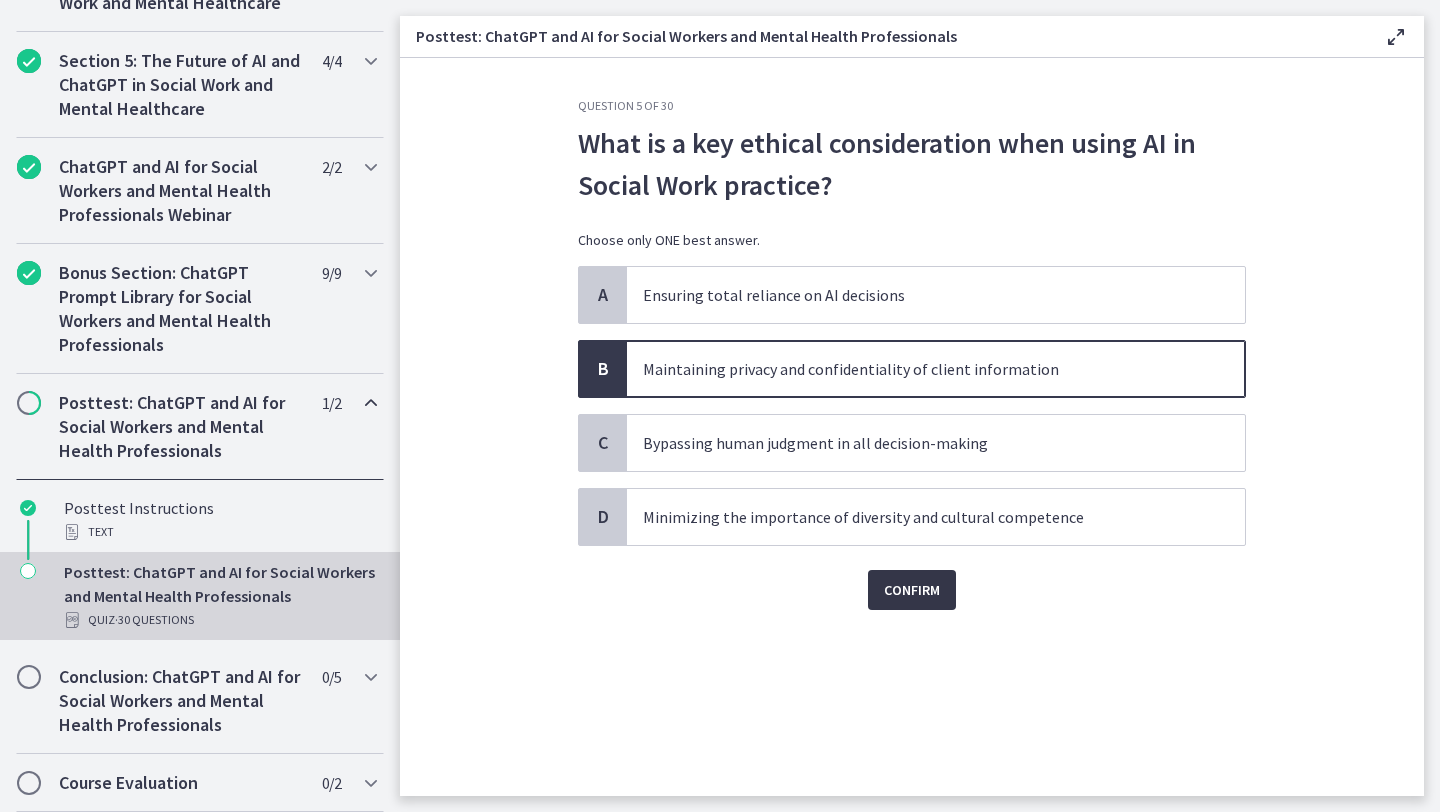 click on "Confirm" at bounding box center [912, 590] 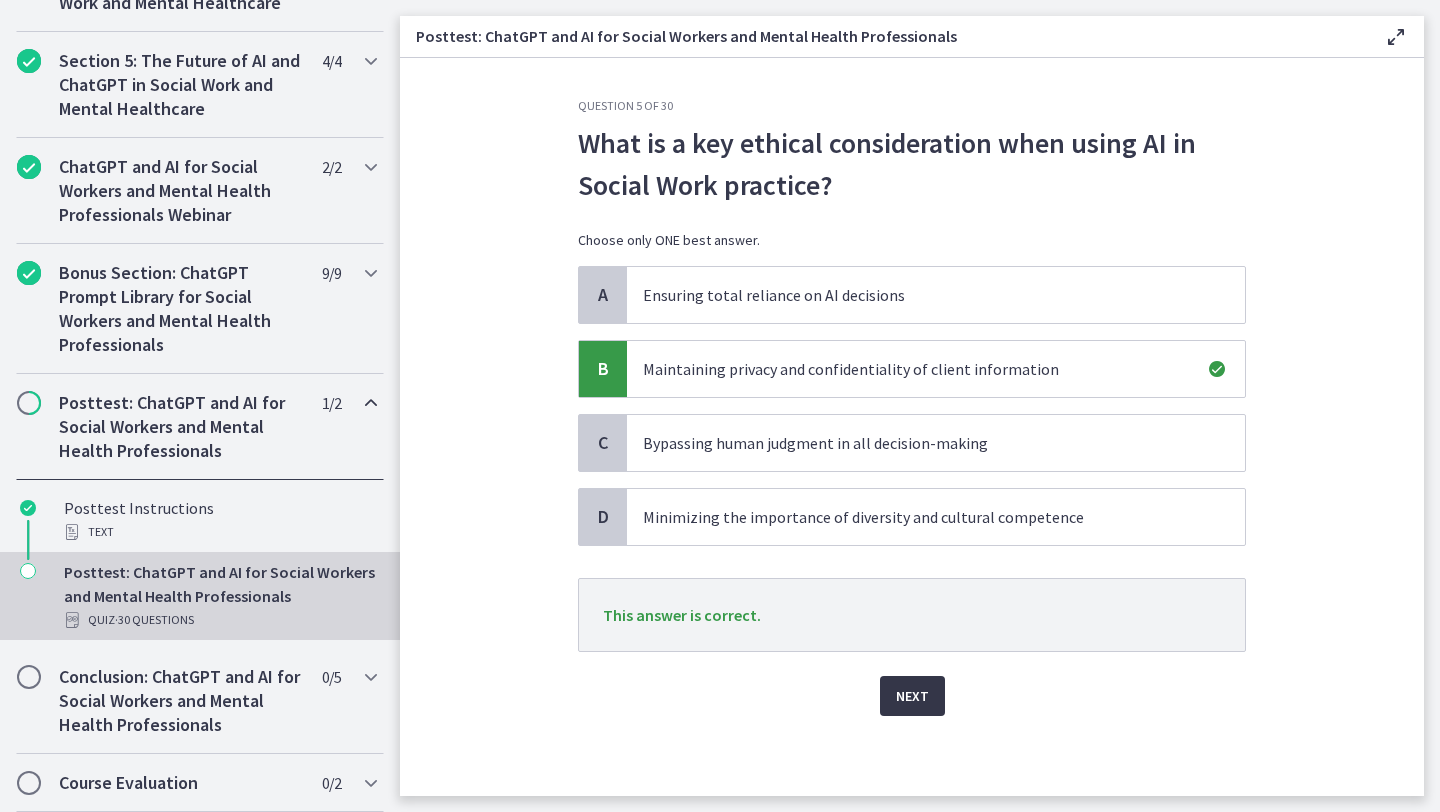 click on "Next" at bounding box center [912, 696] 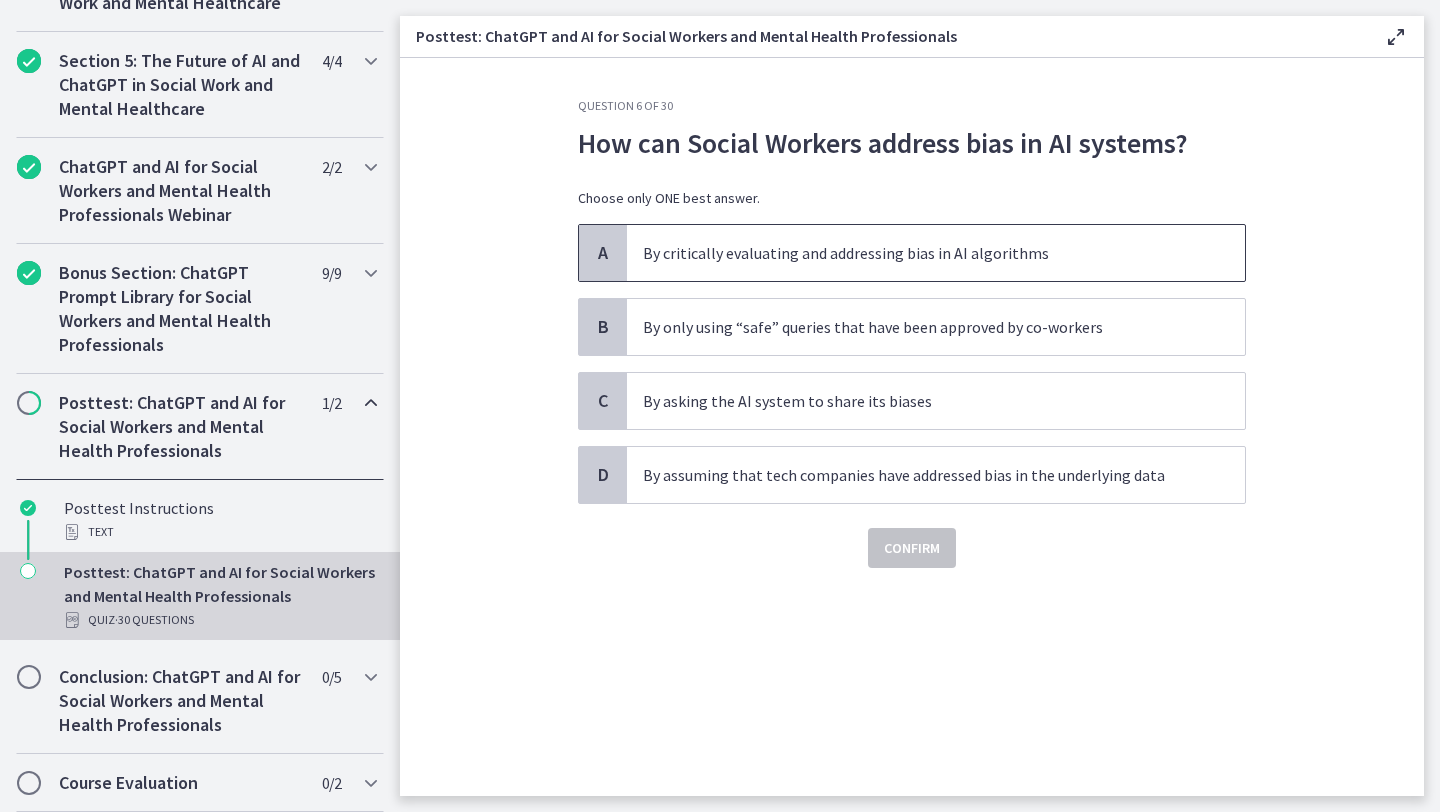 click on "By critically evaluating and addressing bias in AI algorithms" at bounding box center (916, 253) 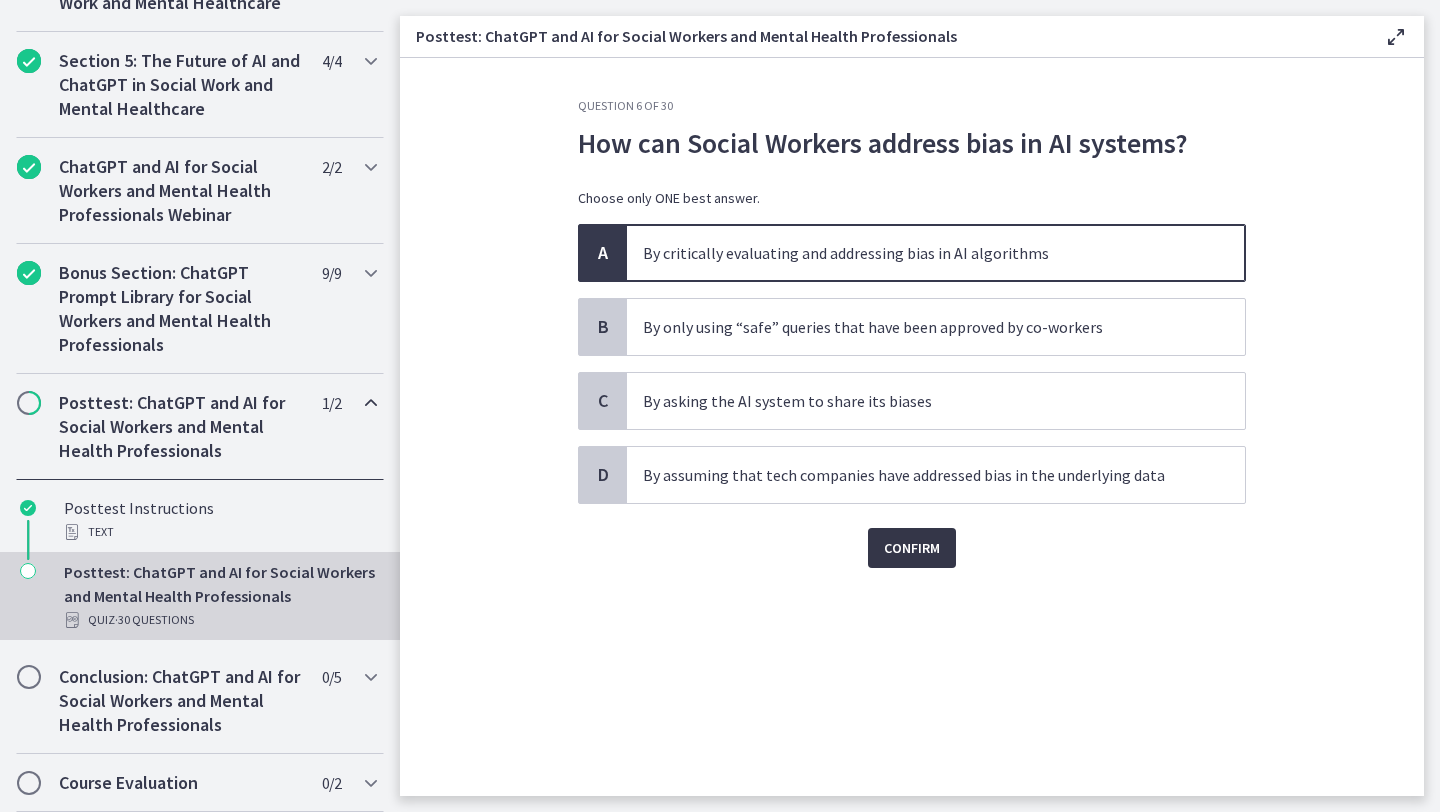 click on "Confirm" at bounding box center [912, 548] 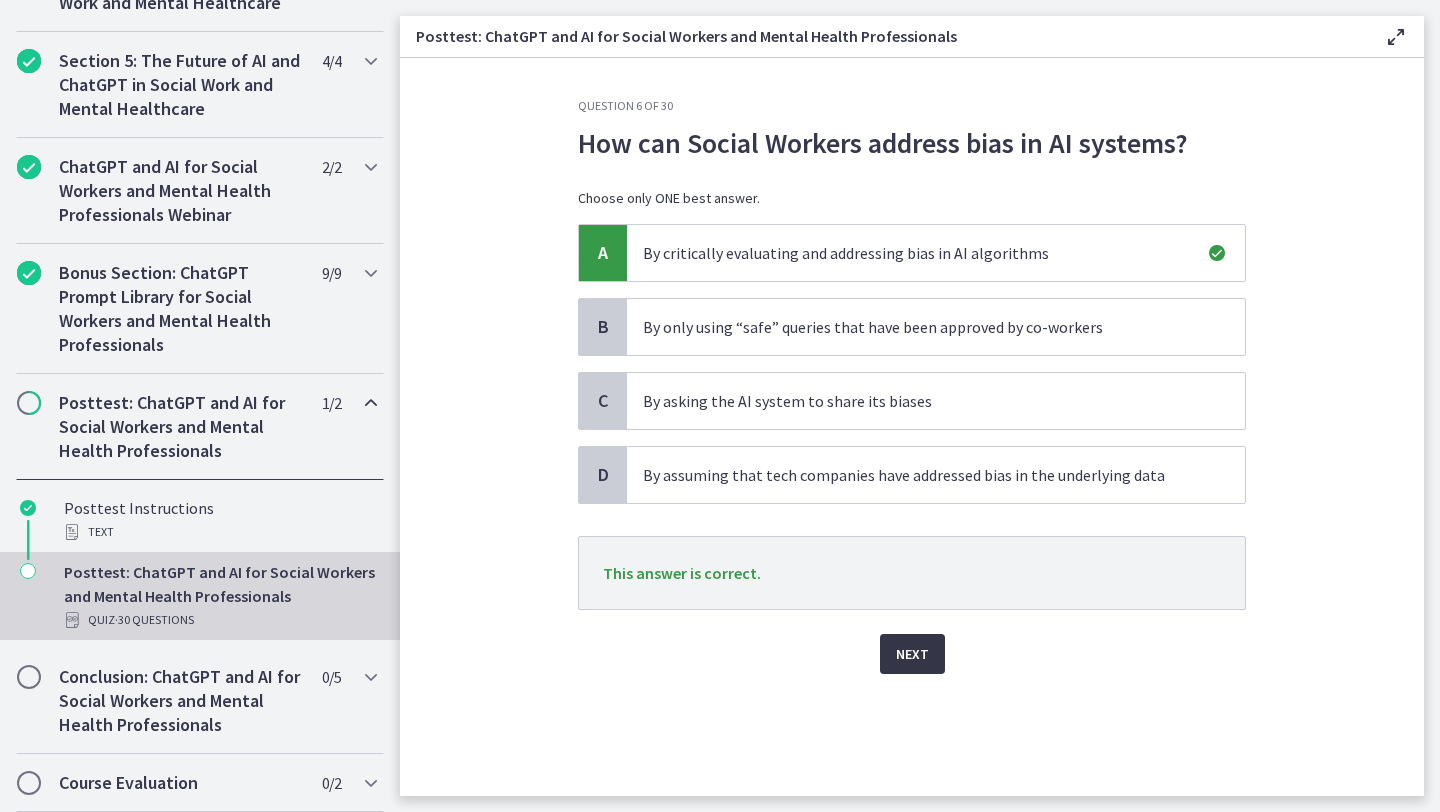 click on "Next" at bounding box center [912, 654] 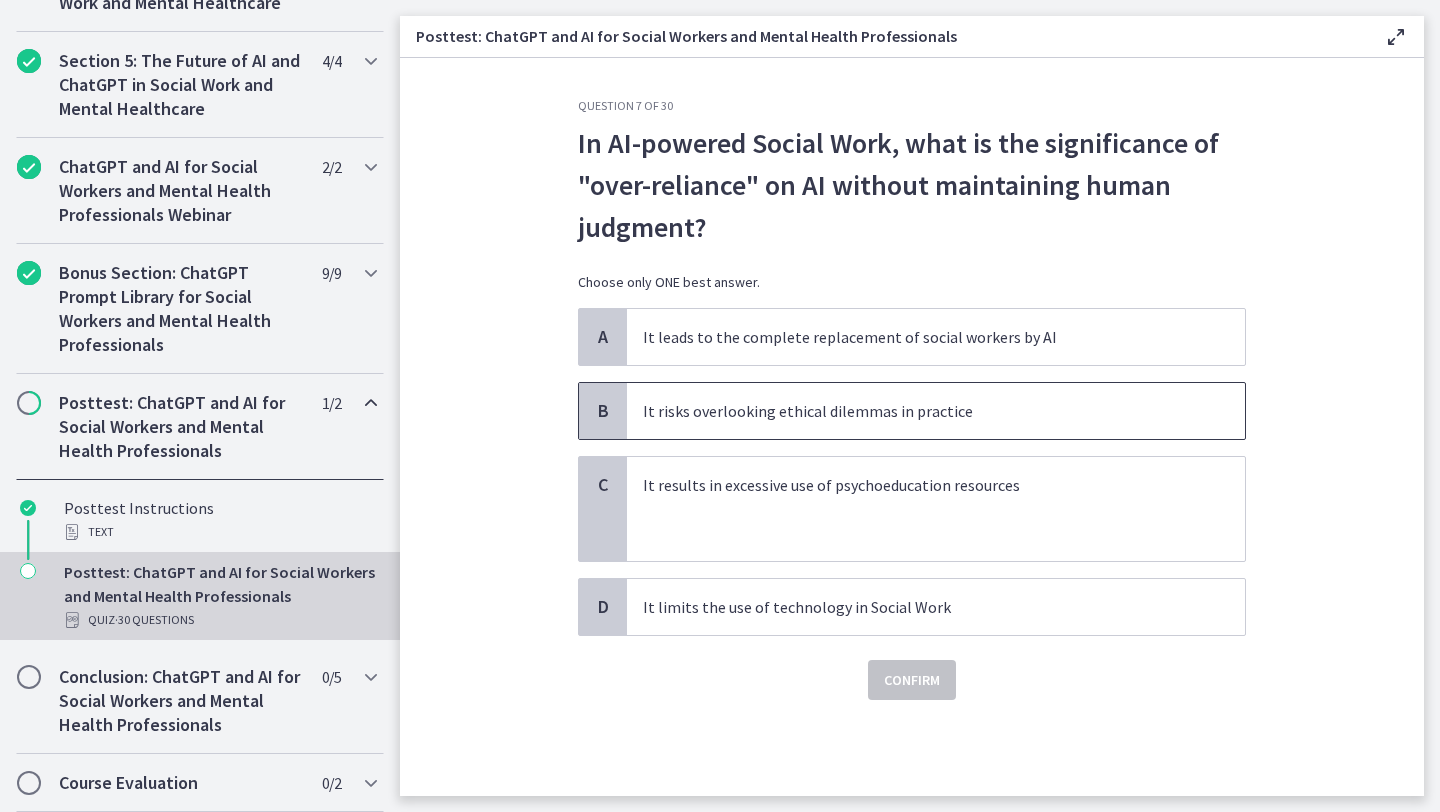 click on "It risks overlooking ethical dilemmas in practice" at bounding box center [916, 411] 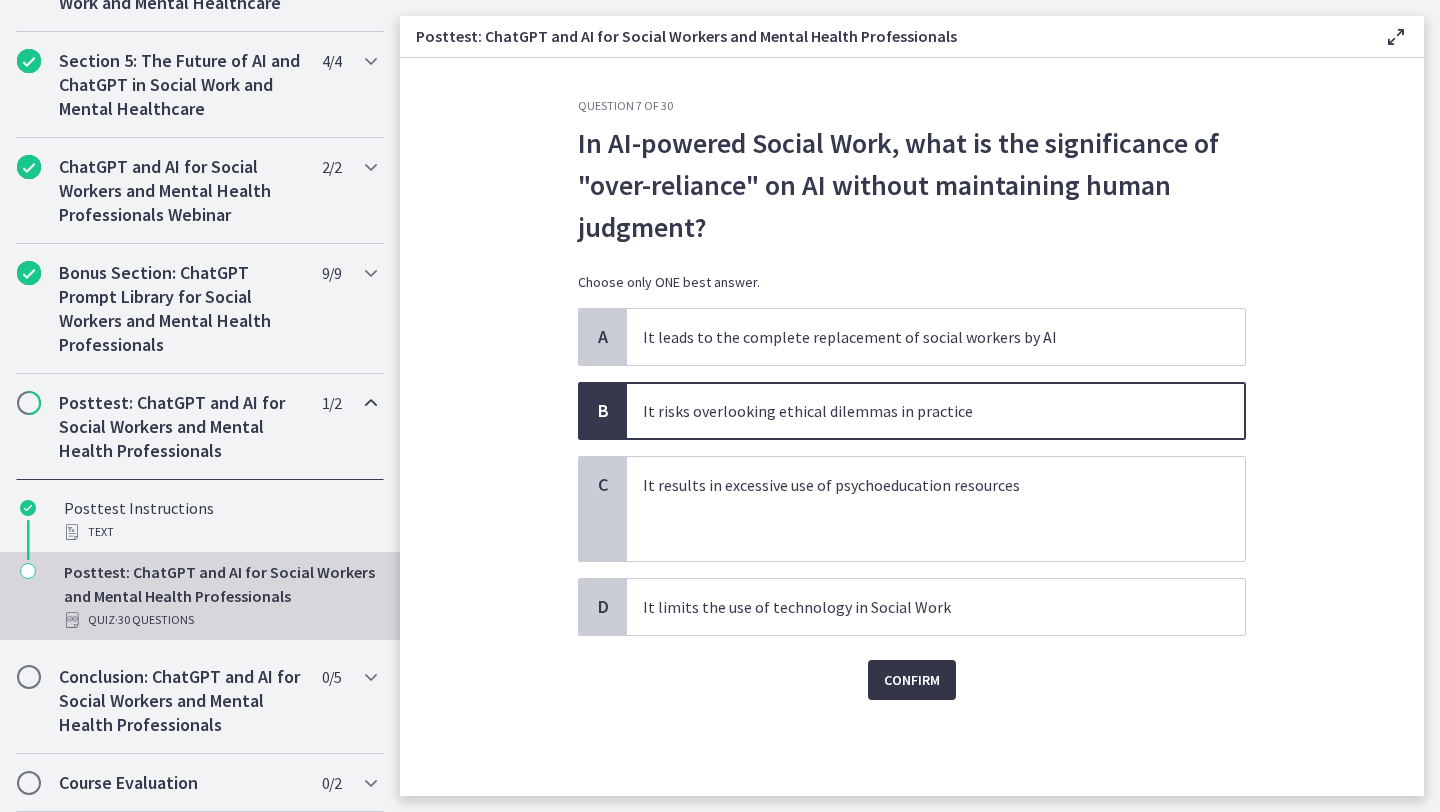 click on "Confirm" at bounding box center (912, 680) 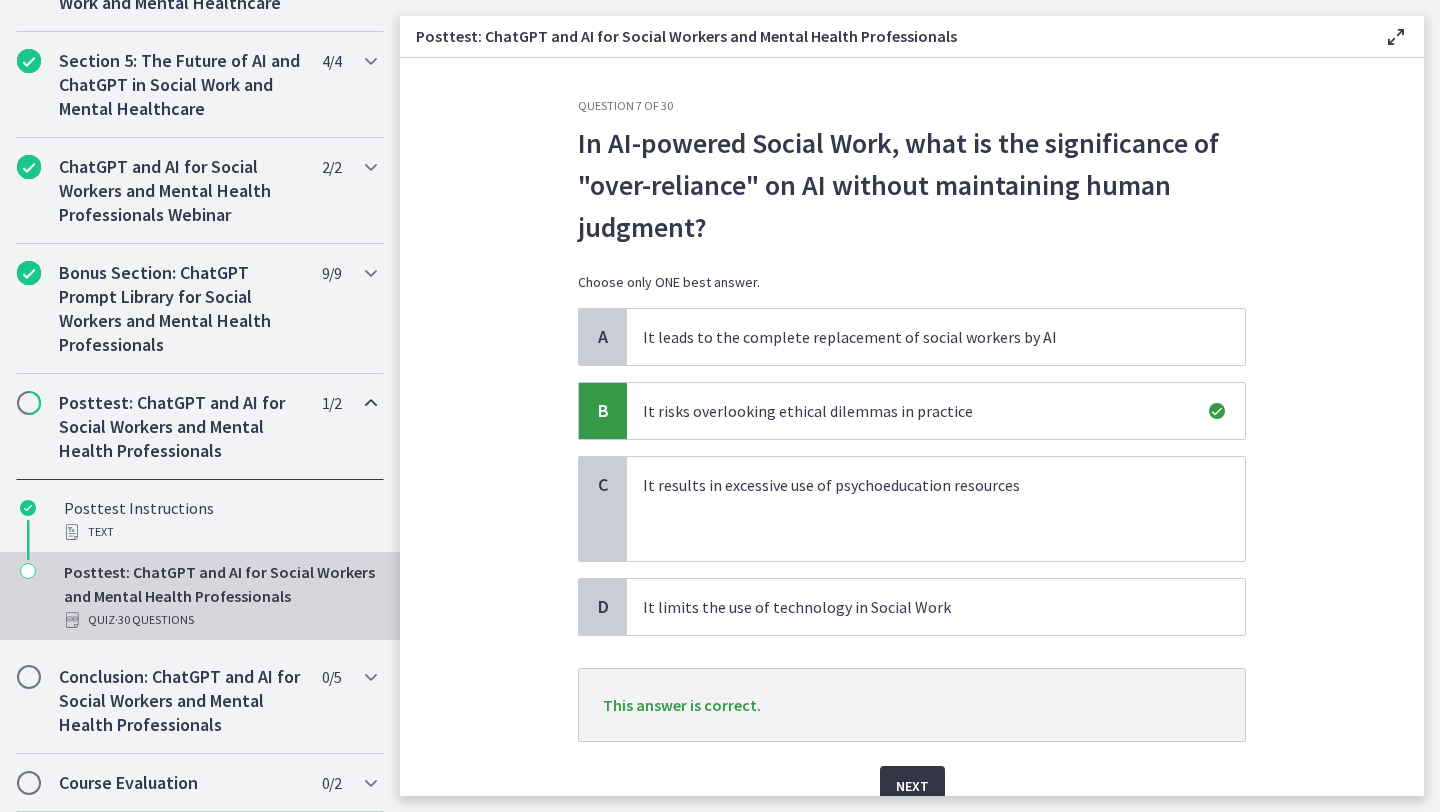 scroll, scrollTop: 90, scrollLeft: 0, axis: vertical 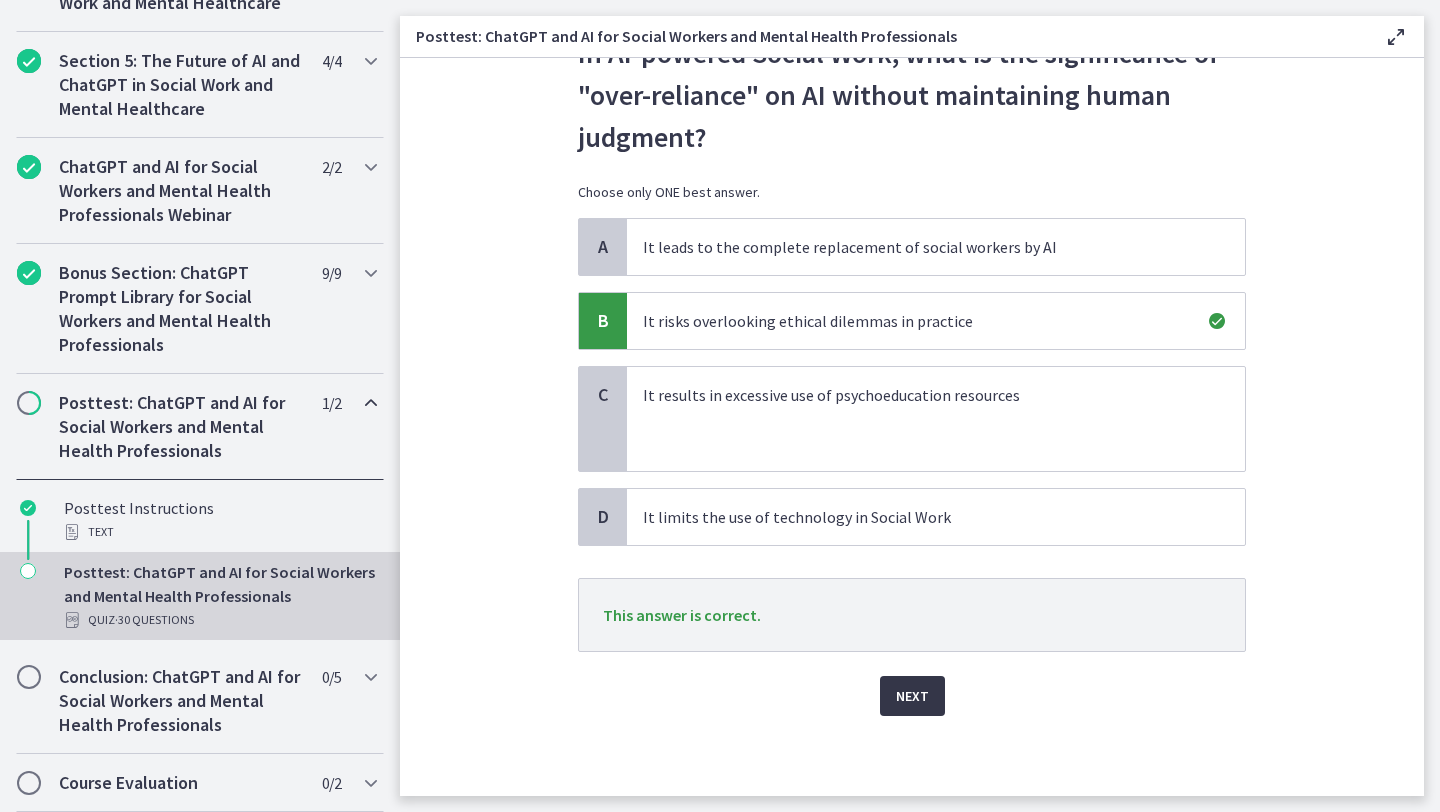 click on "Next" at bounding box center (912, 696) 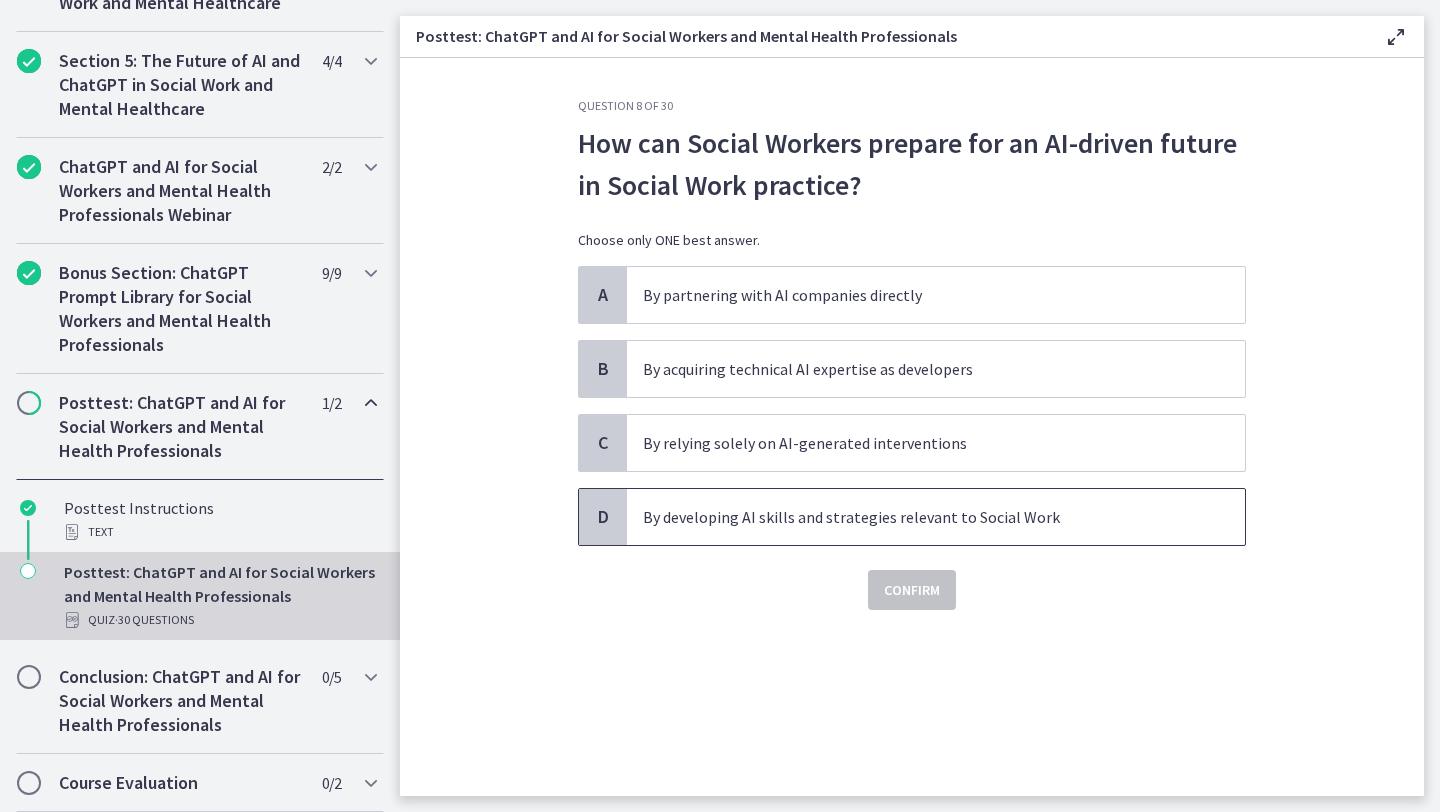 click on "By developing AI skills and strategies relevant to Social Work" at bounding box center [916, 517] 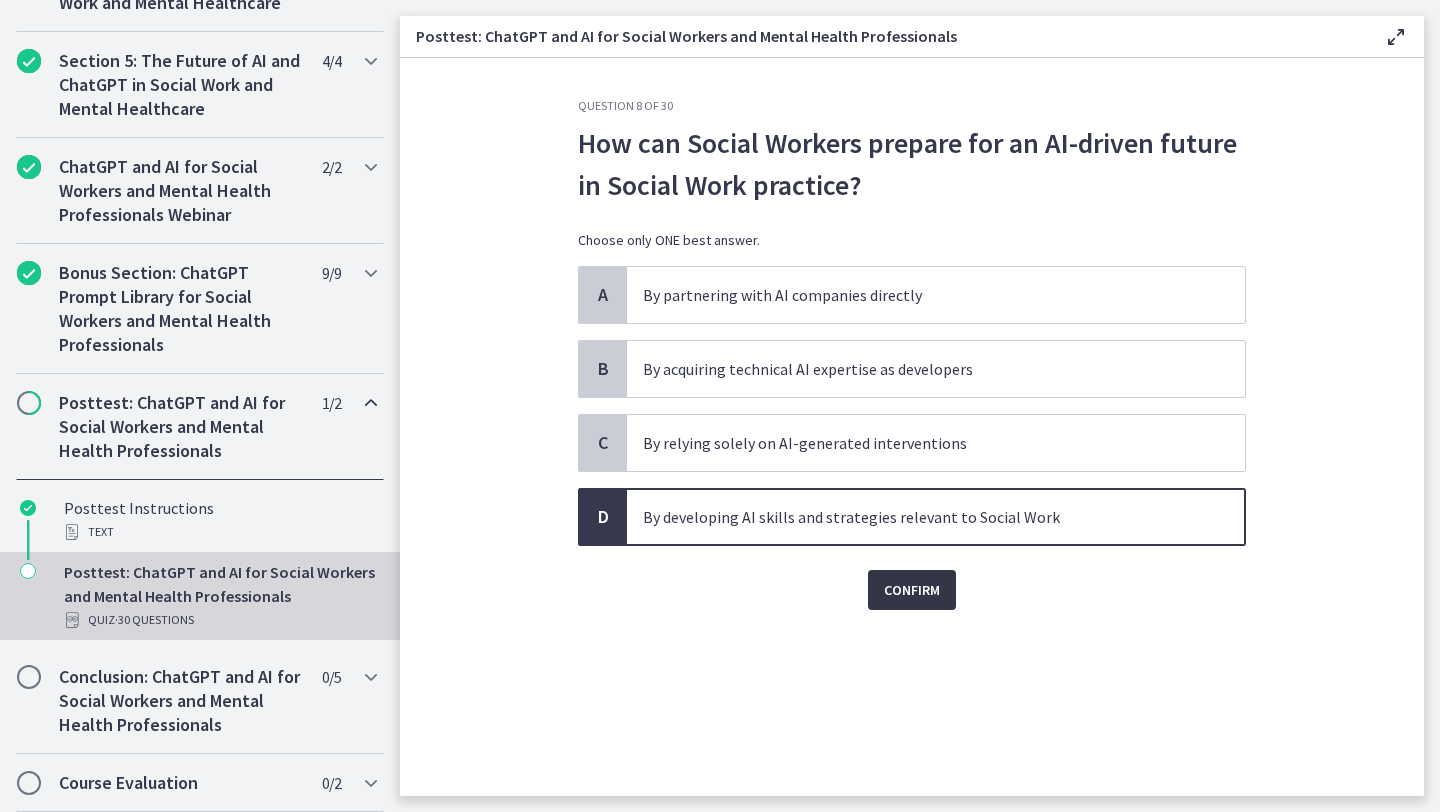 click on "Confirm" at bounding box center (912, 590) 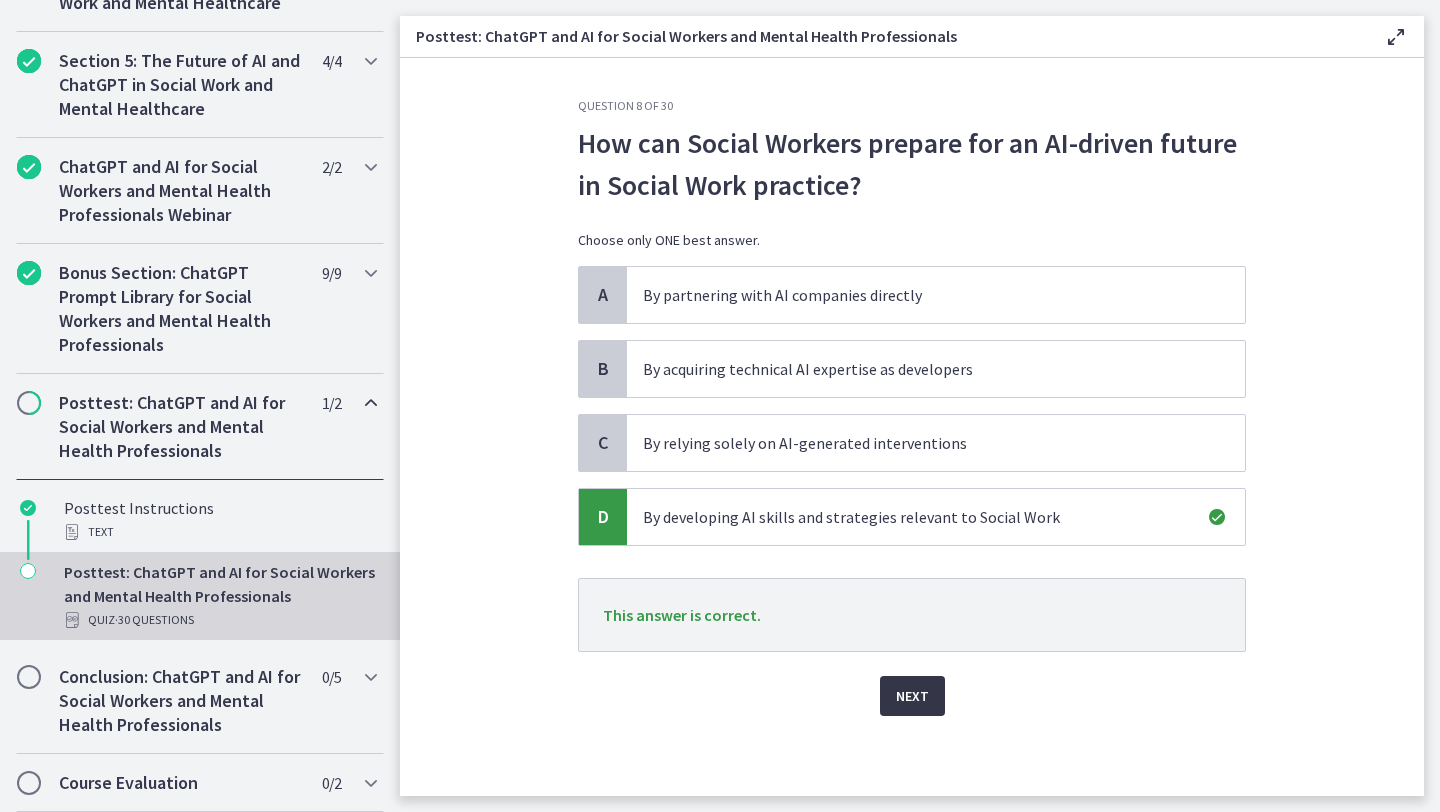 click on "Next" at bounding box center (912, 696) 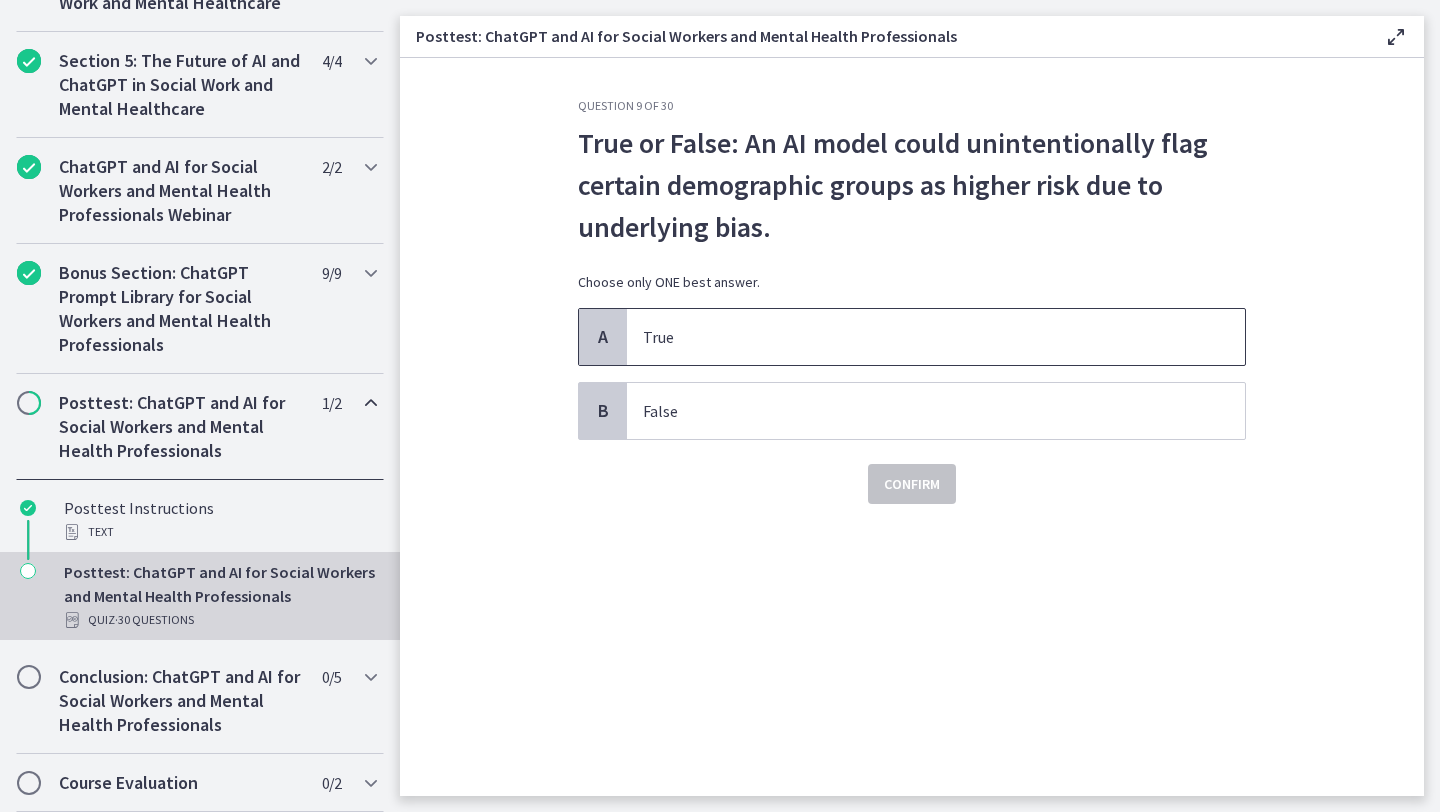click on "A" at bounding box center (603, 337) 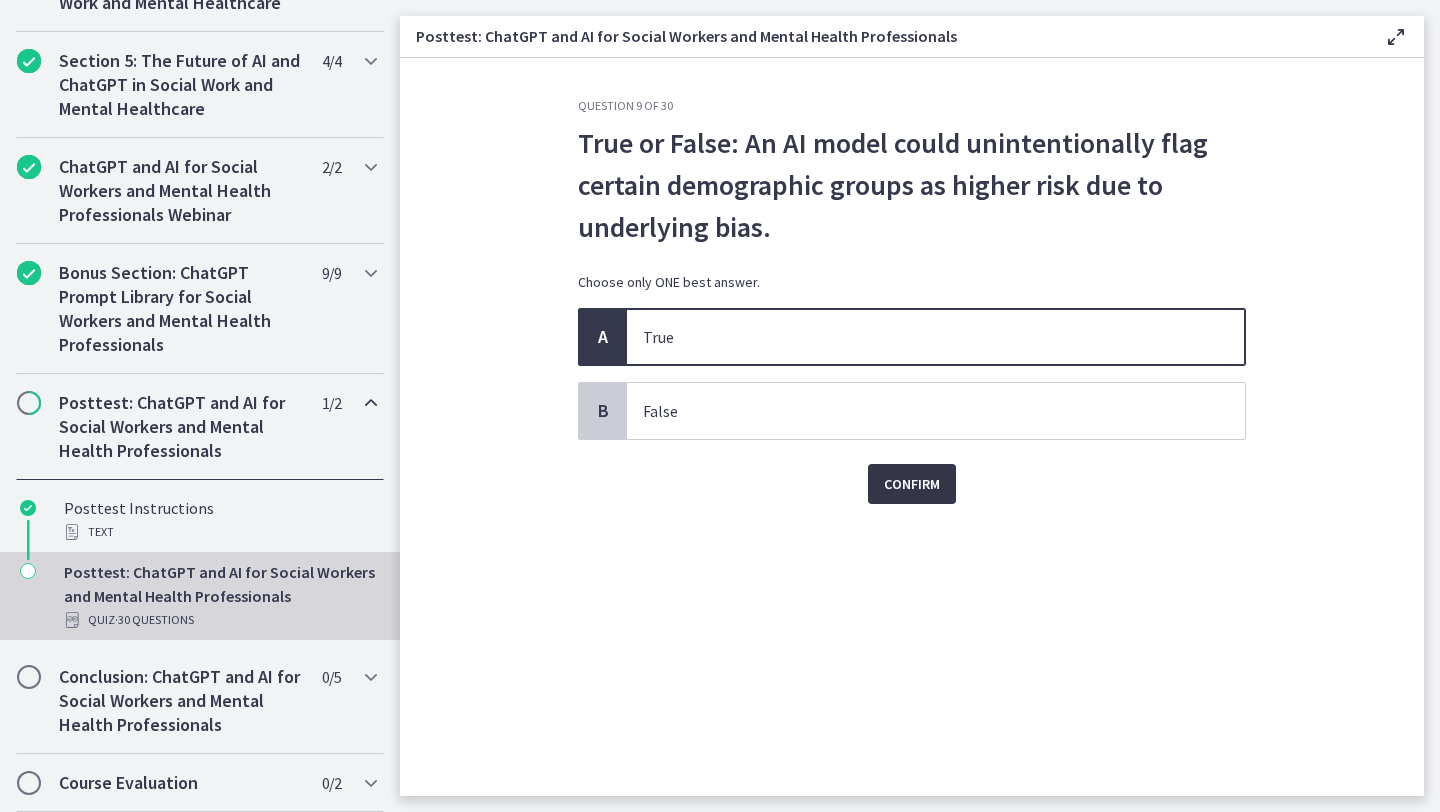 click on "Confirm" at bounding box center [912, 484] 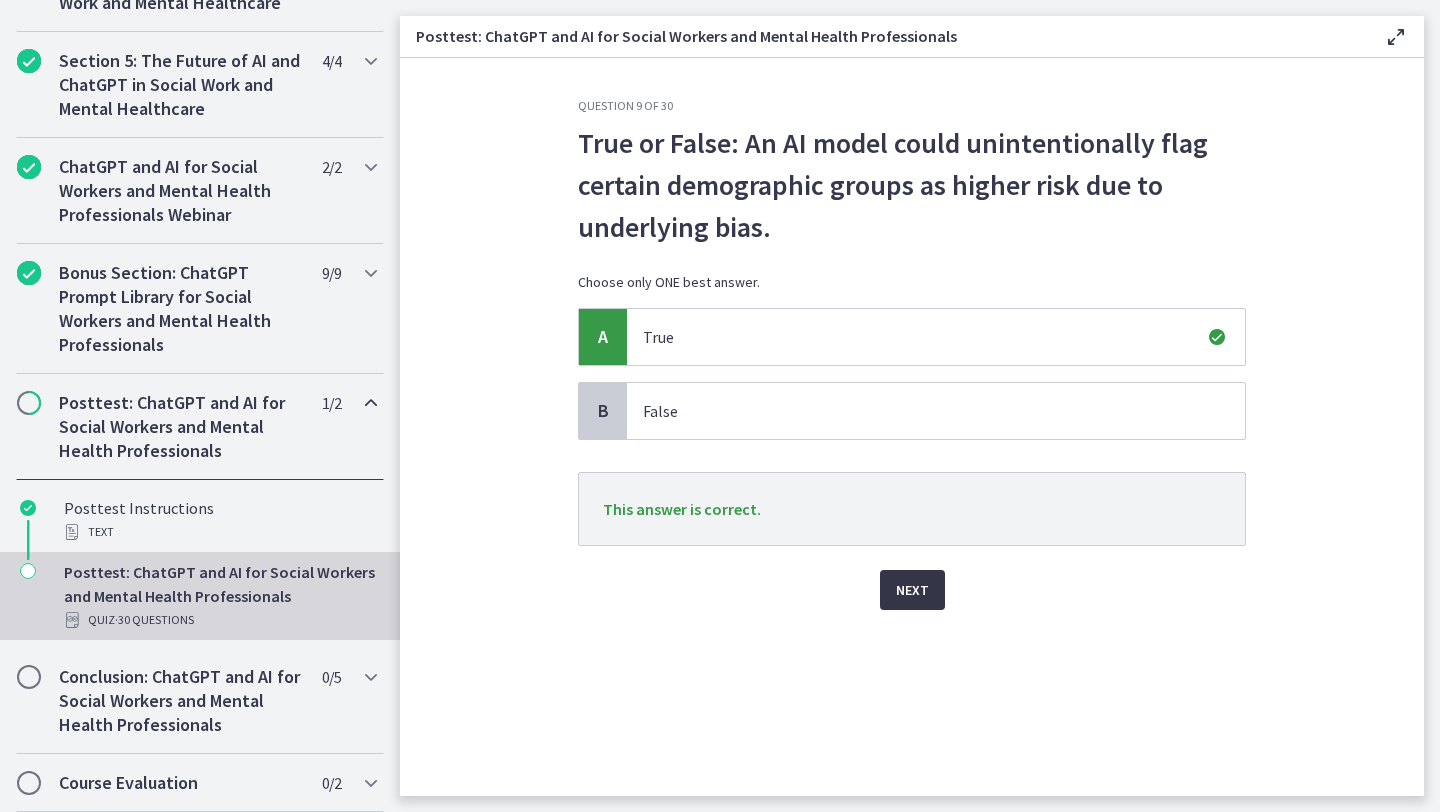 click on "Next" at bounding box center [912, 590] 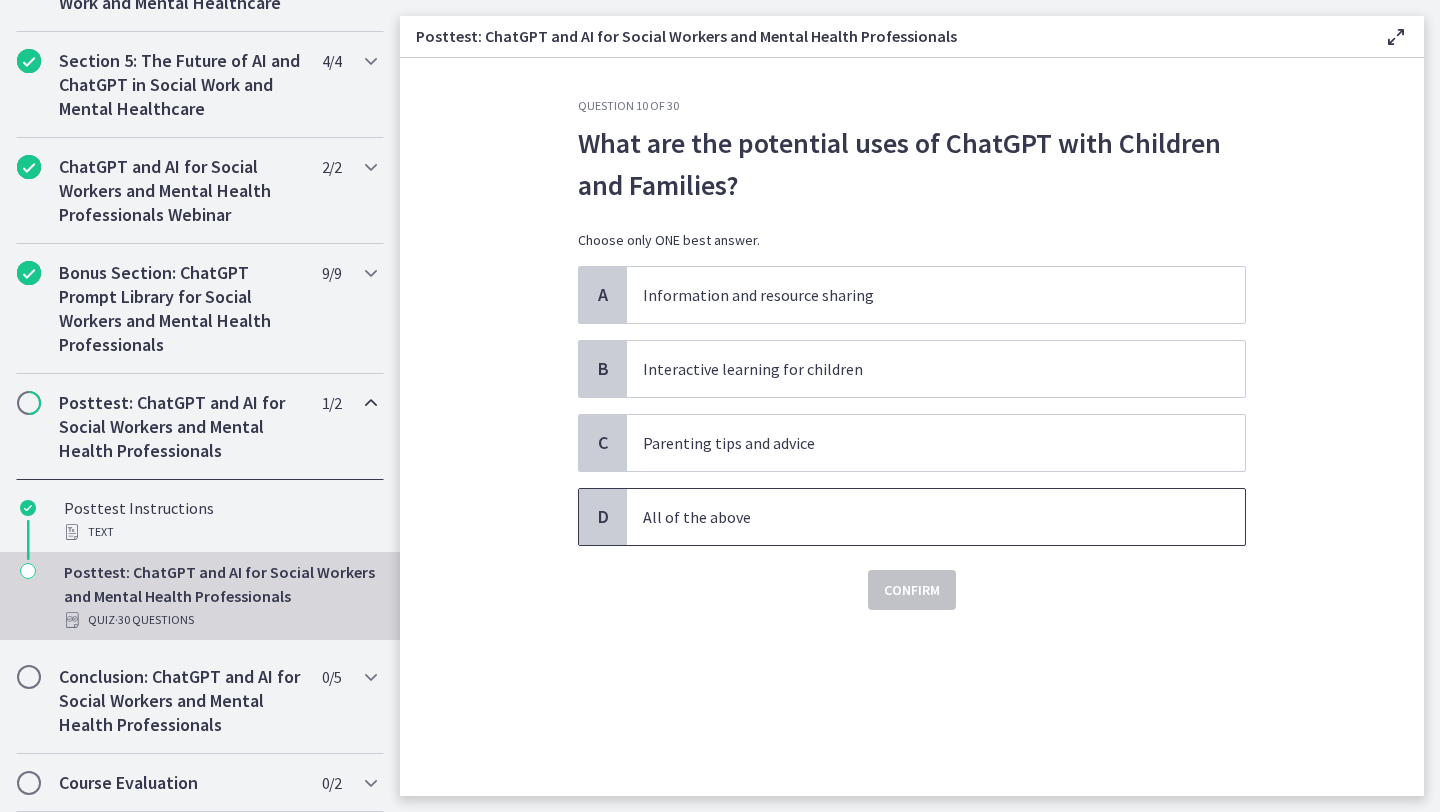 click on "All of the above" at bounding box center (936, 517) 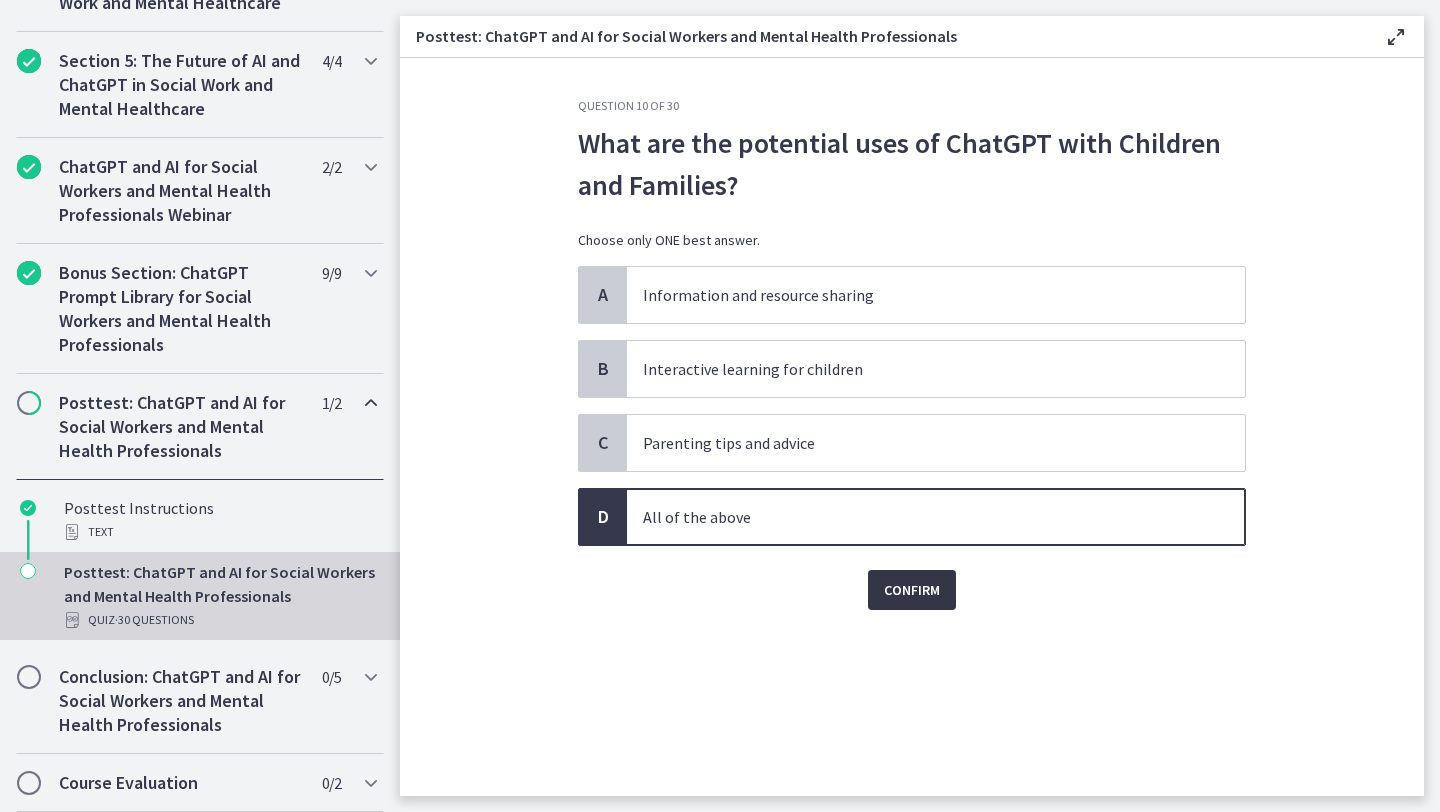 click on "Confirm" at bounding box center (912, 590) 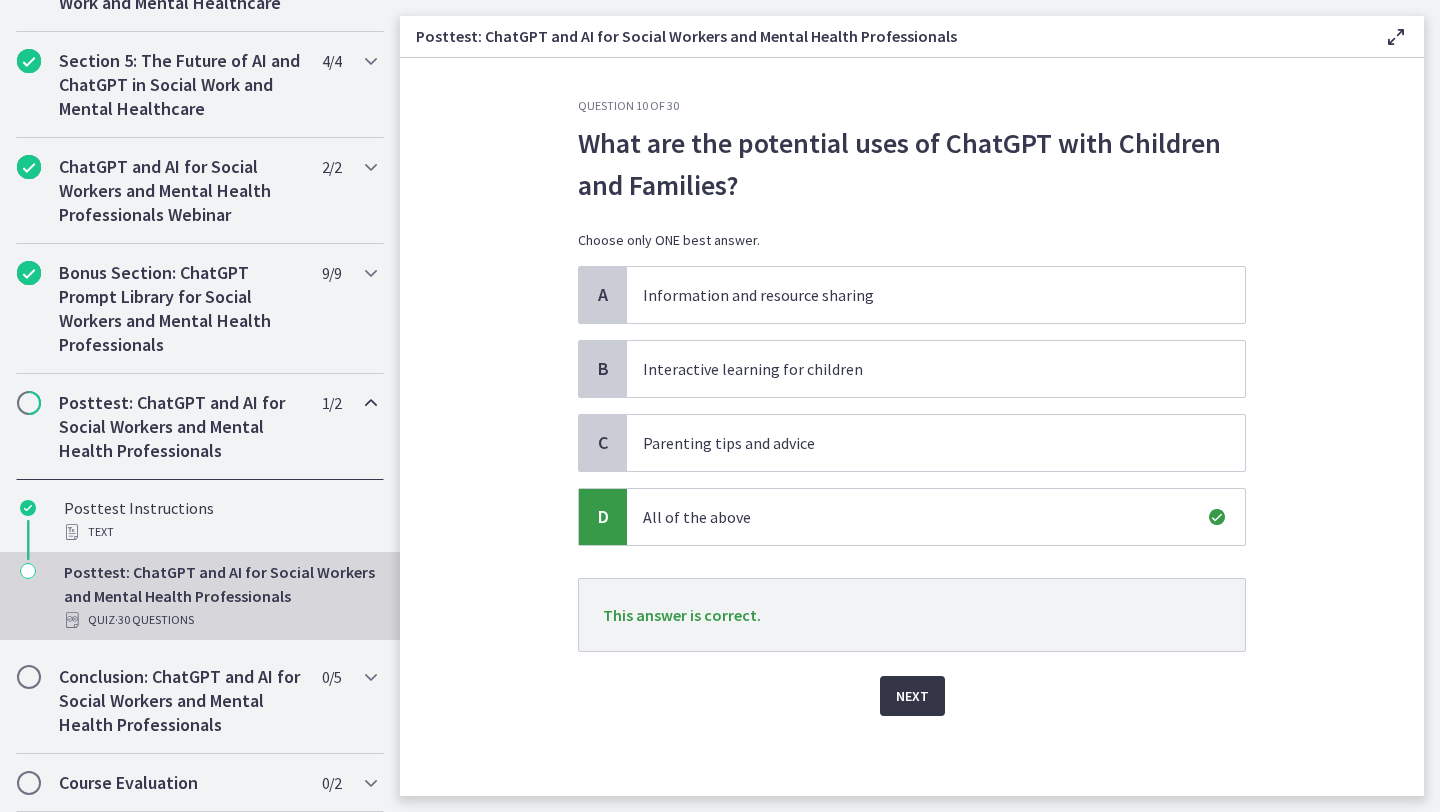 click on "Next" at bounding box center (912, 696) 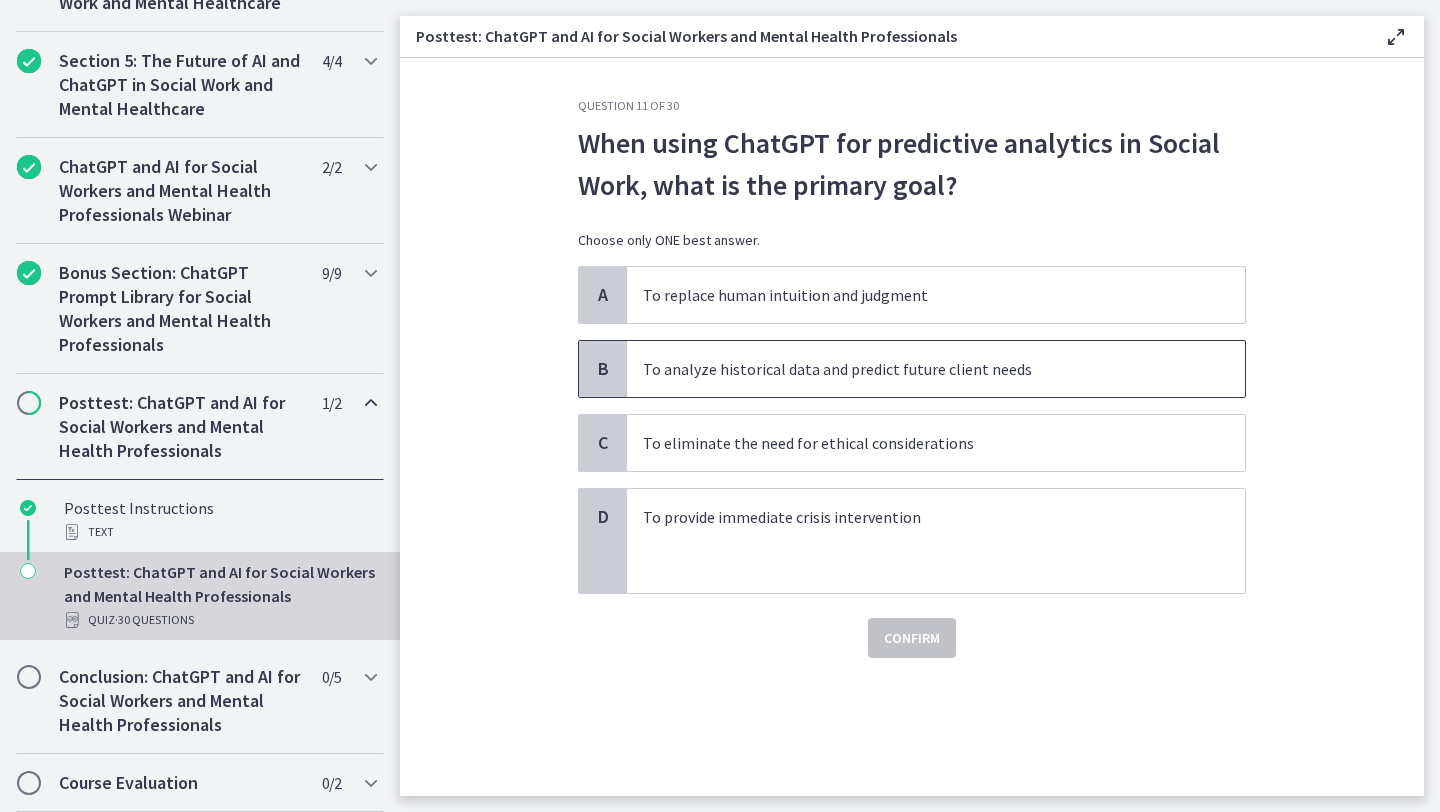 click on "To analyze historical data and predict future client needs" at bounding box center (916, 369) 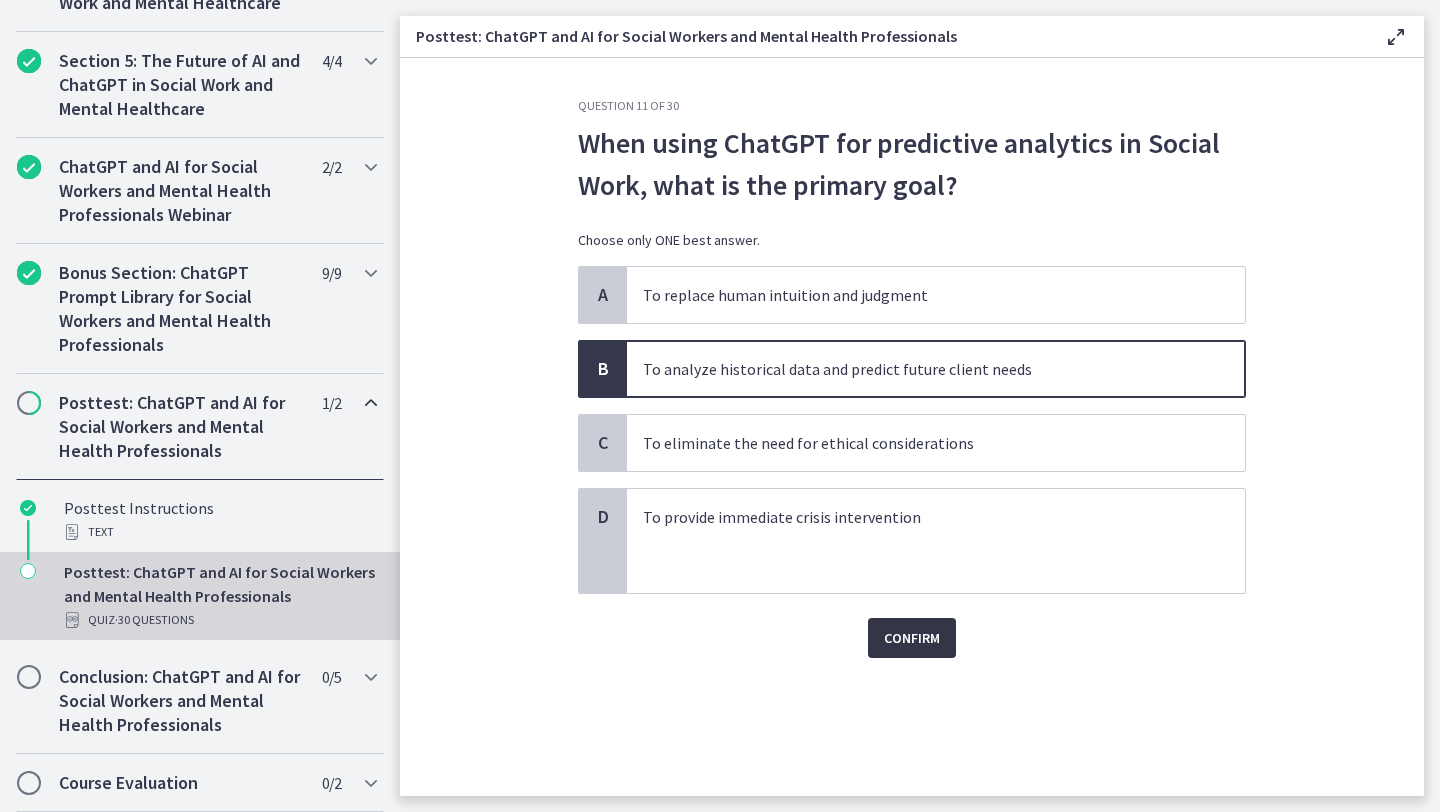 click on "Confirm" at bounding box center [912, 638] 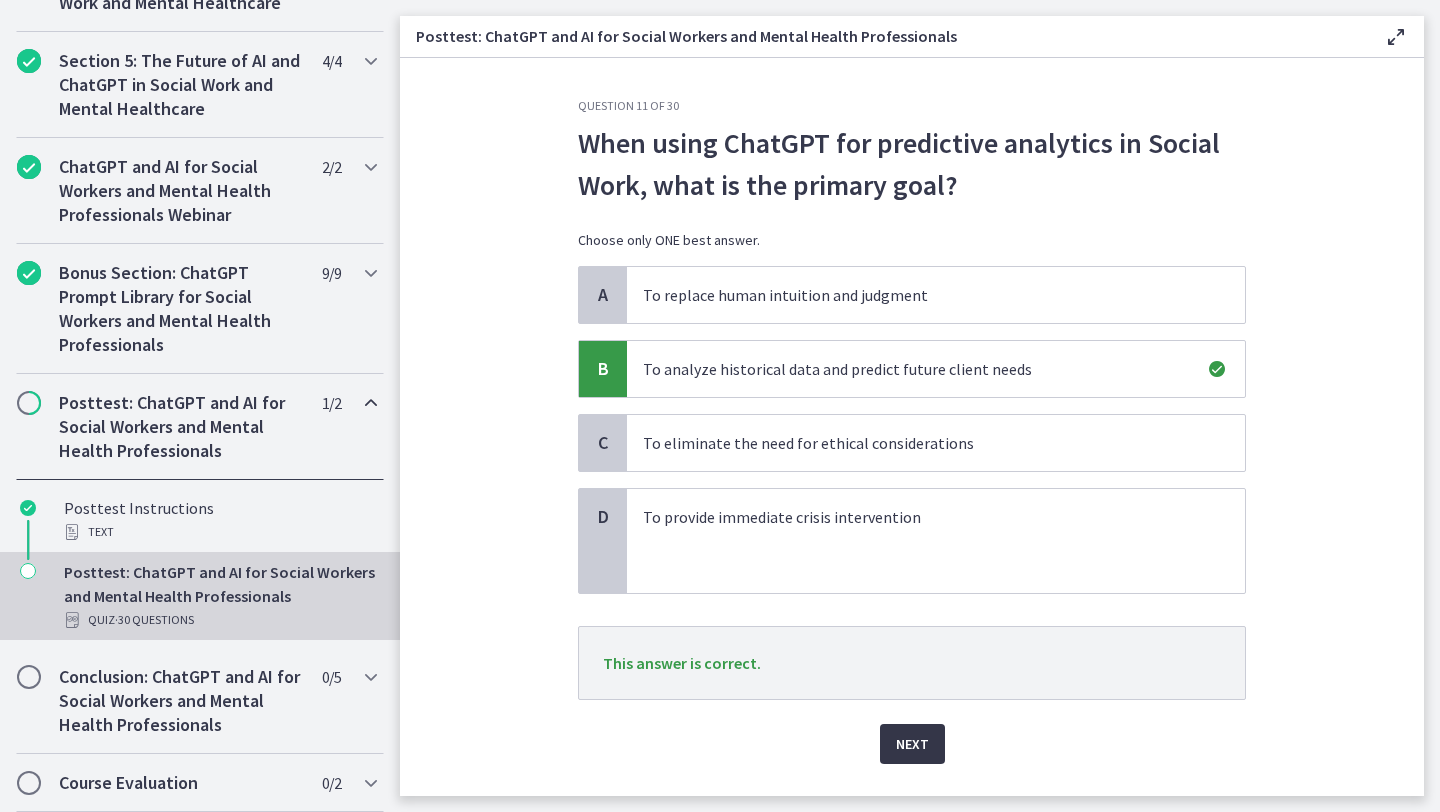 click on "Next" at bounding box center (912, 744) 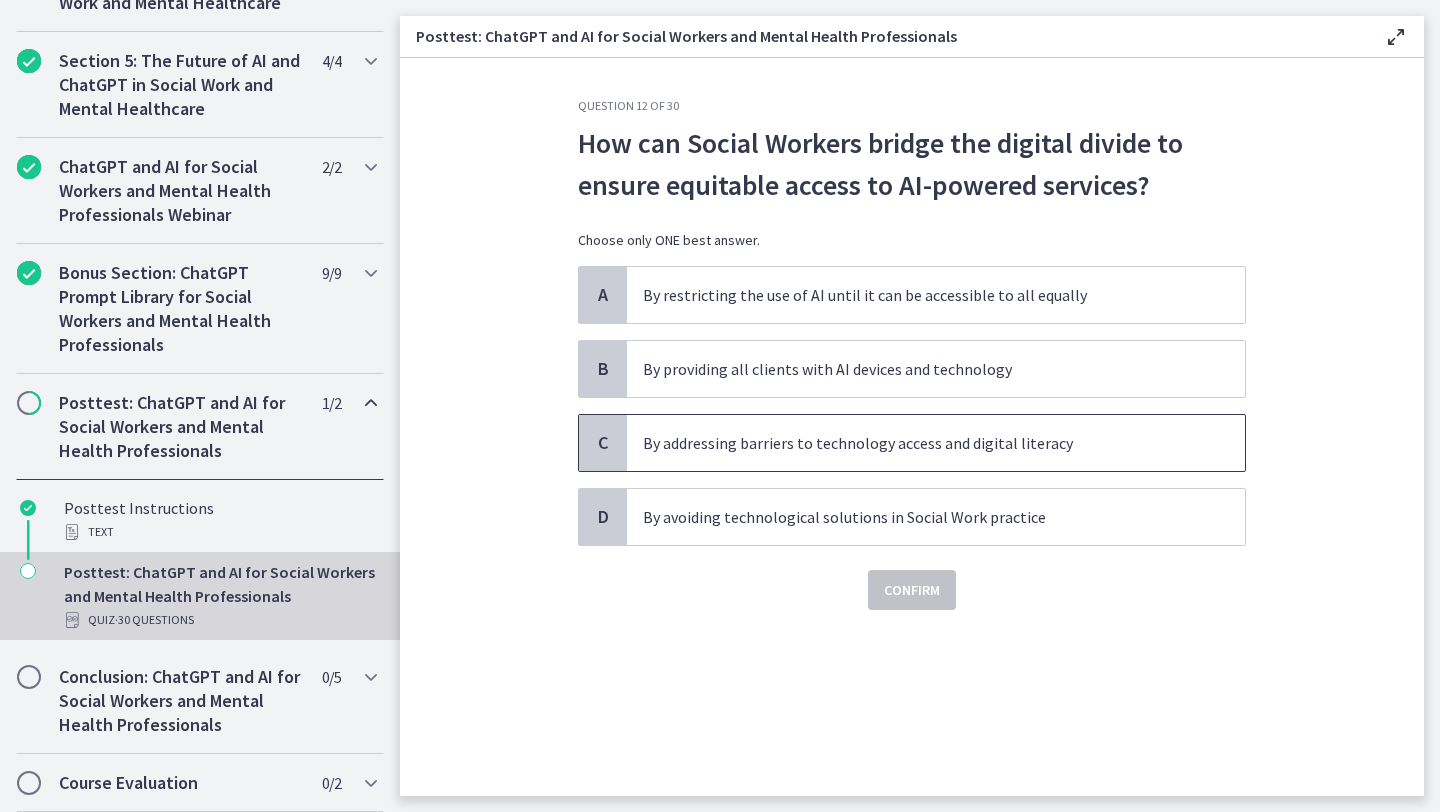 click on "By addressing barriers to technology access and digital literacy" at bounding box center [916, 443] 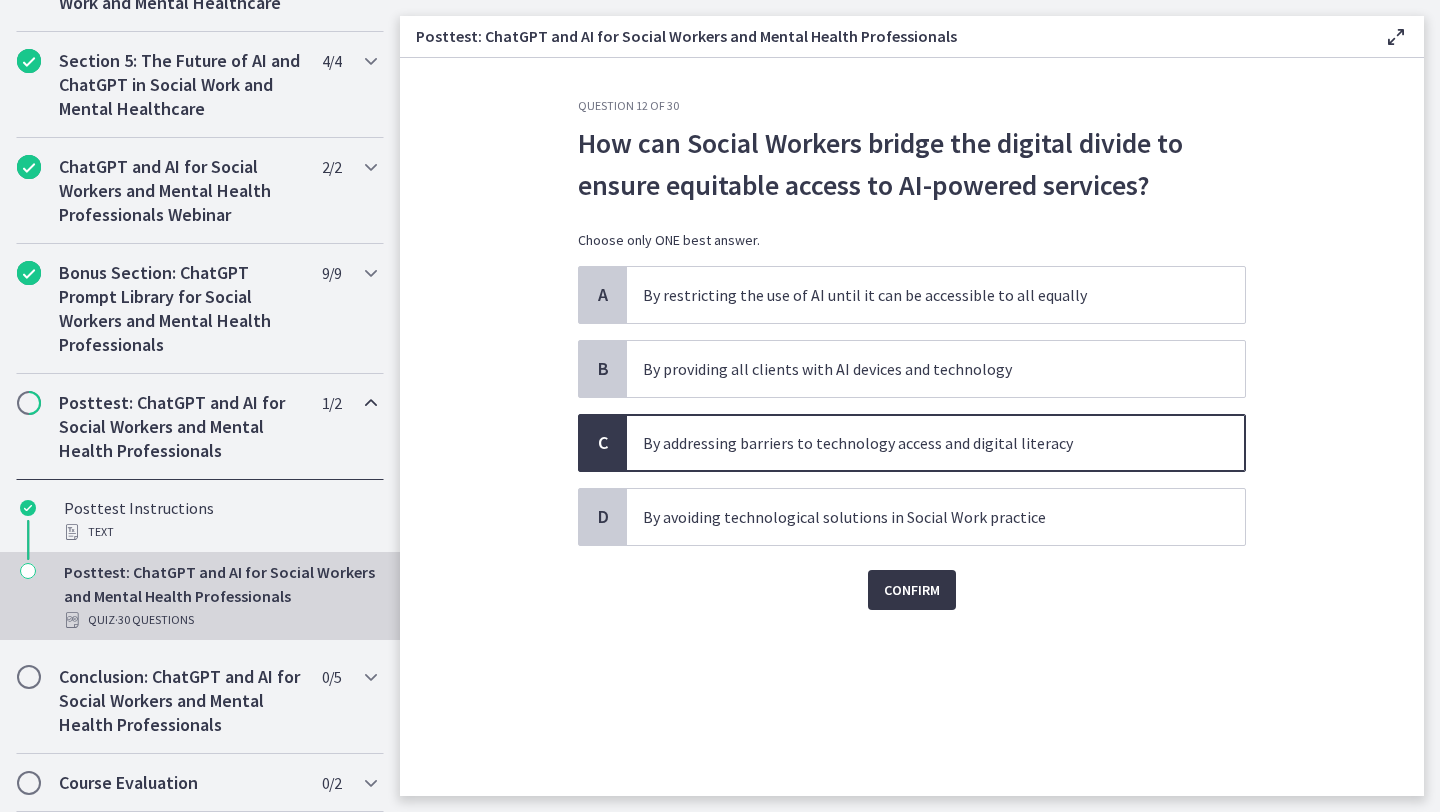 click on "Confirm" at bounding box center [912, 590] 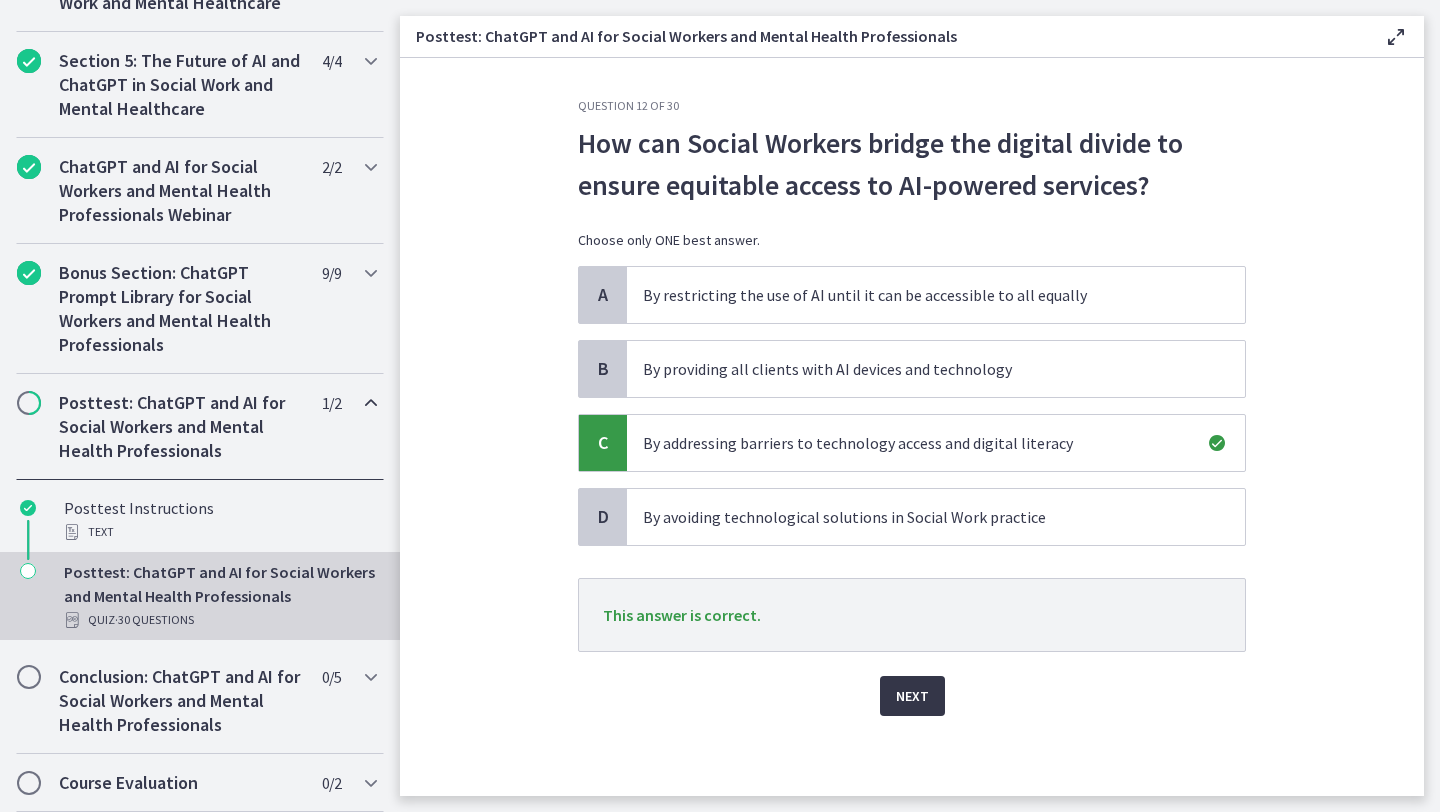 click on "Next" at bounding box center (912, 696) 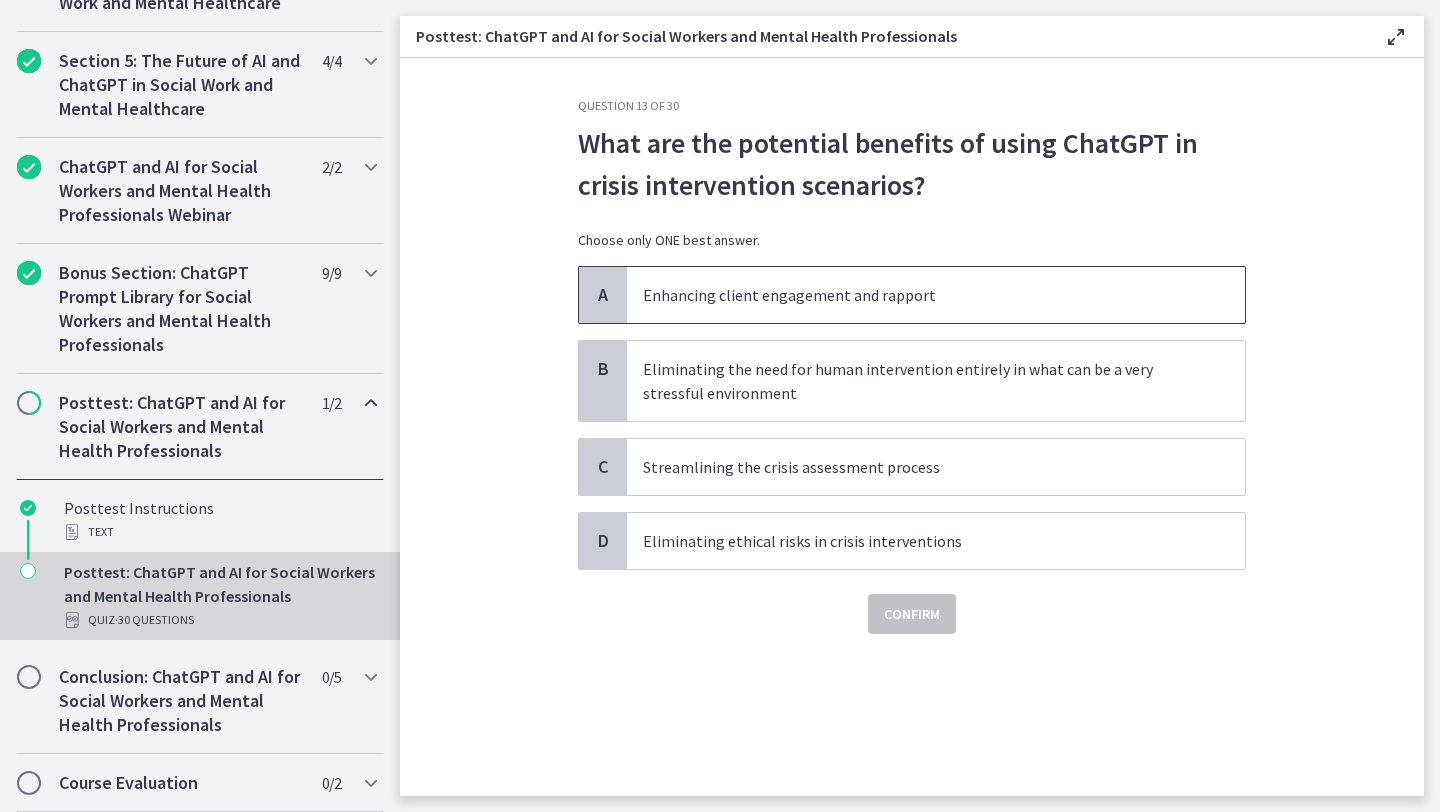 click on "Enhancing client engagement and rapport" at bounding box center [916, 295] 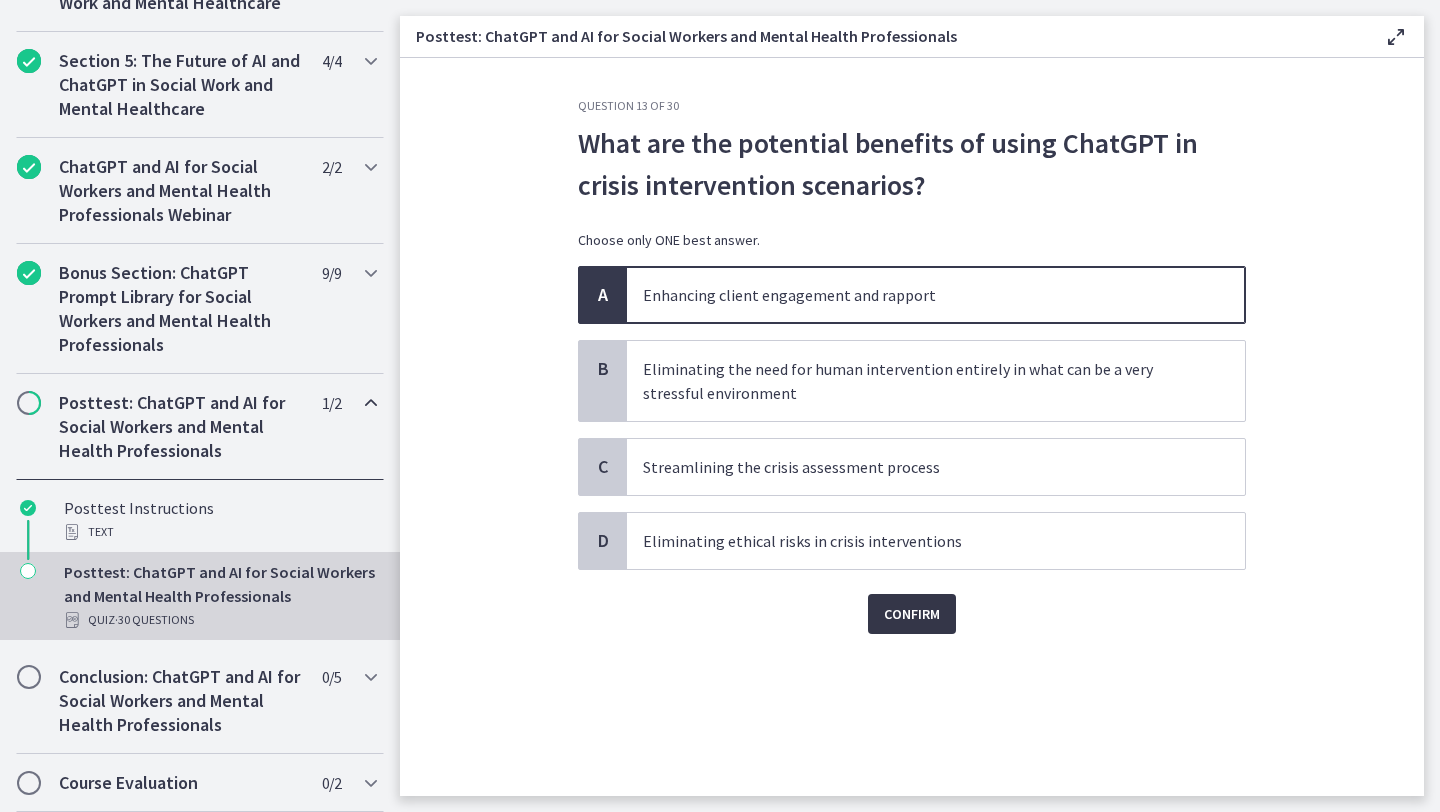 click on "Confirm" at bounding box center (912, 614) 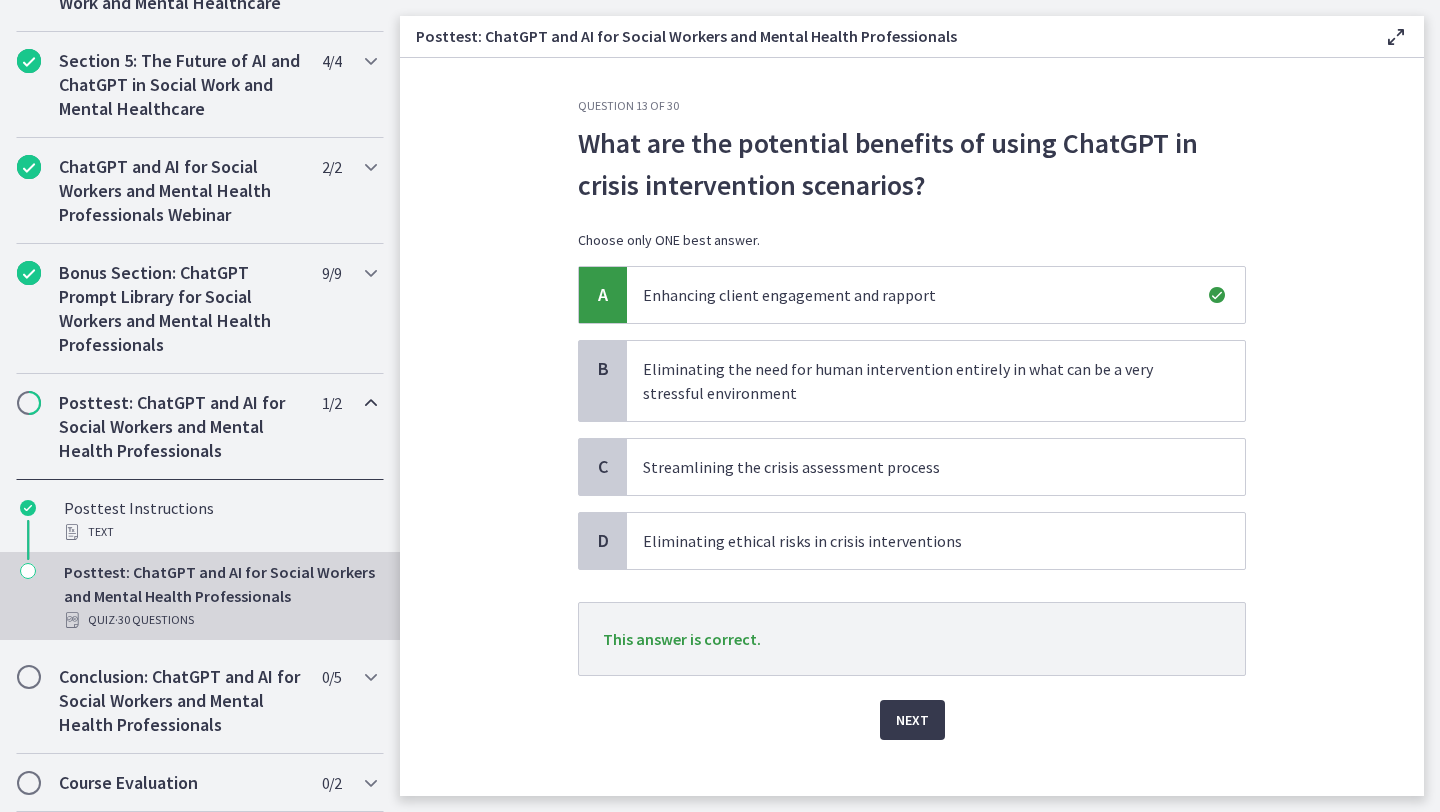 click on "Question   13   of   30
What are the potential benefits of using ChatGPT in crisis intervention scenarios?
Choose only ONE best answer.
A
Enhancing client engagement and rapport
B
Eliminating the need for human intervention entirely in what can be a very stressful environment
C
Streamlining the crisis assessment process
D
Eliminating ethical risks in crisis interventions
This answer is correct.
Next" 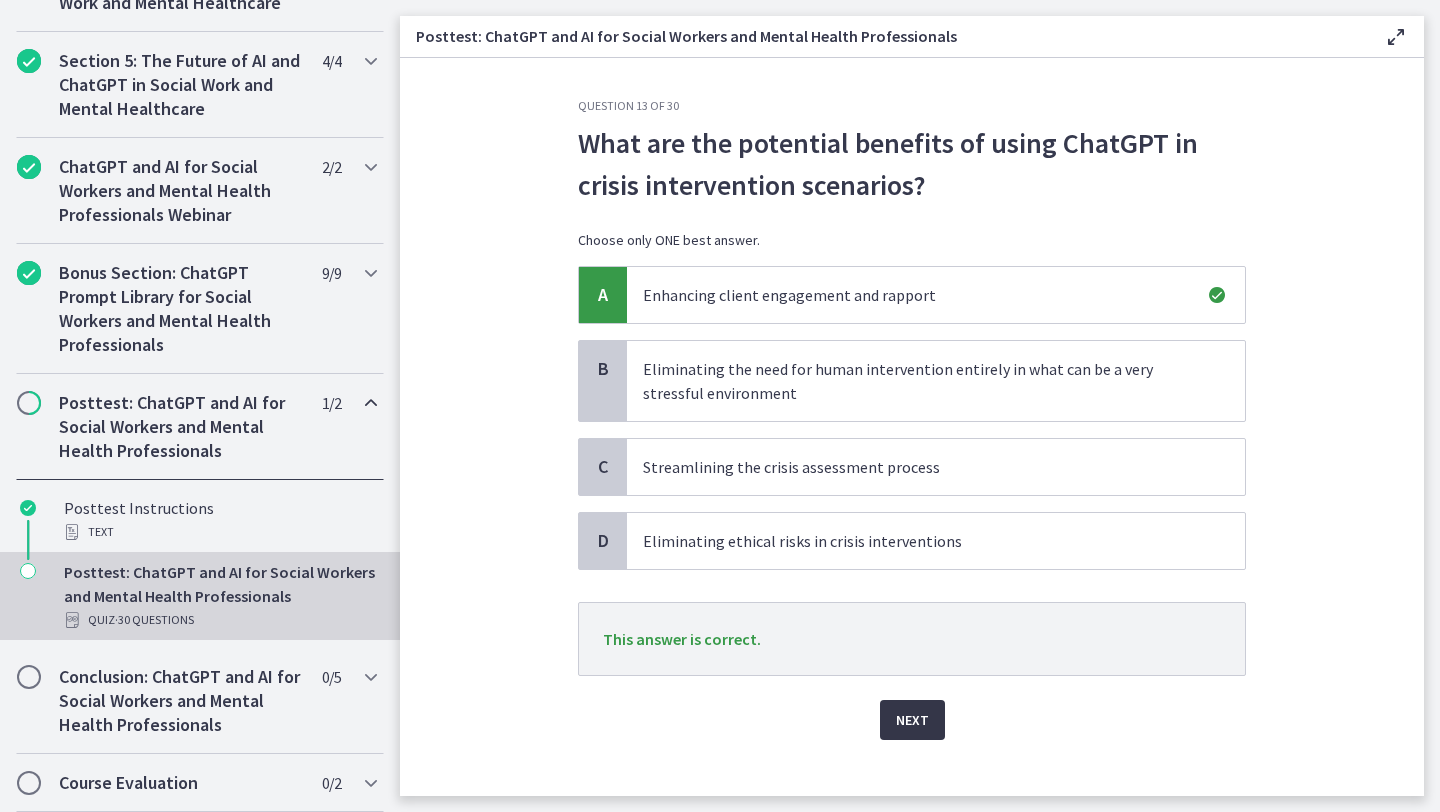 click on "Next" at bounding box center [912, 720] 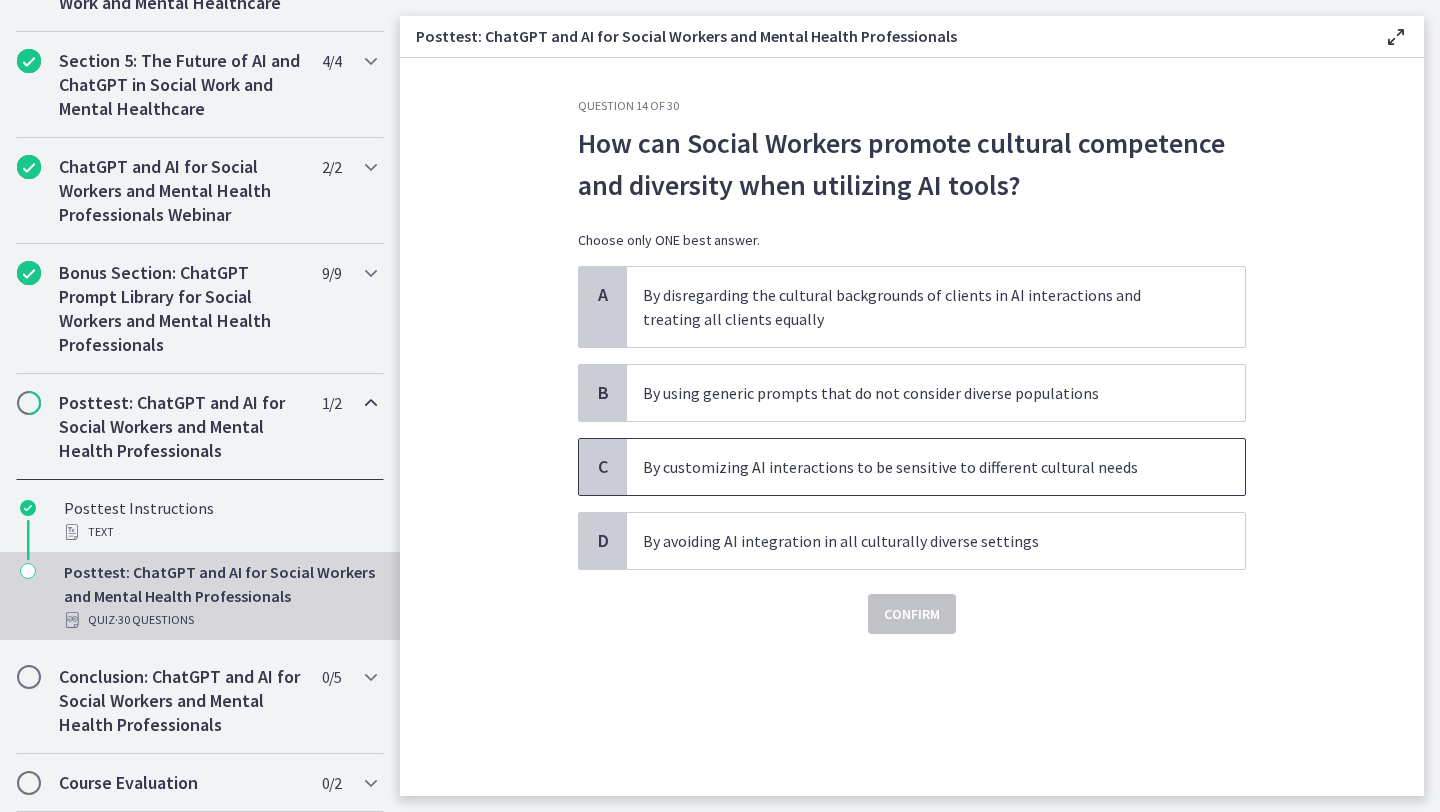 click on "By customizing AI interactions to be sensitive to different cultural needs" at bounding box center (916, 467) 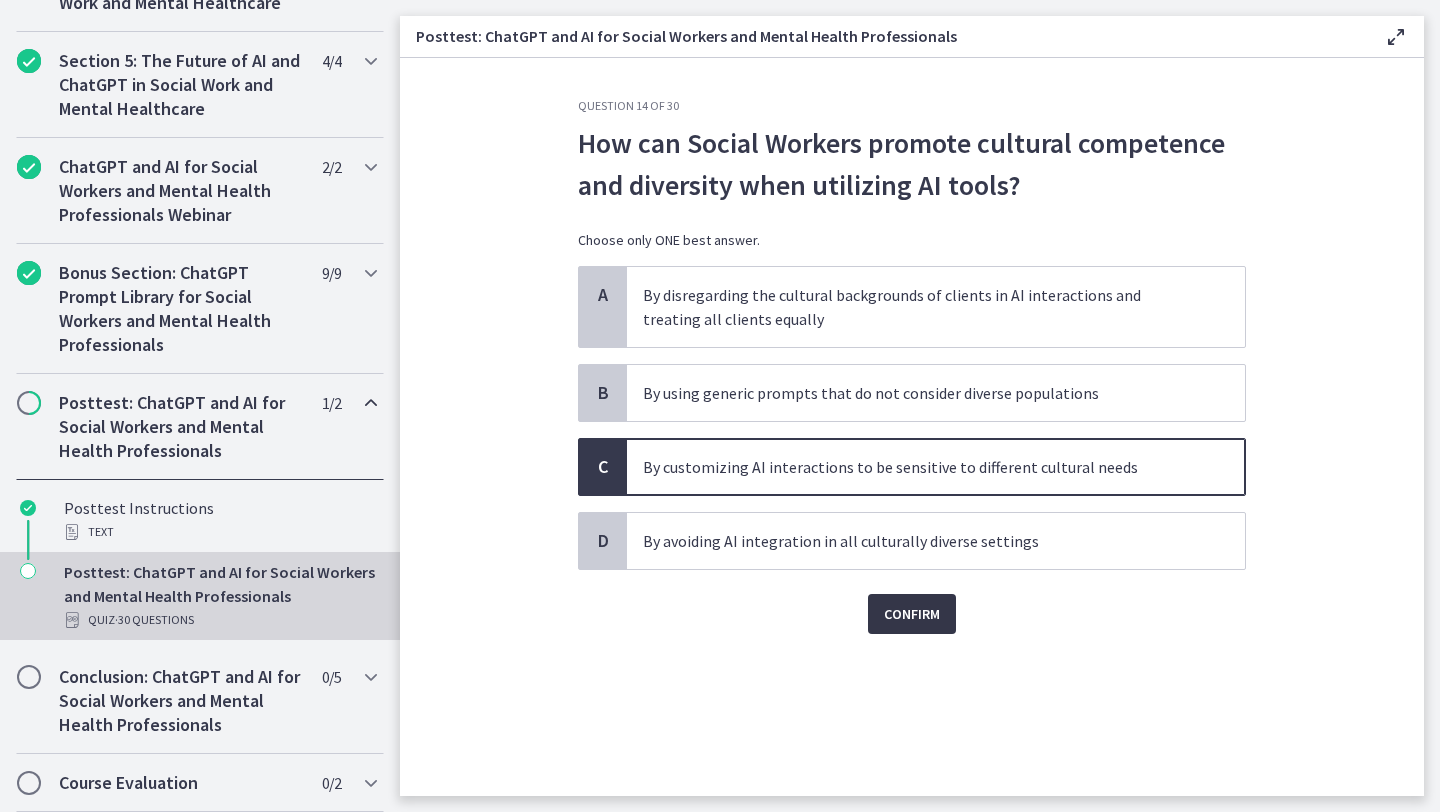 click on "Confirm" at bounding box center (912, 614) 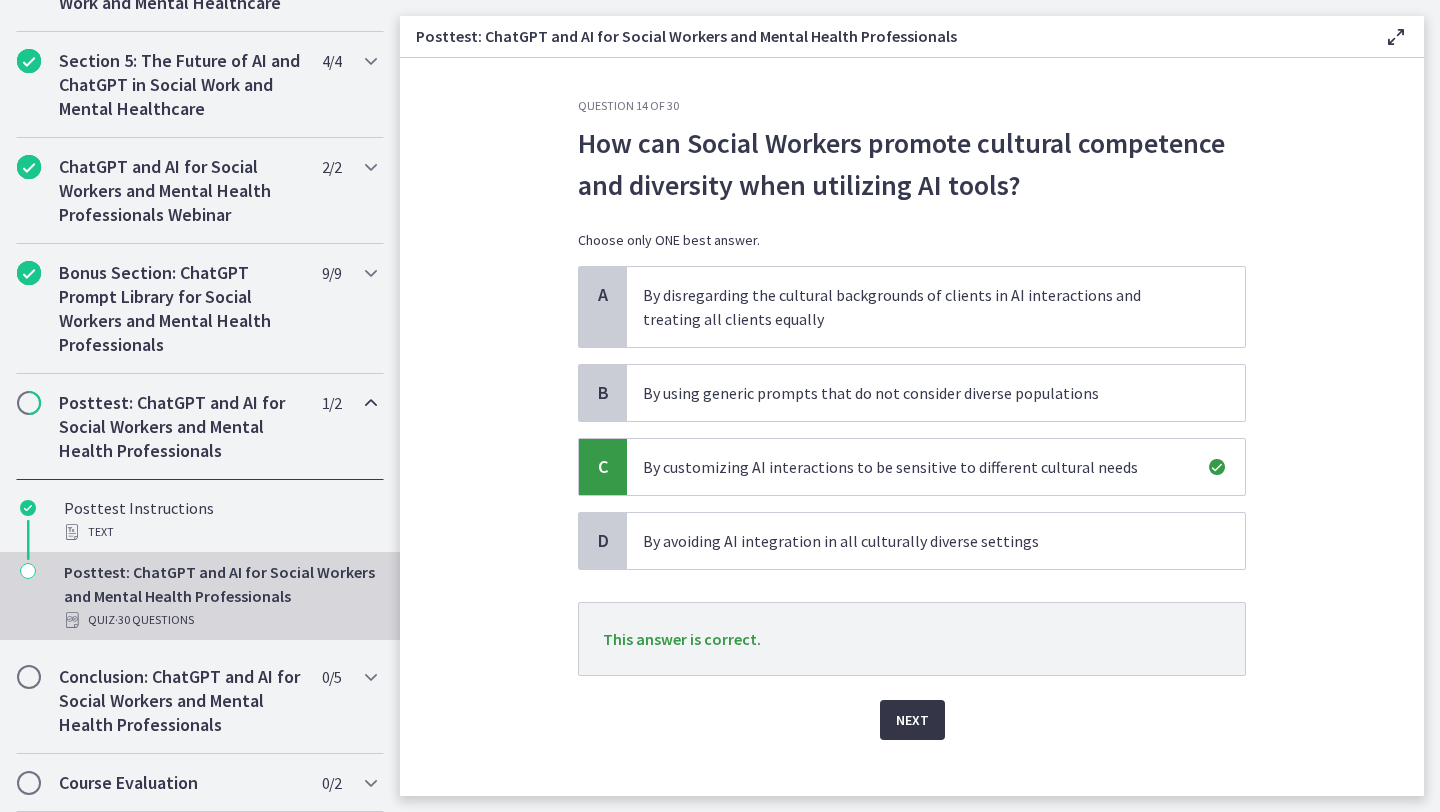 click on "Next" at bounding box center [912, 720] 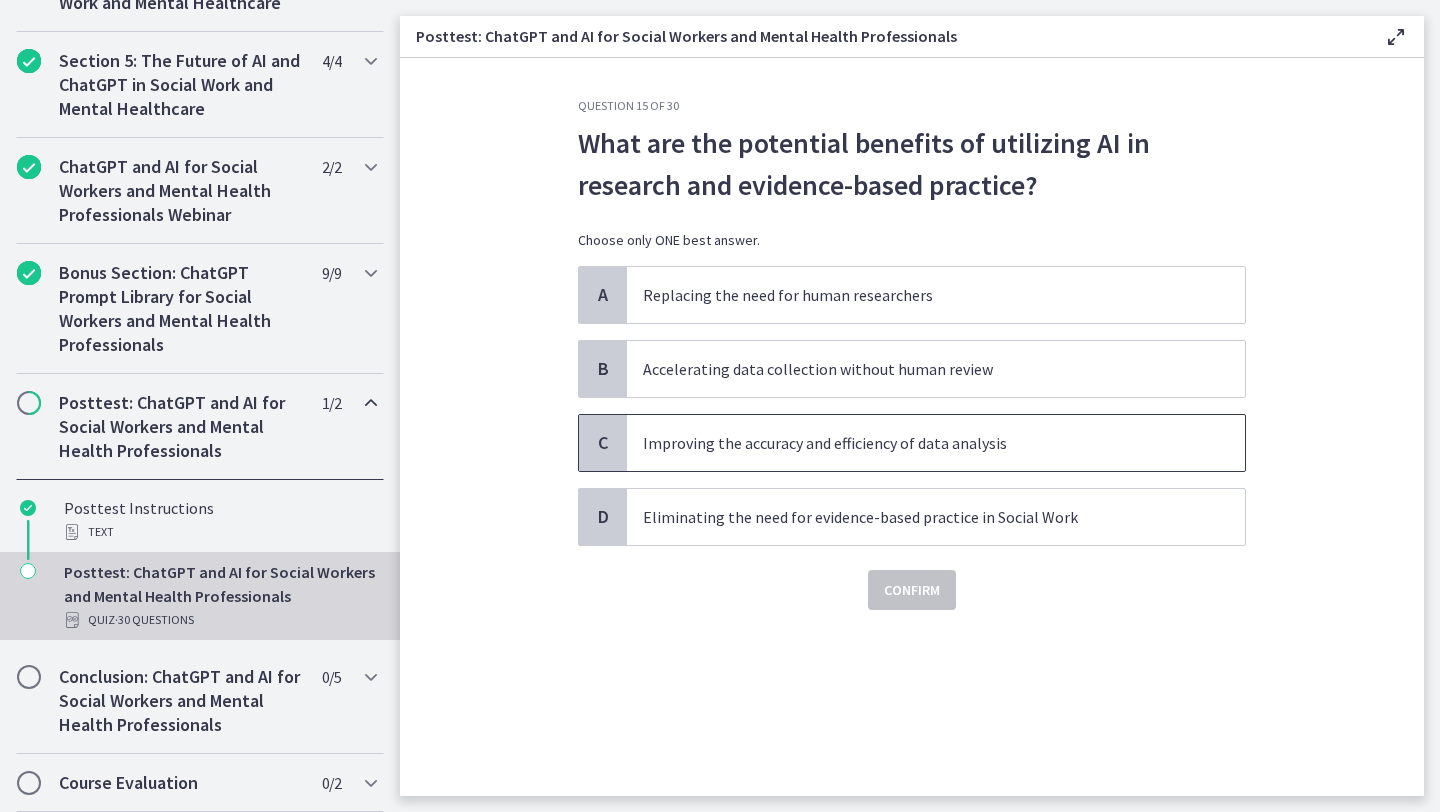 click on "Improving the accuracy and efficiency of data analysis" at bounding box center (916, 443) 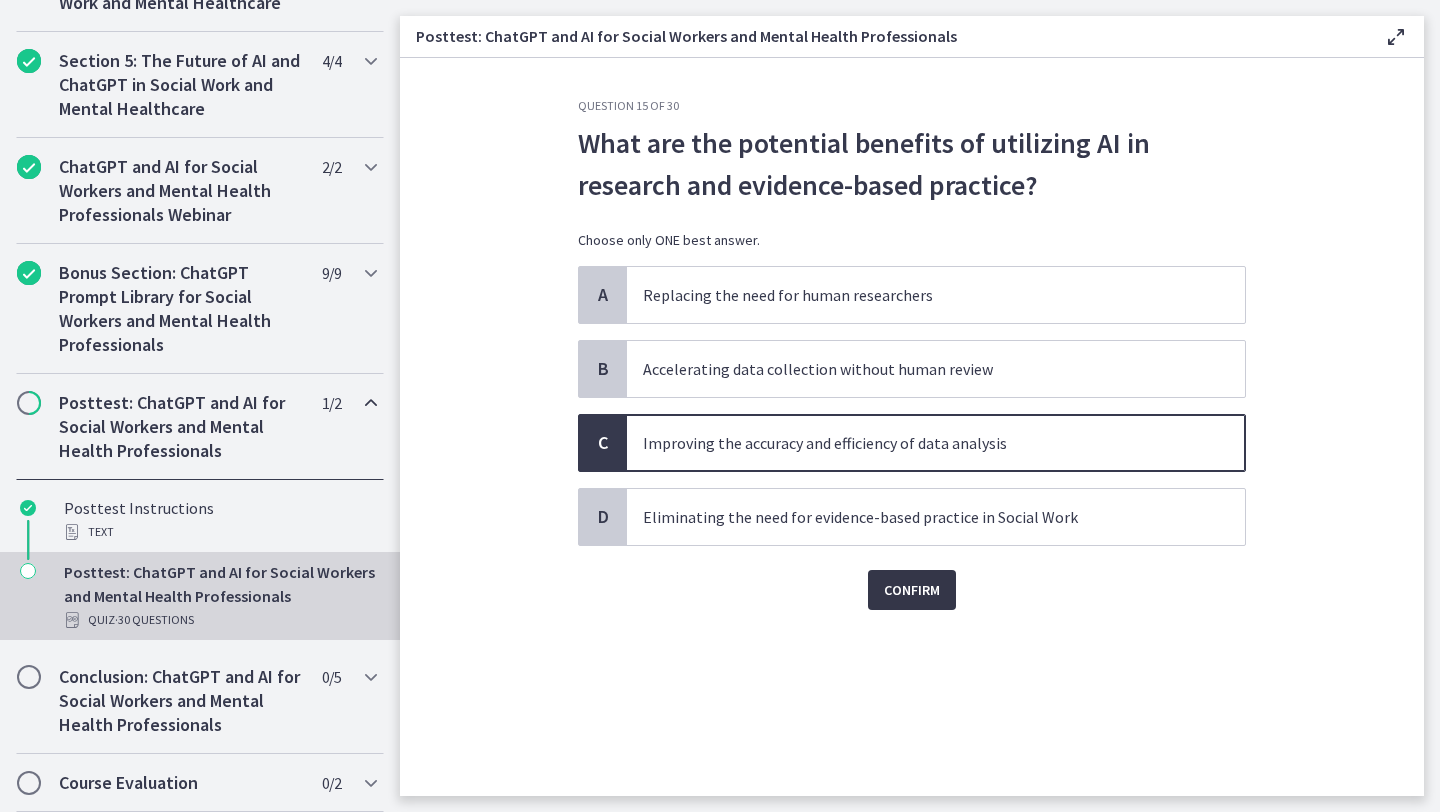 click on "Confirm" at bounding box center (912, 590) 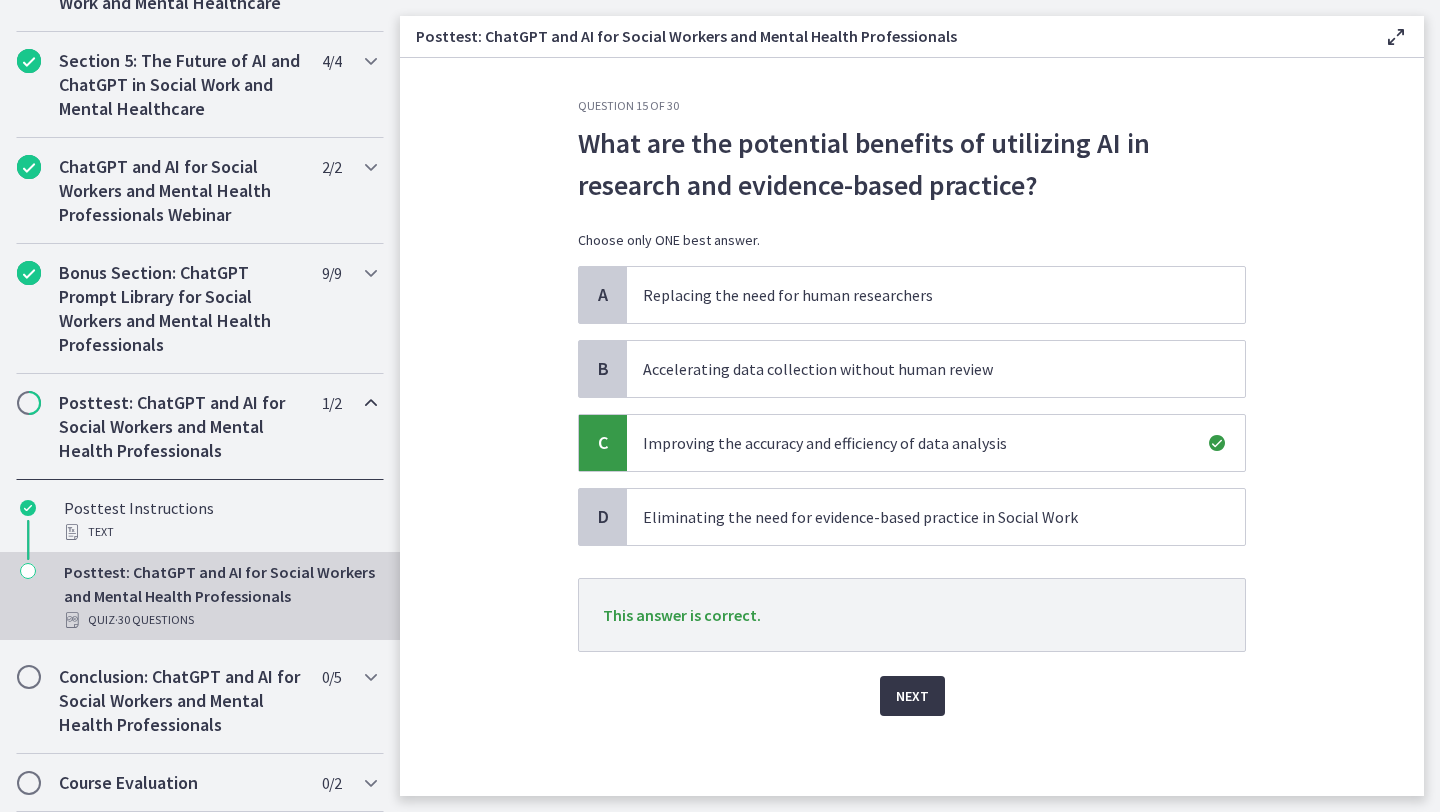 click on "Next" at bounding box center [912, 696] 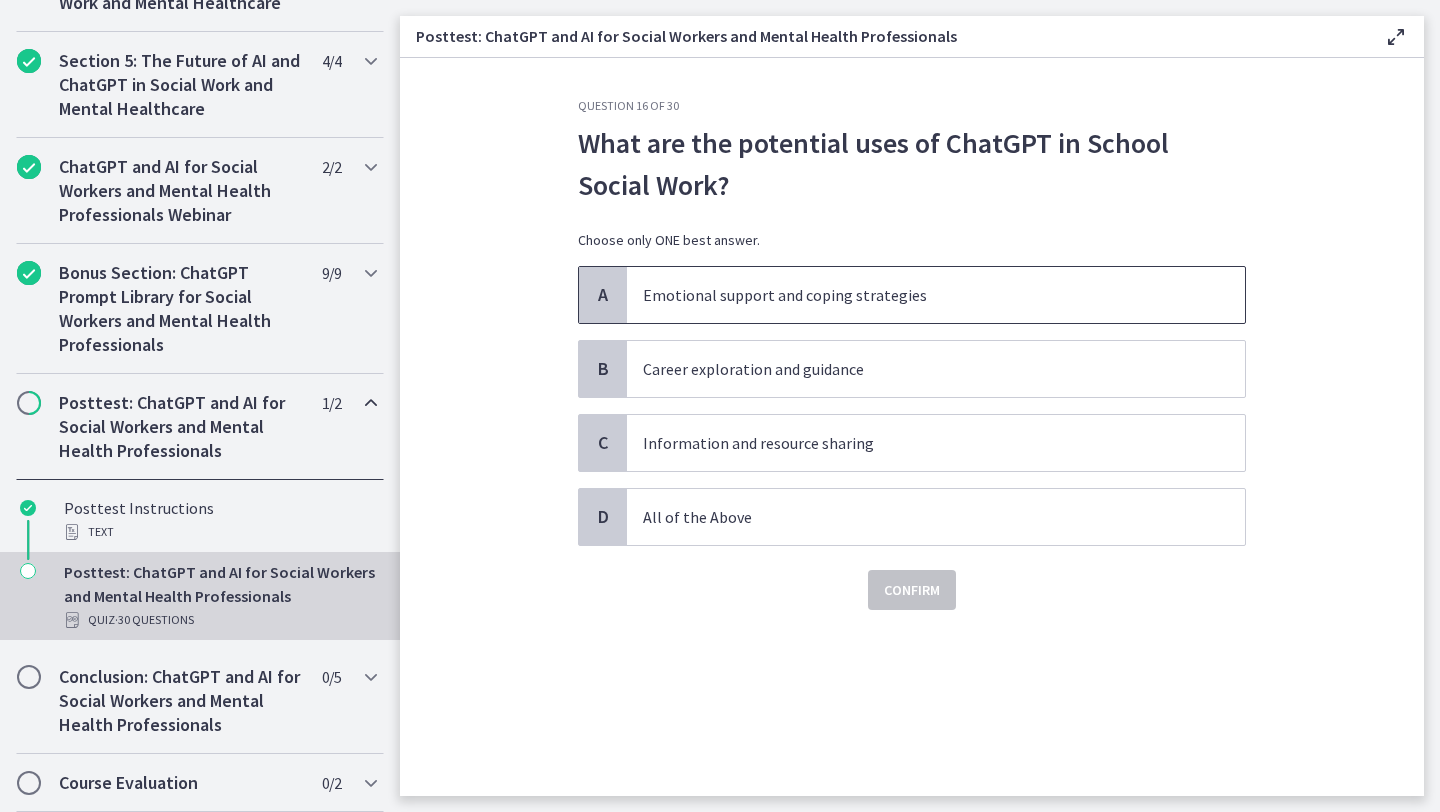 click on "Emotional support and coping strategies" at bounding box center (916, 295) 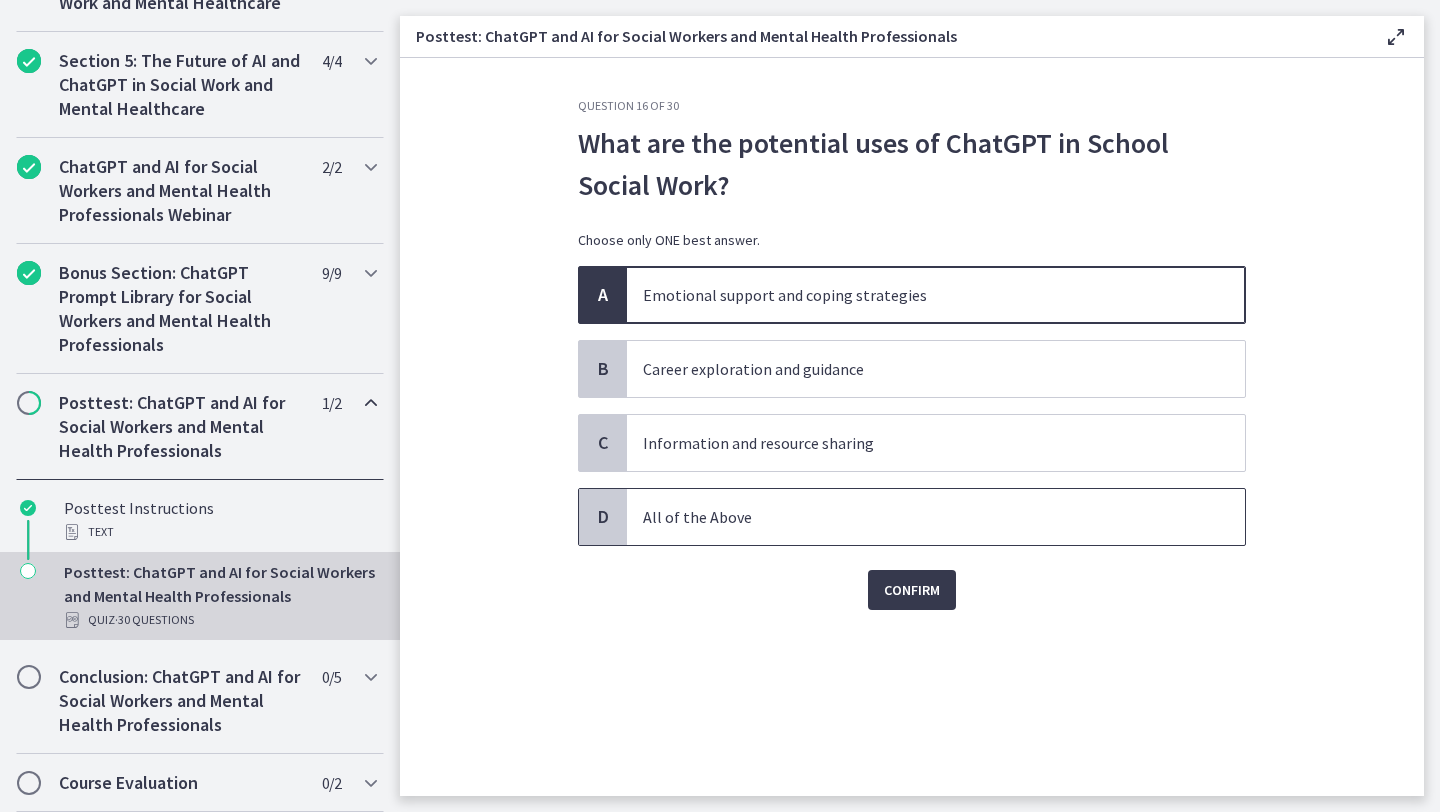 click on "All of the Above" at bounding box center [916, 517] 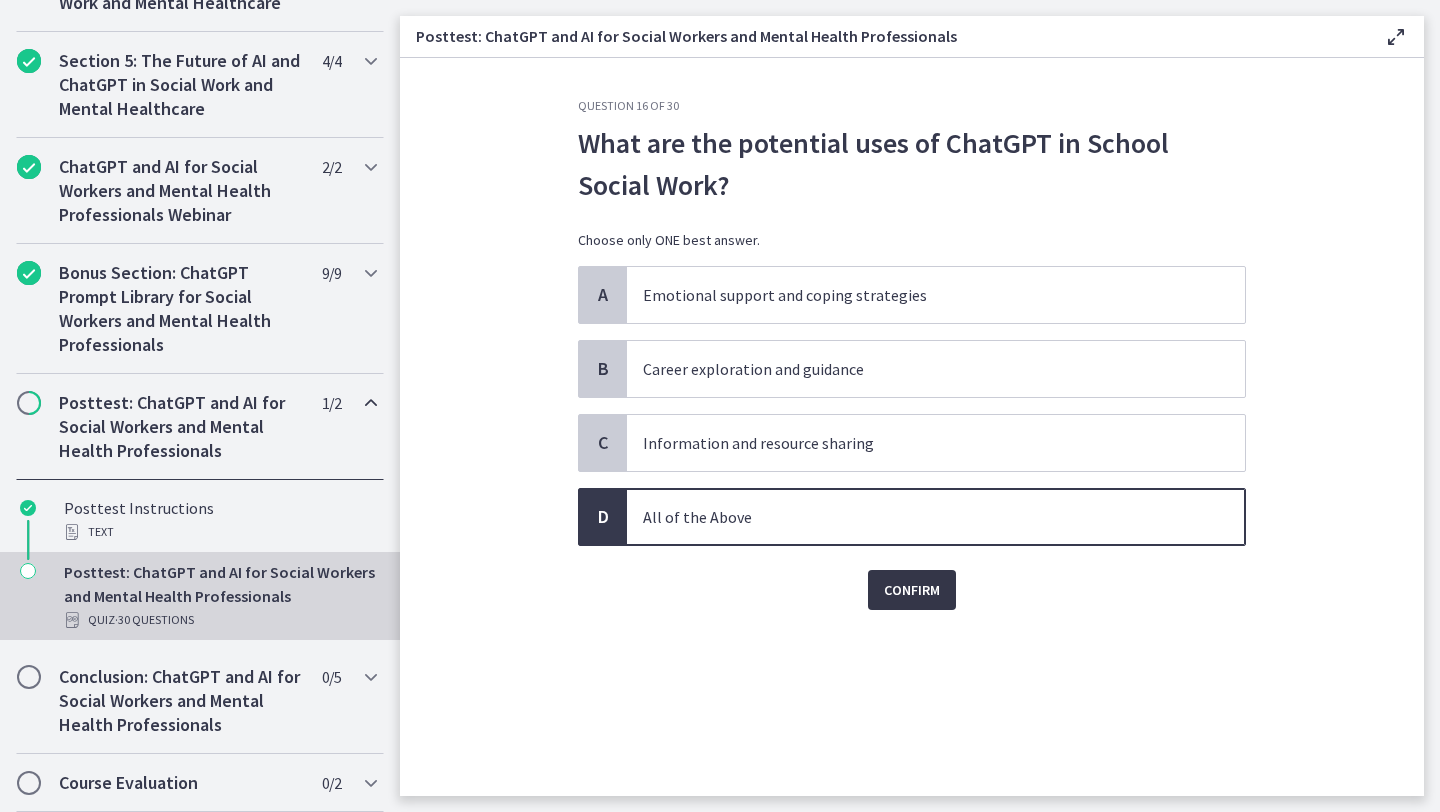 click on "Confirm" at bounding box center (912, 590) 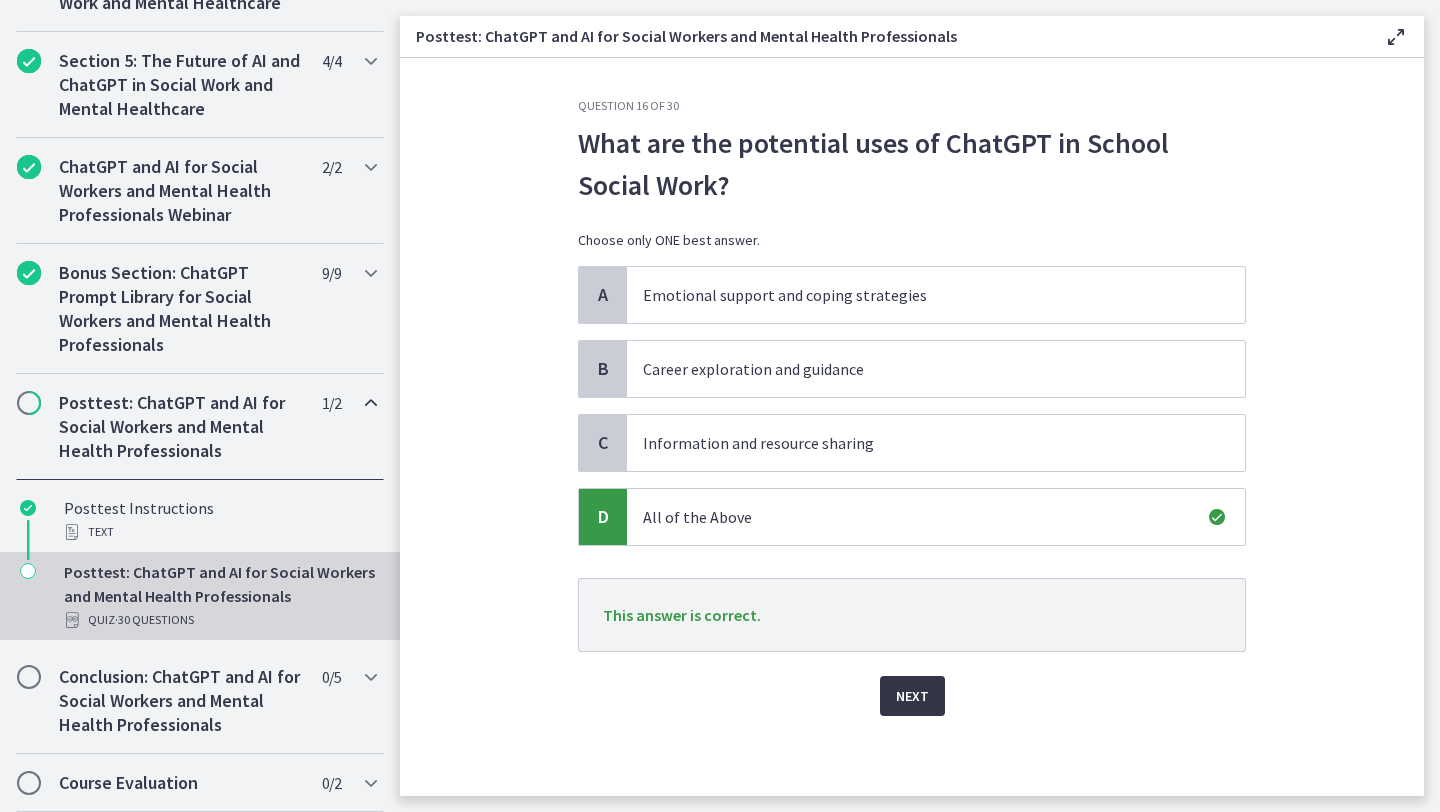 click on "Next" at bounding box center [912, 696] 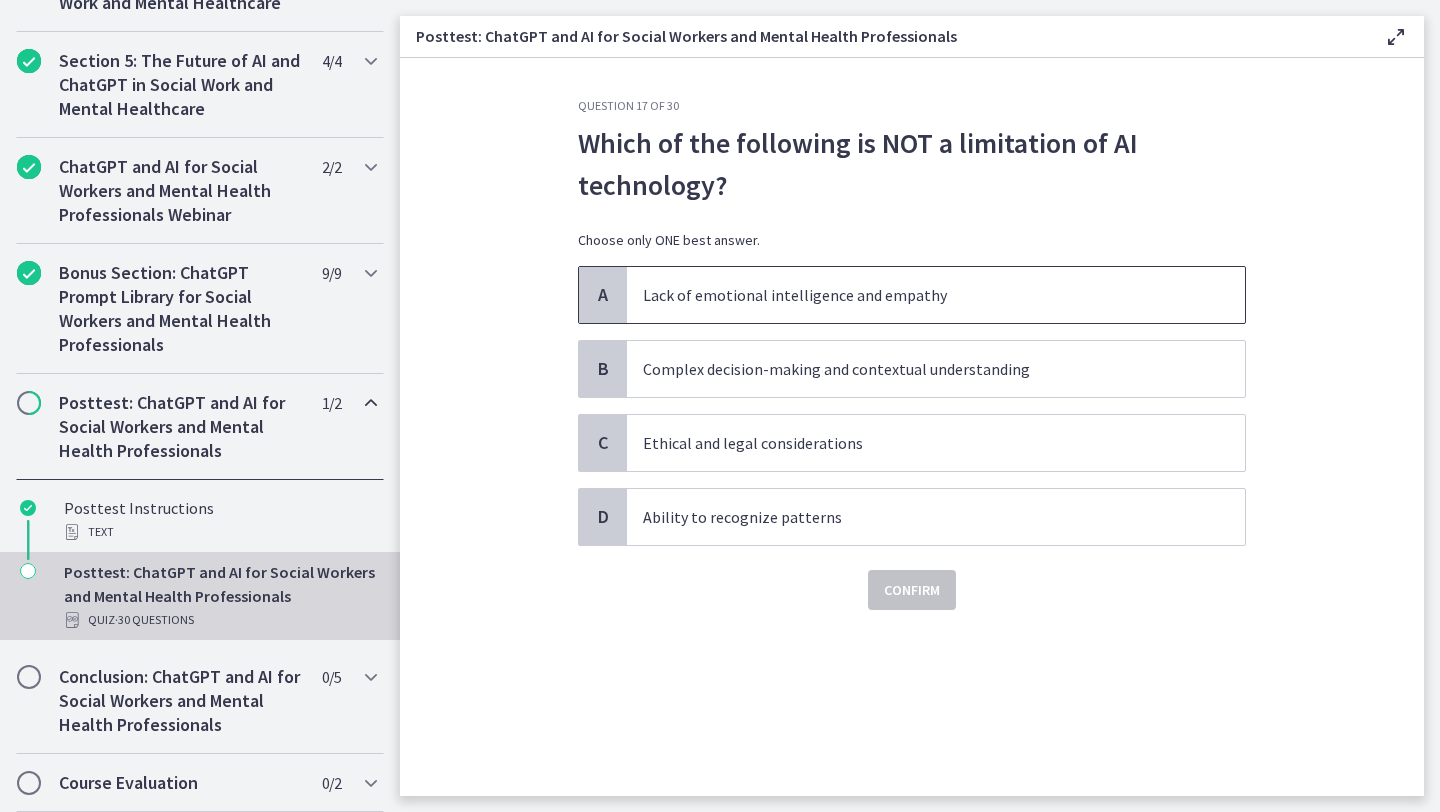 click on "Lack of emotional intelligence and empathy" at bounding box center (916, 295) 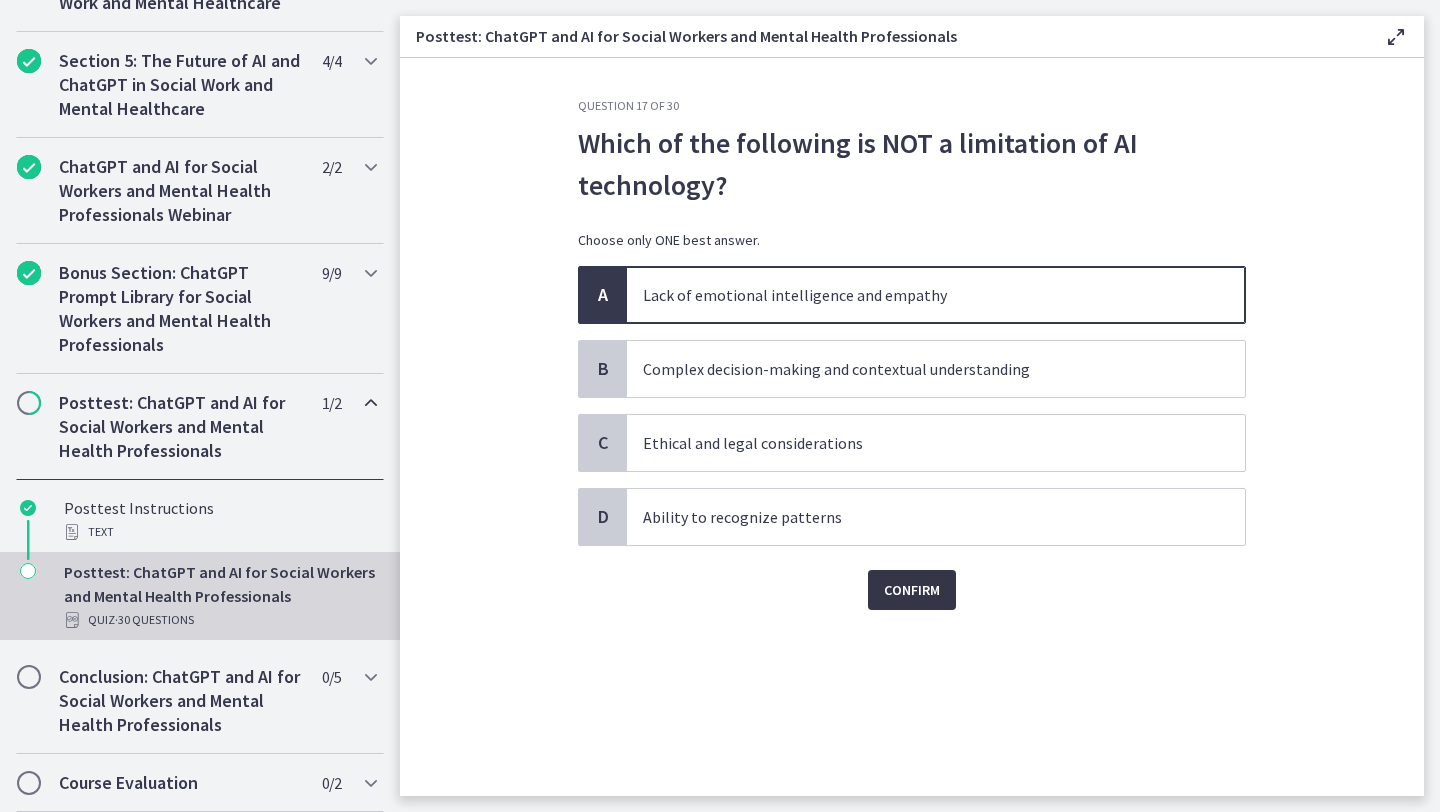 click on "Confirm" at bounding box center [912, 590] 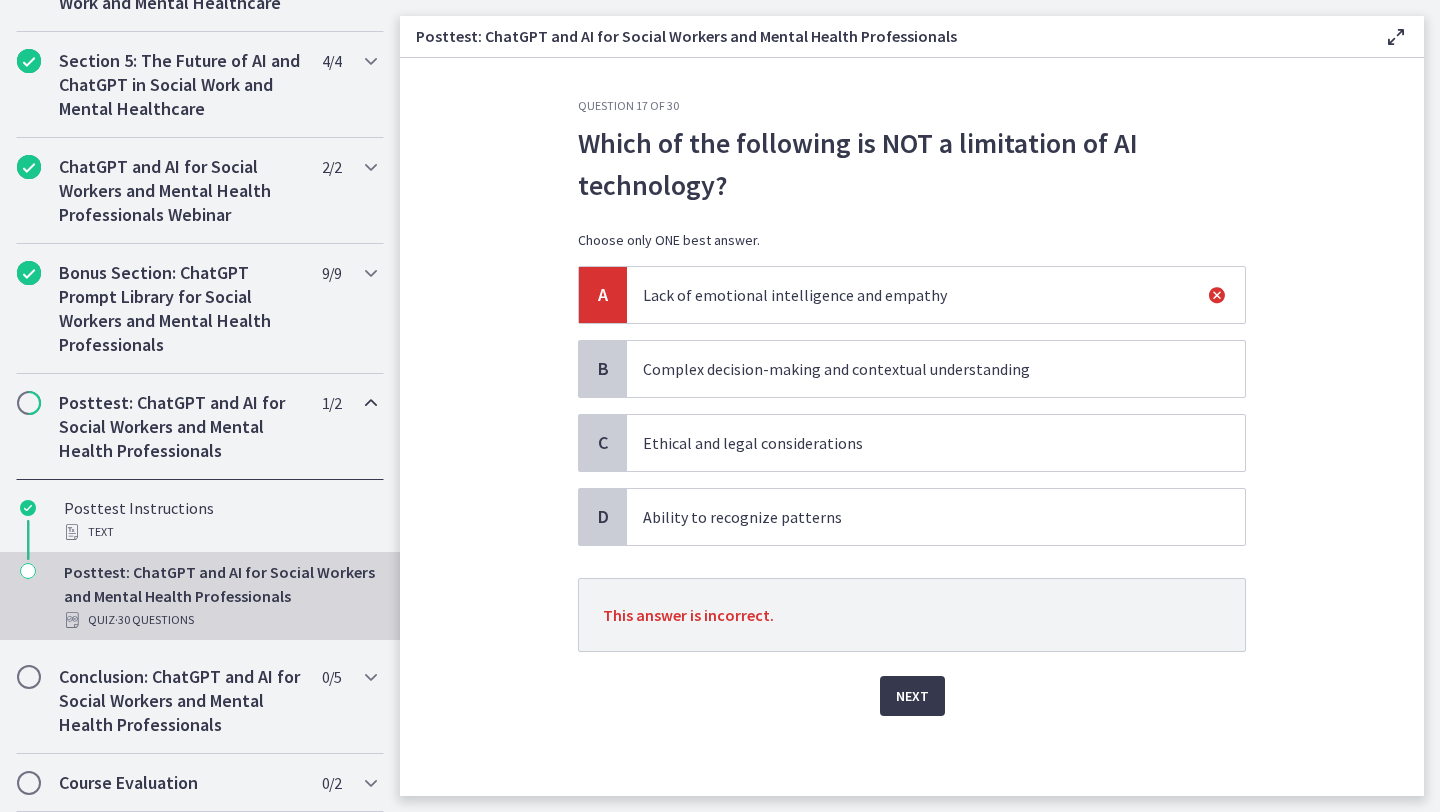 click on "Ability to recognize patterns" at bounding box center (916, 517) 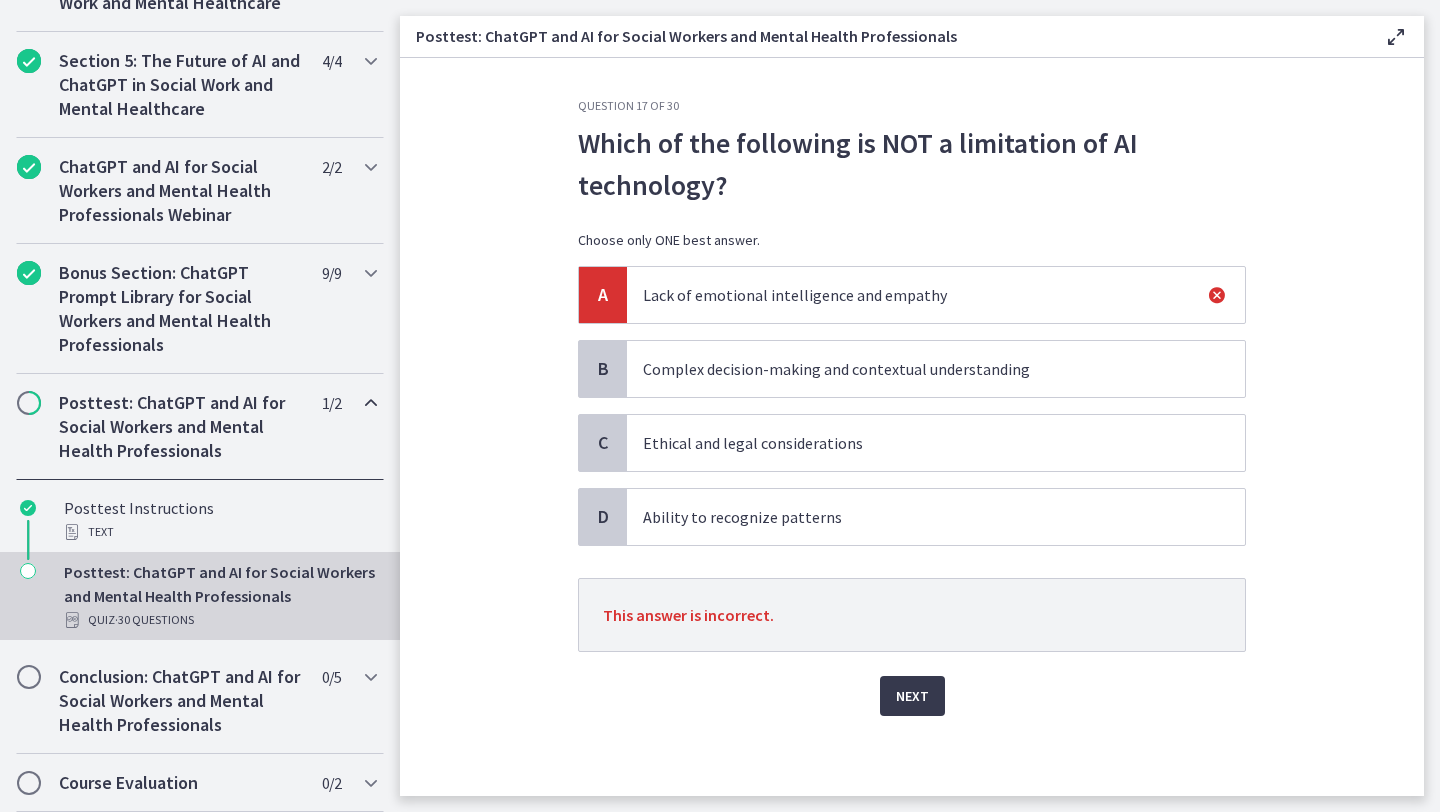 click on "Ability to recognize patterns" at bounding box center [916, 517] 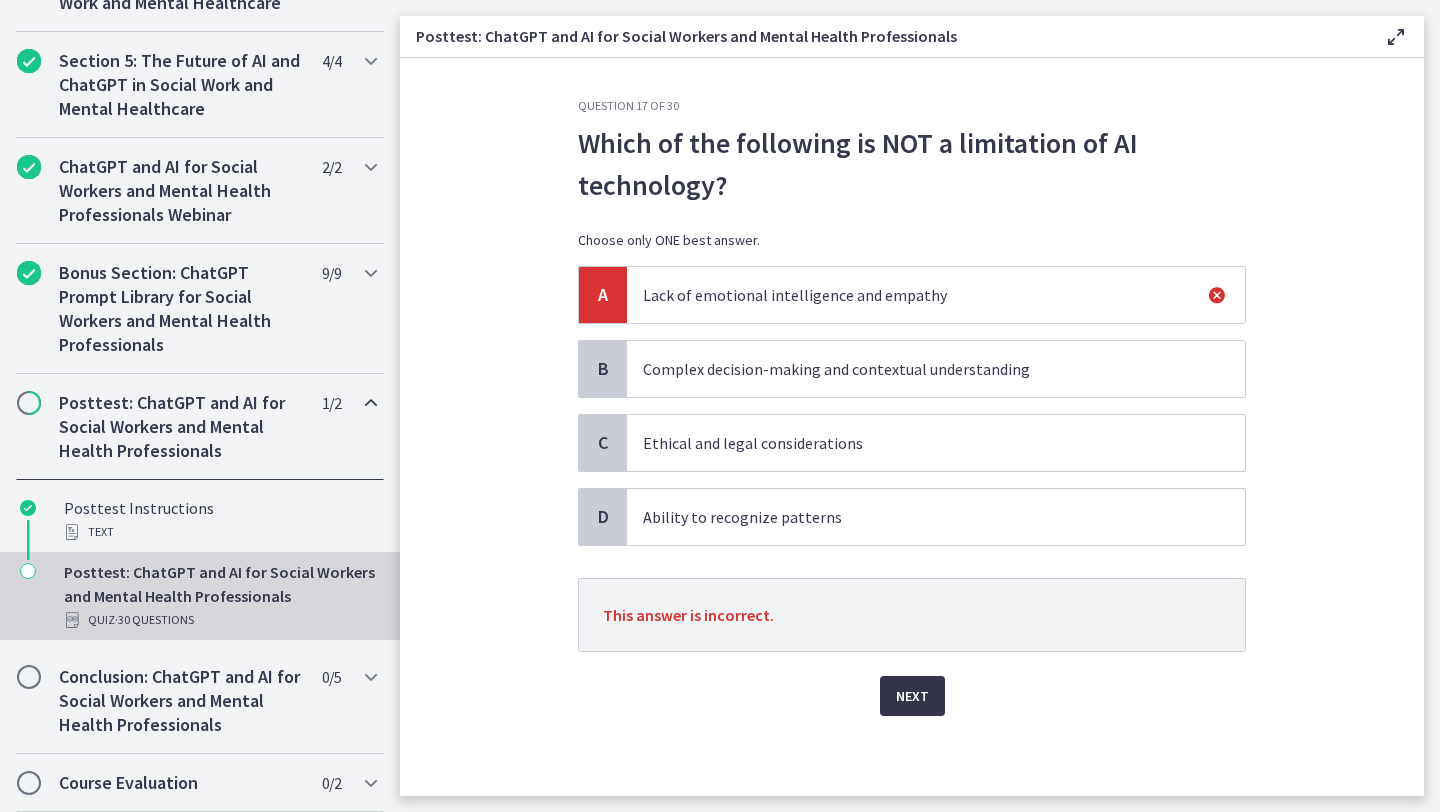 click on "Next" at bounding box center (912, 696) 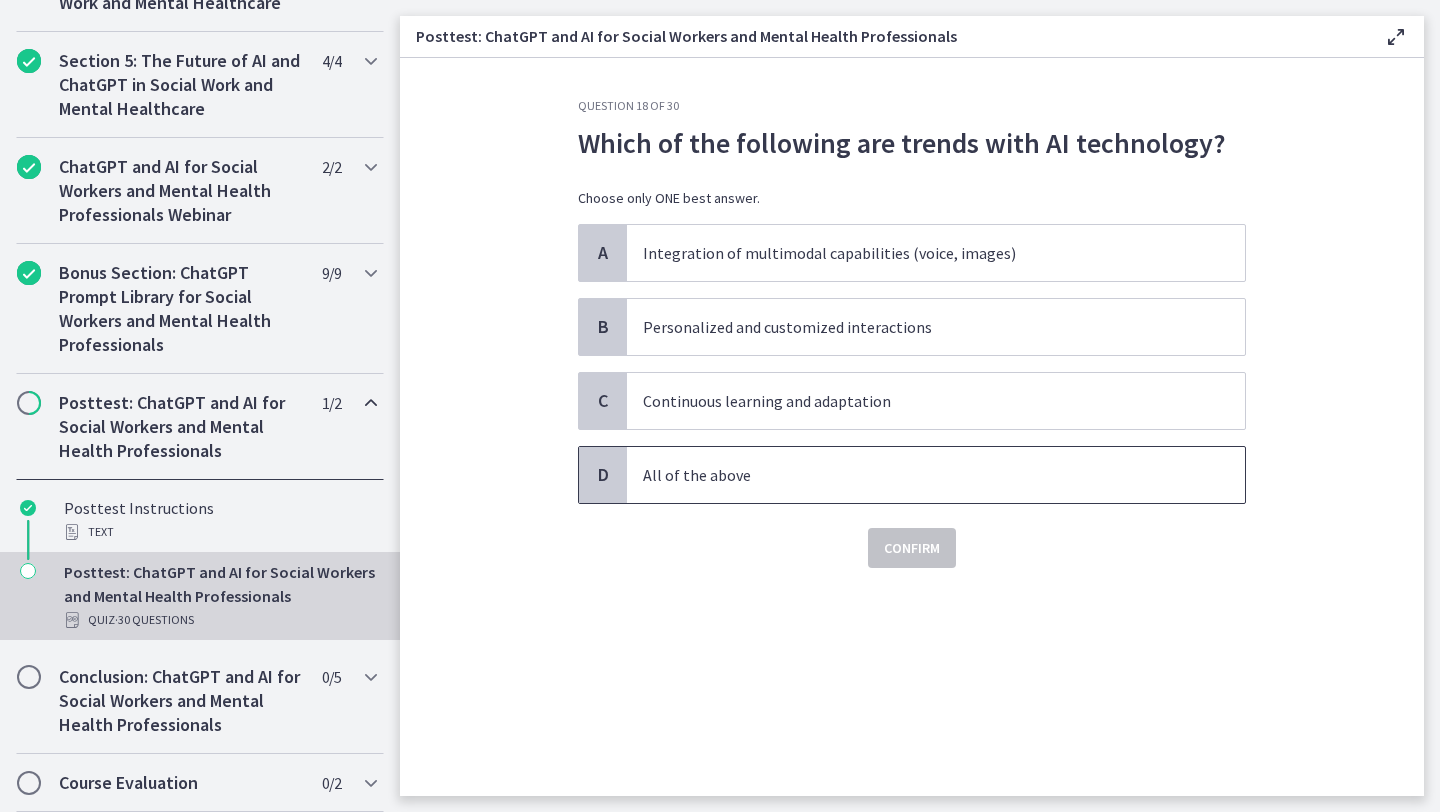 click on "All of the above" at bounding box center [916, 475] 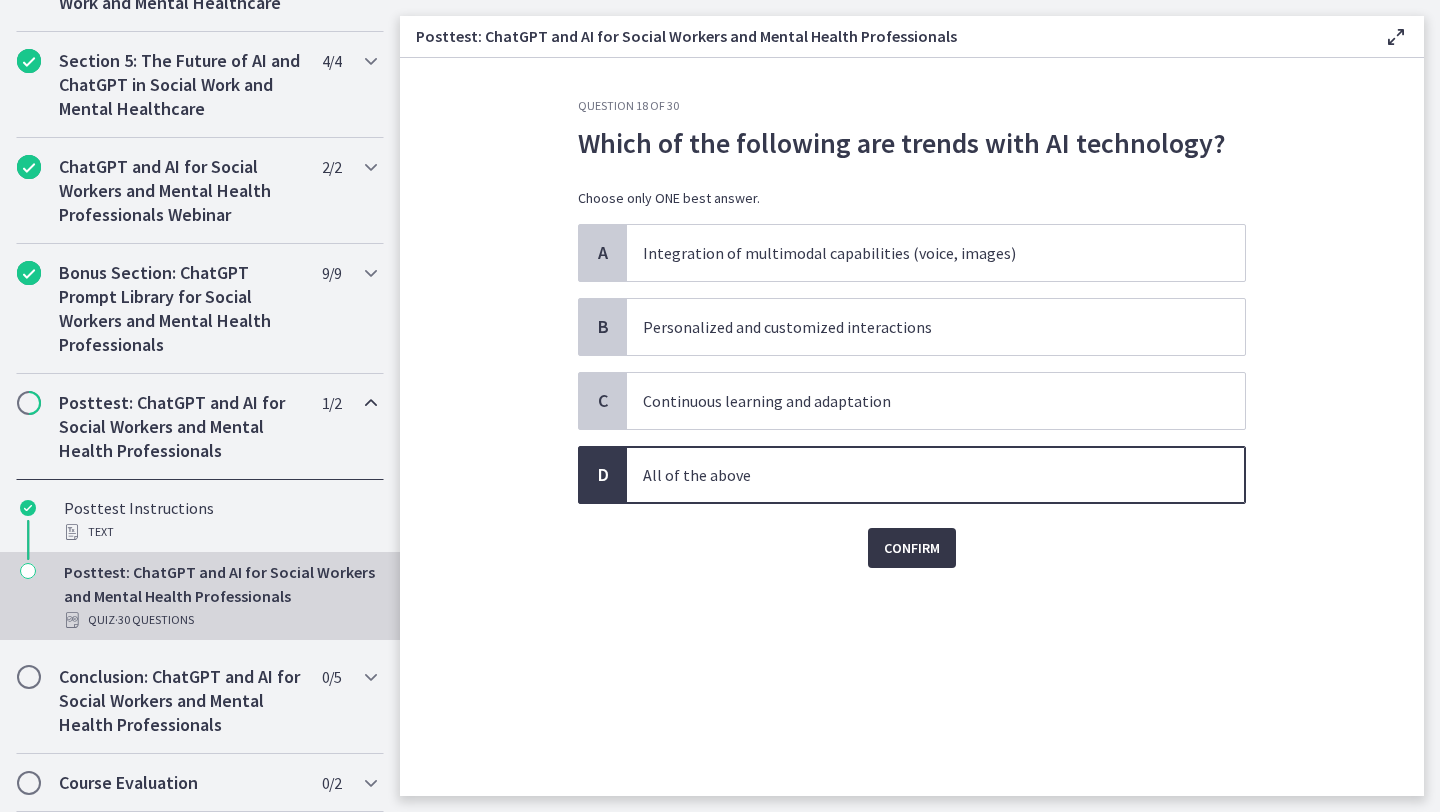click on "Confirm" at bounding box center [912, 548] 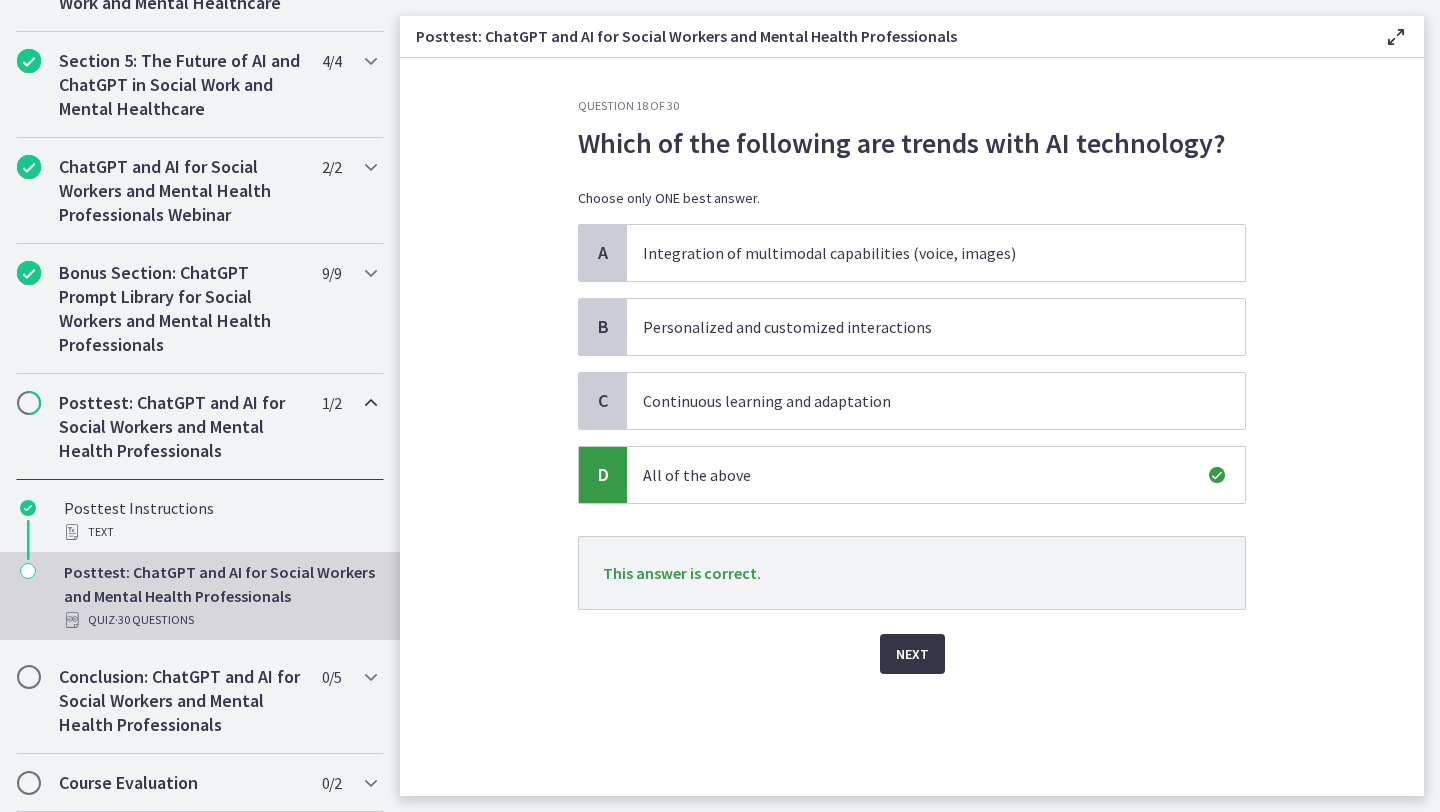 click on "Next" at bounding box center [912, 654] 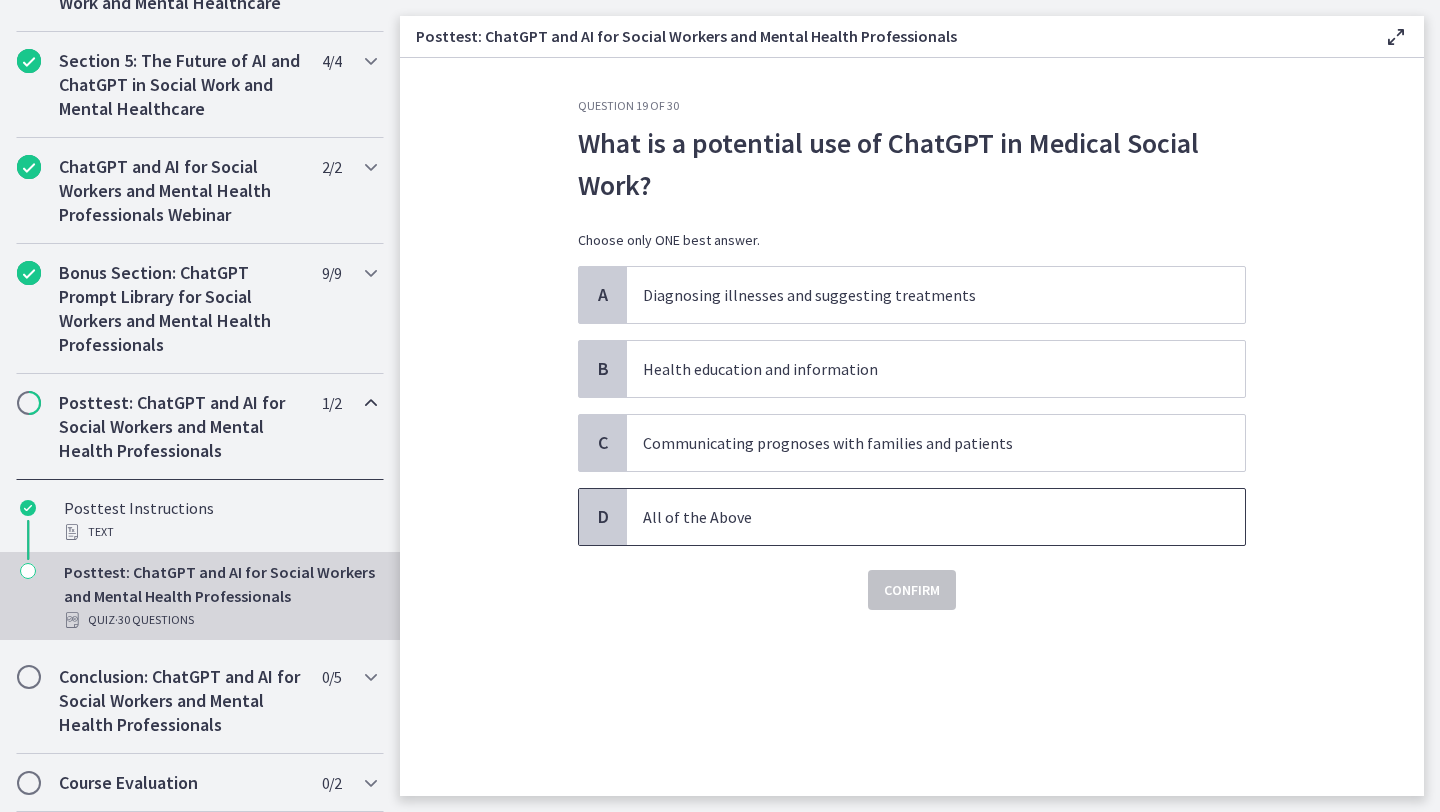 click on "All of the Above" at bounding box center (916, 517) 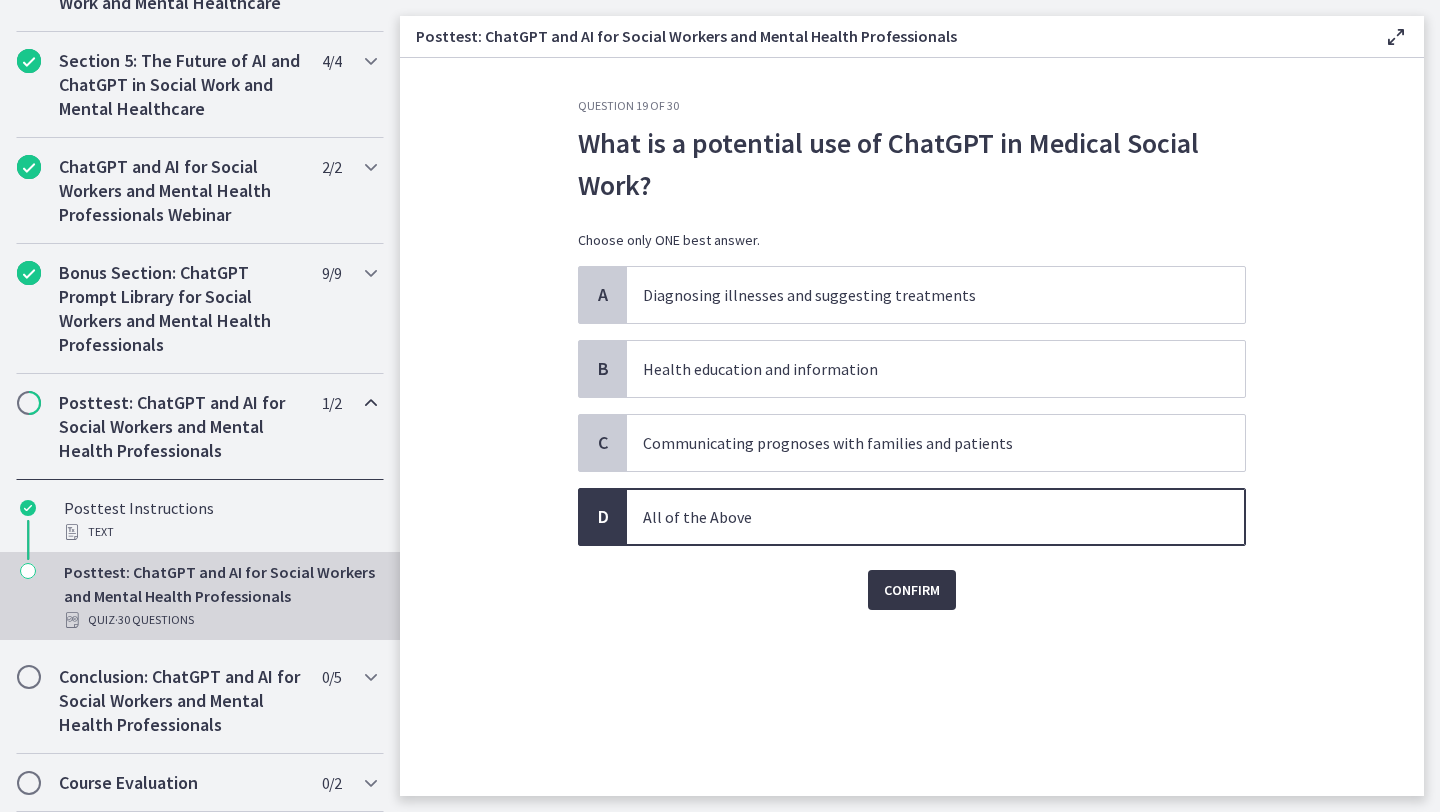 click on "Confirm" at bounding box center [912, 590] 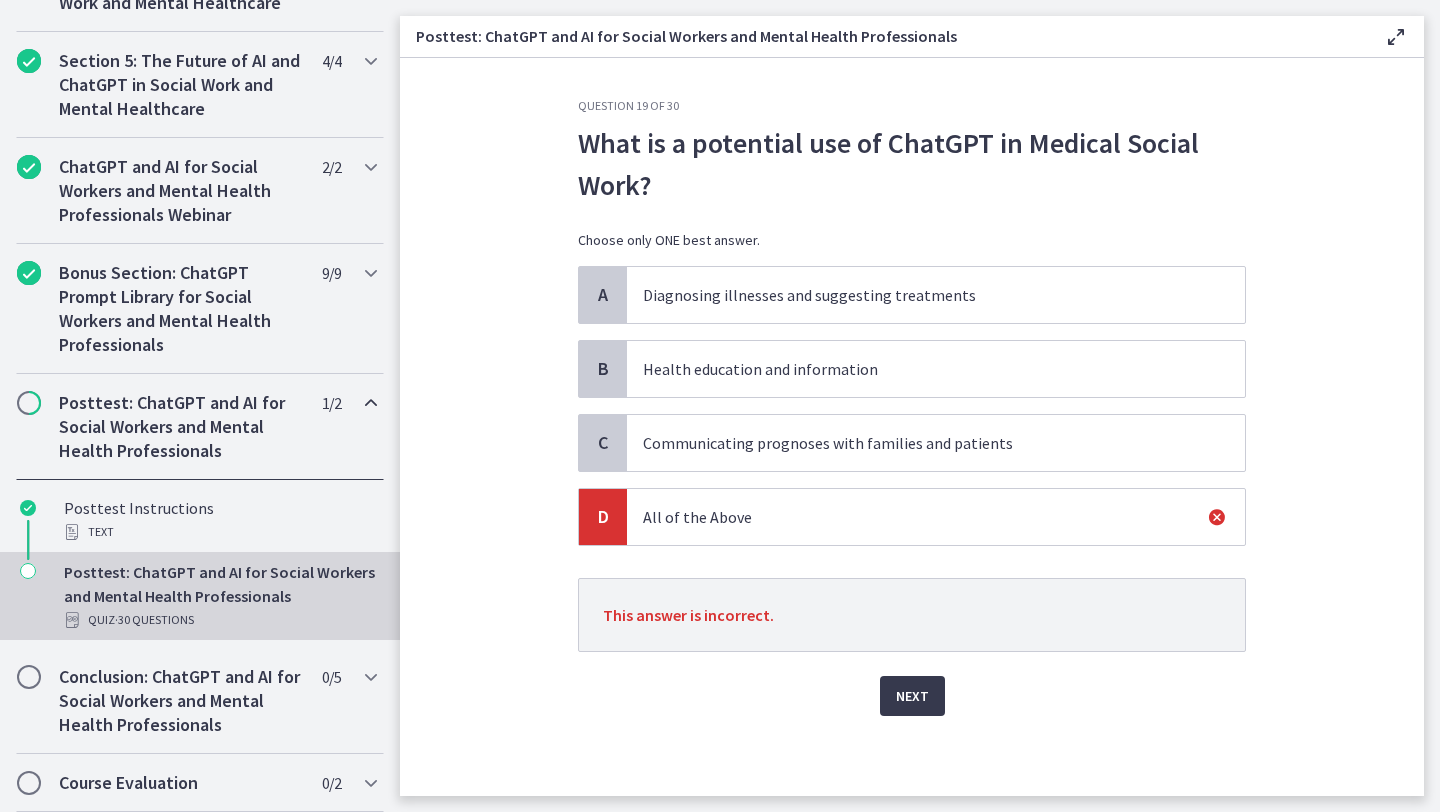 click on "Health education and information" at bounding box center [916, 369] 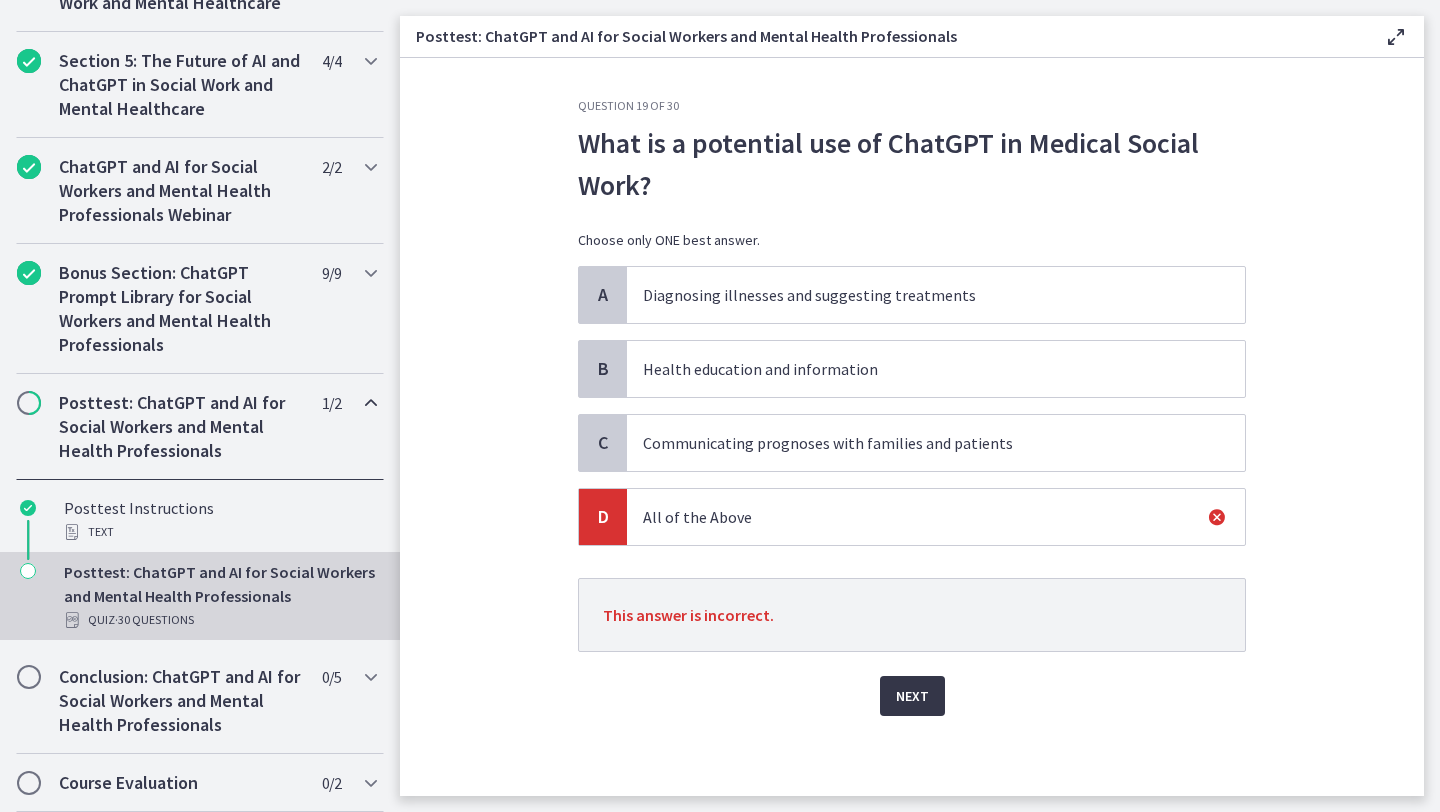 click on "Next" at bounding box center (912, 696) 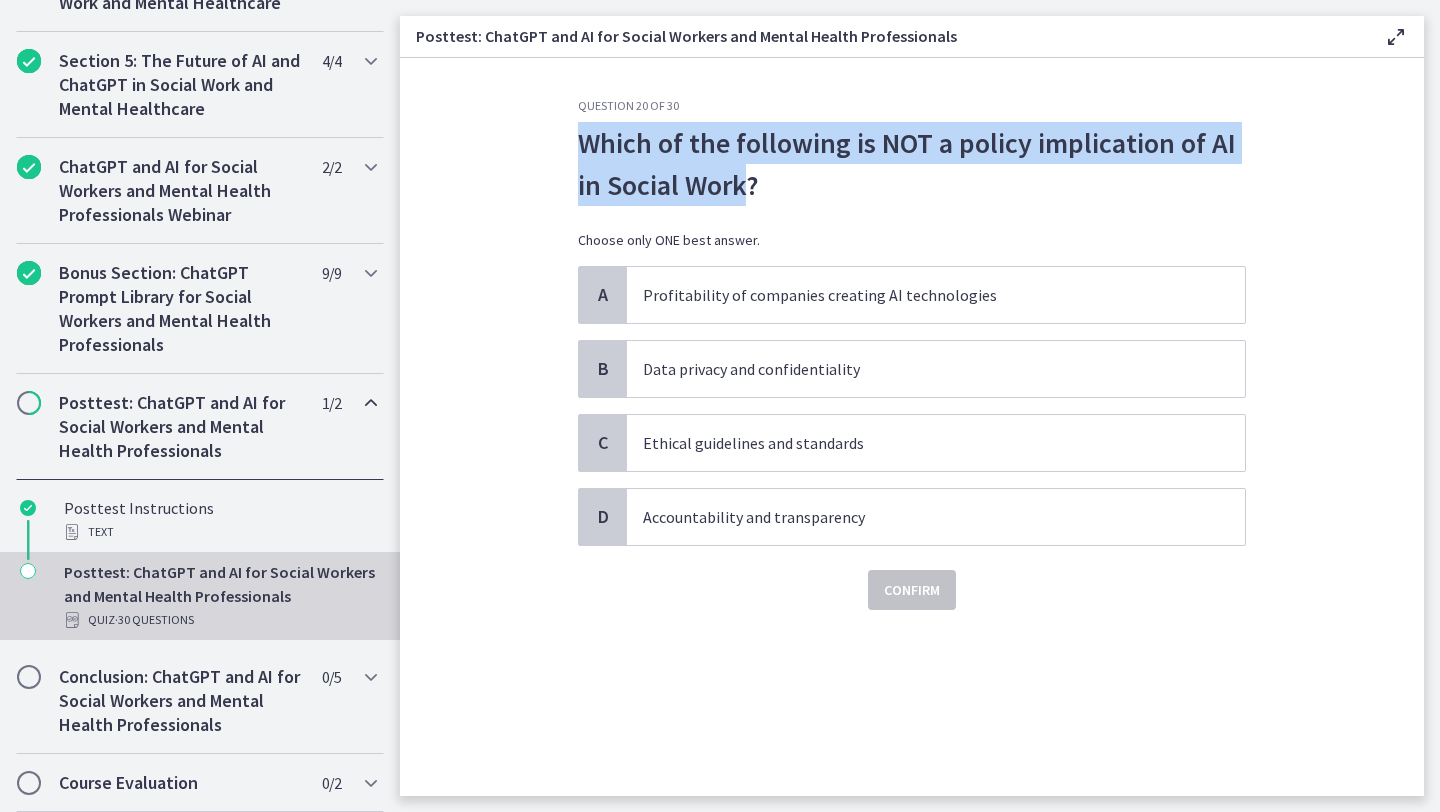 drag, startPoint x: 745, startPoint y: 184, endPoint x: 559, endPoint y: 156, distance: 188.09572 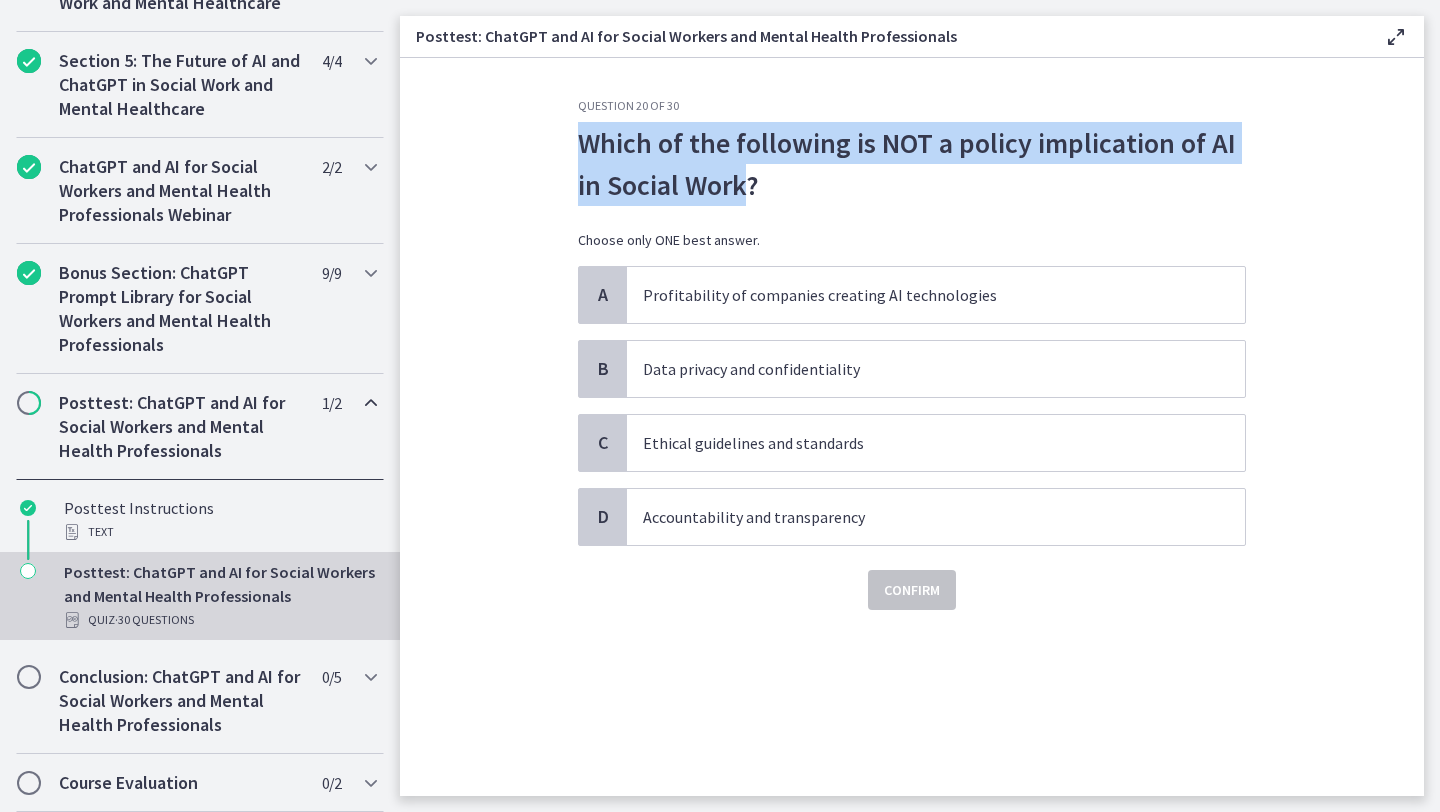 copy on "Which of the following is NOT a policy implication of AI in Social Work" 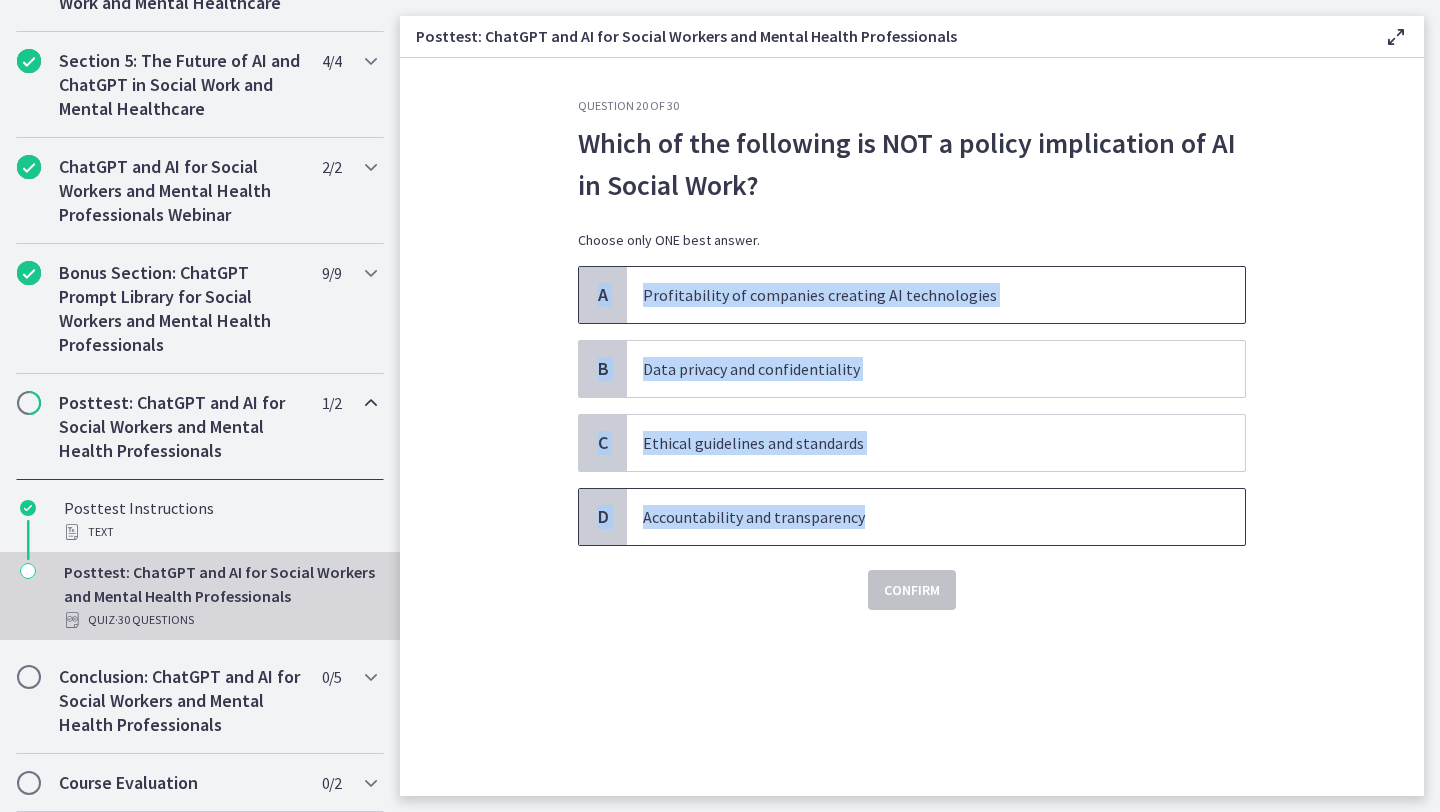 drag, startPoint x: 871, startPoint y: 523, endPoint x: 619, endPoint y: 278, distance: 351.46692 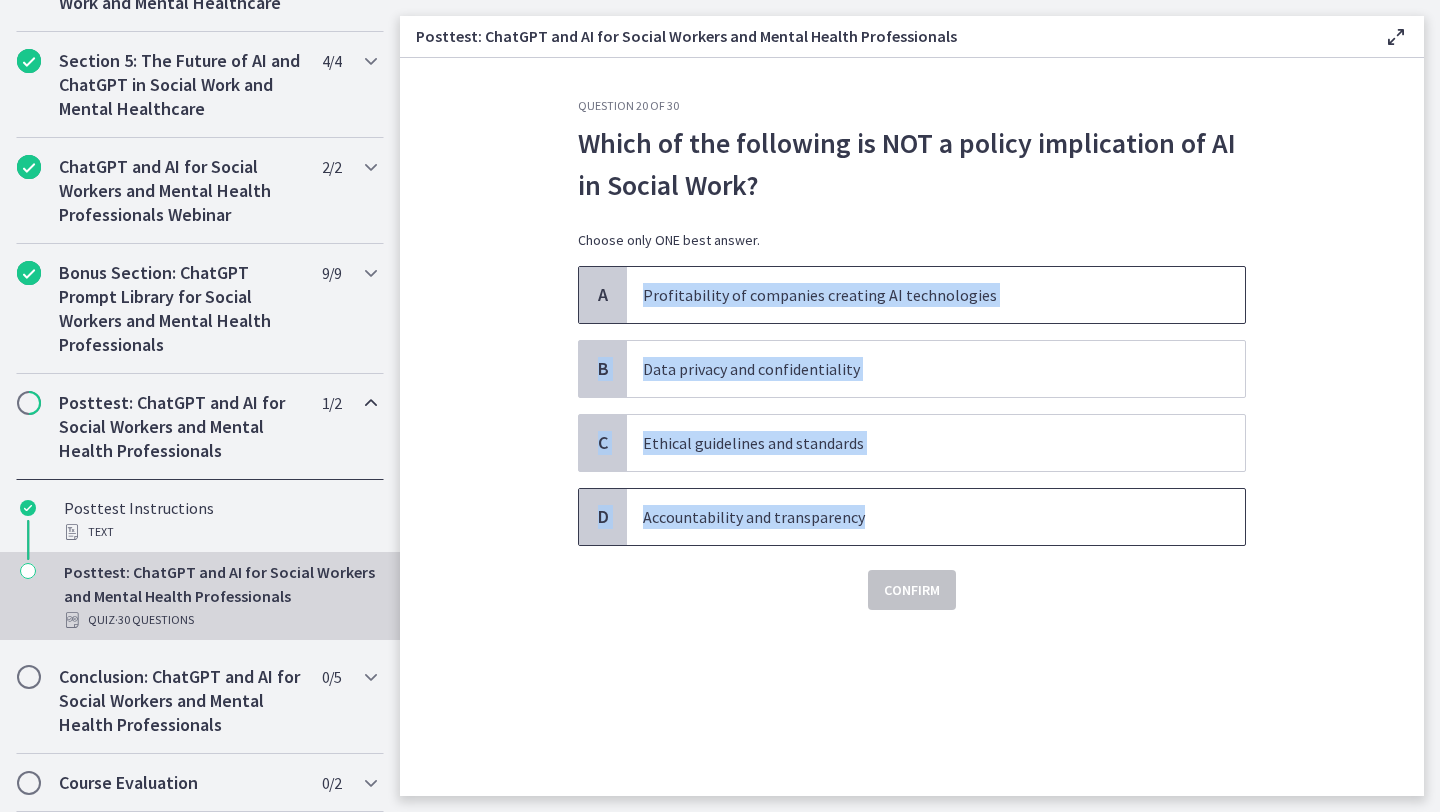 drag, startPoint x: 716, startPoint y: 610, endPoint x: 894, endPoint y: 537, distance: 192.38763 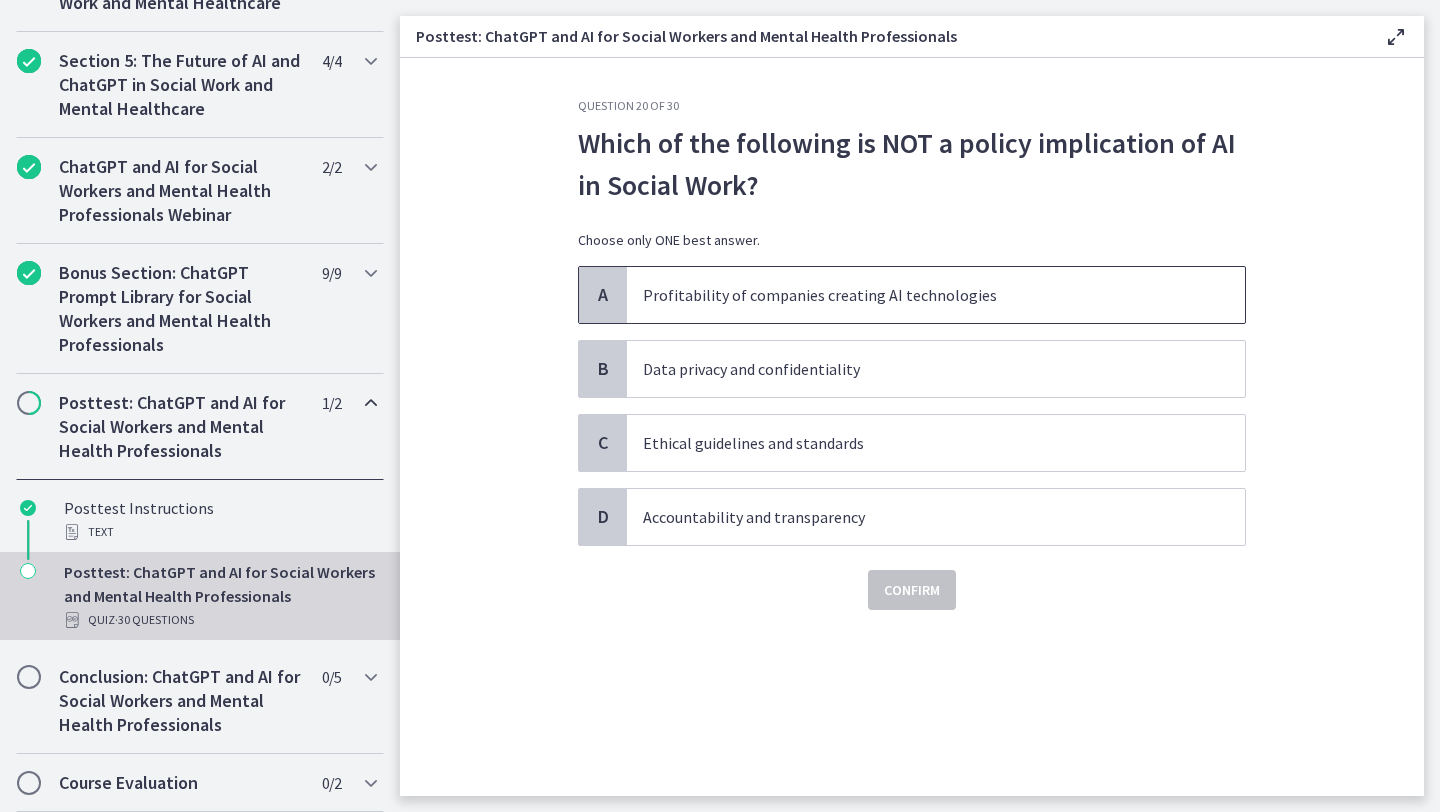 click on "Profitability of companies creating AI technologies" at bounding box center [916, 295] 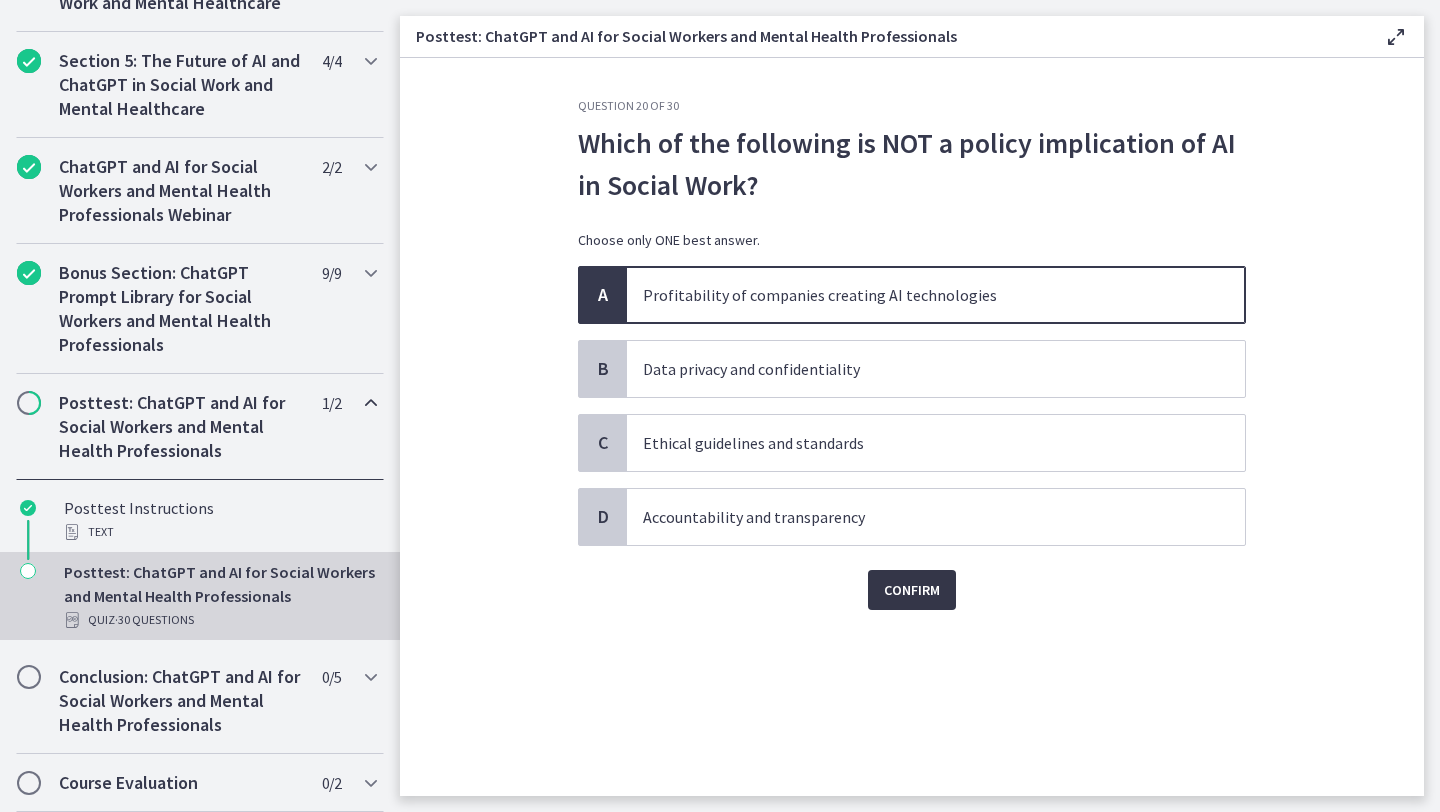 click on "Confirm" at bounding box center (912, 590) 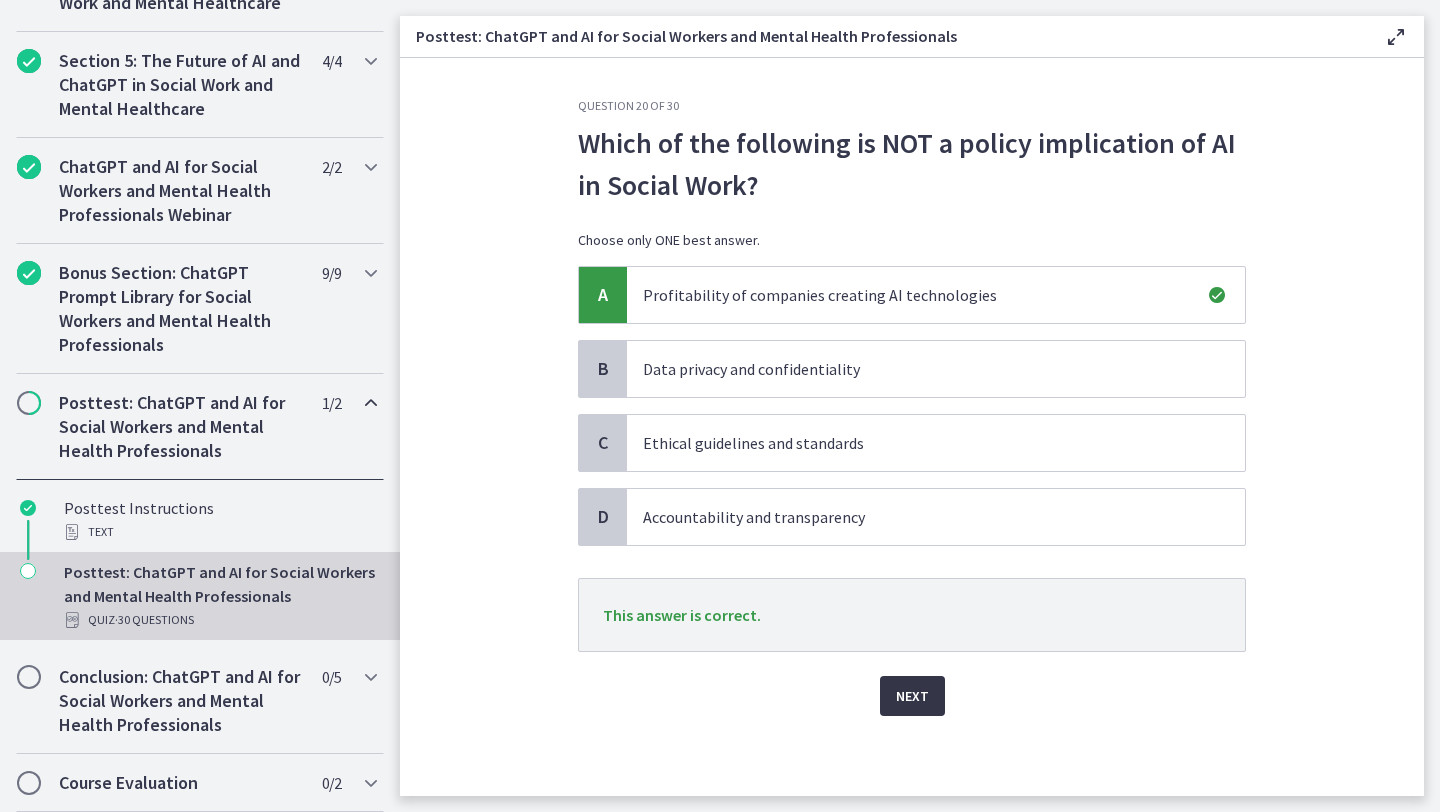 click on "Next" at bounding box center [912, 696] 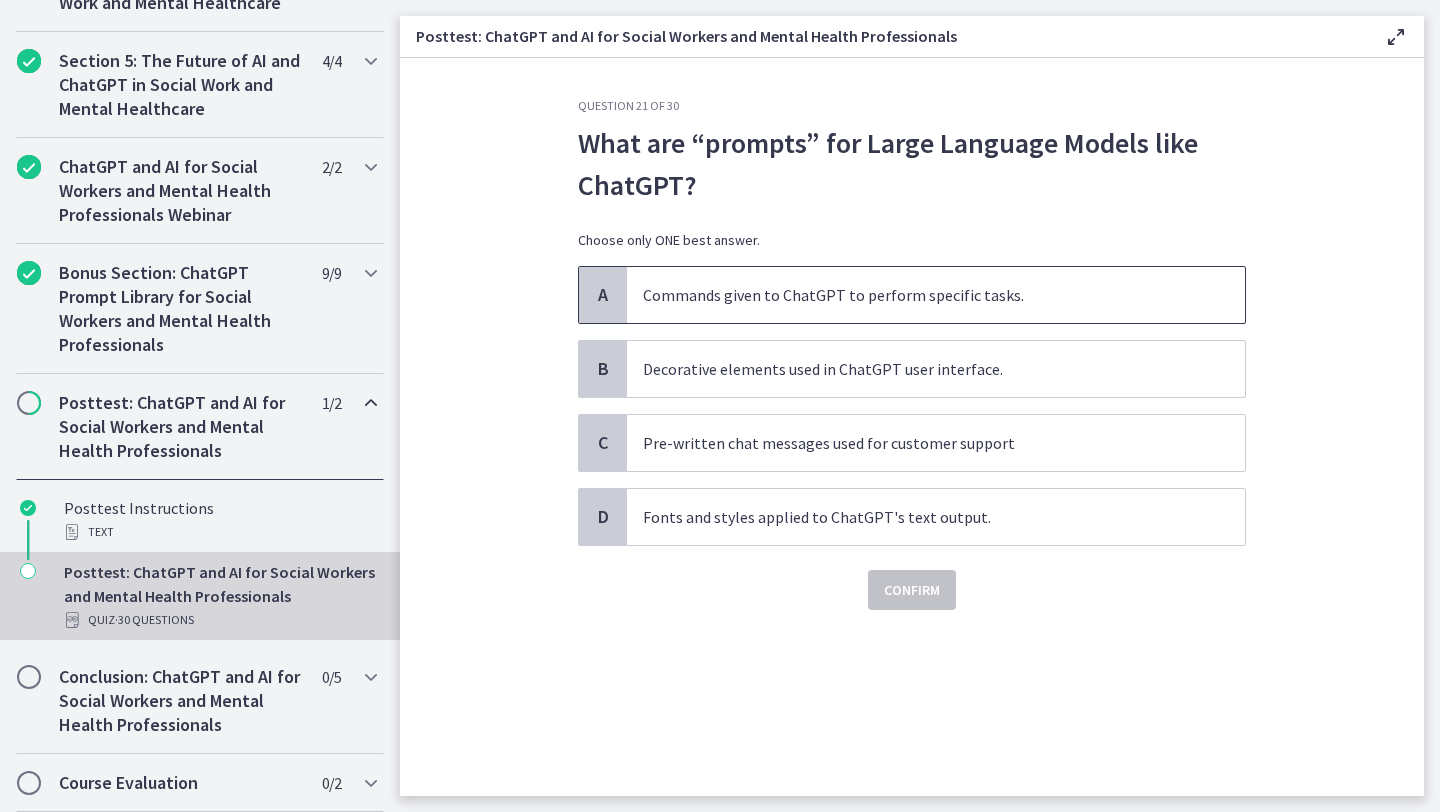 click on "Commands given to ChatGPT to perform specific tasks." at bounding box center [916, 295] 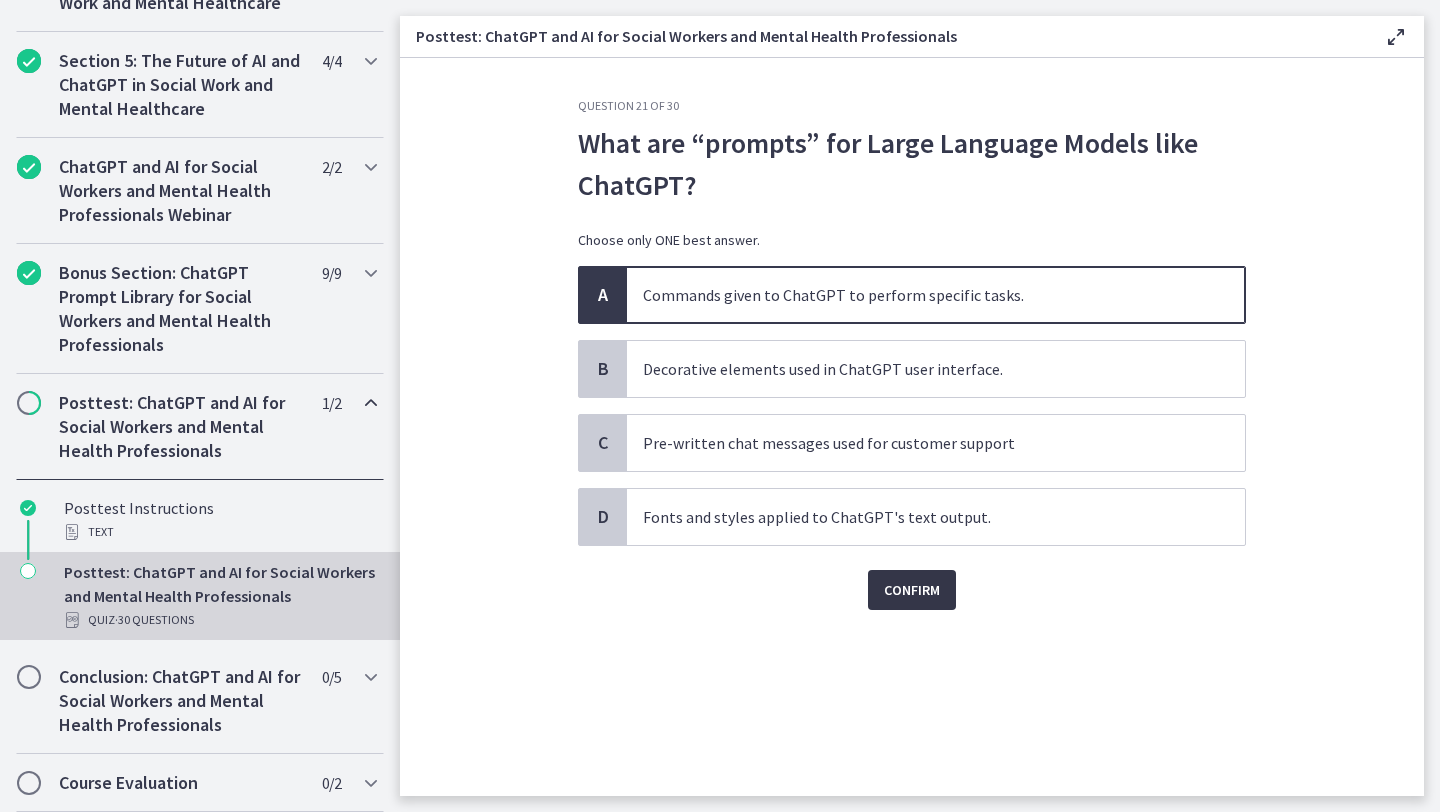 click on "Confirm" at bounding box center (912, 590) 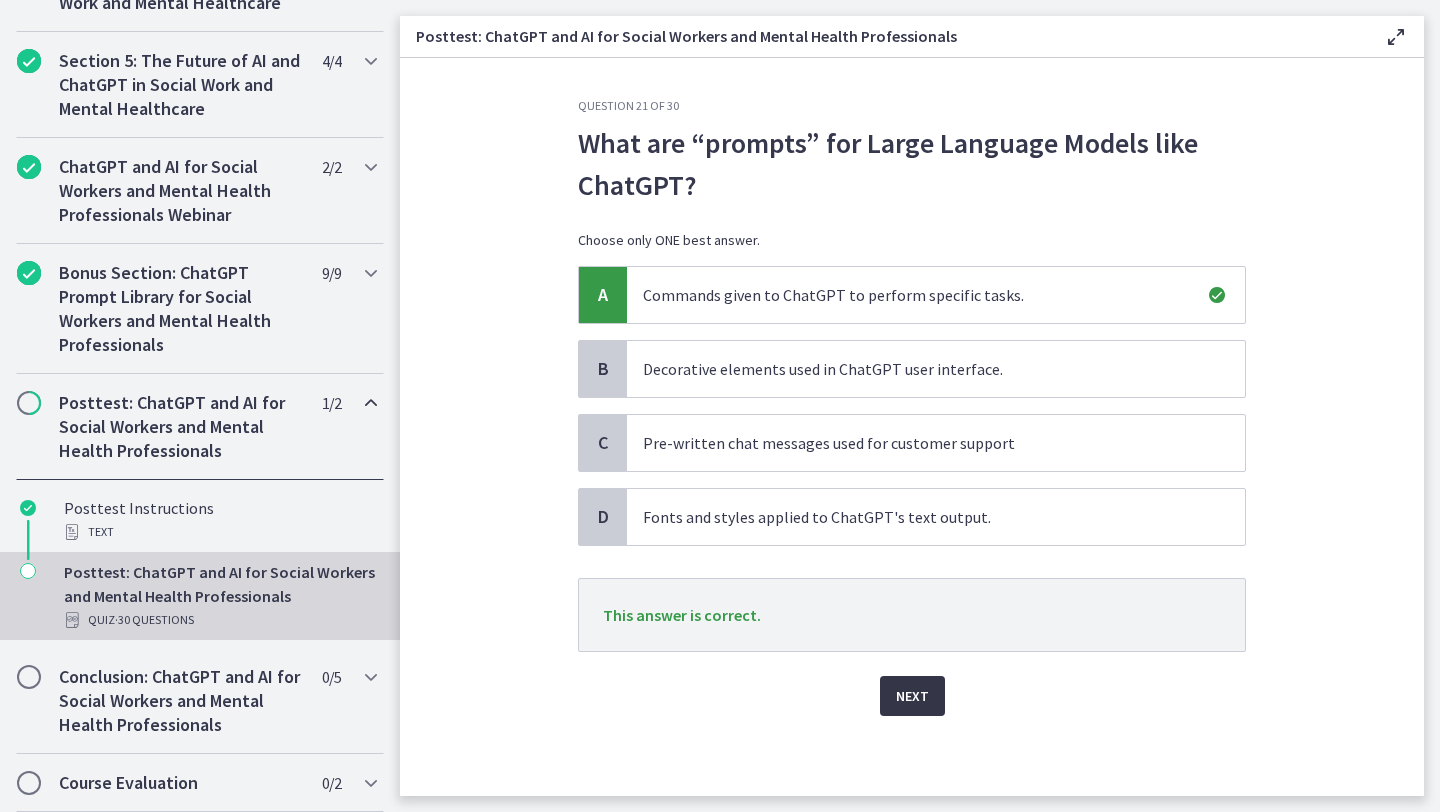 click on "Next" at bounding box center [912, 696] 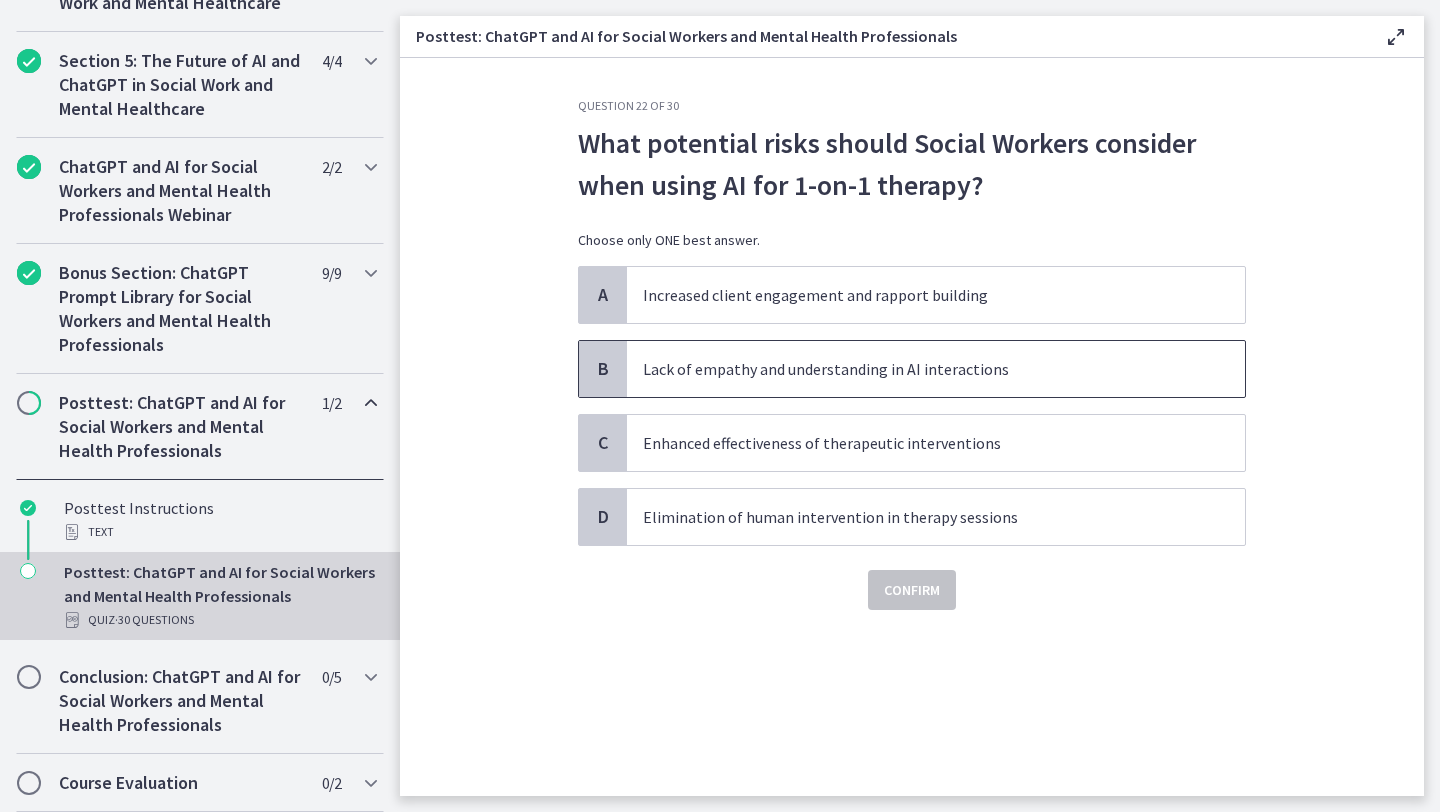 click on "Lack of empathy and understanding in AI interactions" at bounding box center [916, 369] 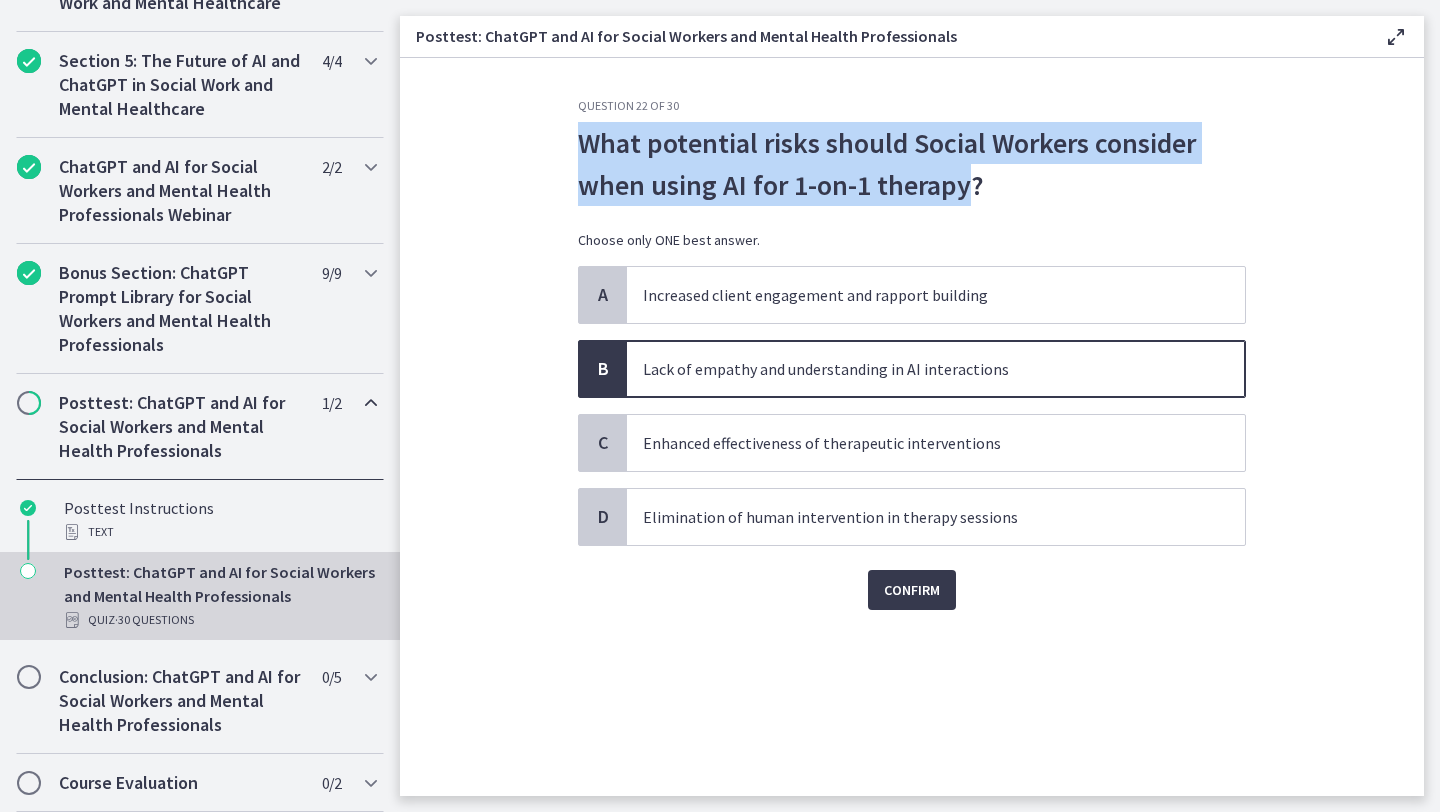 drag, startPoint x: 964, startPoint y: 184, endPoint x: 571, endPoint y: 148, distance: 394.64542 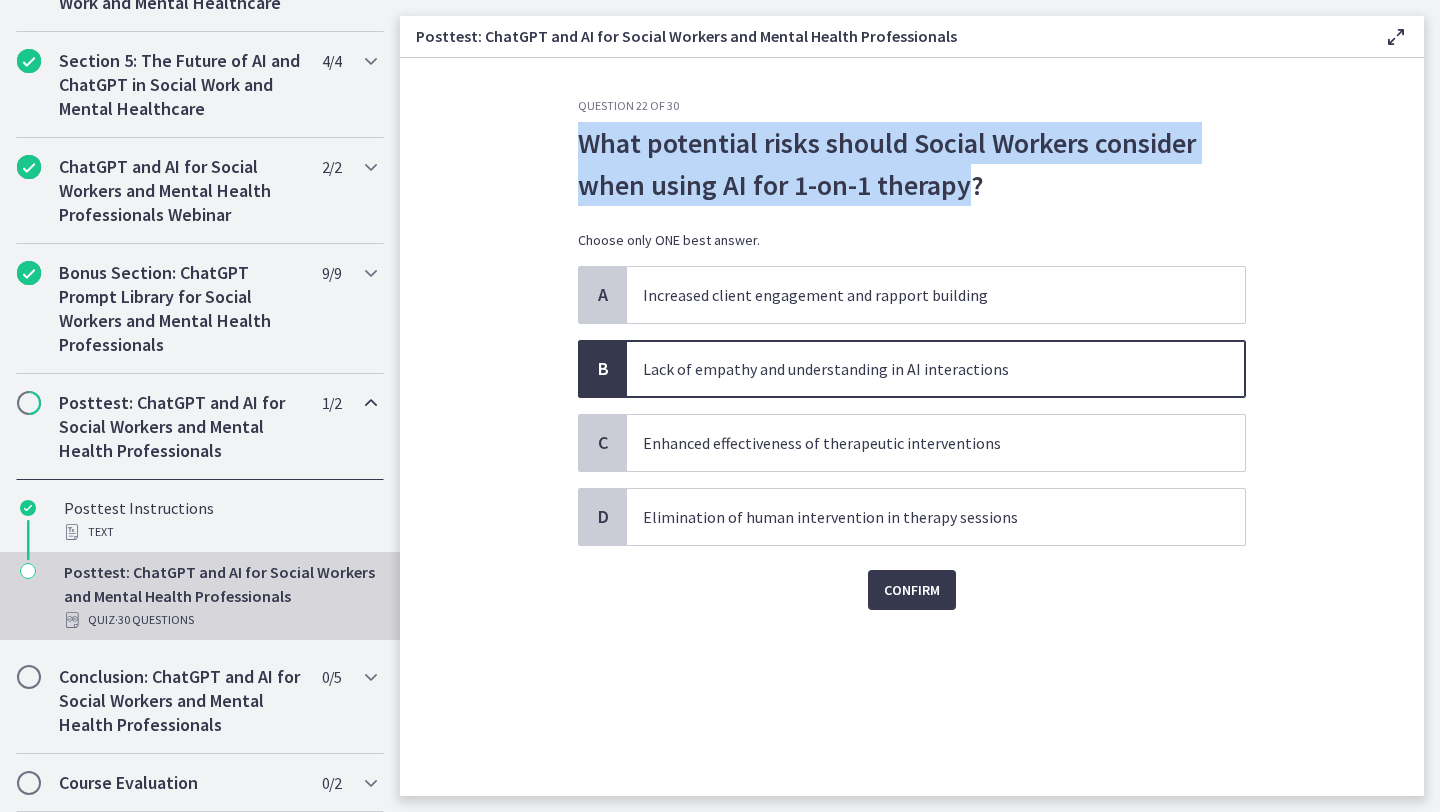 copy on "What potential risks should Social Workers consider when using AI for 1-on-1 therapy" 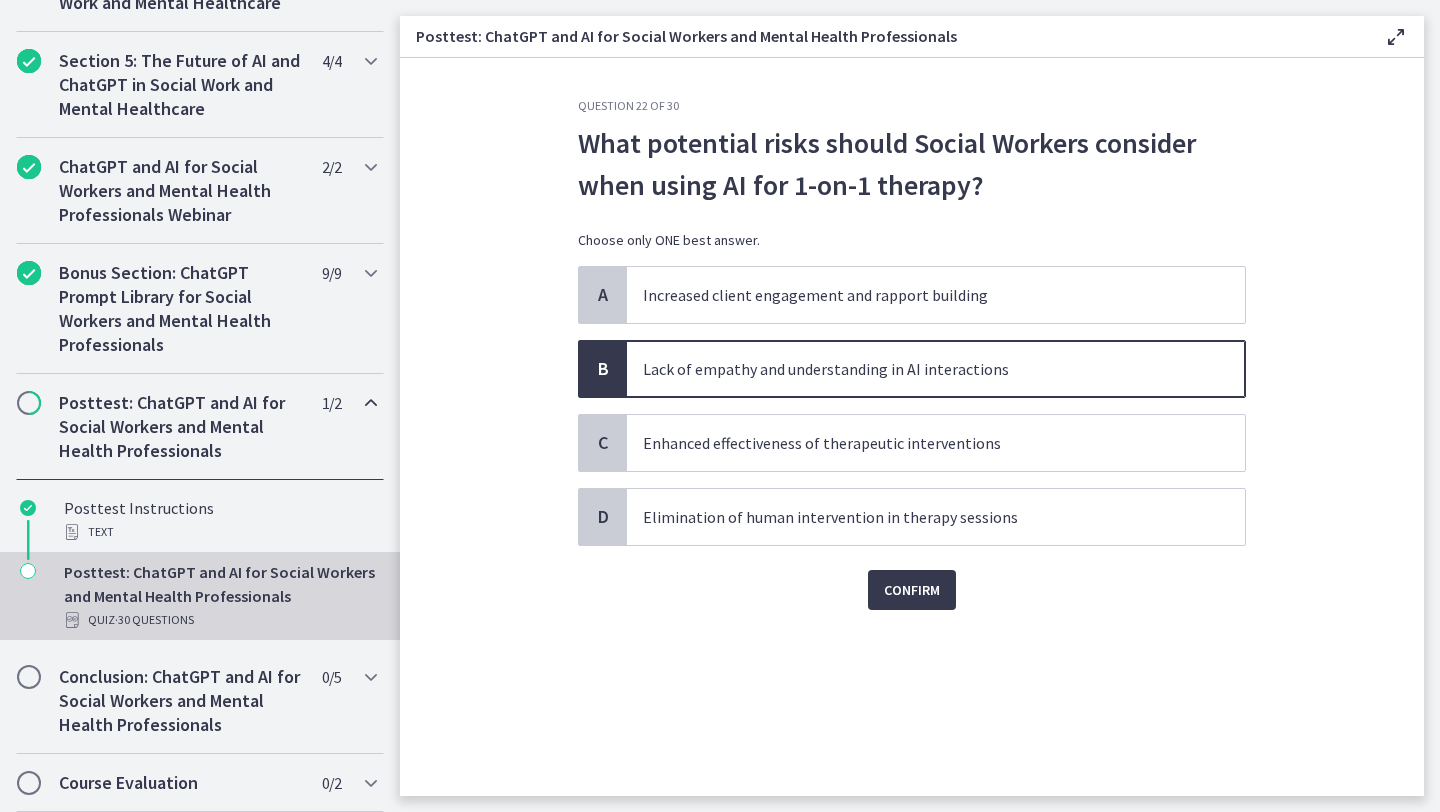 click on "Question   22   of   30
What potential risks should Social Workers consider when using AI for 1-on-1 therapy?
Choose only ONE best answer.
A
Increased client engagement and rapport building
B
Lack of empathy and understanding in AI interactions
C
Enhanced effectiveness of therapeutic interventions
D
Elimination of human intervention in therapy sessions
Confirm" 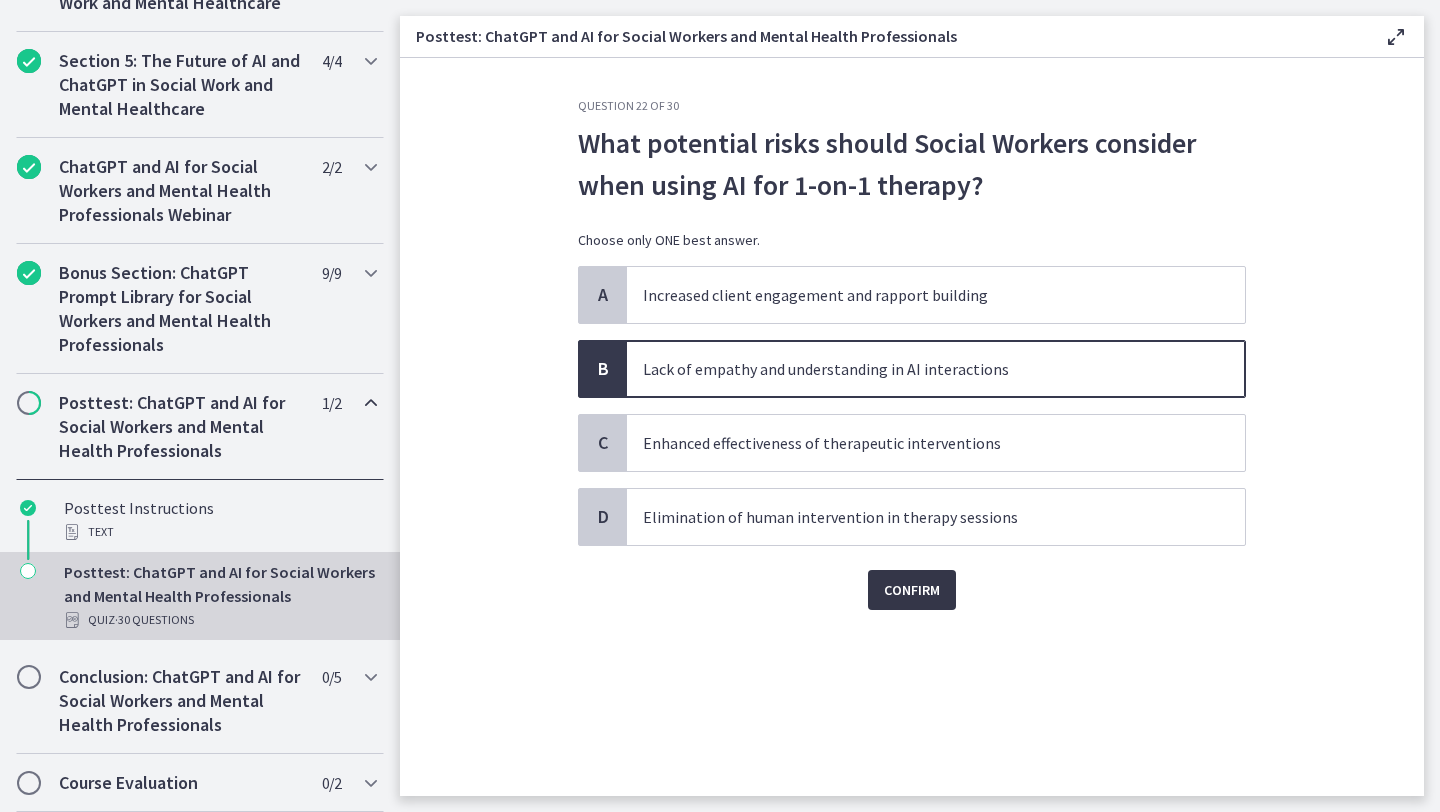 click on "Confirm" at bounding box center (912, 590) 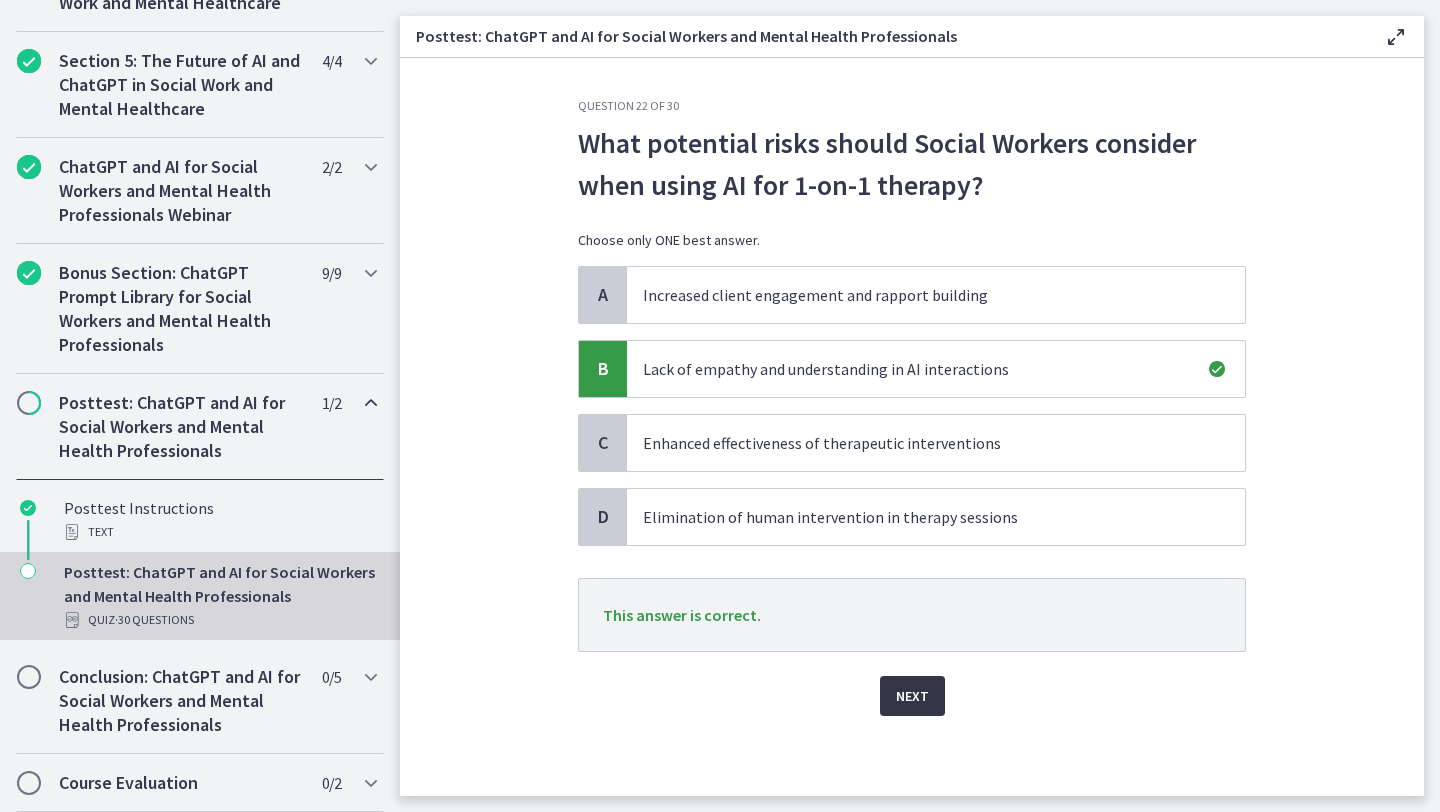 click on "Next" at bounding box center (912, 696) 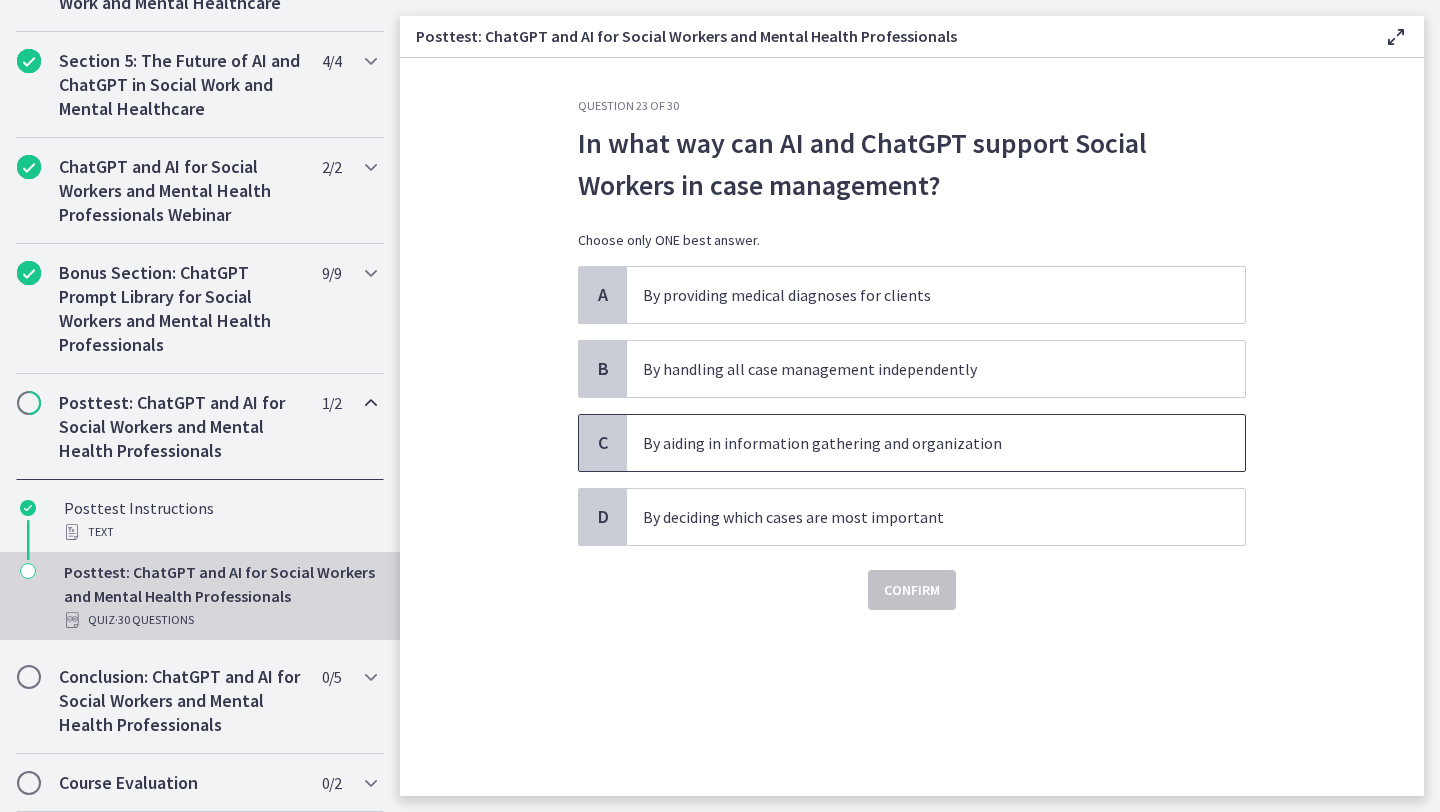 click on "By aiding in information gathering and organization" at bounding box center (916, 443) 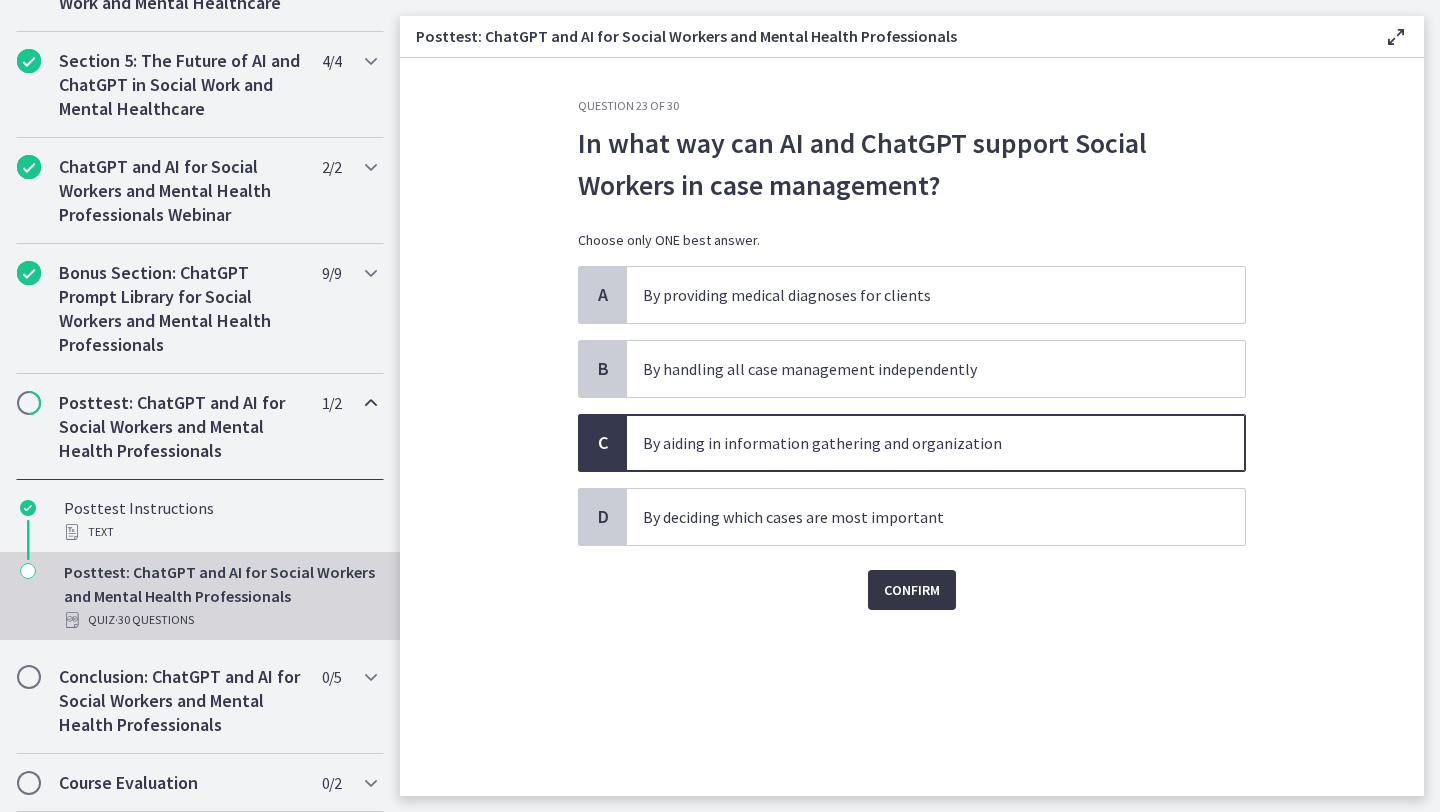 click on "Confirm" at bounding box center (912, 590) 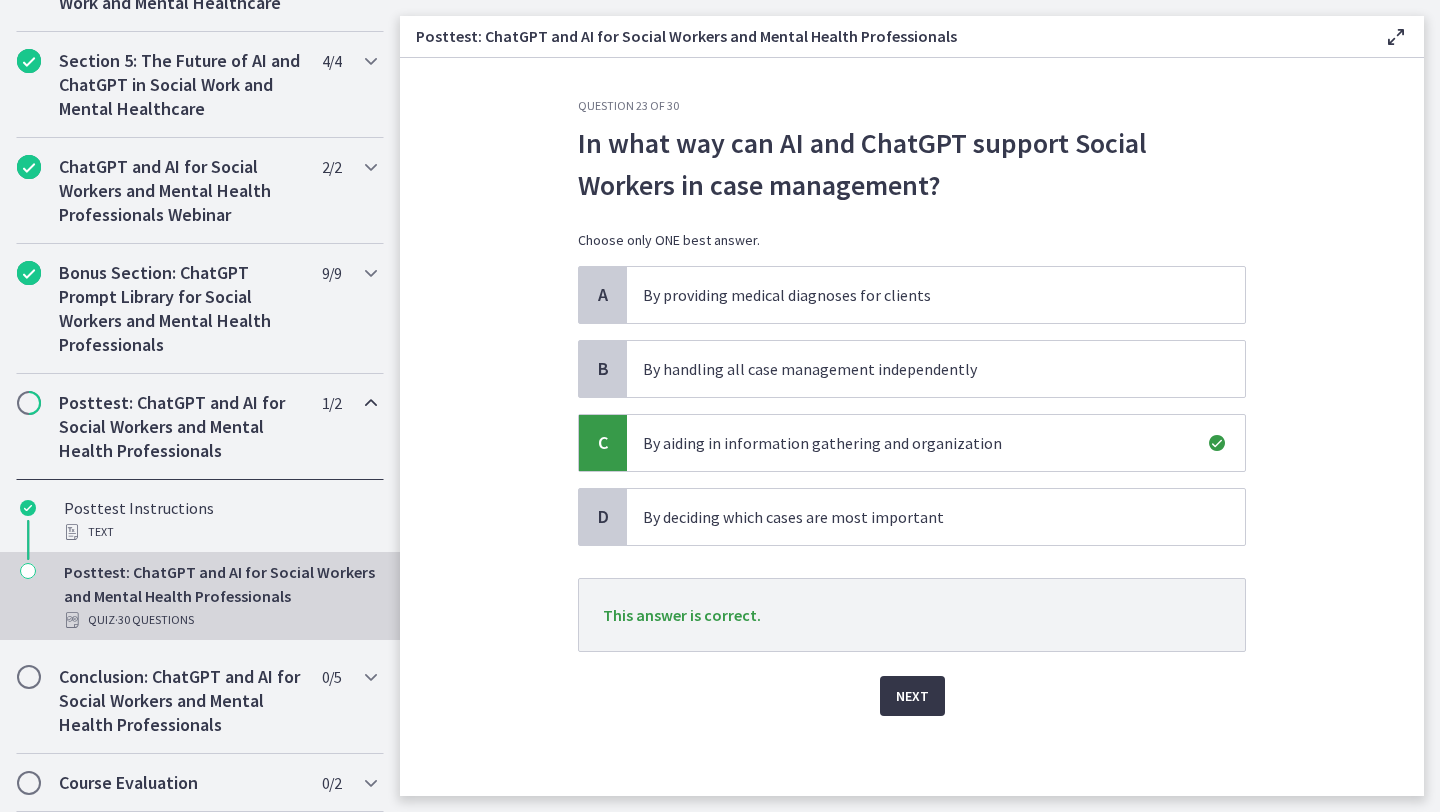 click on "Next" at bounding box center (912, 696) 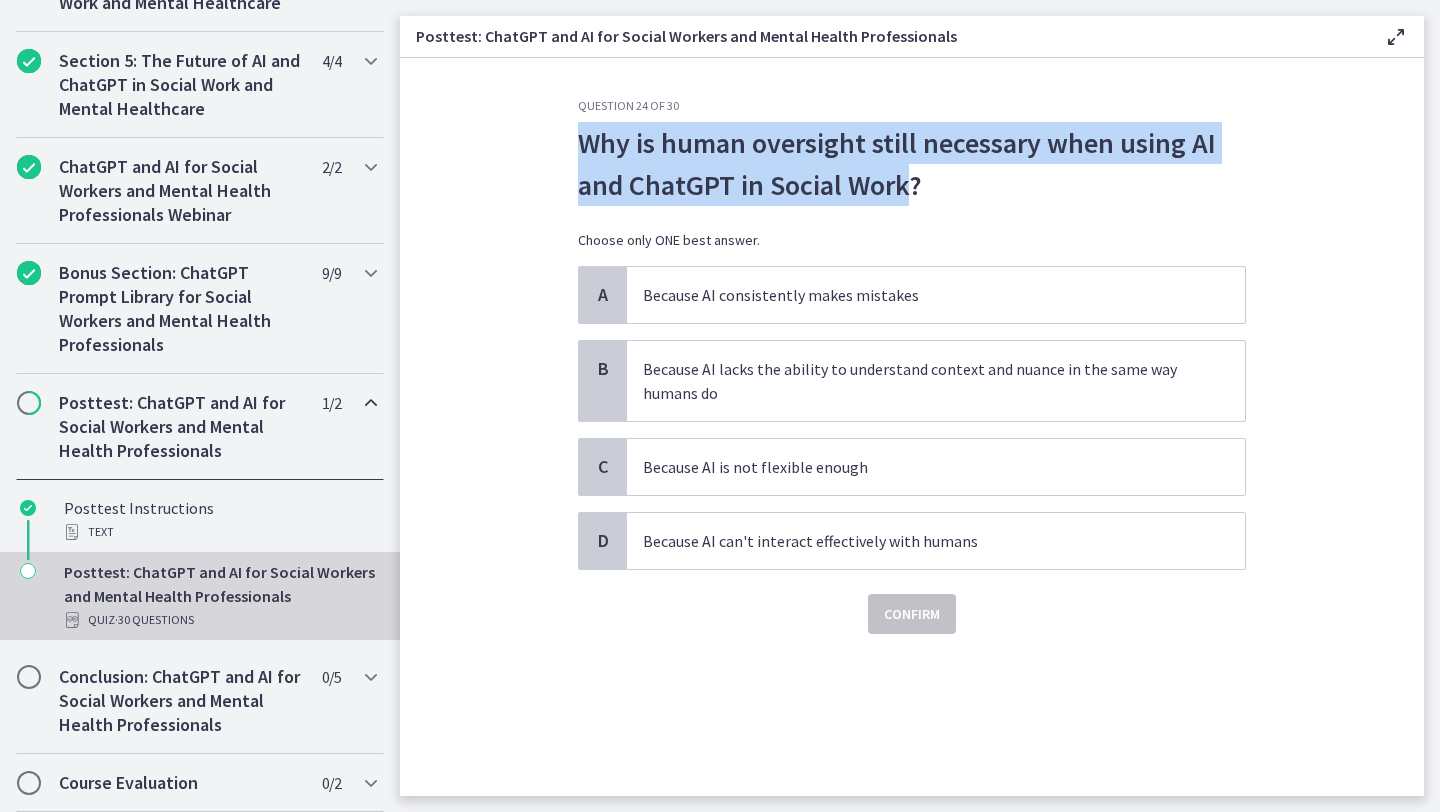 drag, startPoint x: 905, startPoint y: 186, endPoint x: 570, endPoint y: 124, distance: 340.689 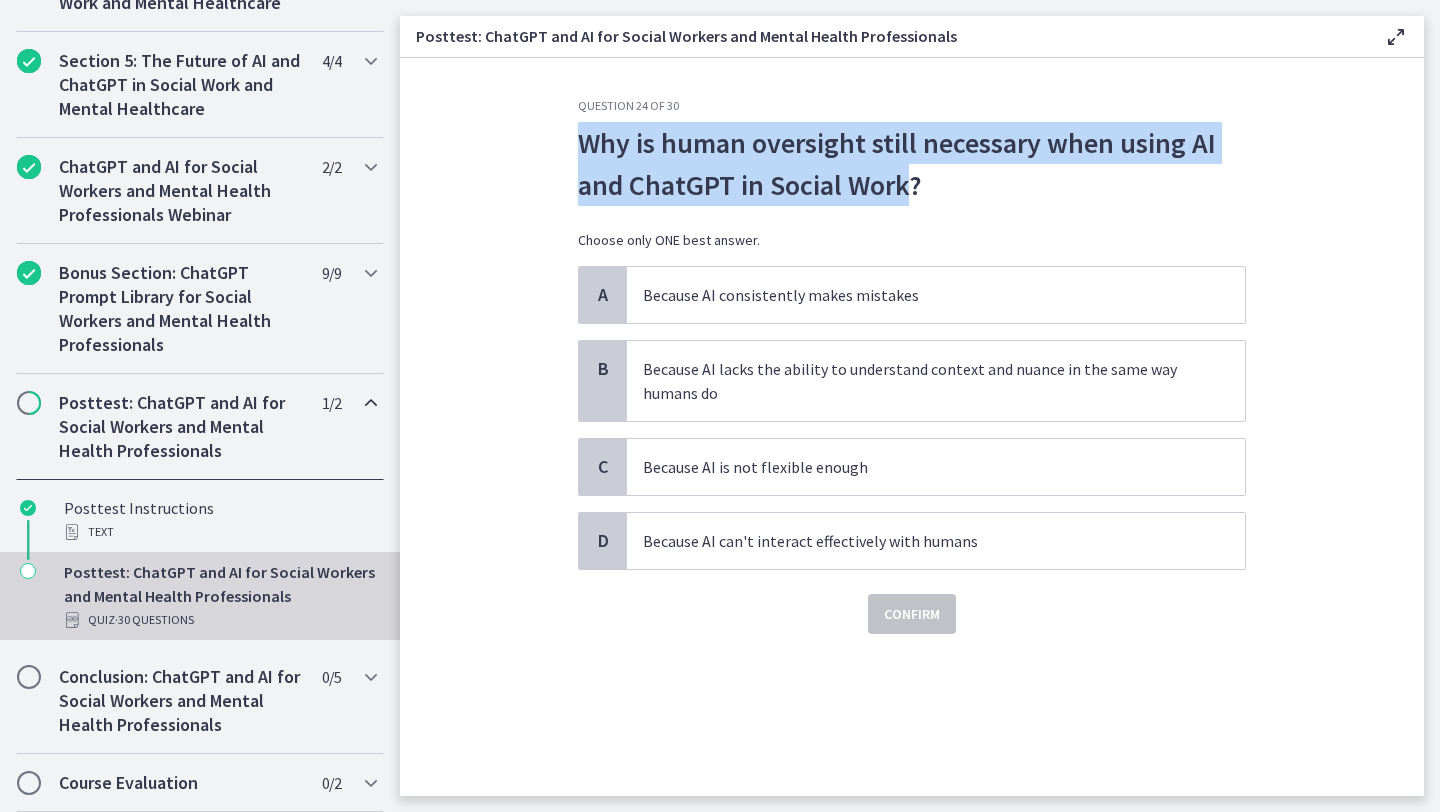 copy on "Why is human oversight still necessary when using AI and ChatGPT in Social Work" 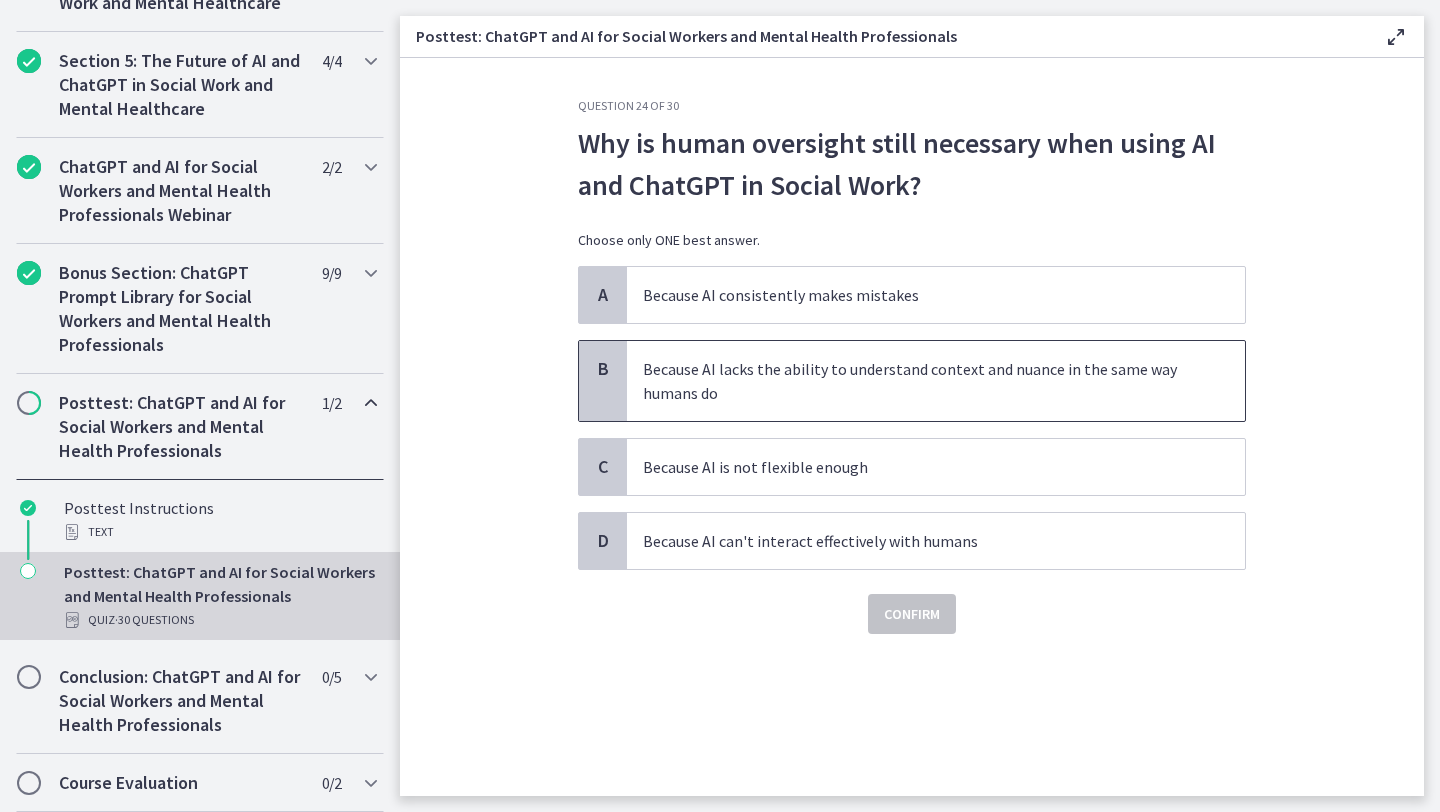 click on "Because AI lacks the ability to understand context and nuance in the same way humans do" at bounding box center [916, 381] 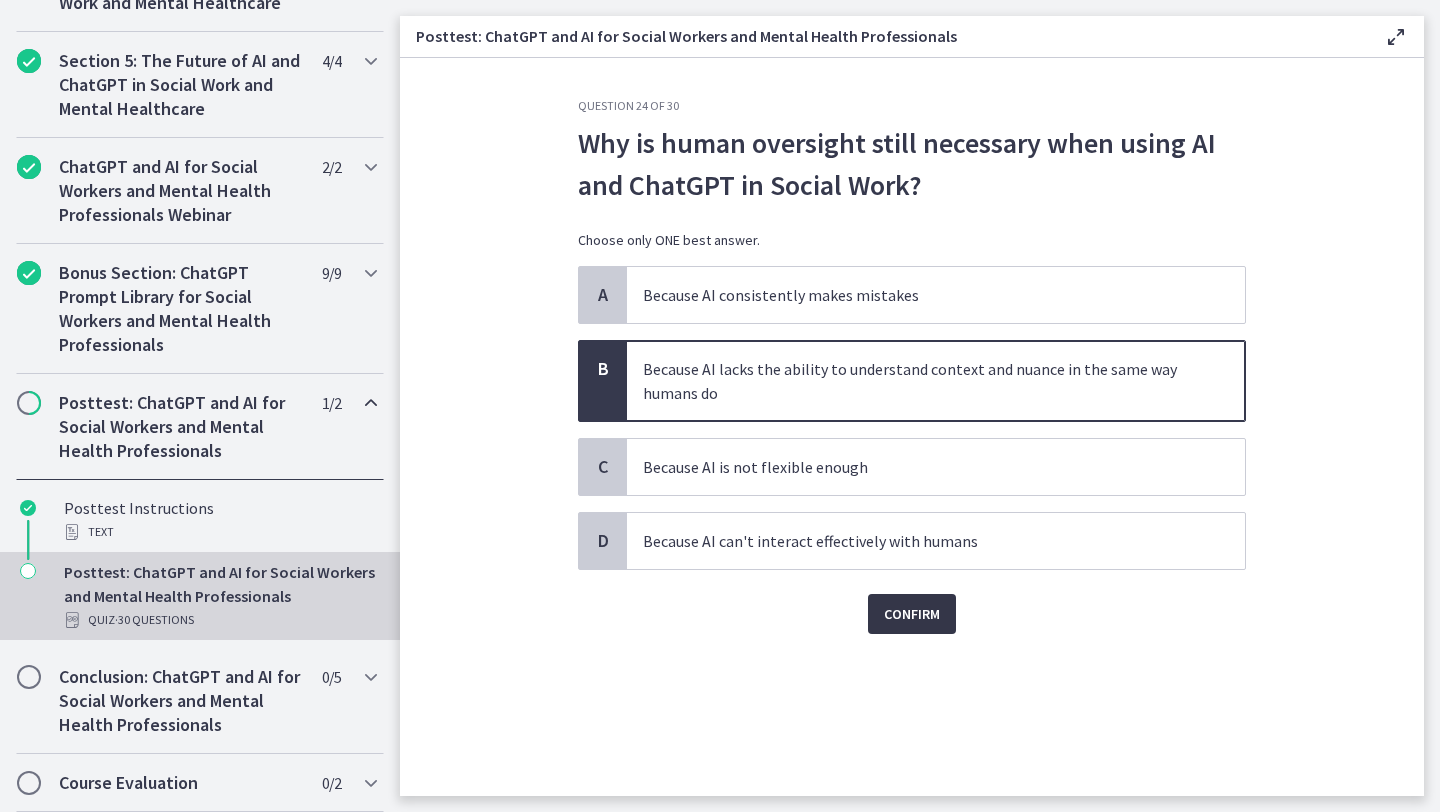 click on "Confirm" at bounding box center [912, 614] 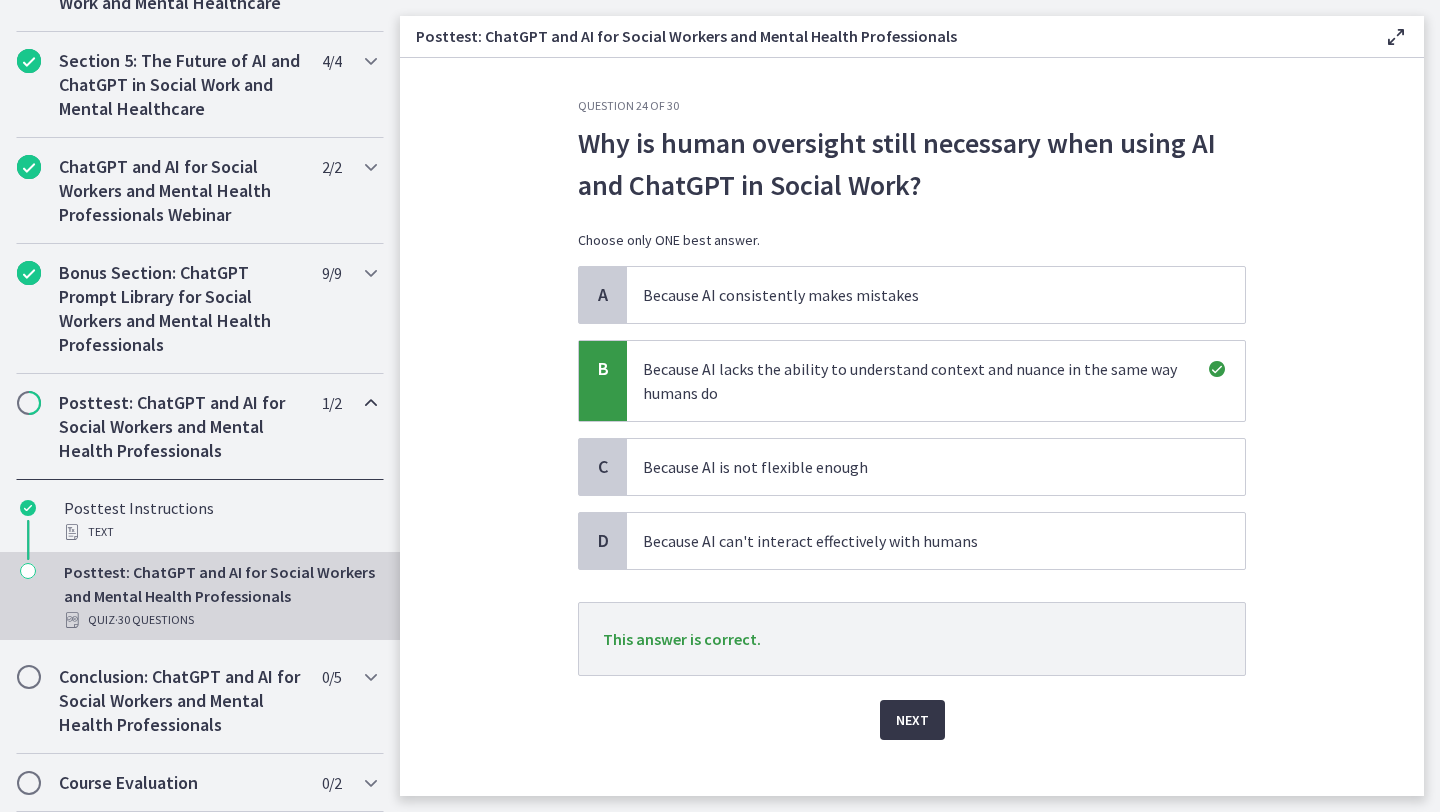 click on "Next" at bounding box center (912, 720) 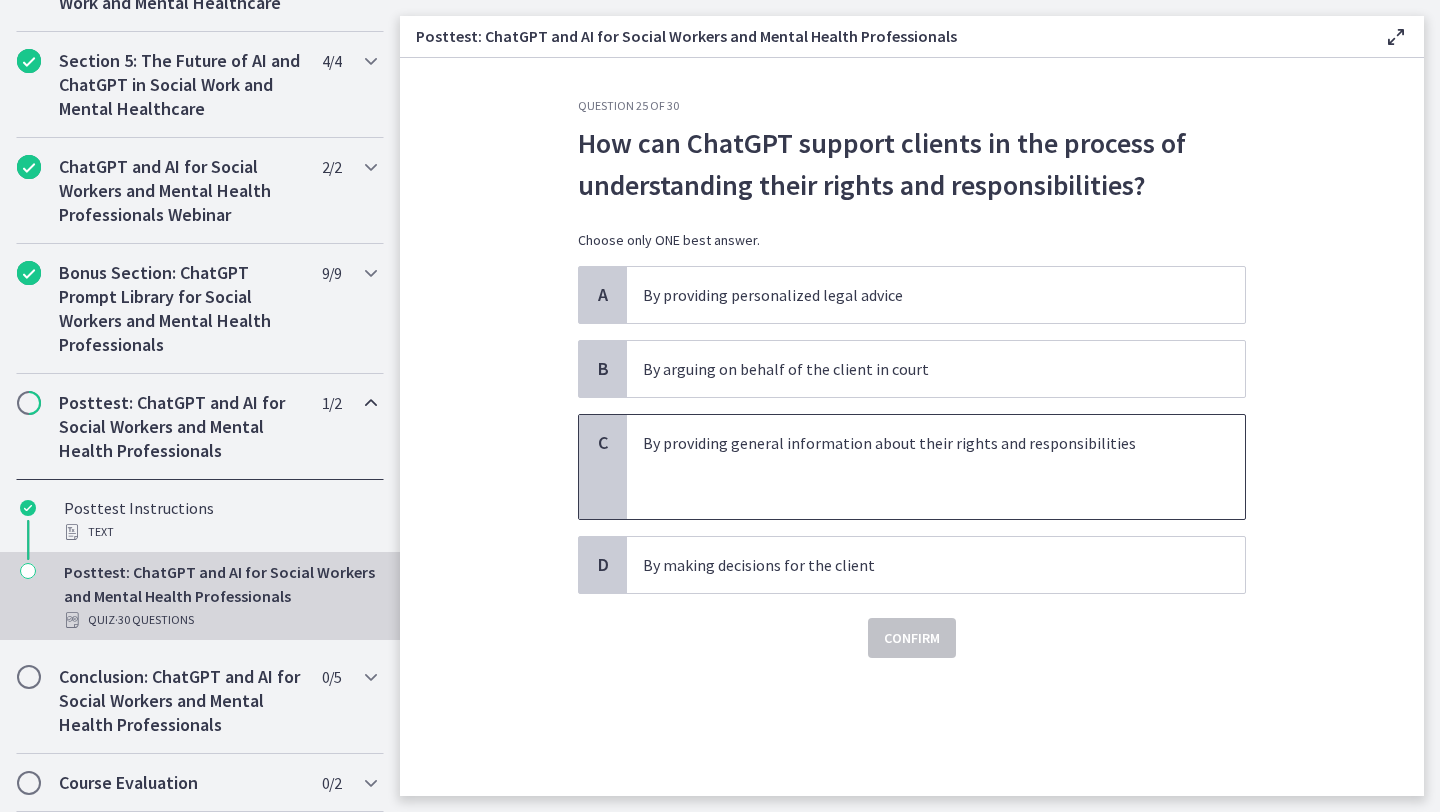 click on "By providing general information about their rights and responsibilities" at bounding box center [916, 443] 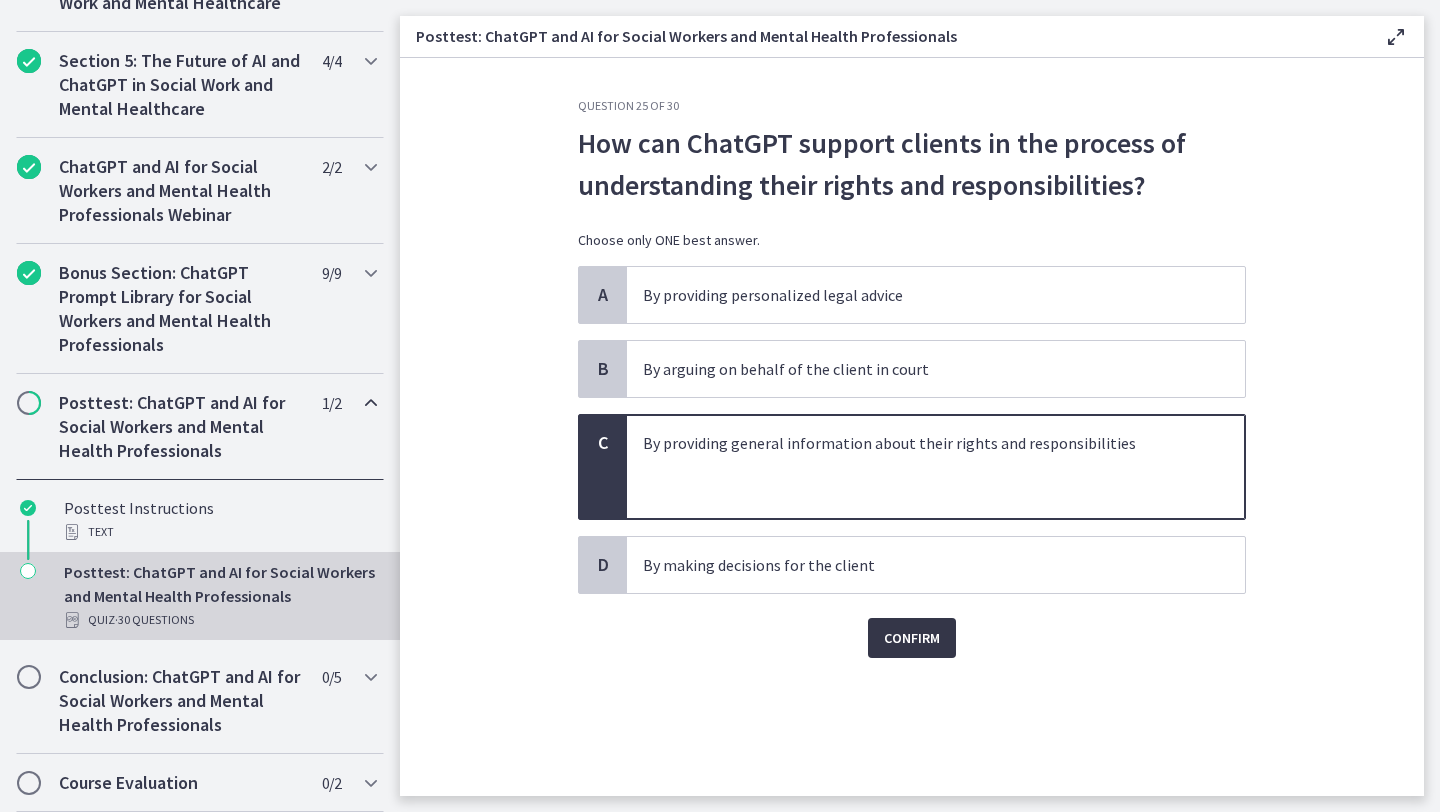 click on "Confirm" at bounding box center (912, 638) 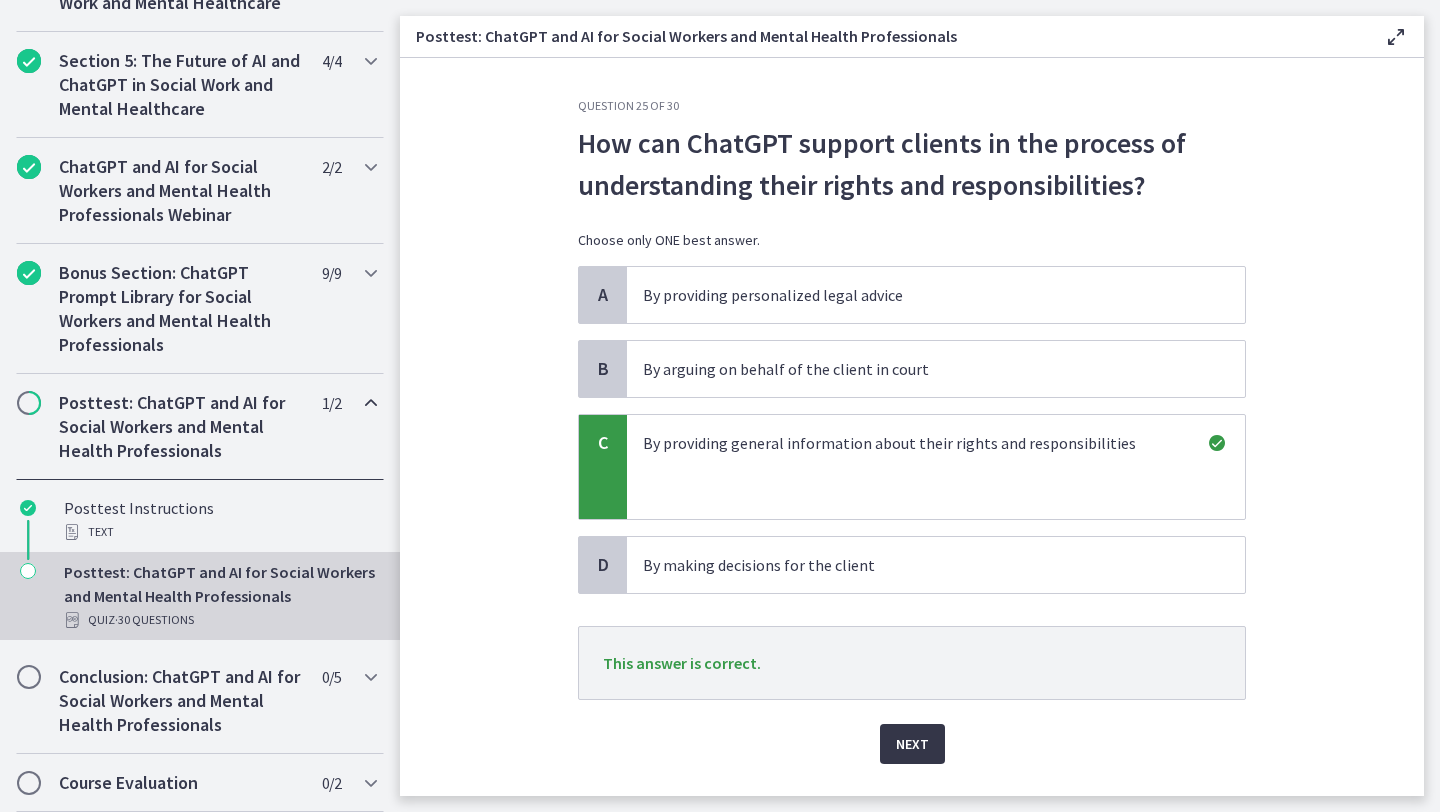 click on "Next" at bounding box center [912, 744] 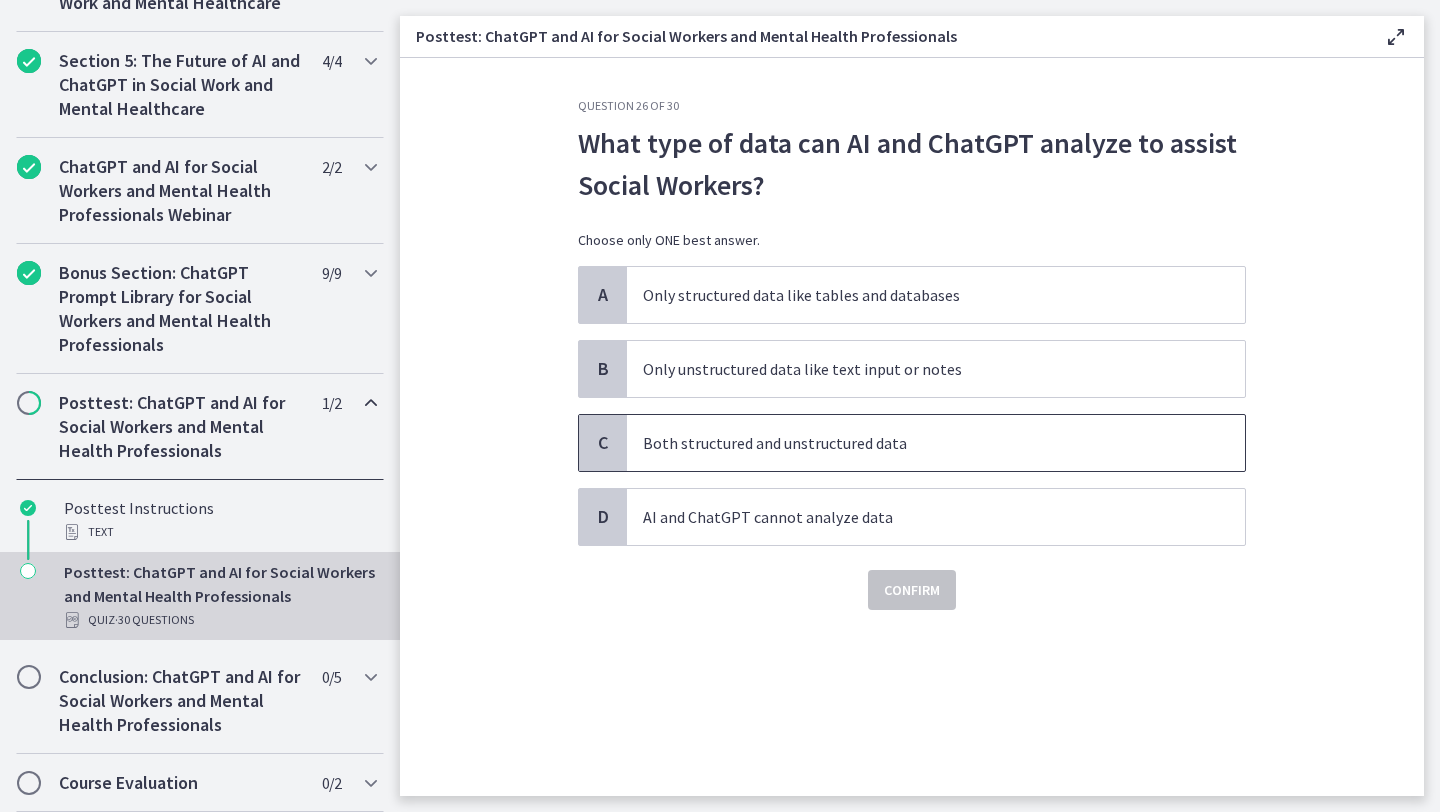 click on "Both structured and unstructured data" at bounding box center [916, 443] 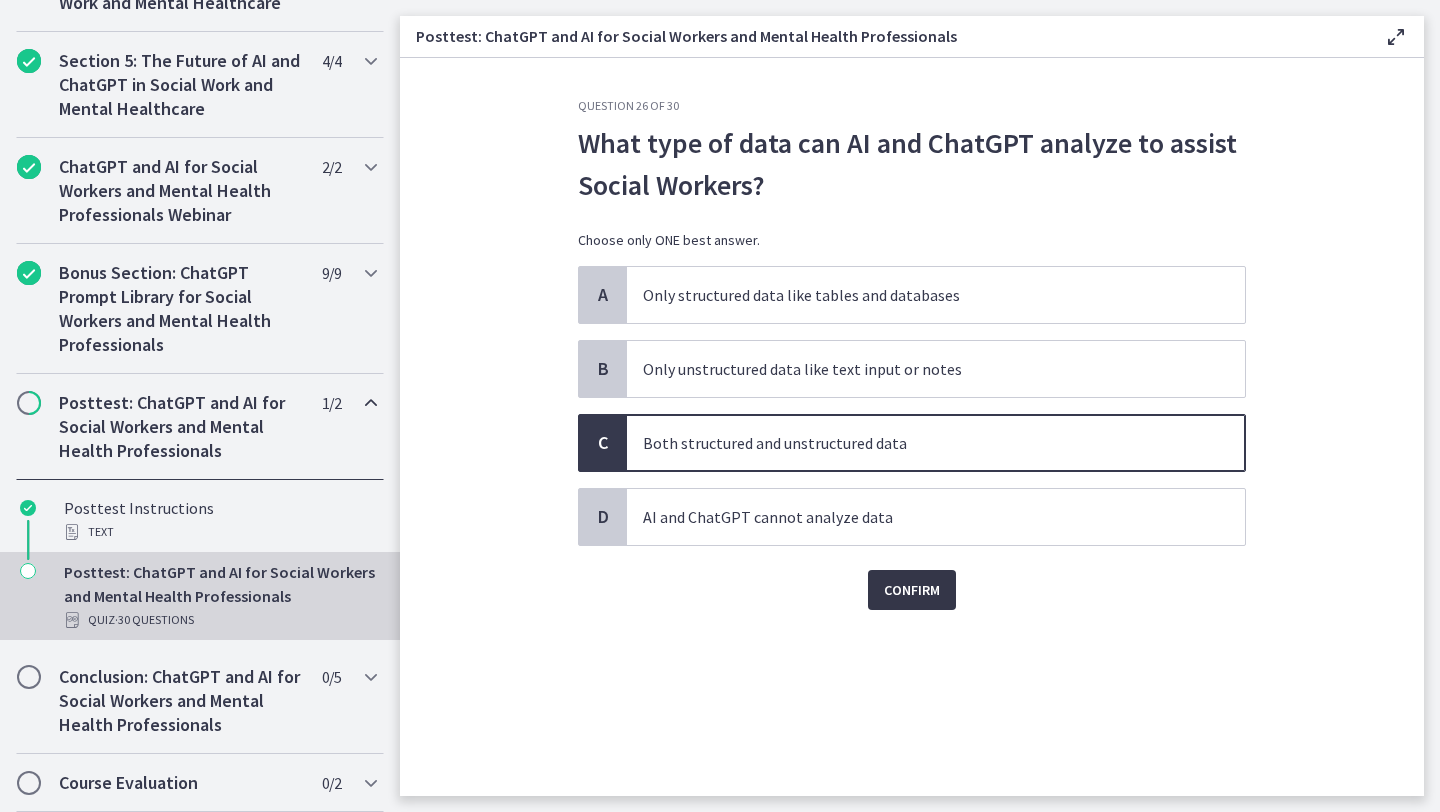 click on "Confirm" at bounding box center (912, 590) 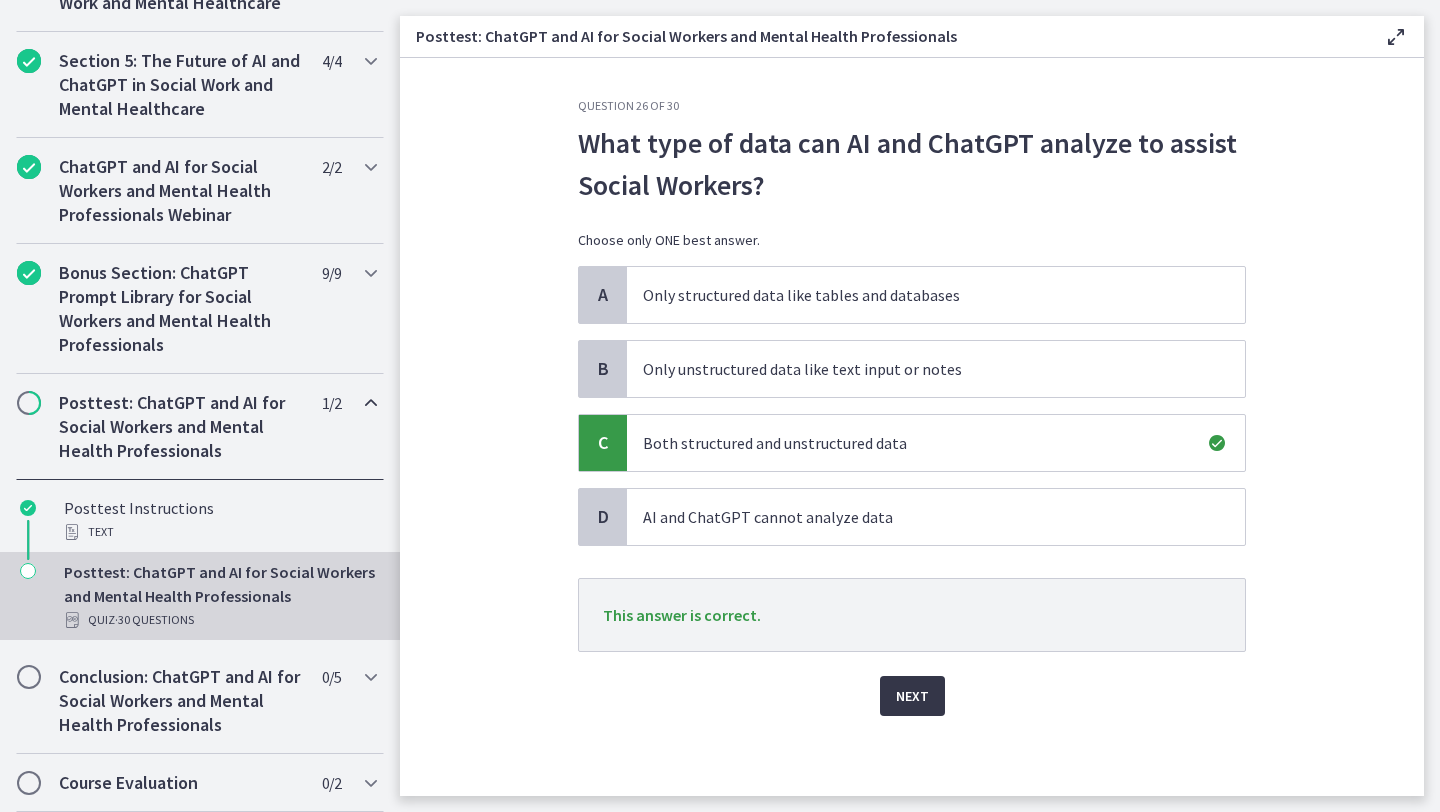 click on "Next" at bounding box center (912, 696) 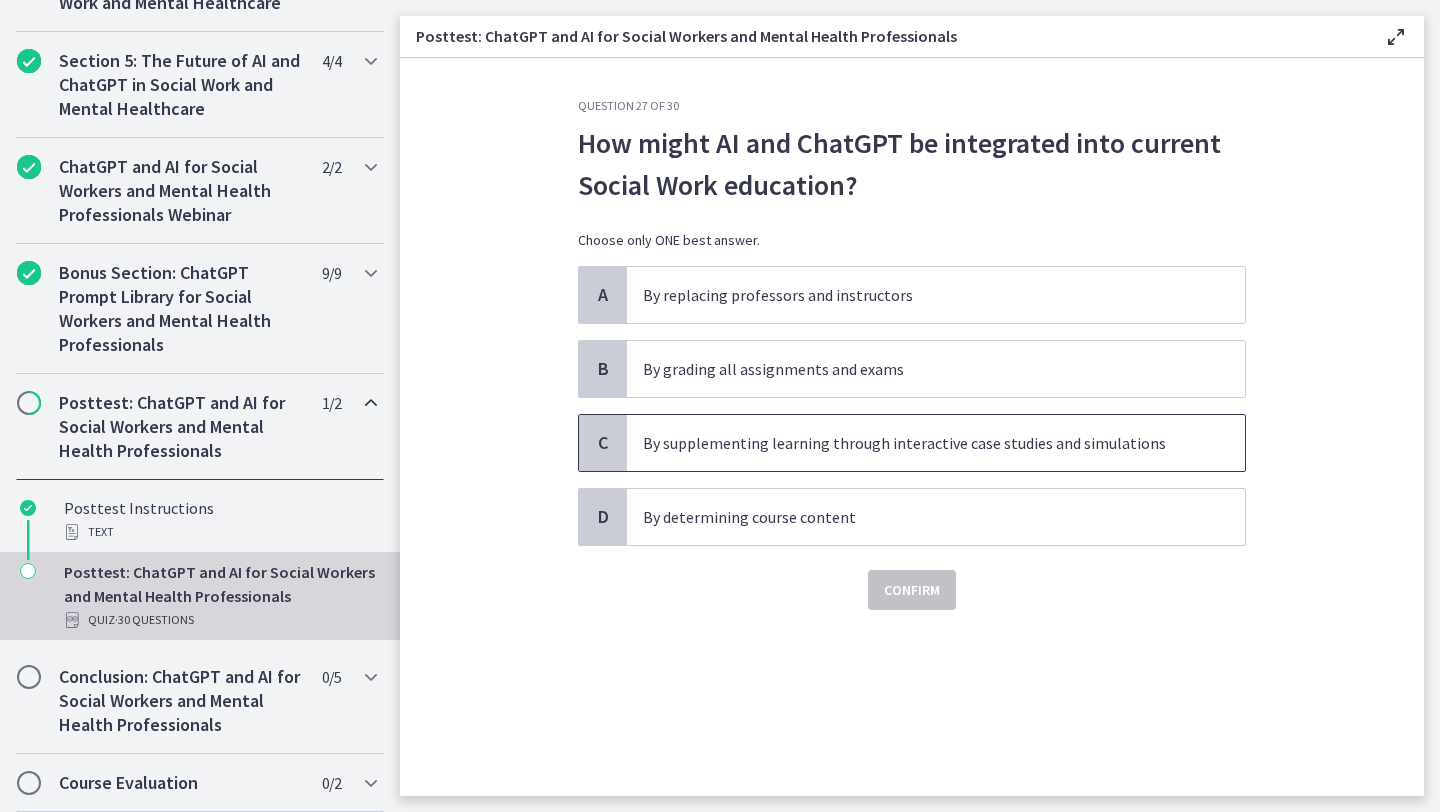click on "By supplementing learning through interactive case studies and simulations" at bounding box center (916, 443) 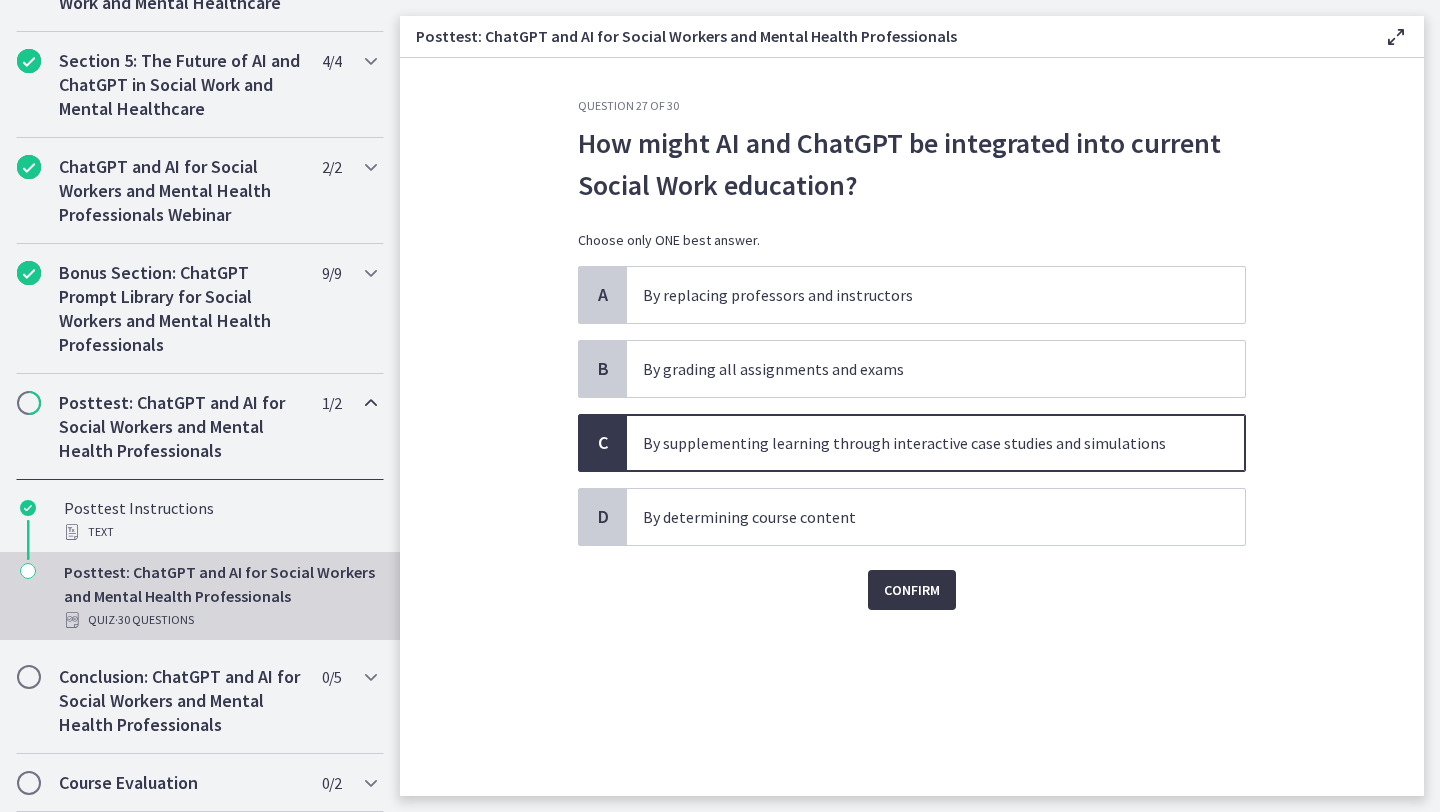 click on "Confirm" at bounding box center (912, 590) 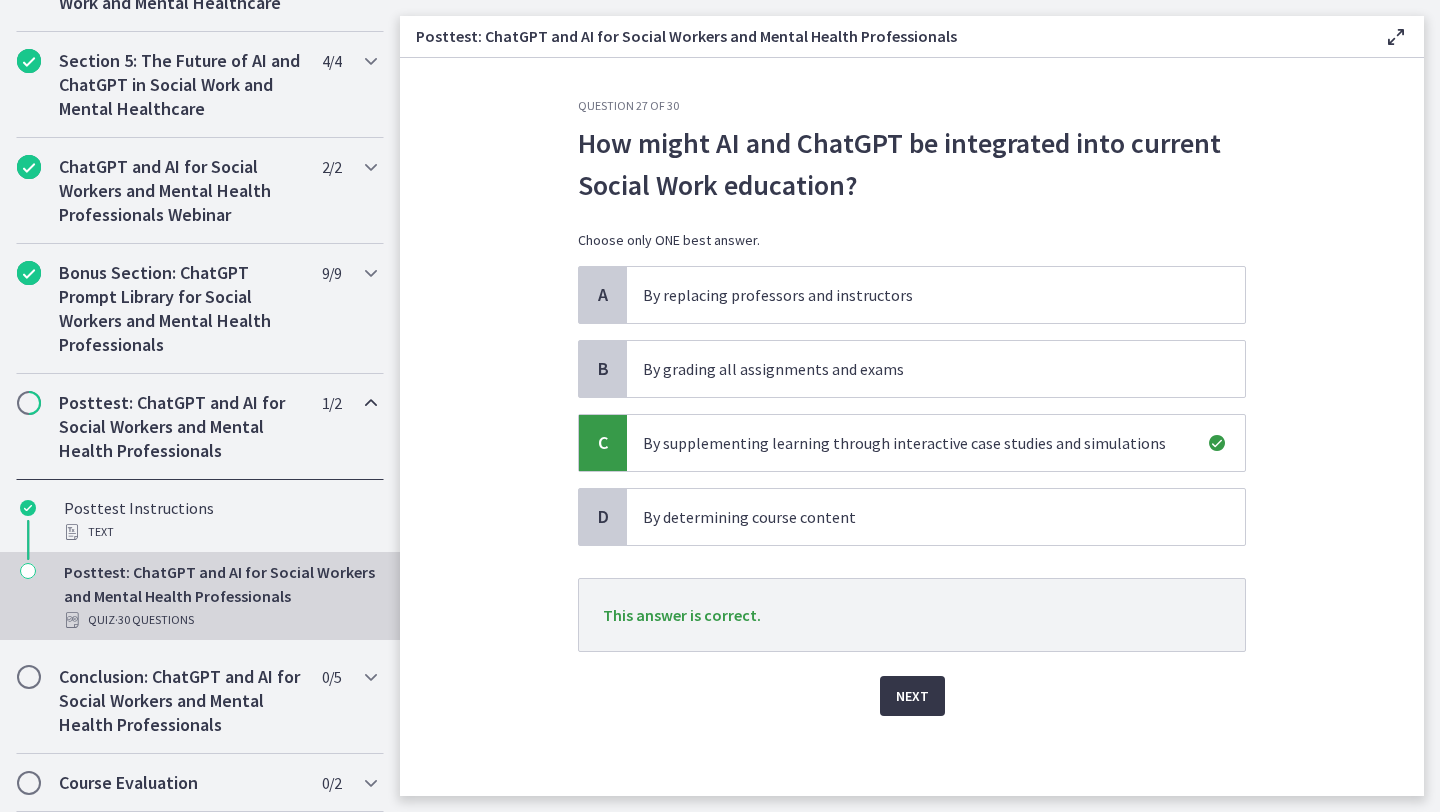 click on "Next" at bounding box center (912, 696) 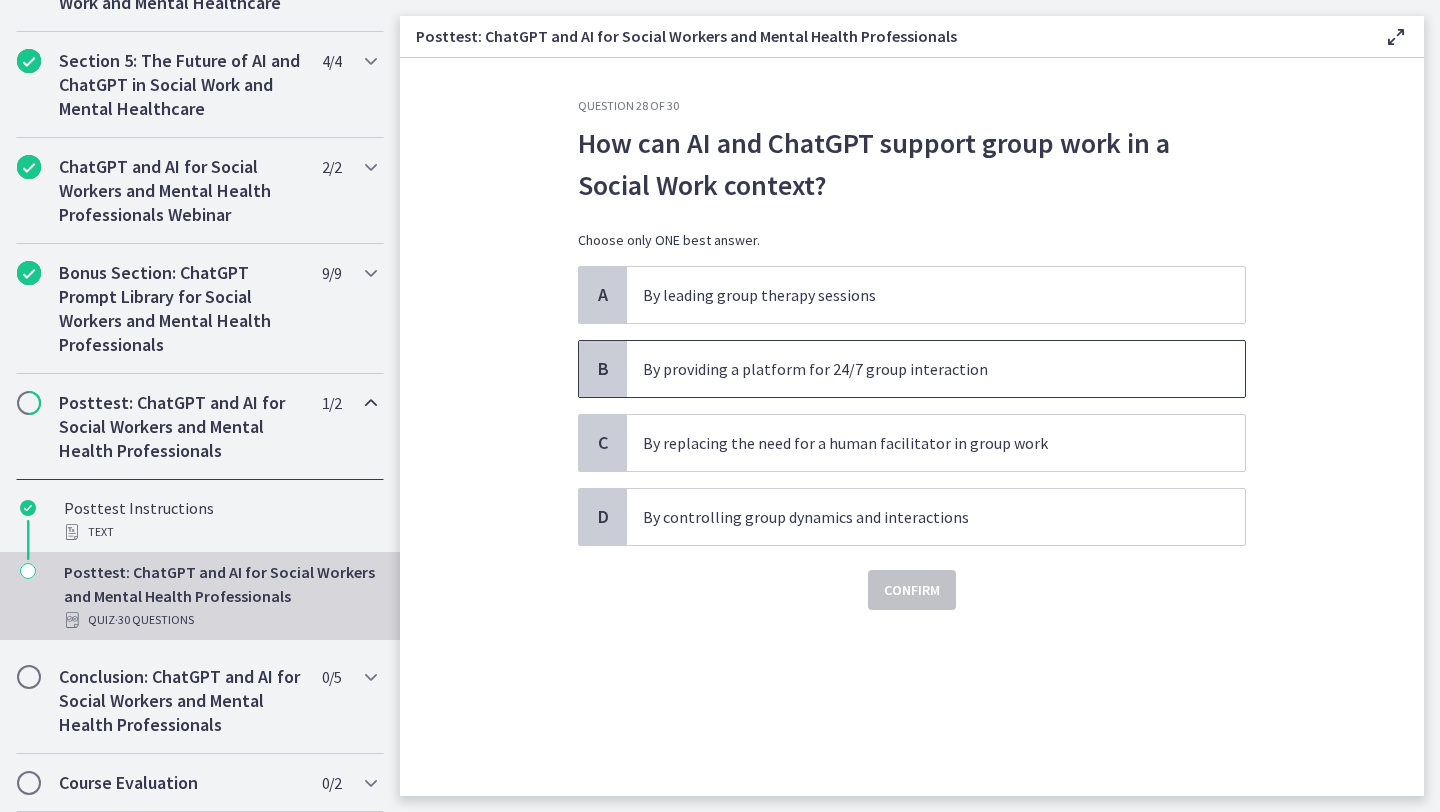 click on "By providing a platform for 24/7 group interaction" at bounding box center [916, 369] 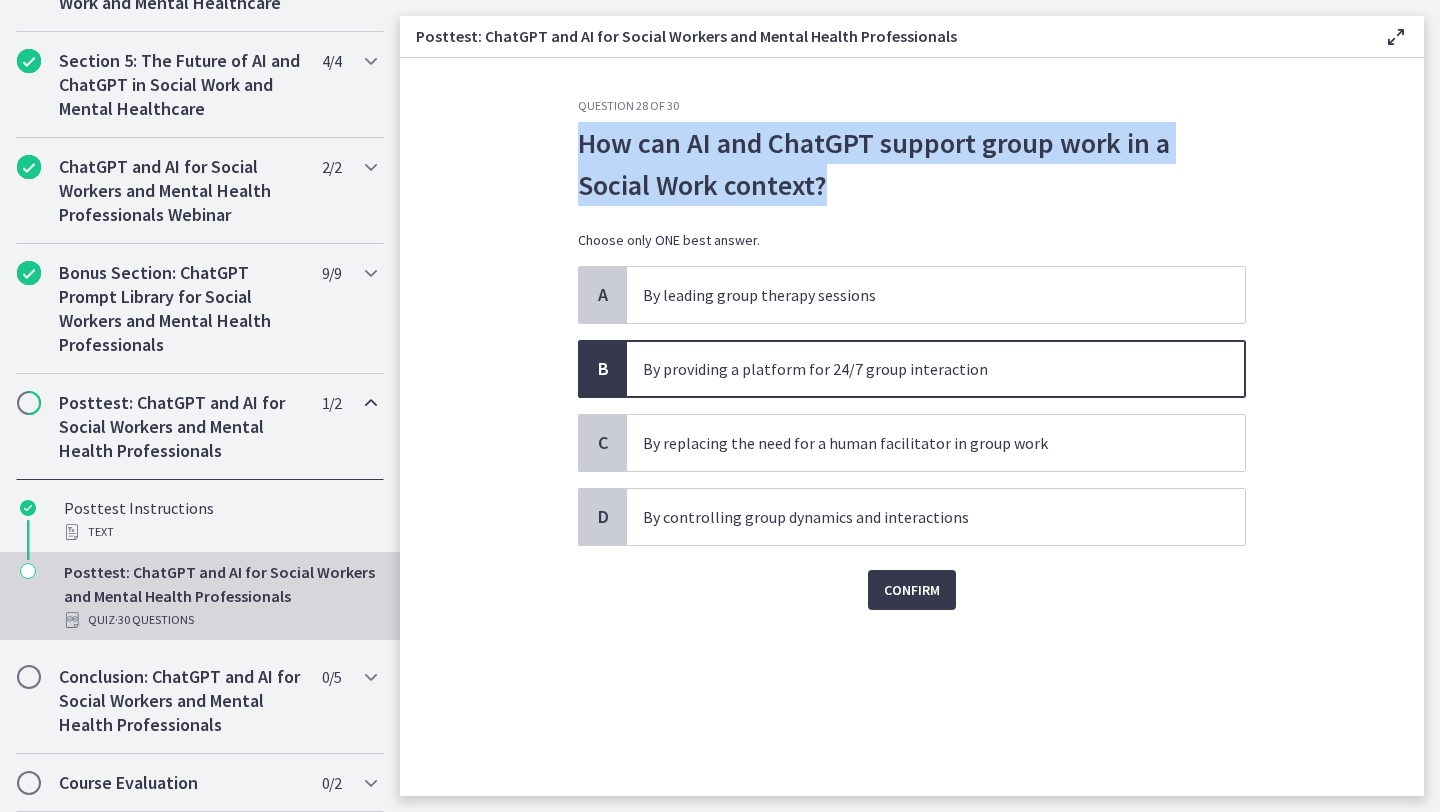 drag, startPoint x: 742, startPoint y: 189, endPoint x: 575, endPoint y: 141, distance: 173.76134 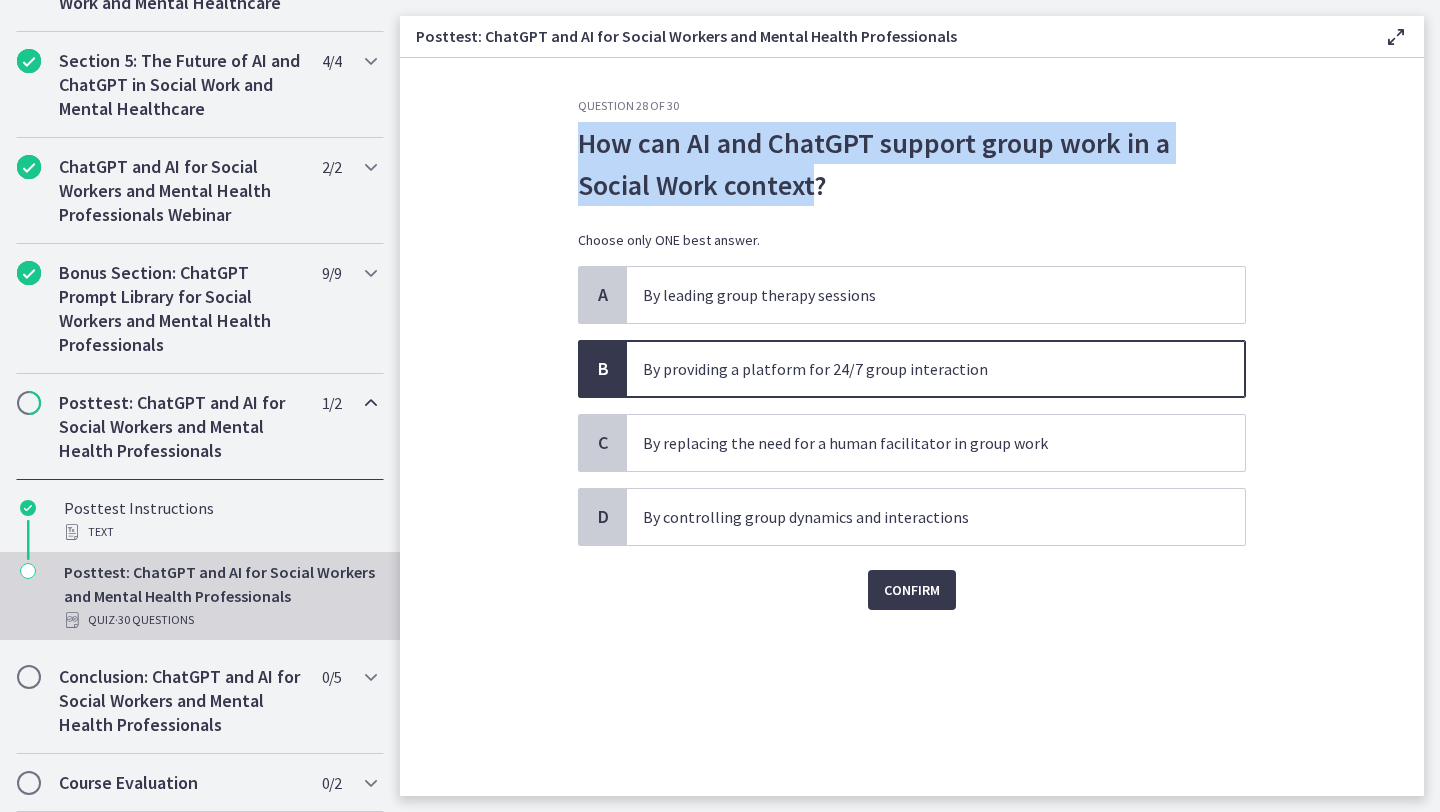 drag, startPoint x: 581, startPoint y: 139, endPoint x: 740, endPoint y: 191, distance: 167.28719 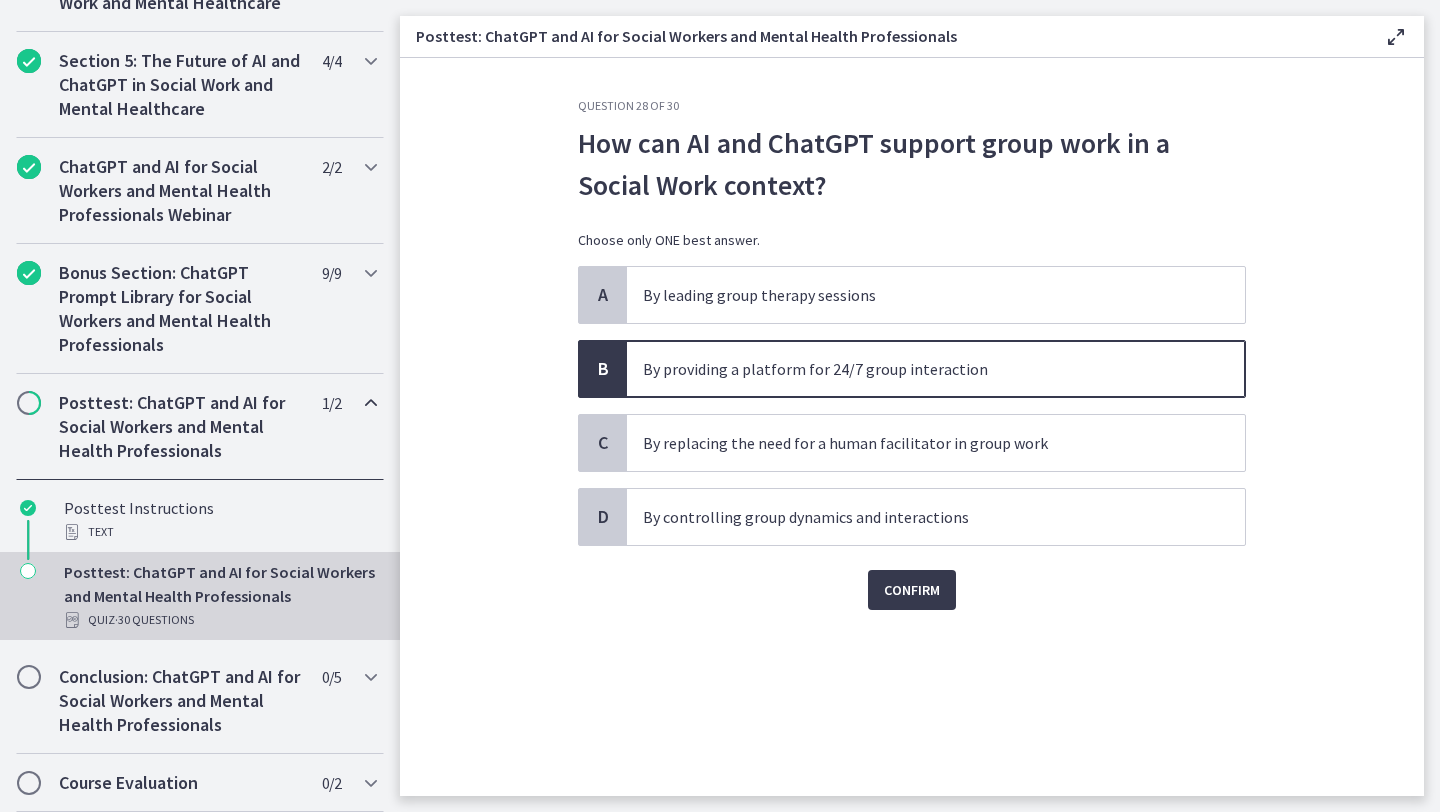 click on "Question   28   of   30
How can AI and ChatGPT support group work in a Social Work context?
Choose only ONE best answer.
A
By leading group therapy sessions
B
By providing a platform for 24/7 group interaction
C
By replacing the need for a human facilitator in group work
D
By controlling group dynamics and interactions
Confirm" 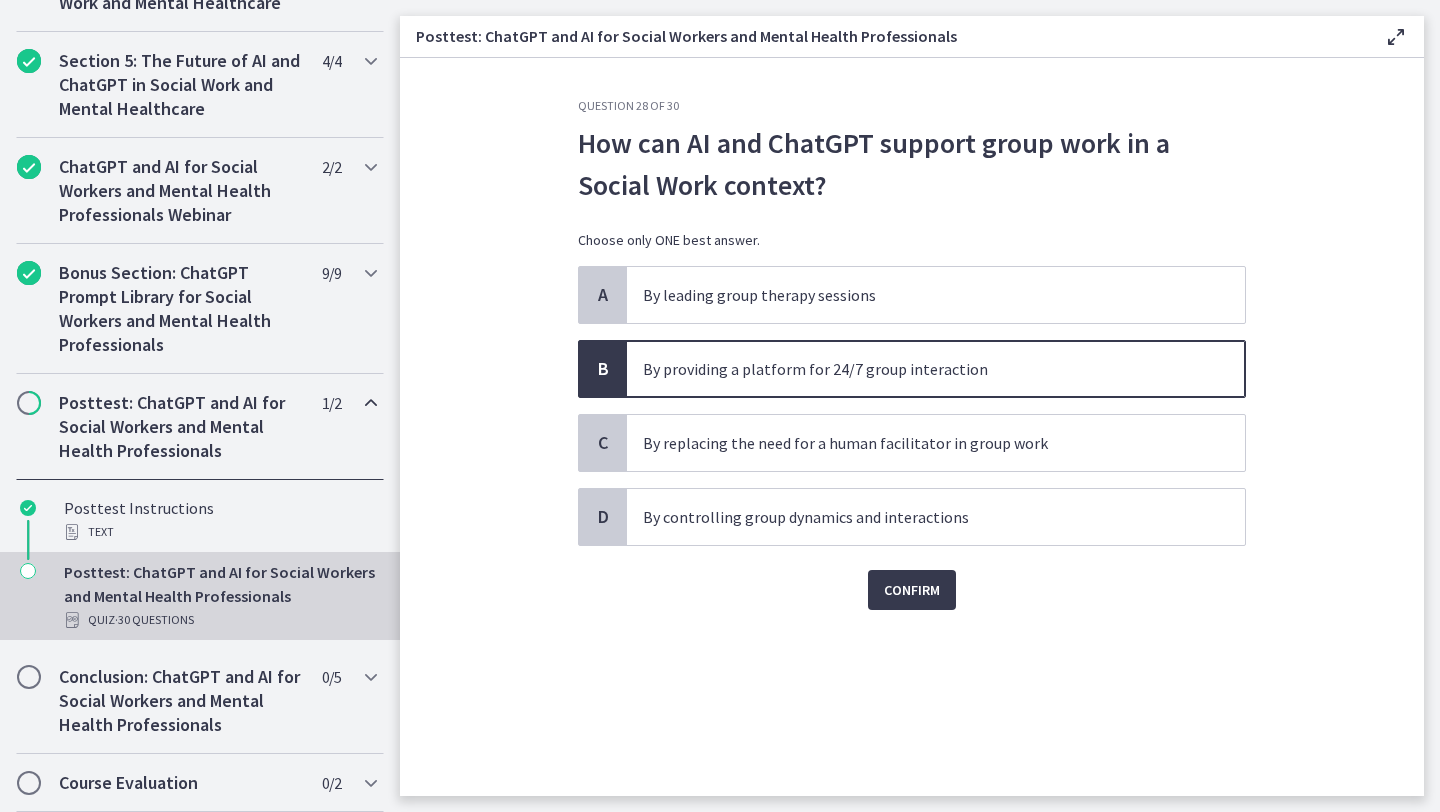 click on "Question   28   of   30
How can AI and ChatGPT support group work in a Social Work context?
Choose only ONE best answer.
A
By leading group therapy sessions
B
By providing a platform for 24/7 group interaction
C
By replacing the need for a human facilitator in group work
D
By controlling group dynamics and interactions
Confirm" 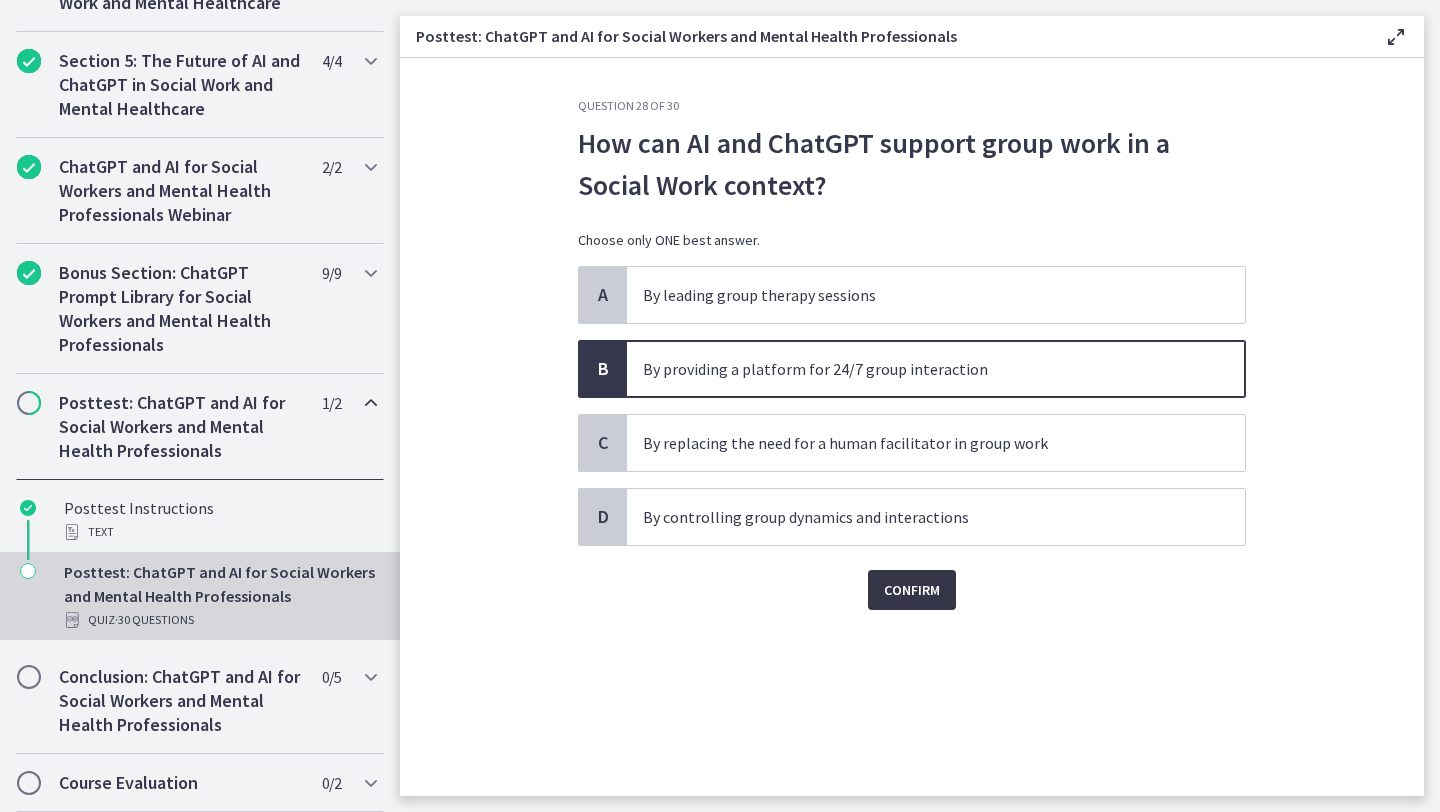 click on "Confirm" at bounding box center (912, 590) 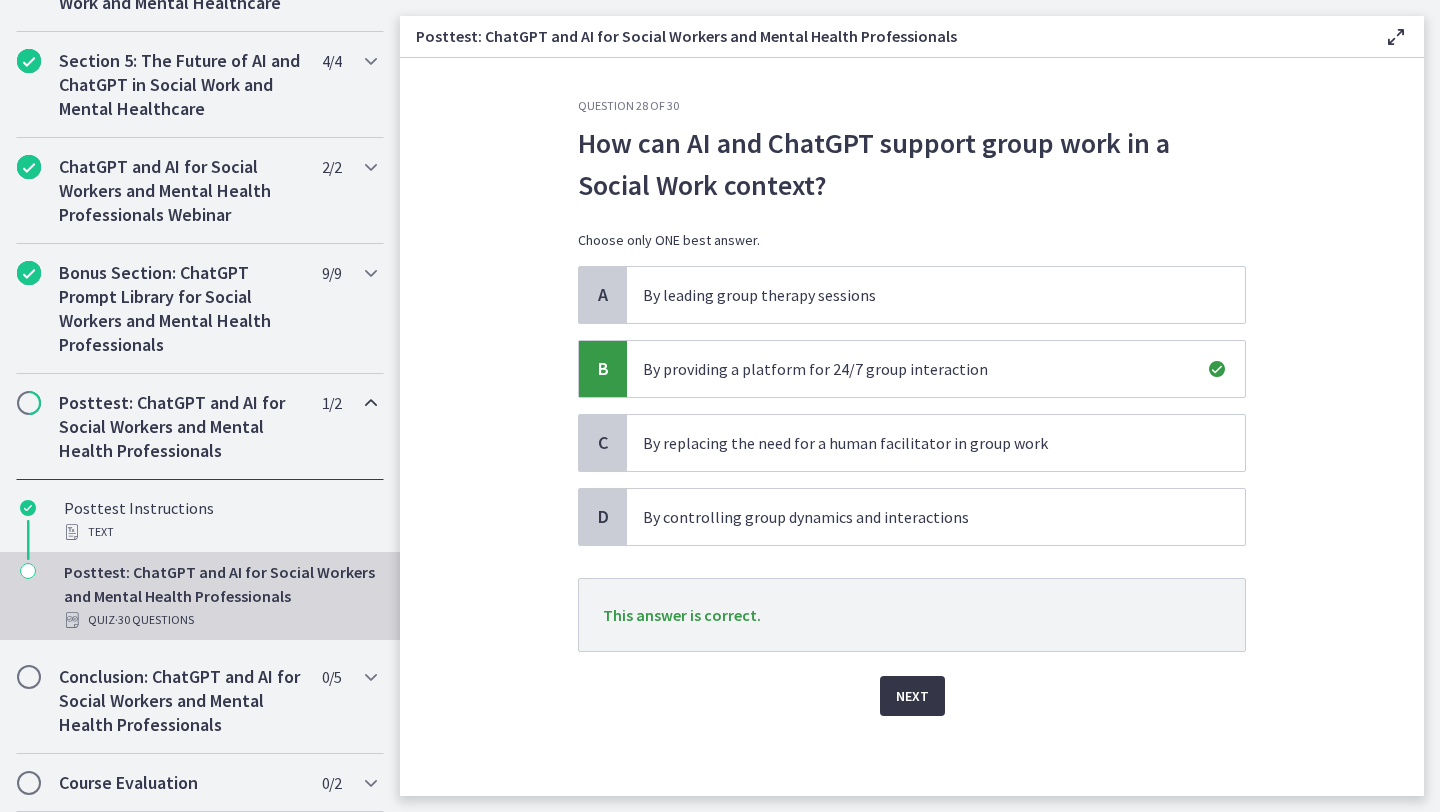 click on "Next" at bounding box center (912, 696) 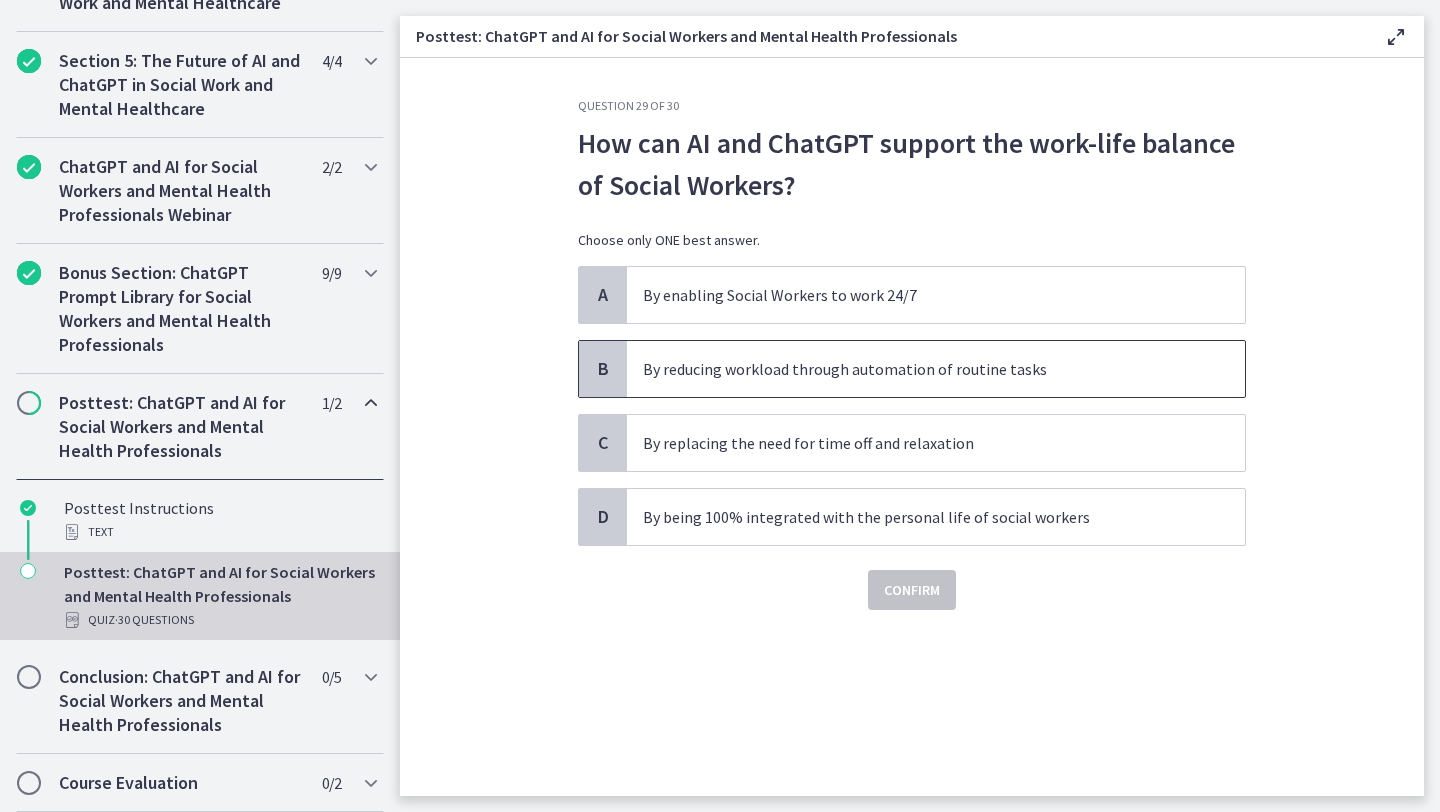 click on "By reducing workload through automation of routine tasks" at bounding box center (916, 369) 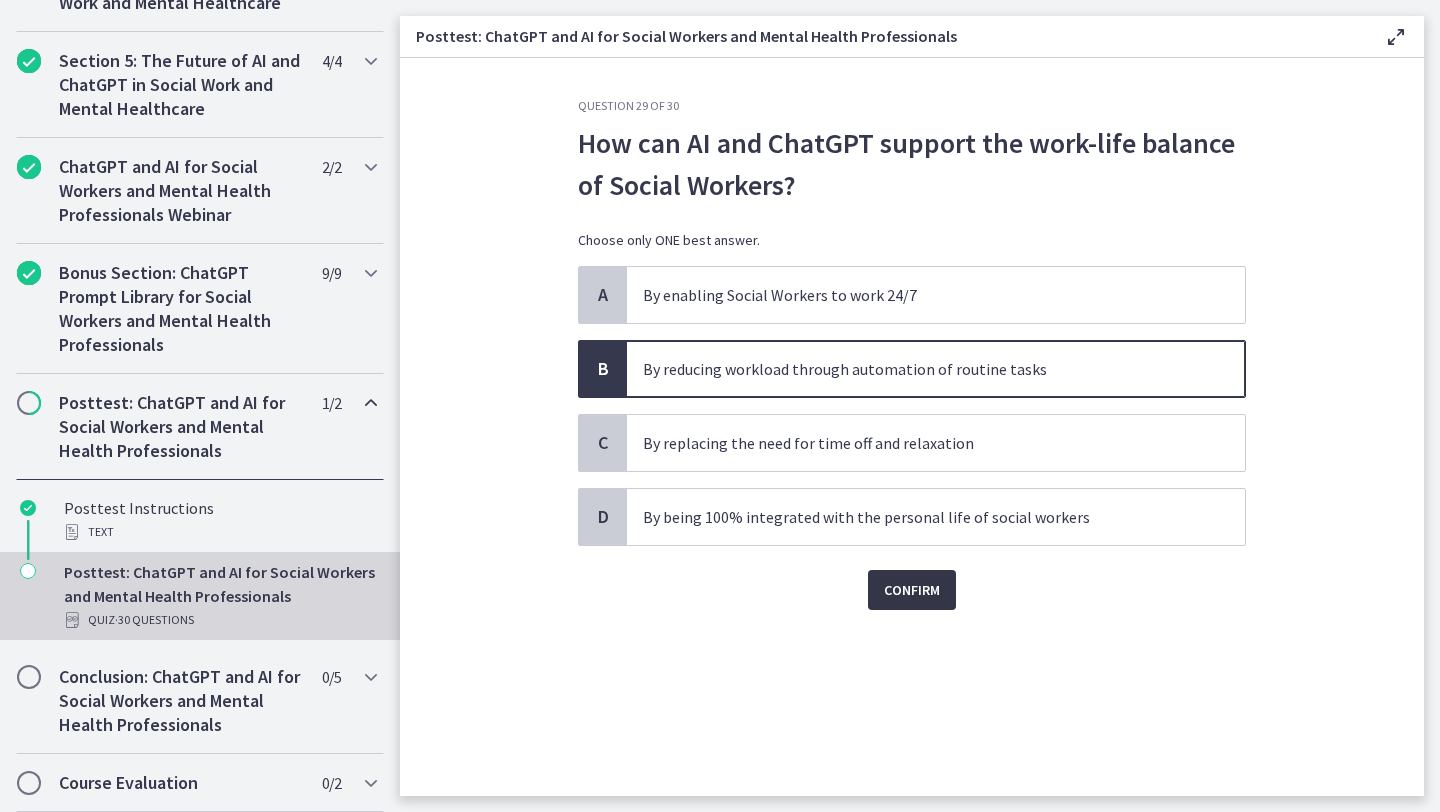 click on "Confirm" at bounding box center [912, 590] 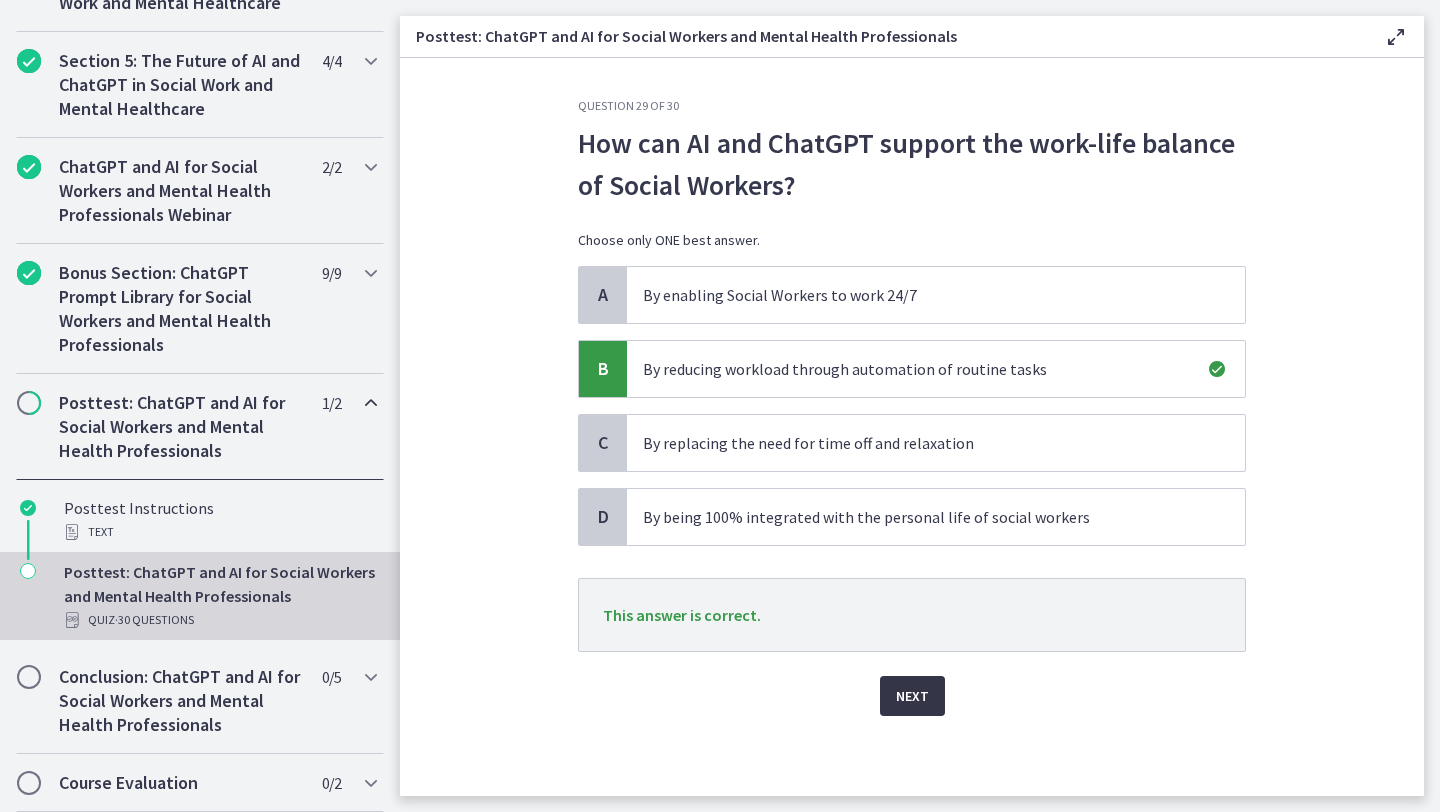 click on "Next" at bounding box center [912, 696] 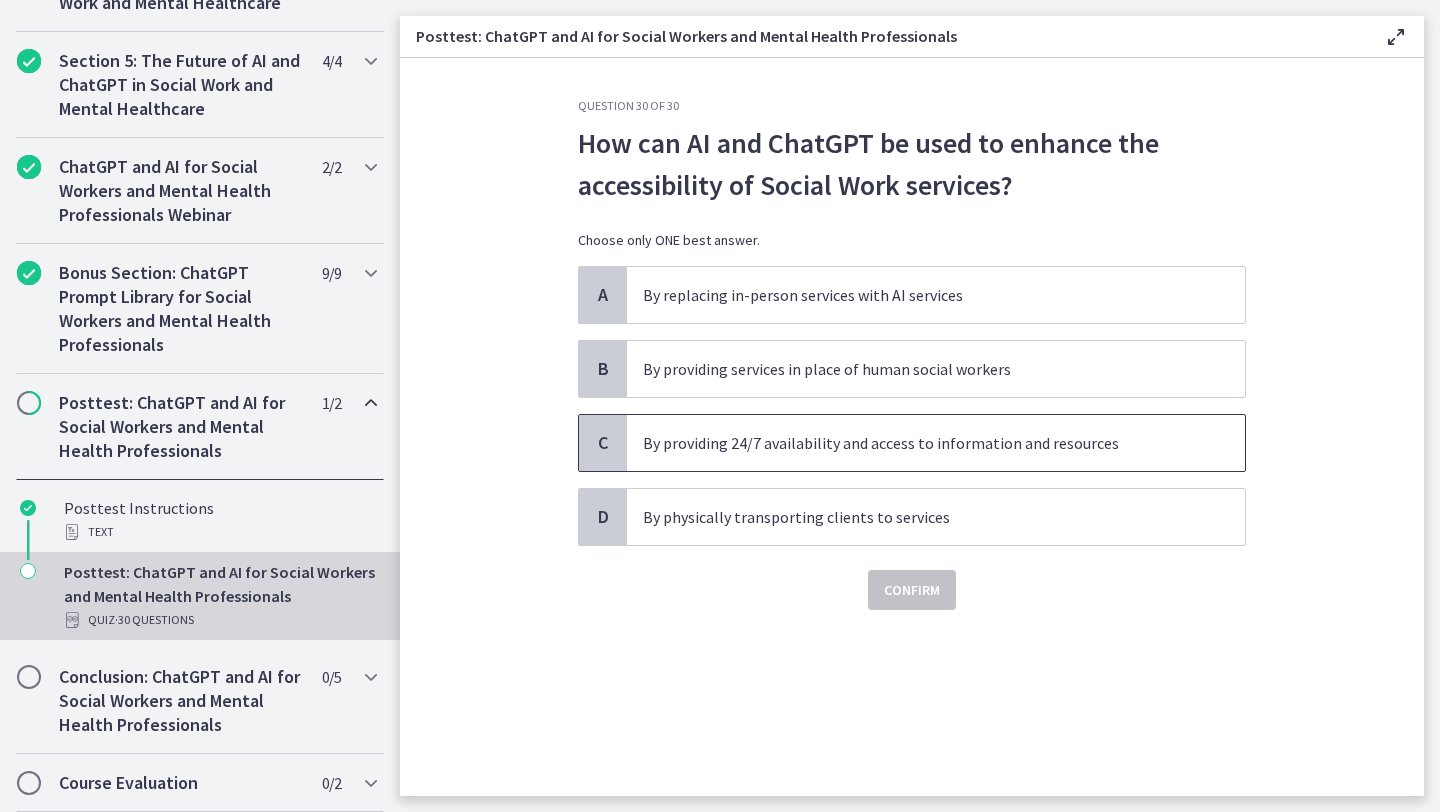 click on "By providing 24/7 availability and access to information and resources" at bounding box center (916, 443) 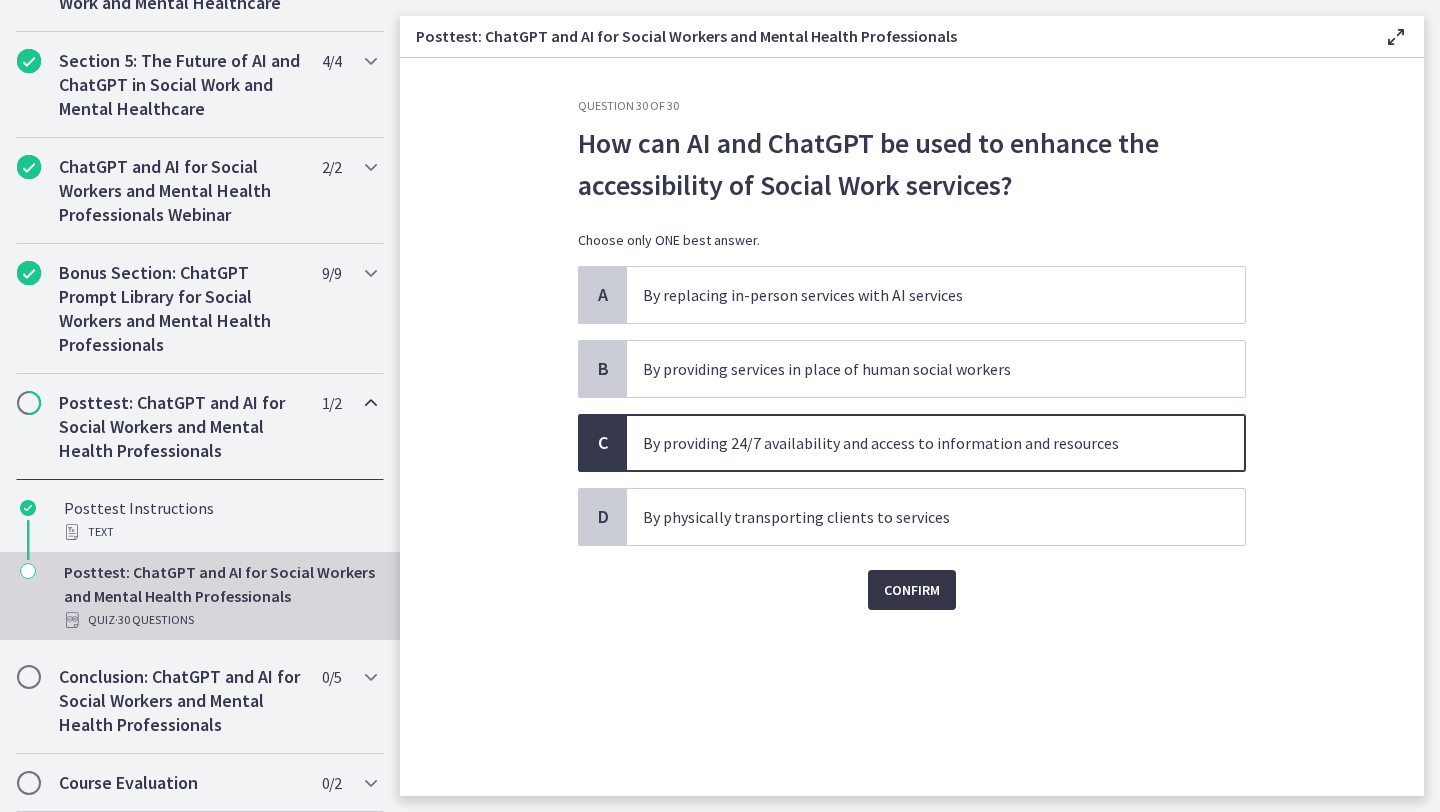 click on "Confirm" at bounding box center [912, 590] 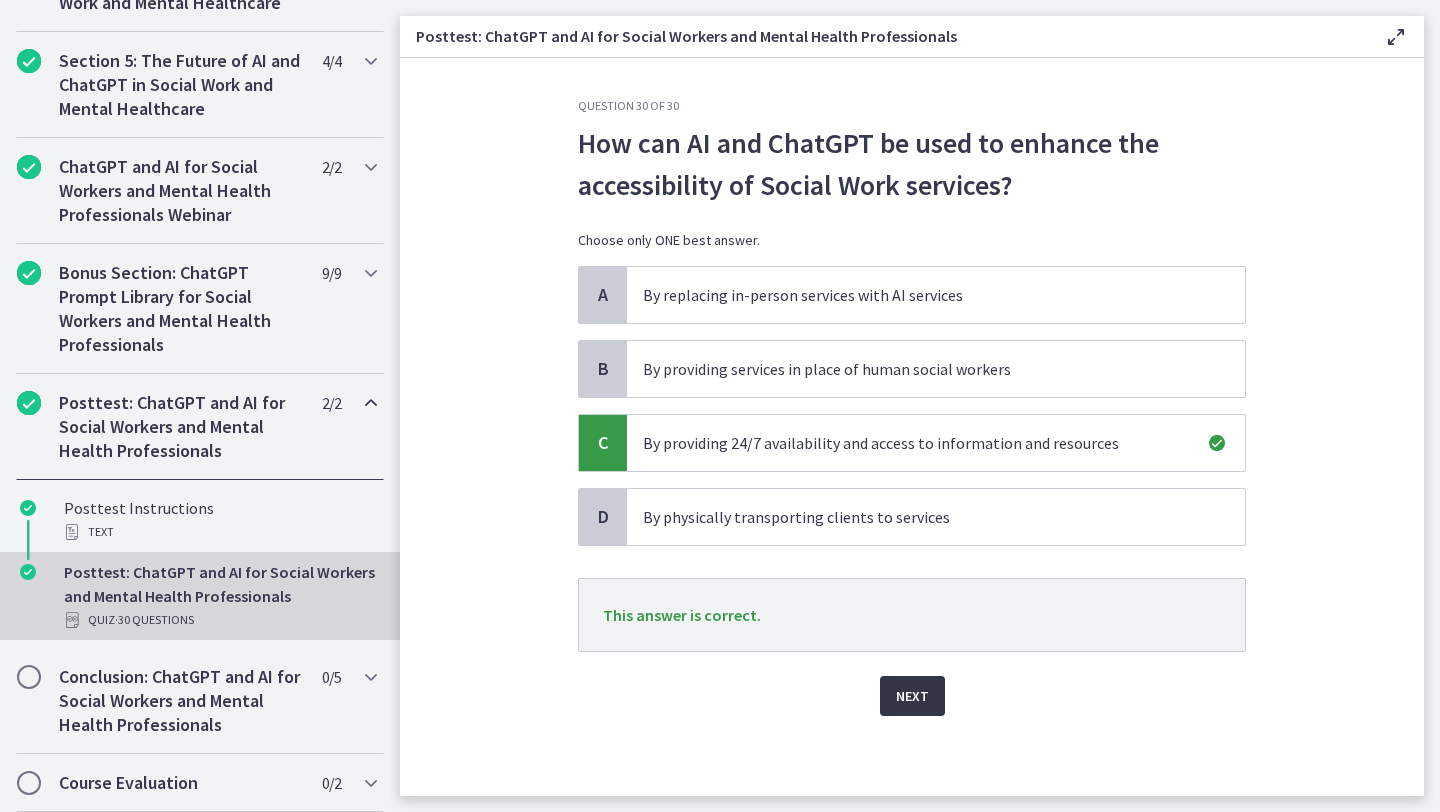 click on "Next" at bounding box center [912, 696] 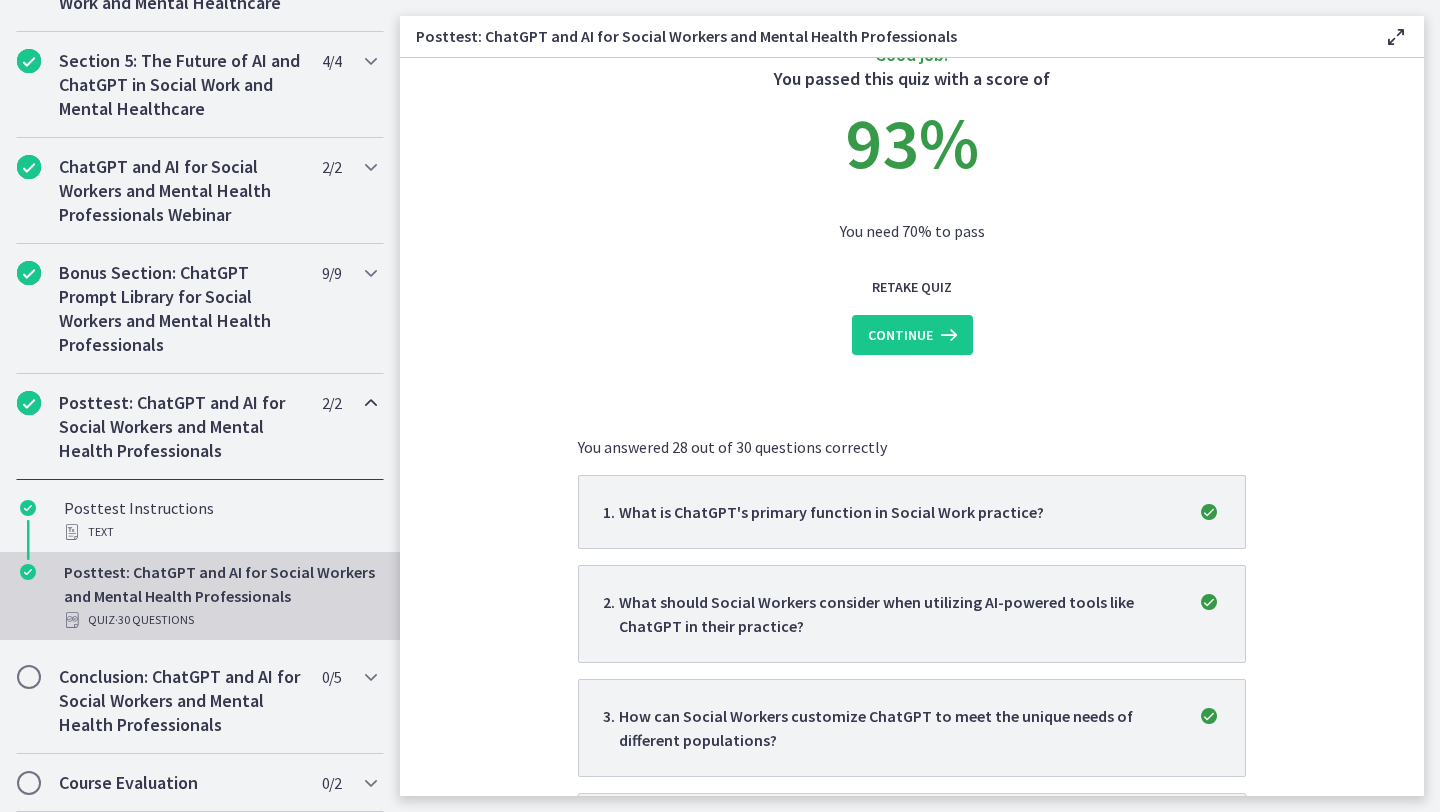 scroll, scrollTop: 53, scrollLeft: 0, axis: vertical 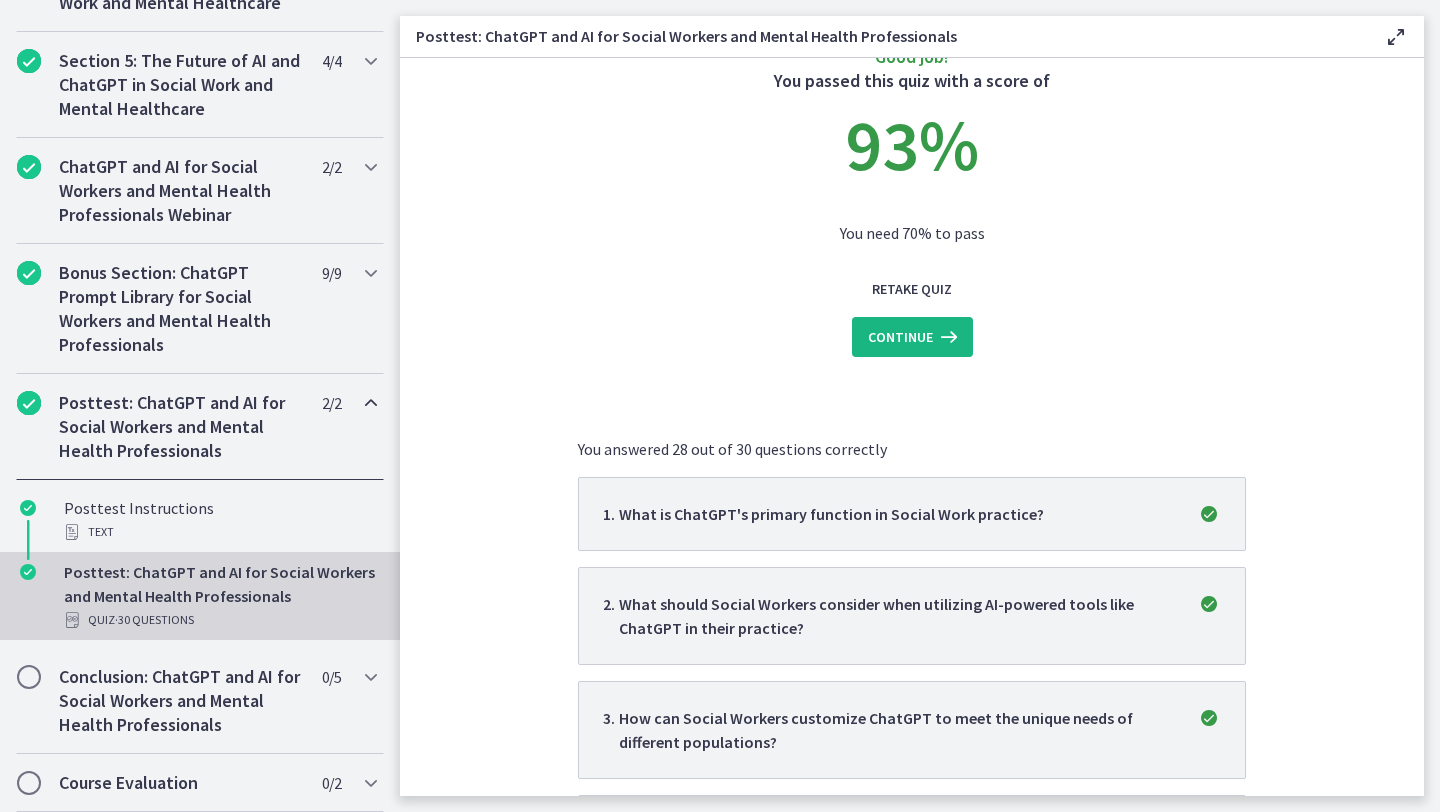 click on "Continue" at bounding box center (900, 337) 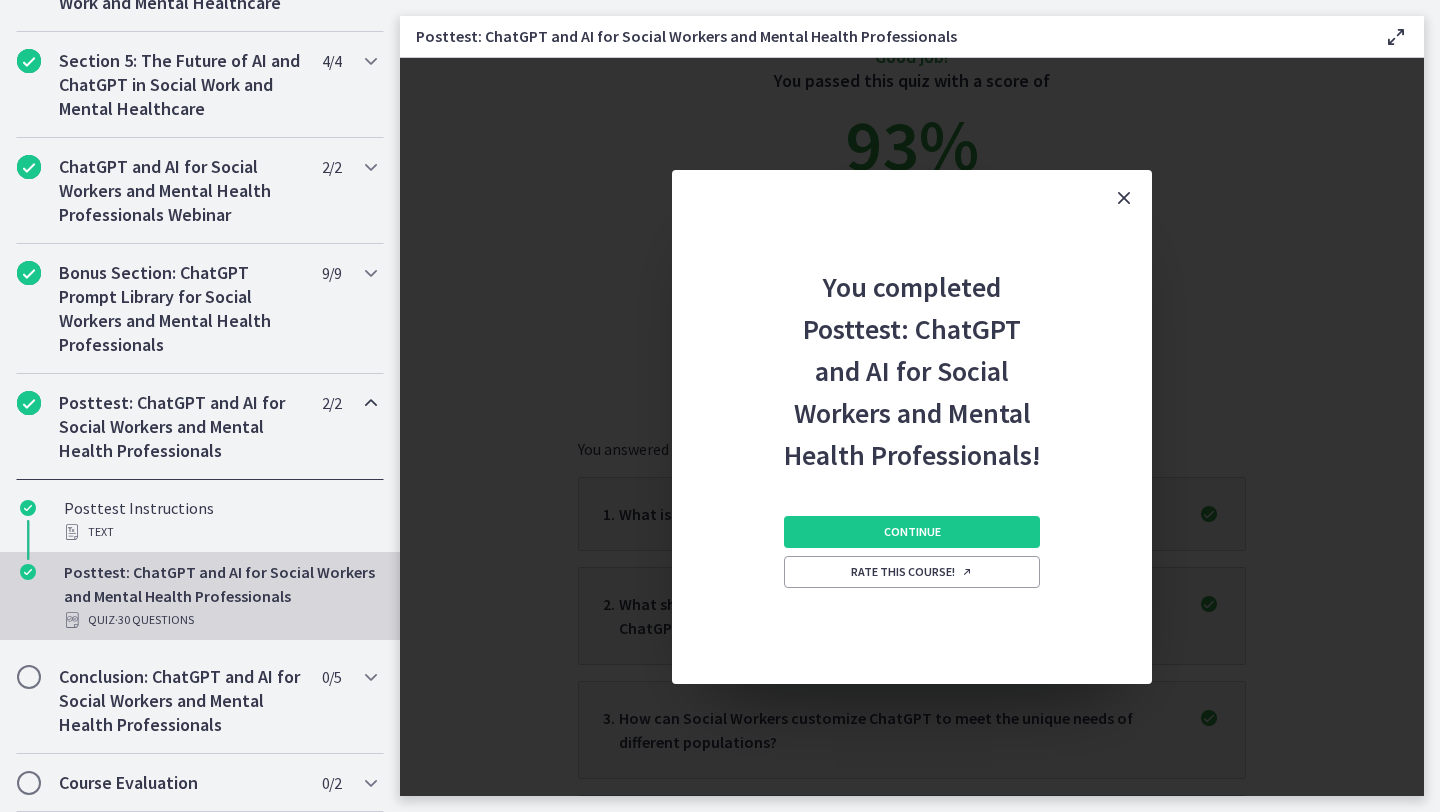 scroll, scrollTop: 0, scrollLeft: 0, axis: both 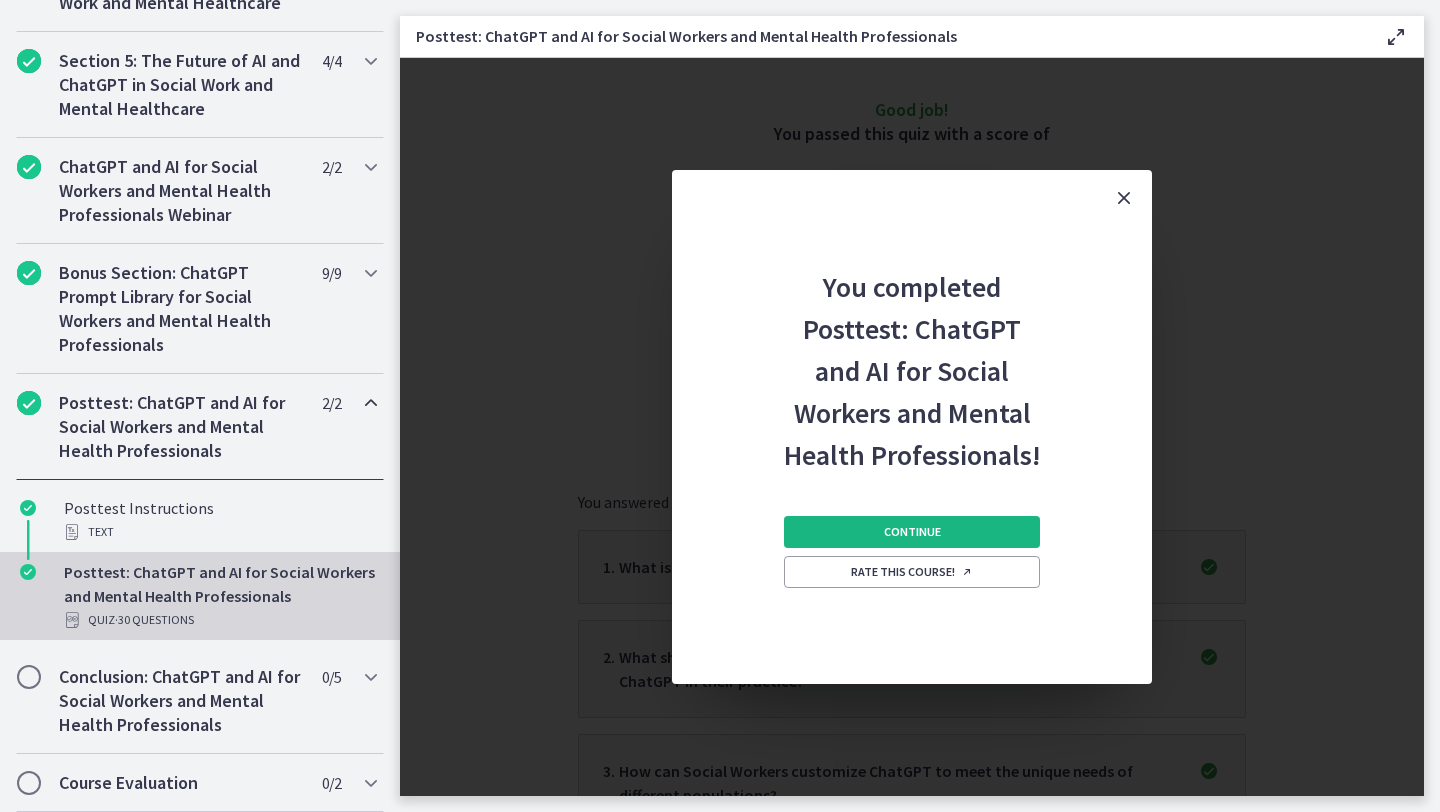 click on "Continue" at bounding box center (912, 532) 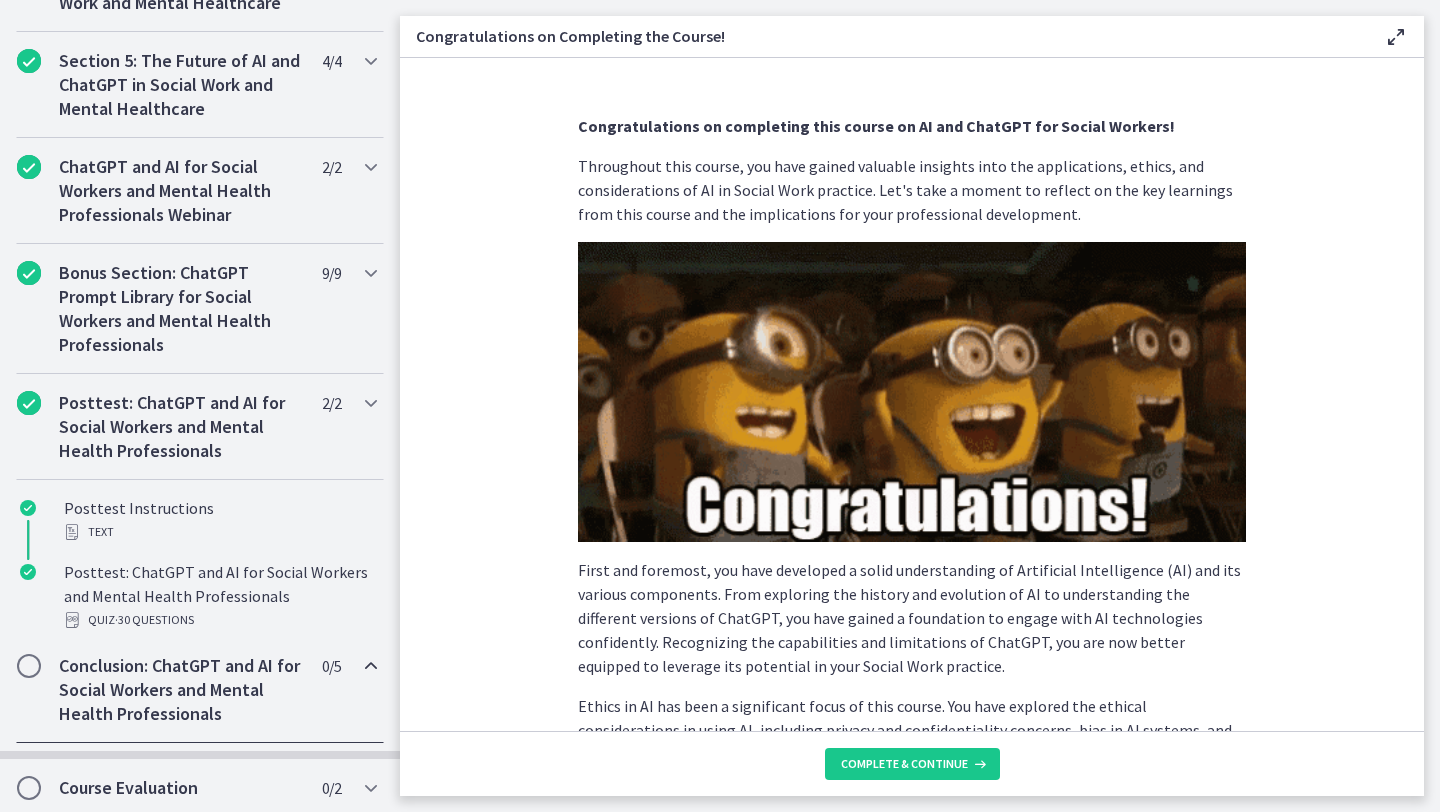 scroll, scrollTop: 1108, scrollLeft: 0, axis: vertical 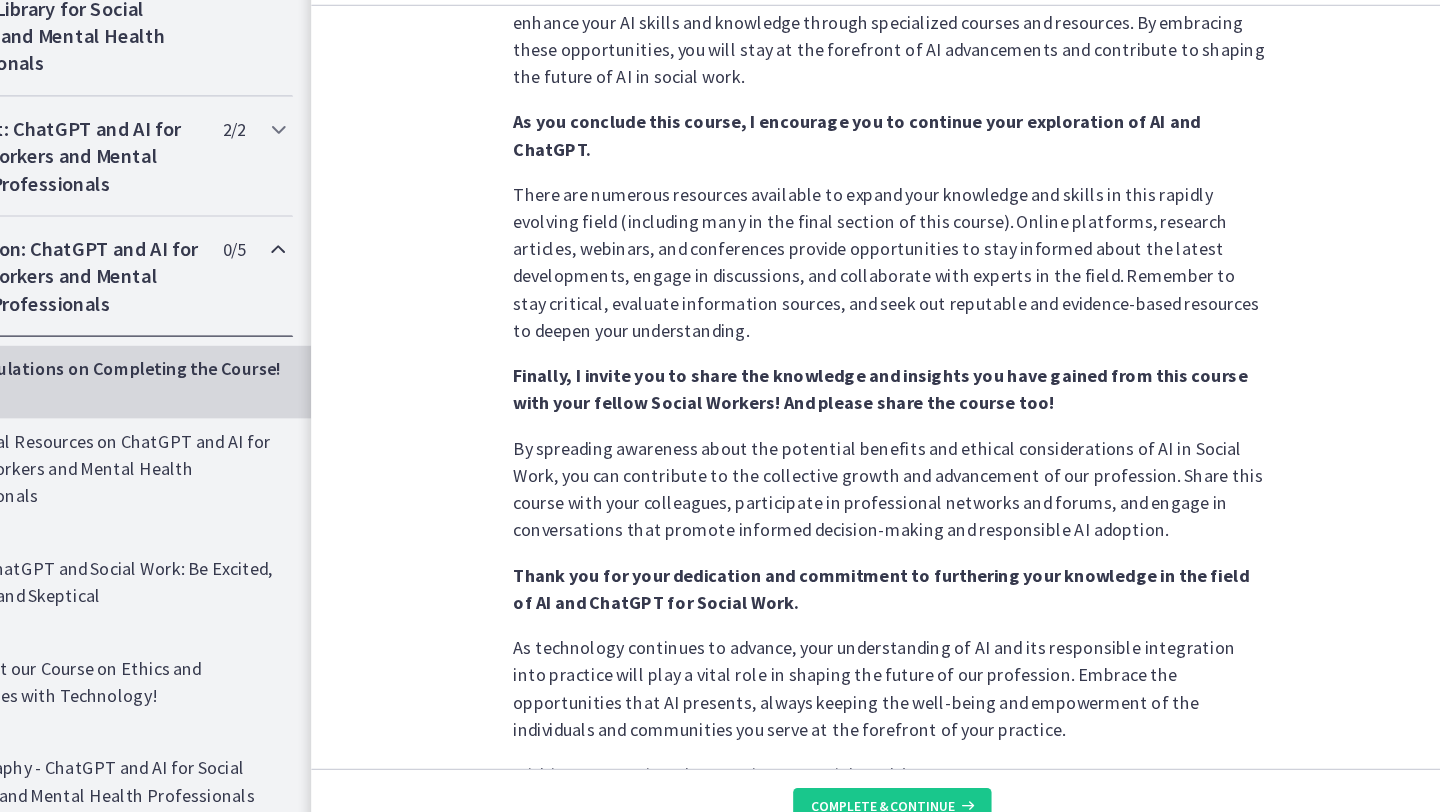click on "By spreading awareness about the potential benefits and ethical considerations of AI in Social Work, you can contribute to the collective growth and advancement of our profession. Share this course with your colleagues, participate in professional networks and forums, and engage in conversations that promote informed decision-making and responsible AI adoption." at bounding box center [912, 484] 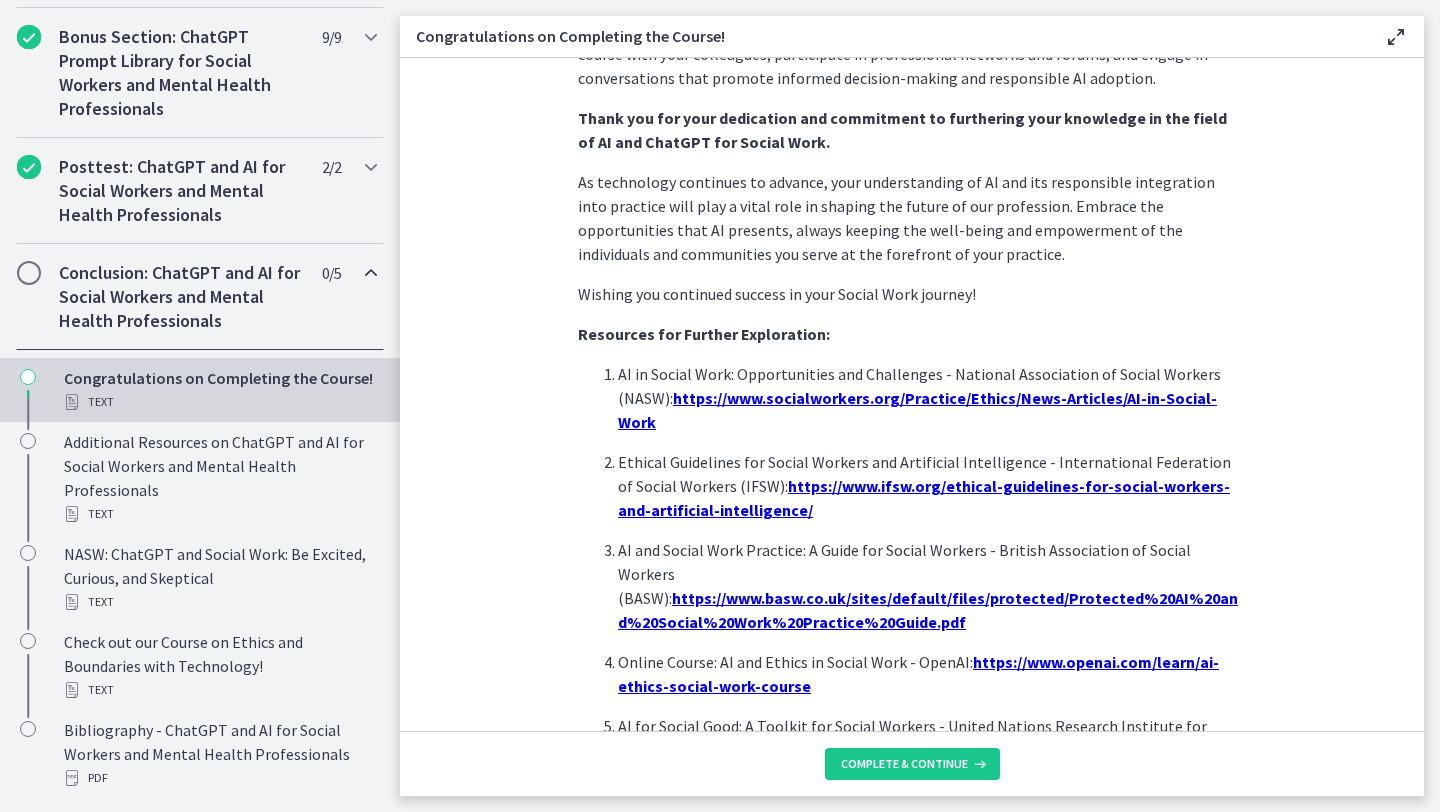 scroll, scrollTop: 1659, scrollLeft: 0, axis: vertical 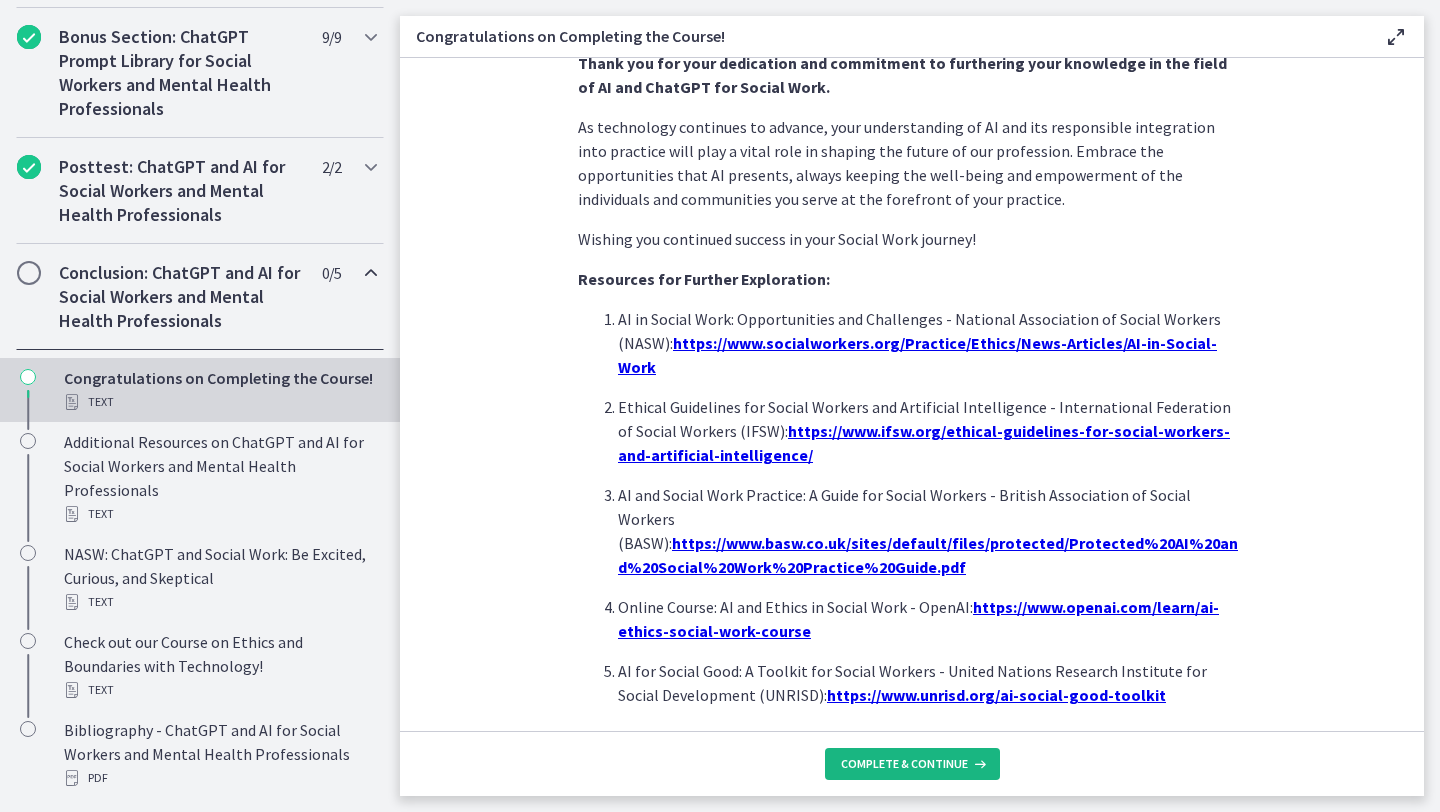 click on "Complete & continue" at bounding box center [904, 764] 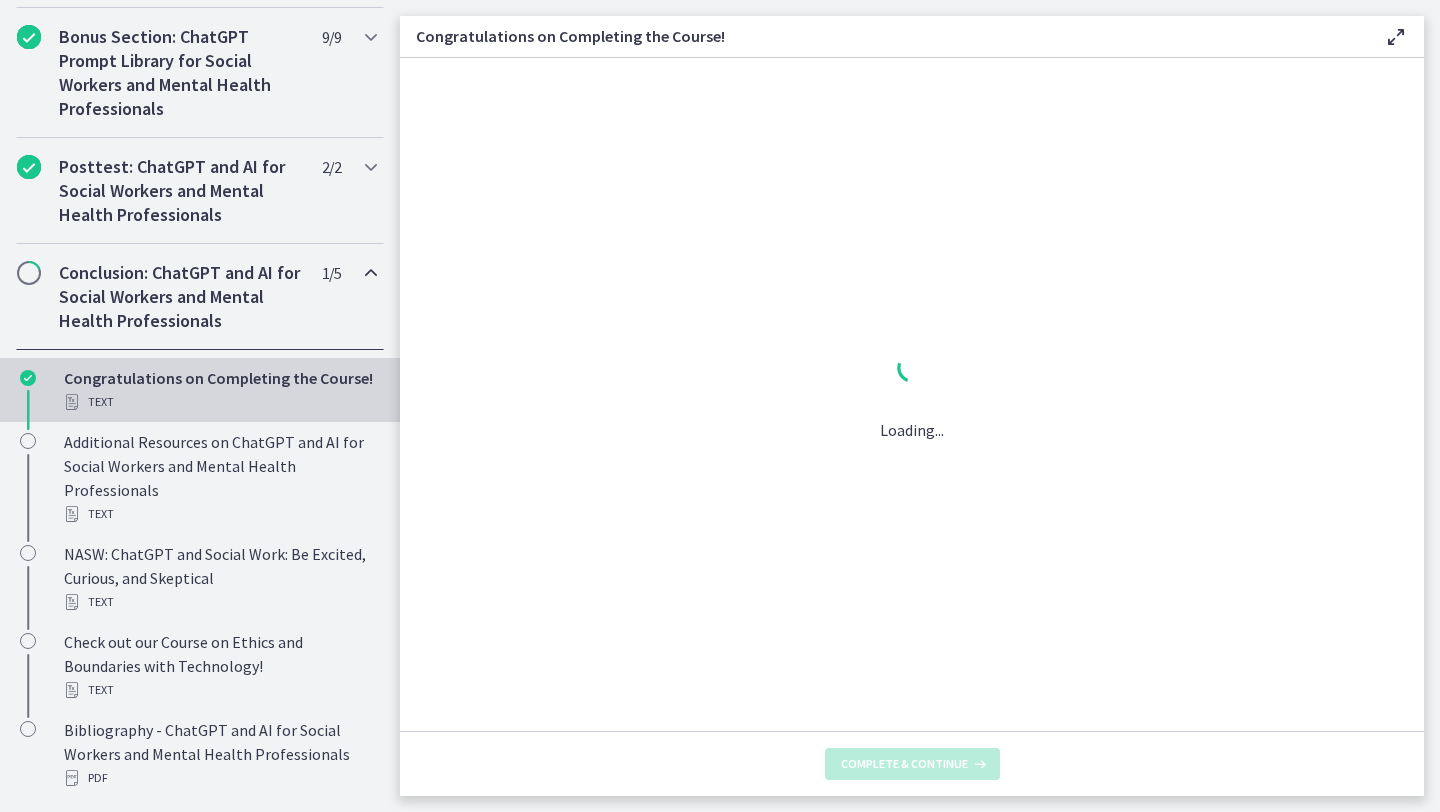 scroll, scrollTop: 0, scrollLeft: 0, axis: both 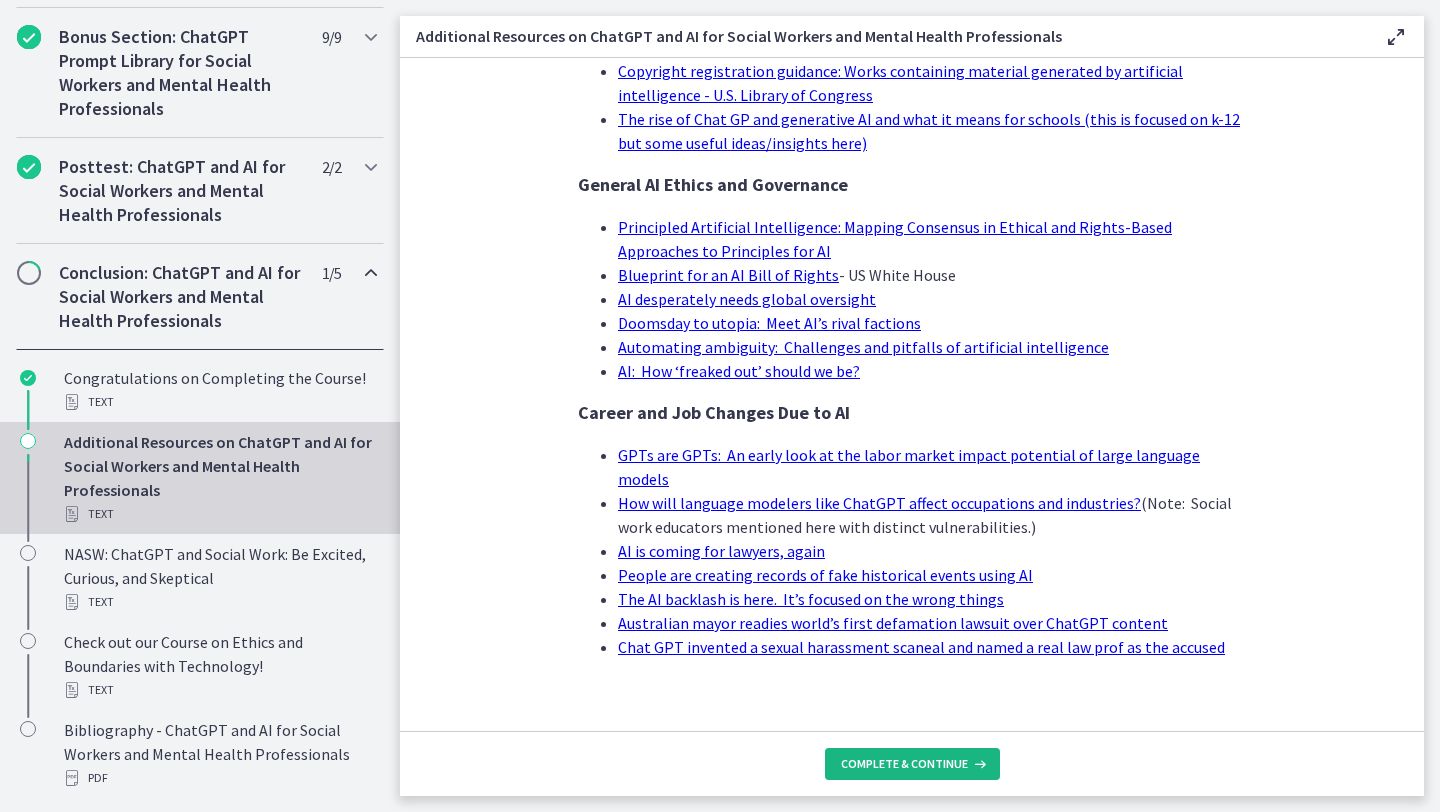 click on "Complete & continue" at bounding box center [904, 764] 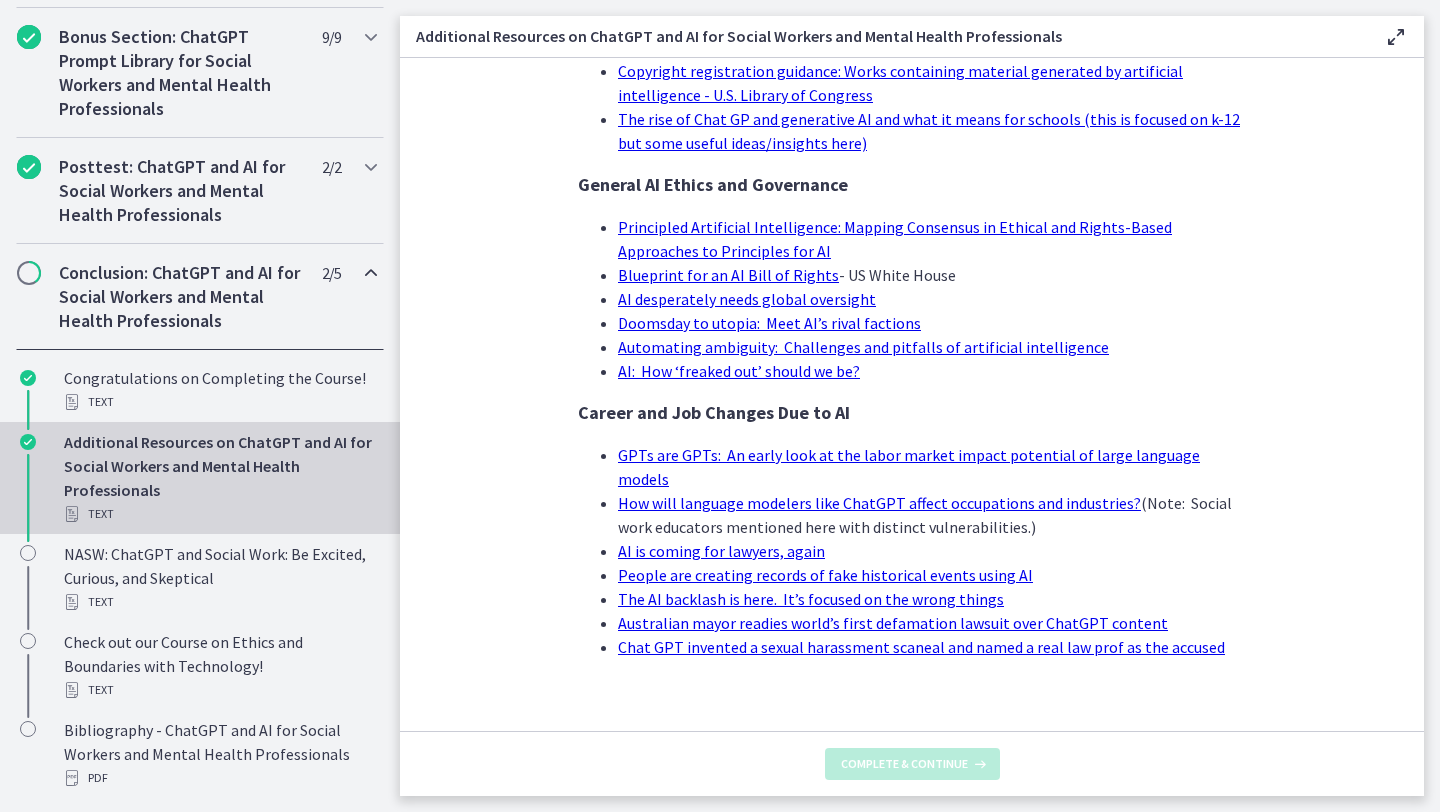 scroll, scrollTop: 0, scrollLeft: 0, axis: both 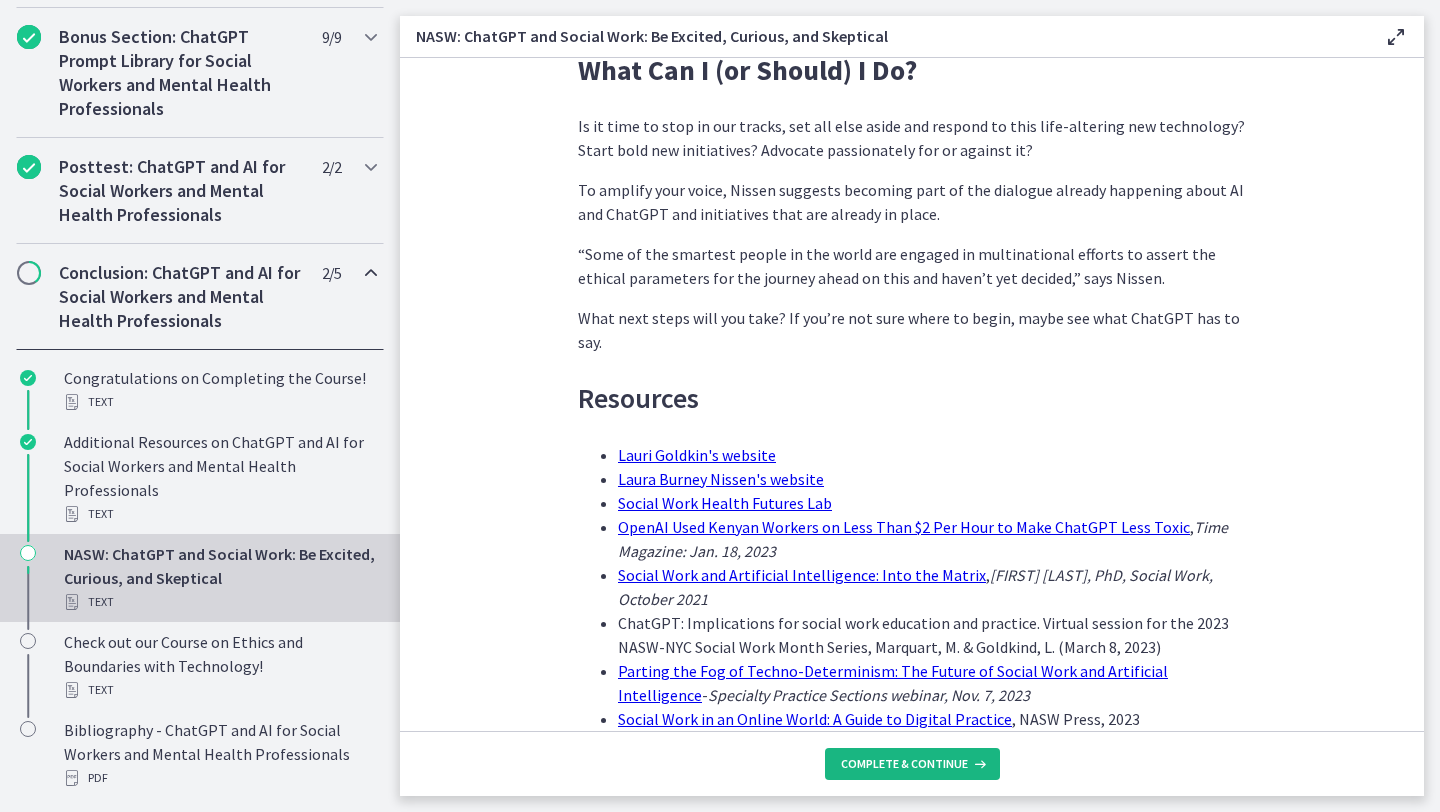 click on "Complete & continue" at bounding box center (904, 764) 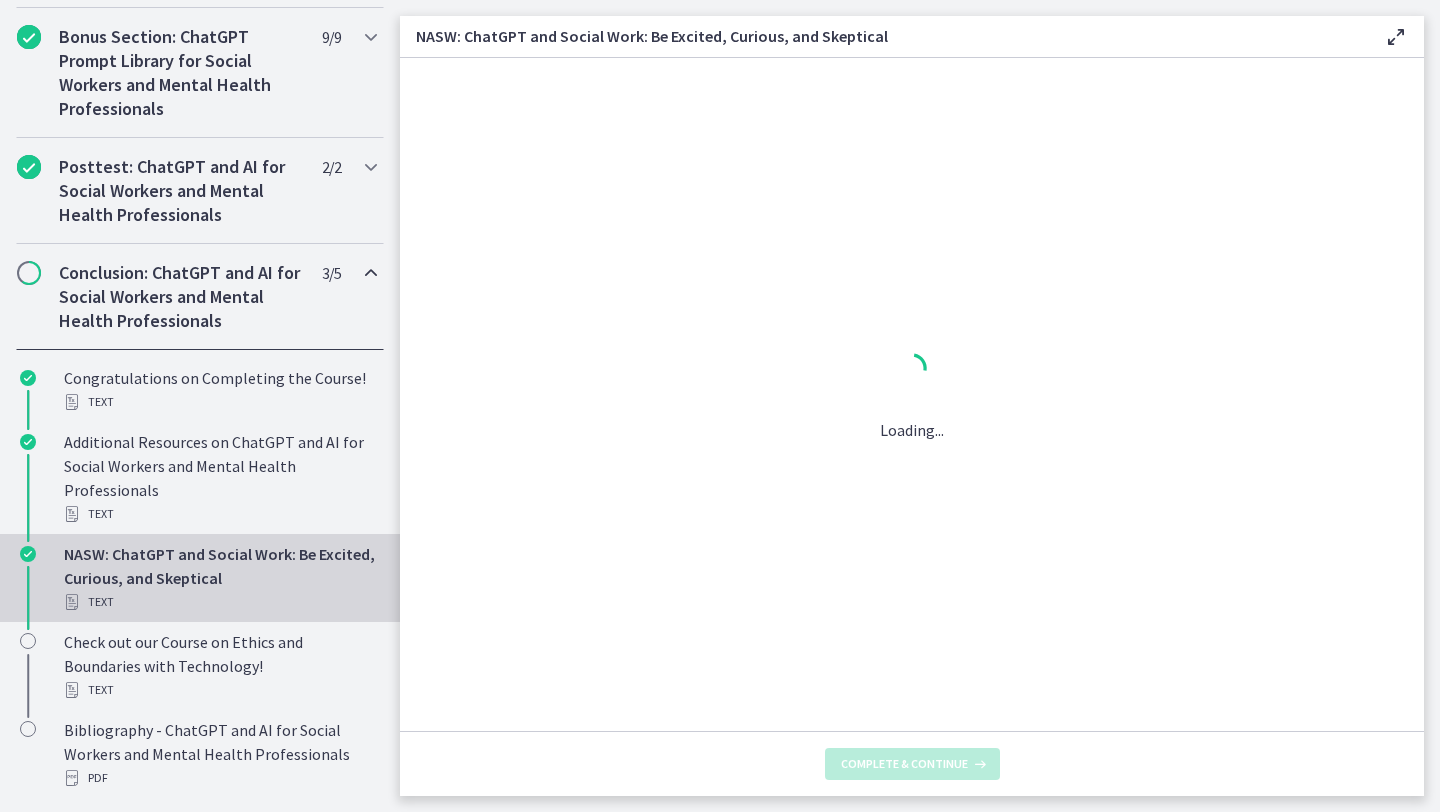 scroll, scrollTop: 0, scrollLeft: 0, axis: both 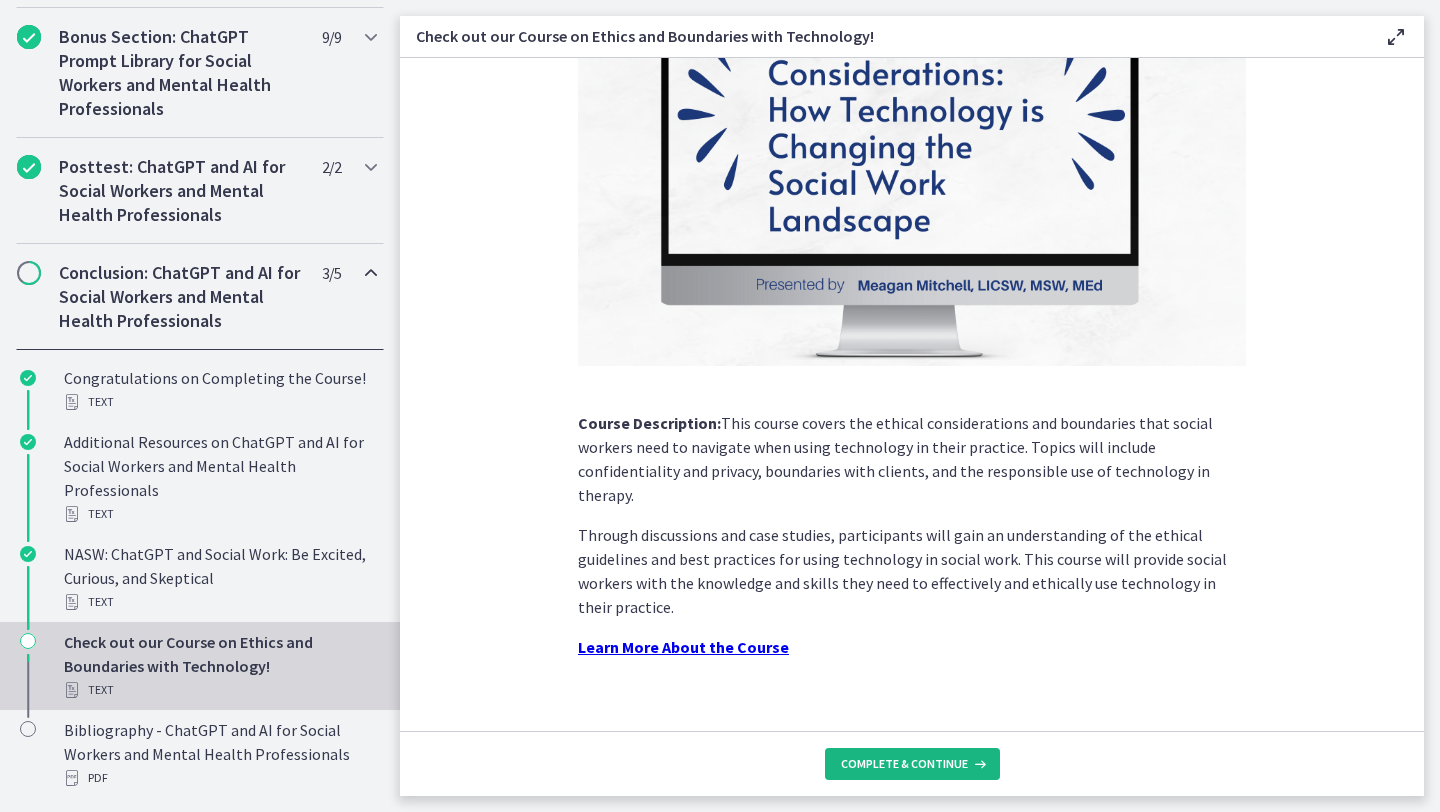 click on "Complete & continue" at bounding box center [904, 764] 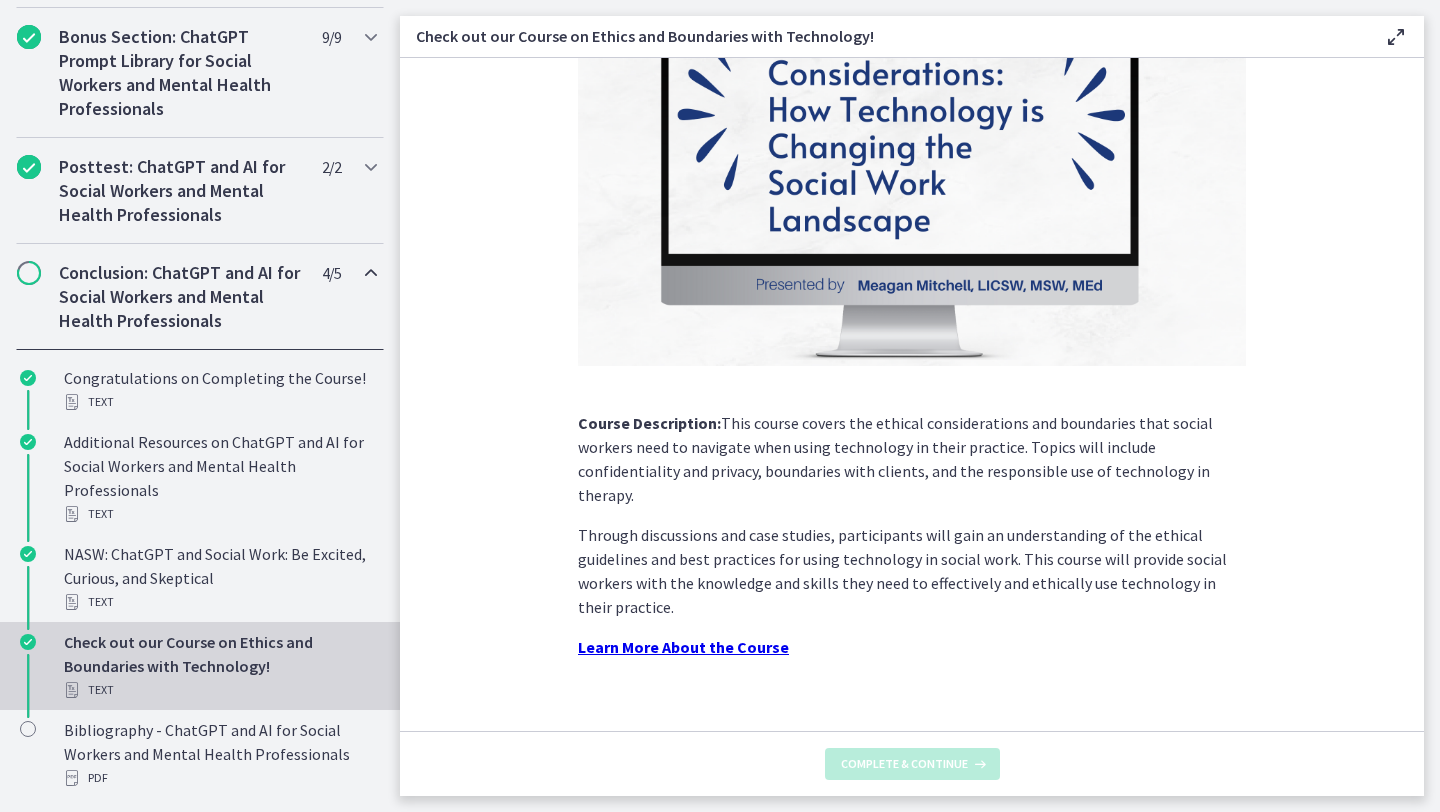 scroll, scrollTop: 0, scrollLeft: 0, axis: both 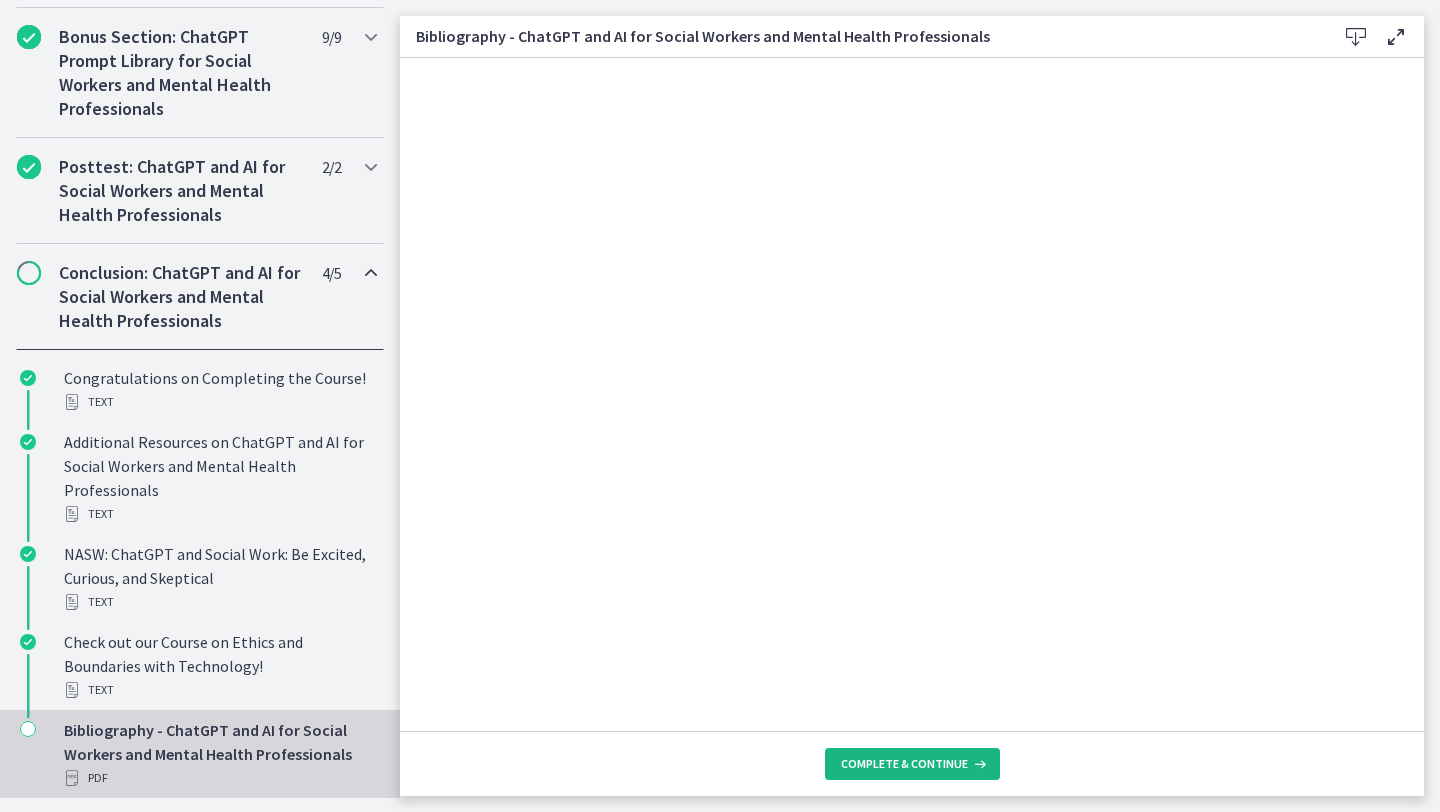 click on "Complete & continue" at bounding box center (904, 764) 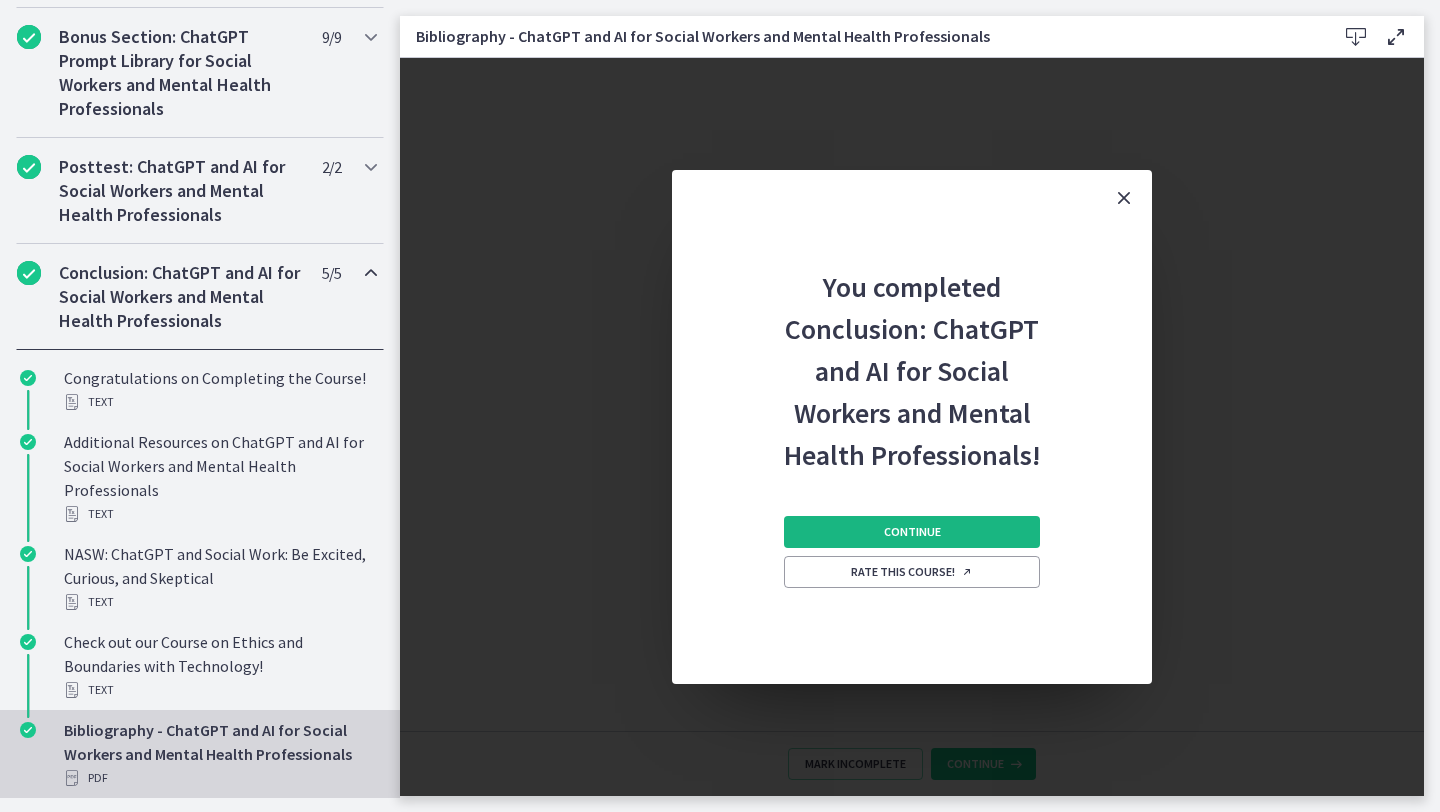click on "Continue" at bounding box center [912, 532] 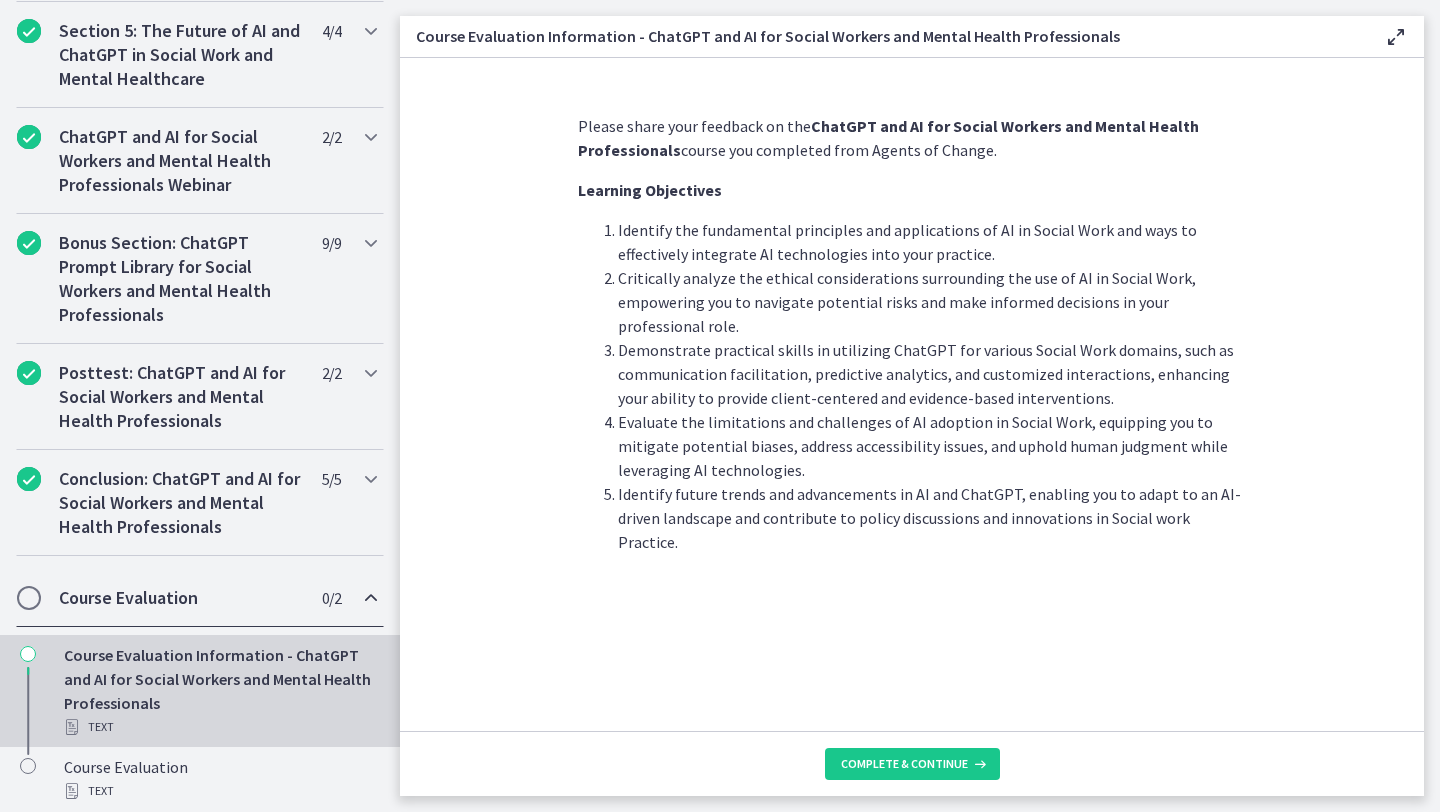 scroll, scrollTop: 896, scrollLeft: 0, axis: vertical 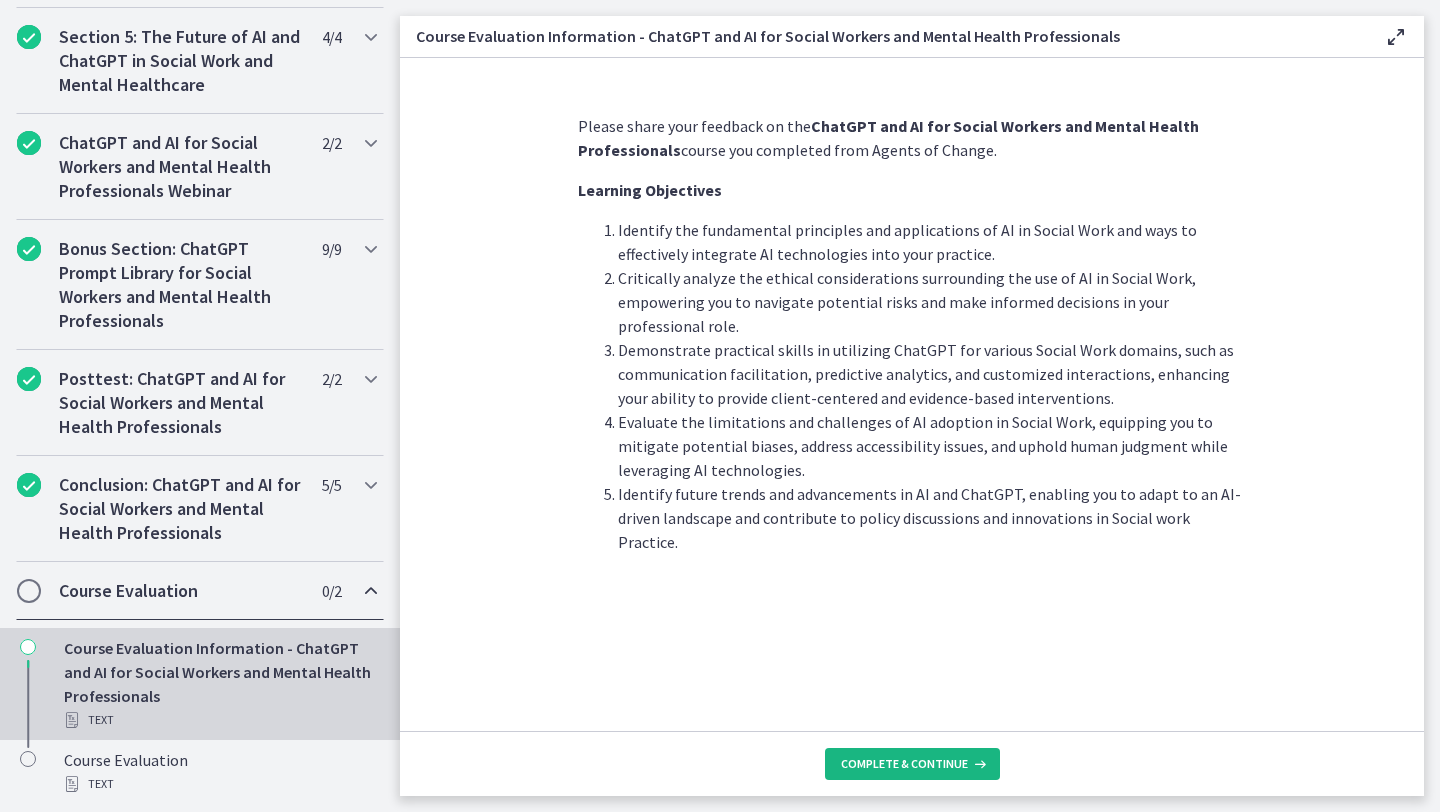 click on "Complete & continue" at bounding box center [904, 764] 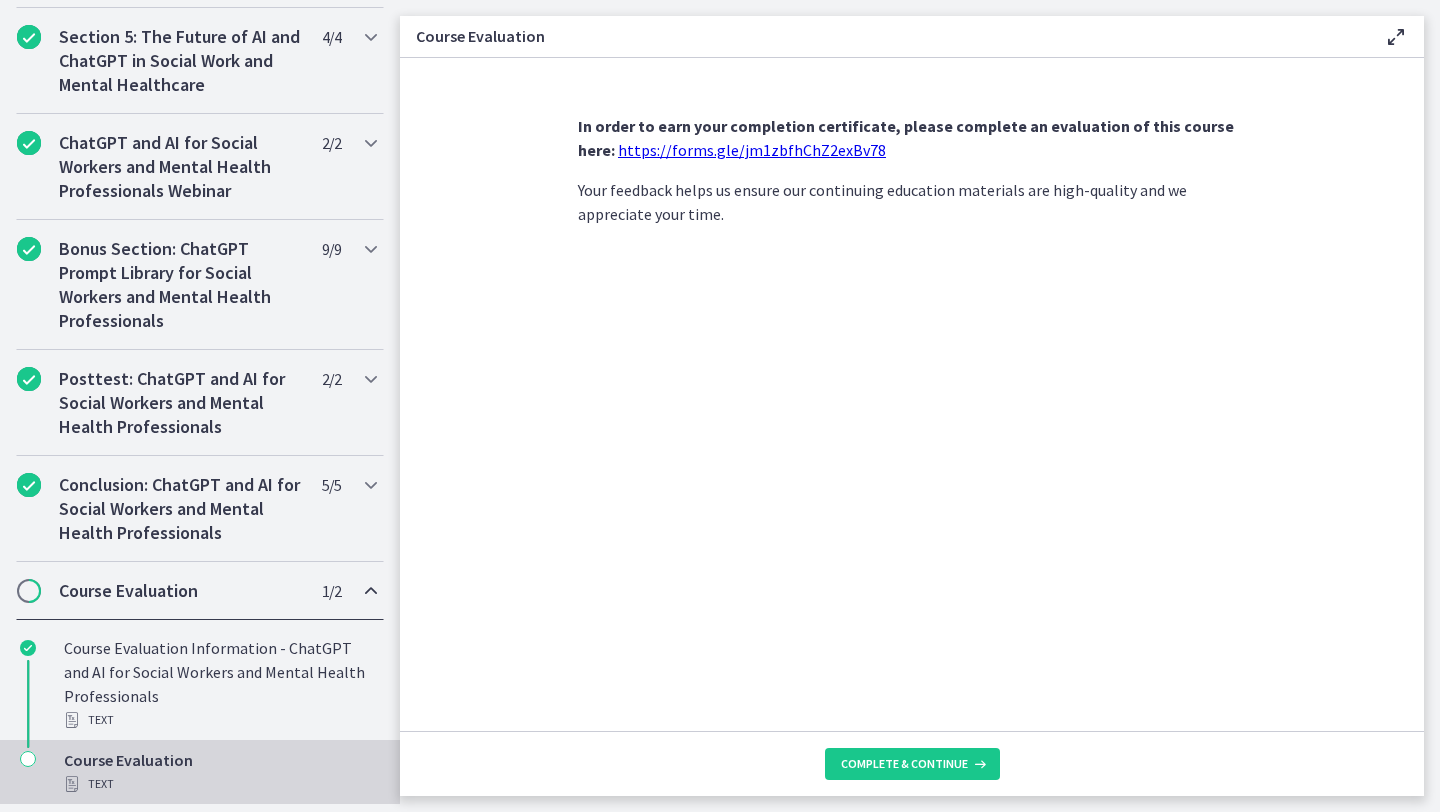 click on "https://forms.gle/jm1zbfhChZ2exBv78" at bounding box center [752, 150] 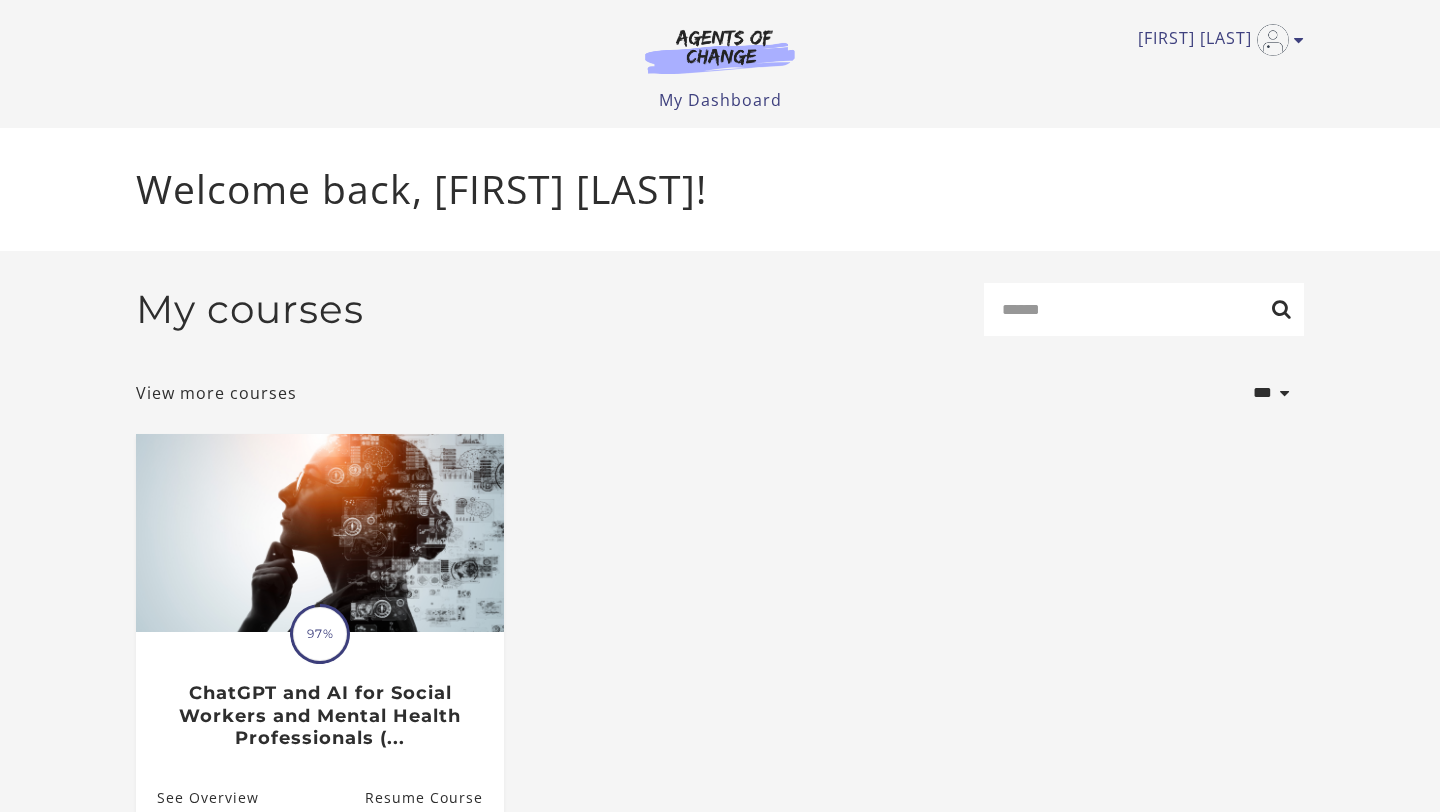 scroll, scrollTop: 0, scrollLeft: 0, axis: both 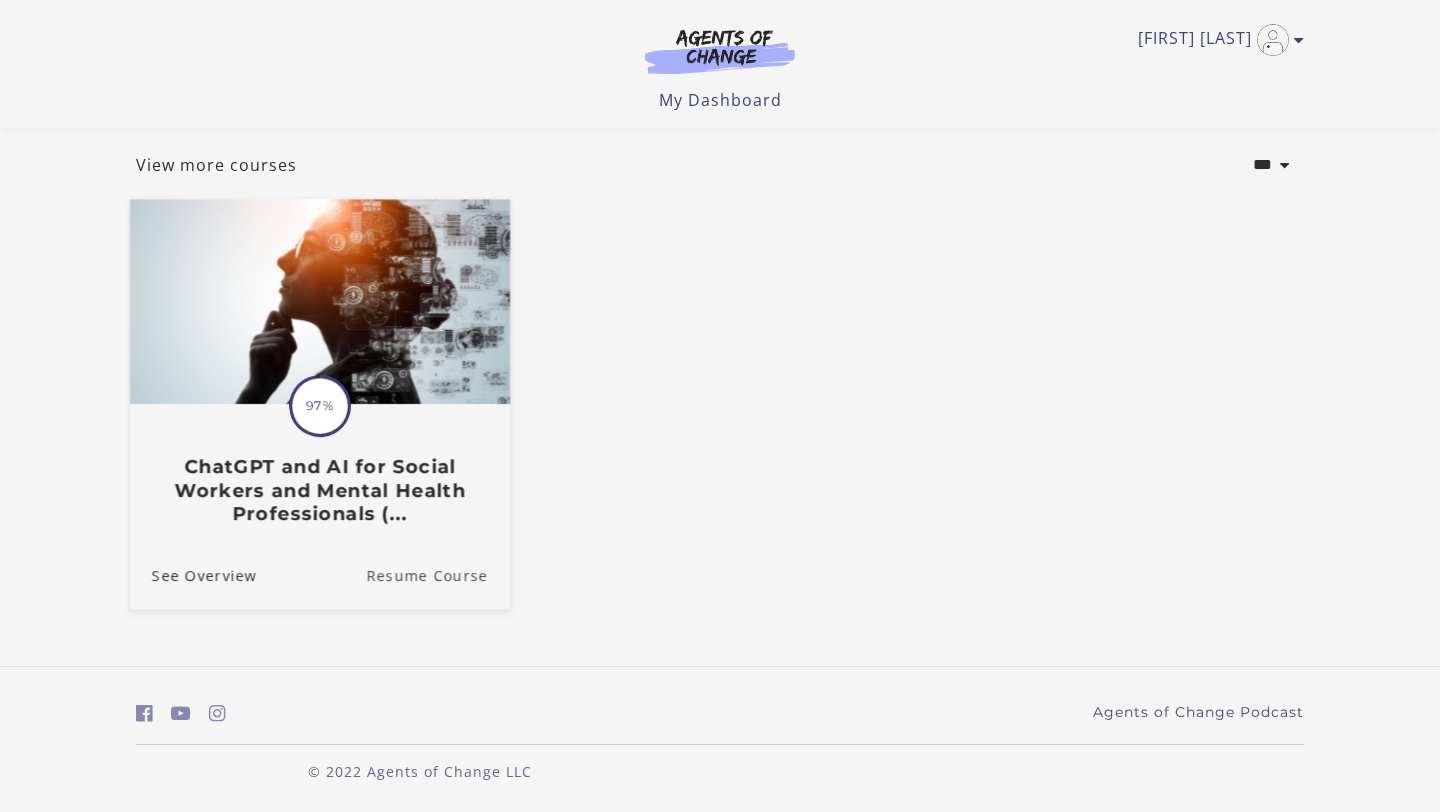 click on "Resume Course" at bounding box center (438, 574) 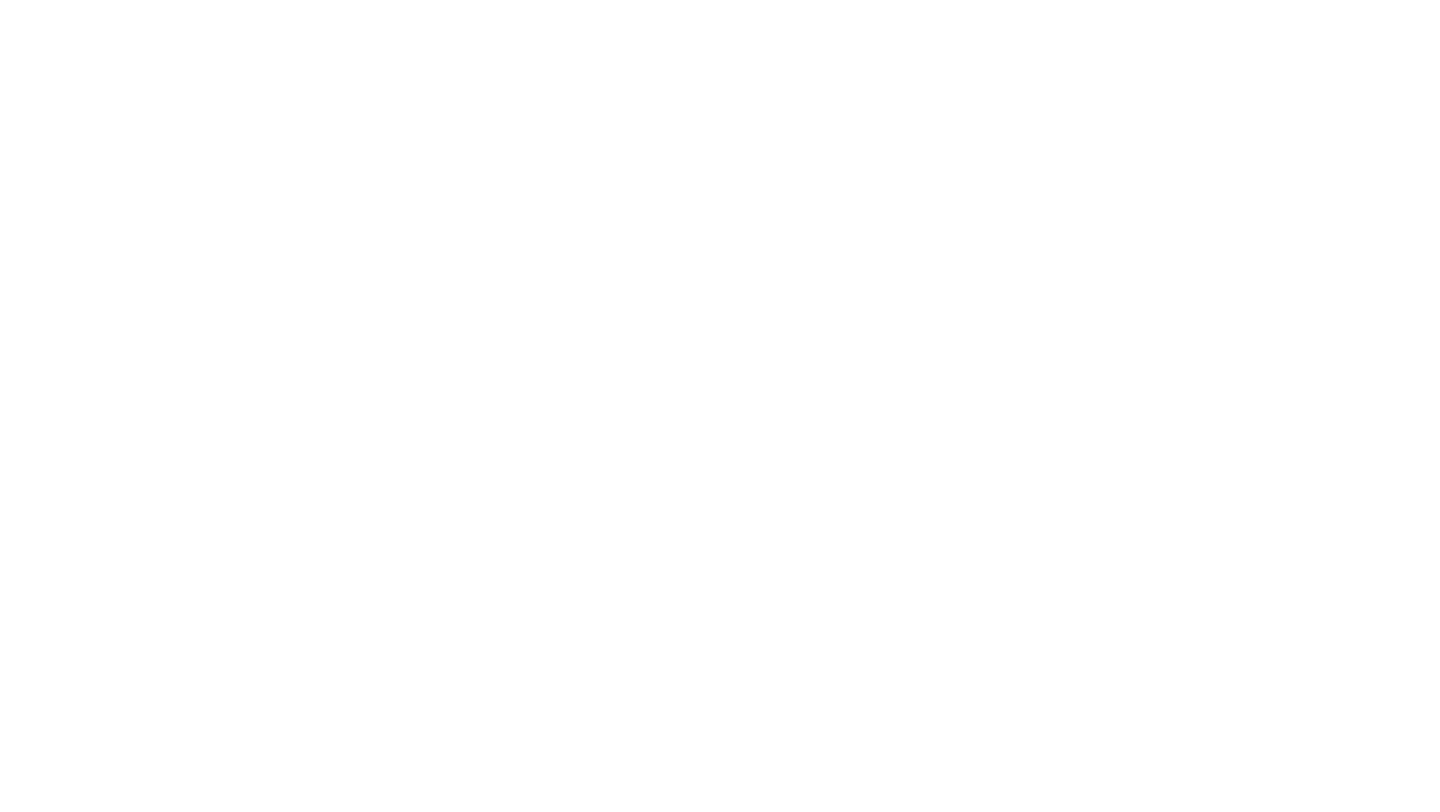 scroll, scrollTop: 0, scrollLeft: 0, axis: both 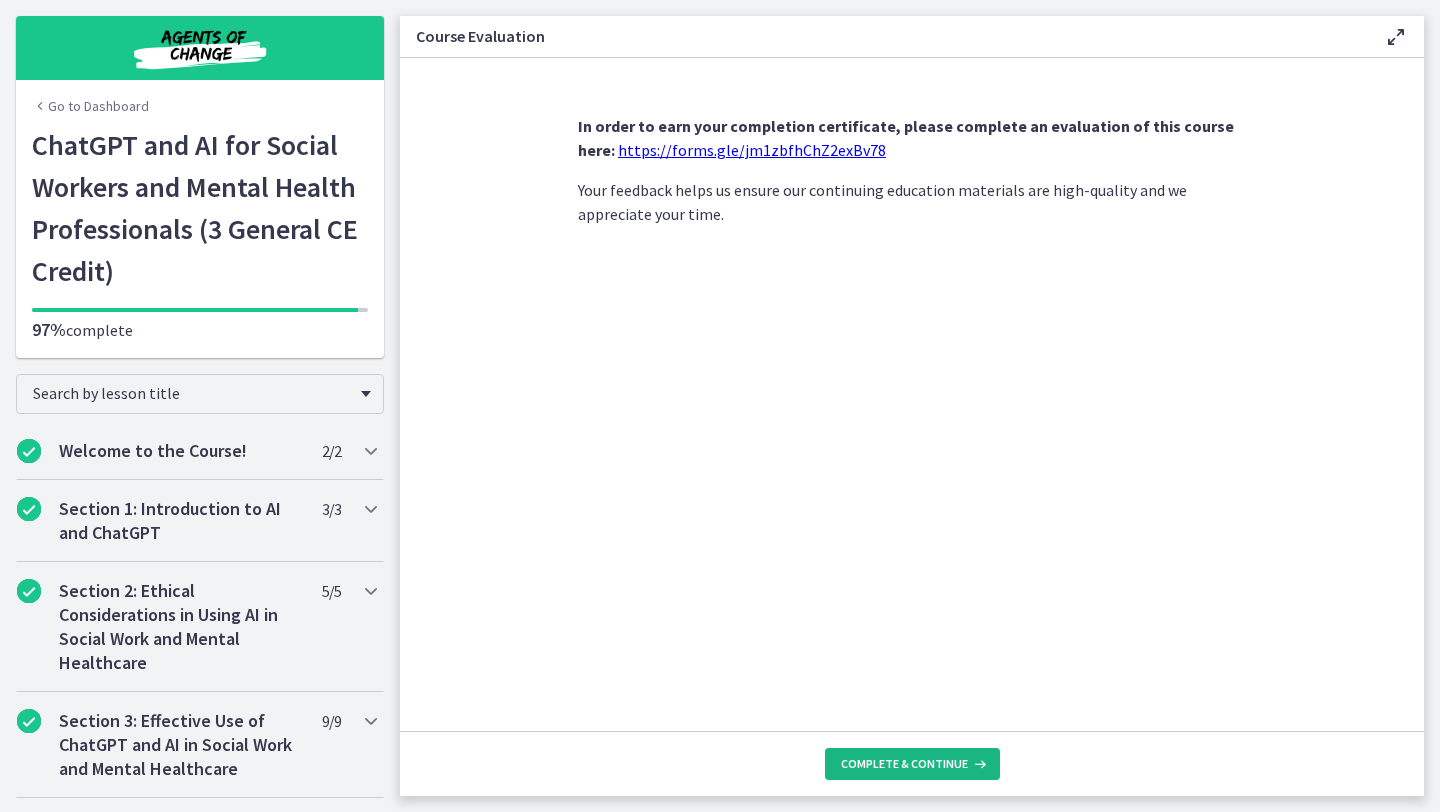 click on "Complete & continue" at bounding box center [904, 764] 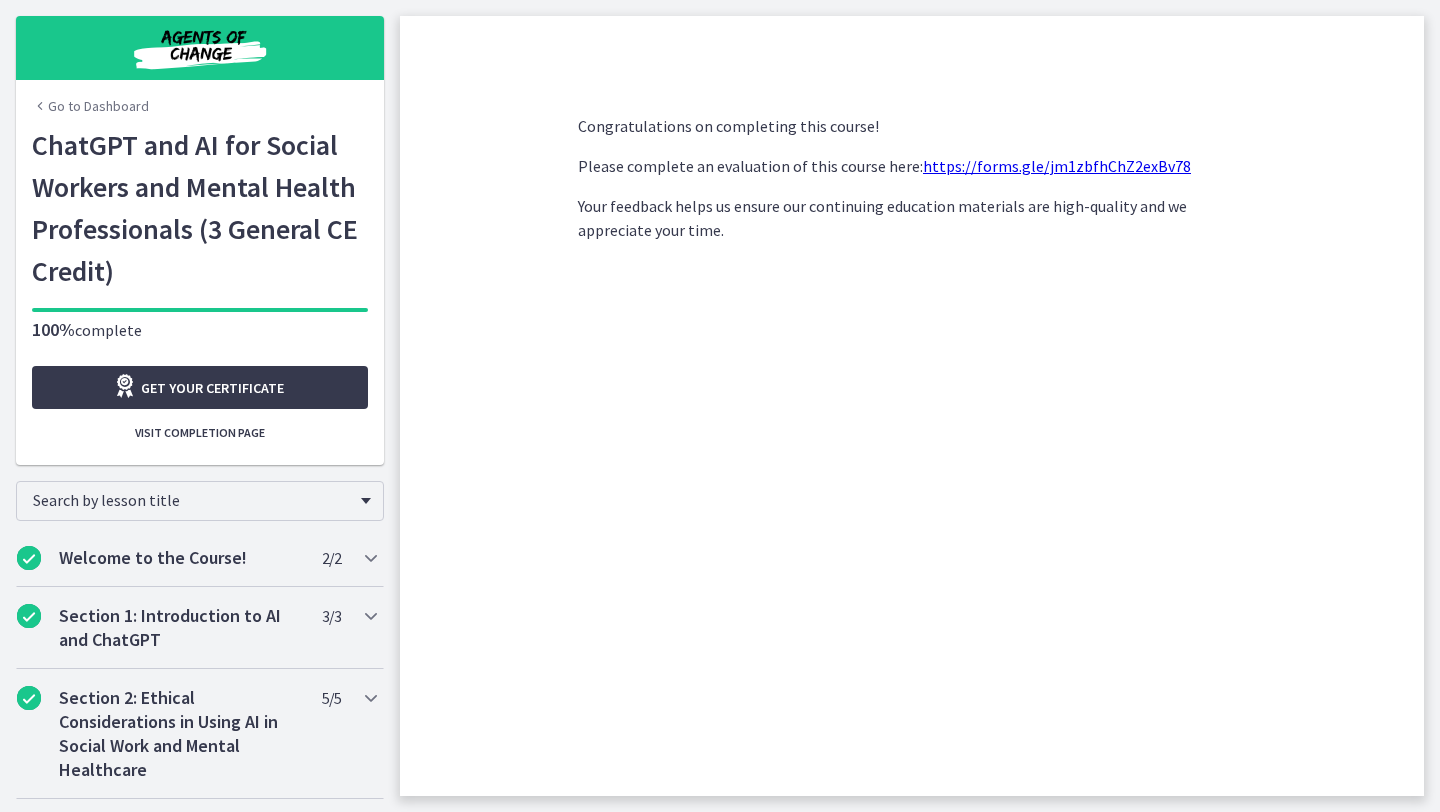 click on "https://forms.gle/jm1zbfhChZ2exBv78" at bounding box center [1057, 166] 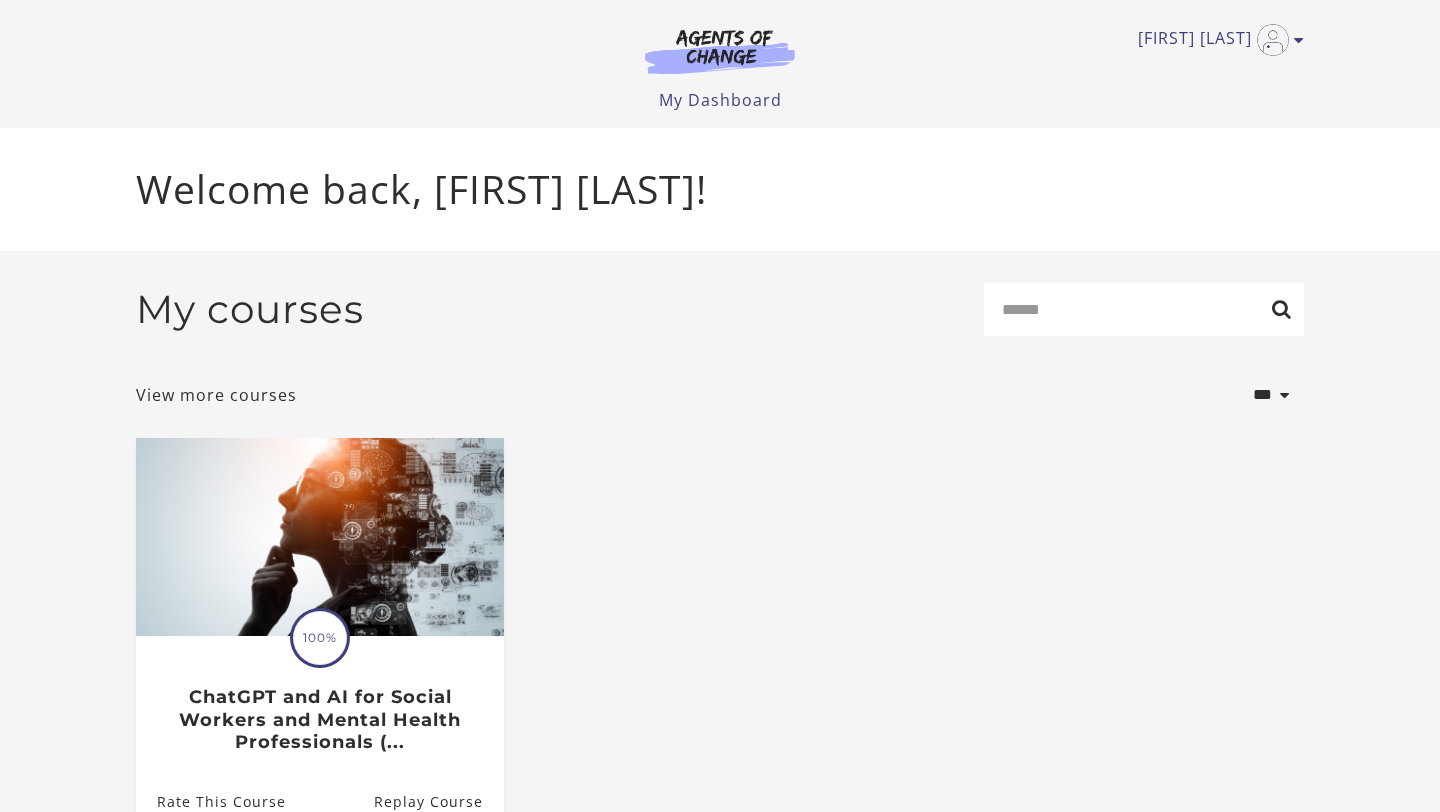 scroll, scrollTop: 0, scrollLeft: 0, axis: both 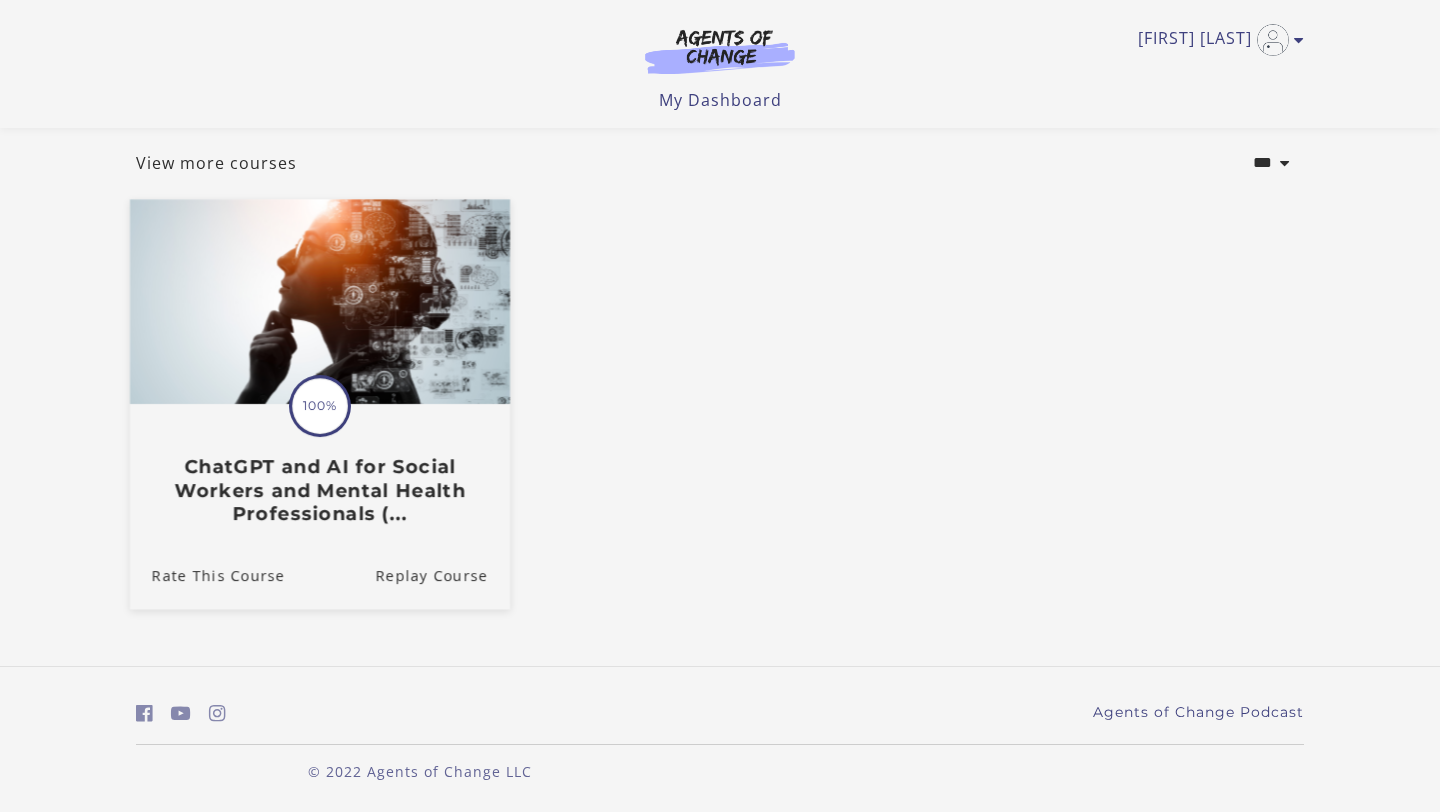 click on "ChatGPT and AI for Social Workers and Mental Health Professionals (..." at bounding box center [320, 490] 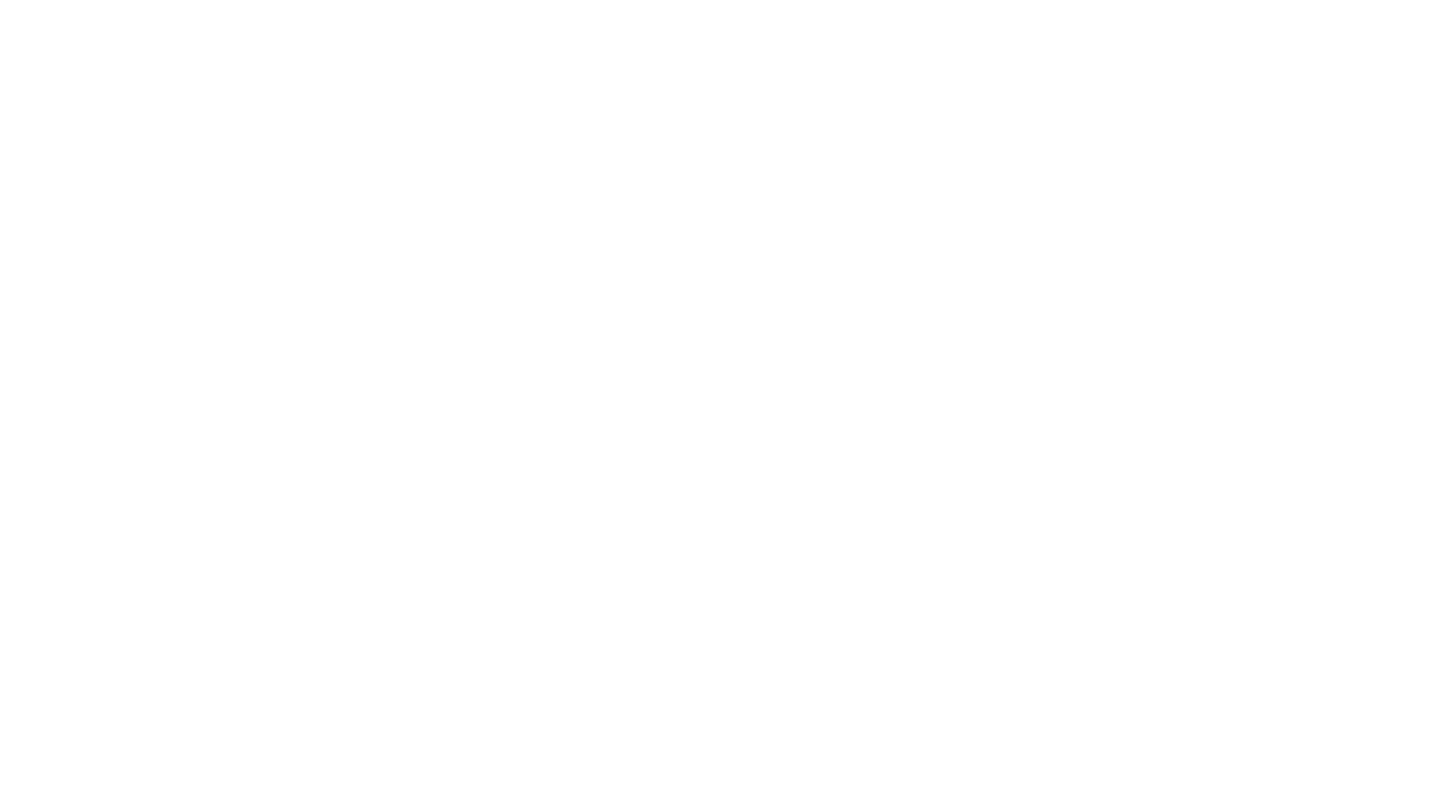 scroll, scrollTop: 0, scrollLeft: 0, axis: both 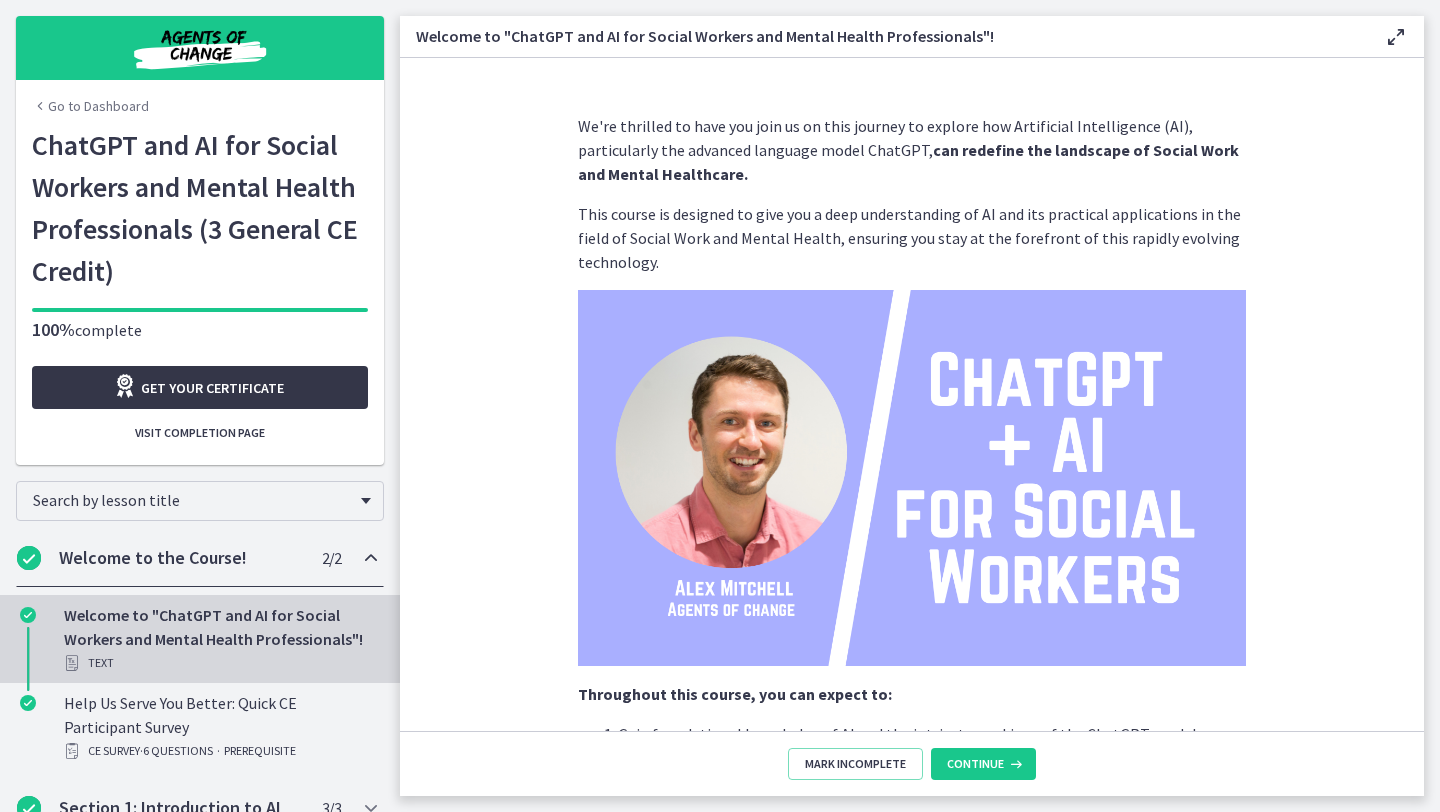 click on "Get your certificate" at bounding box center (212, 388) 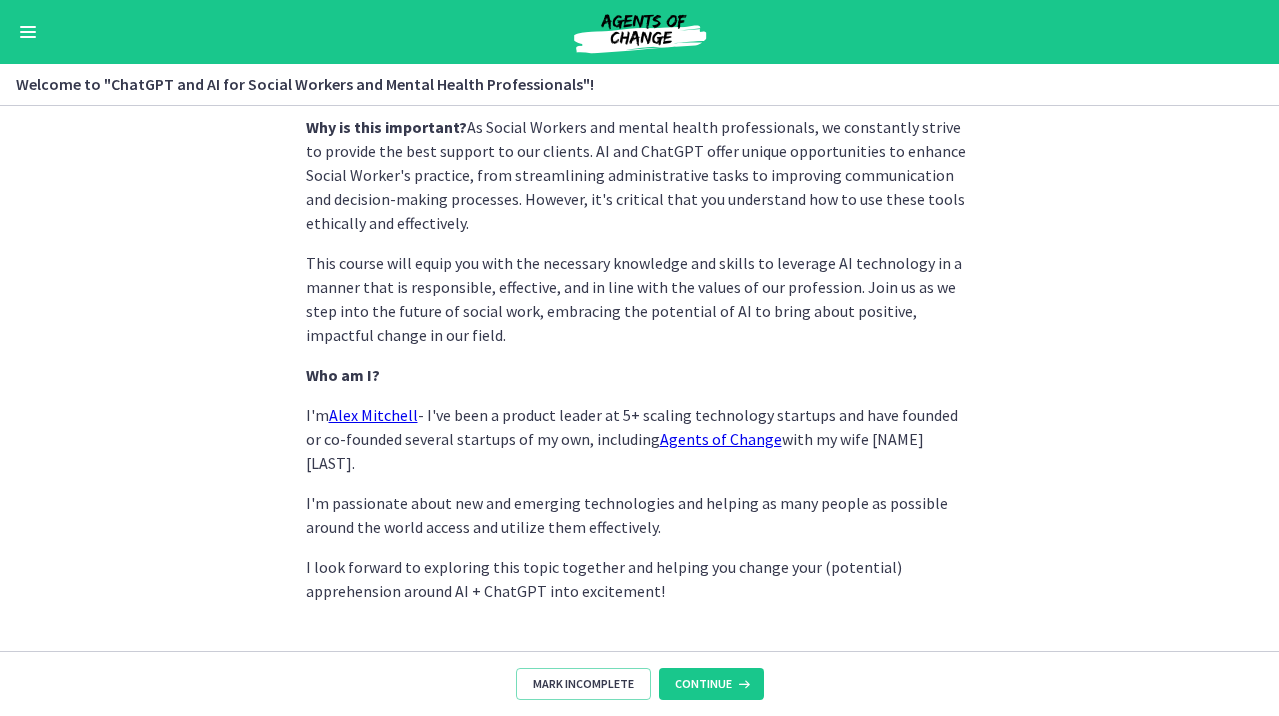 scroll, scrollTop: 999, scrollLeft: 0, axis: vertical 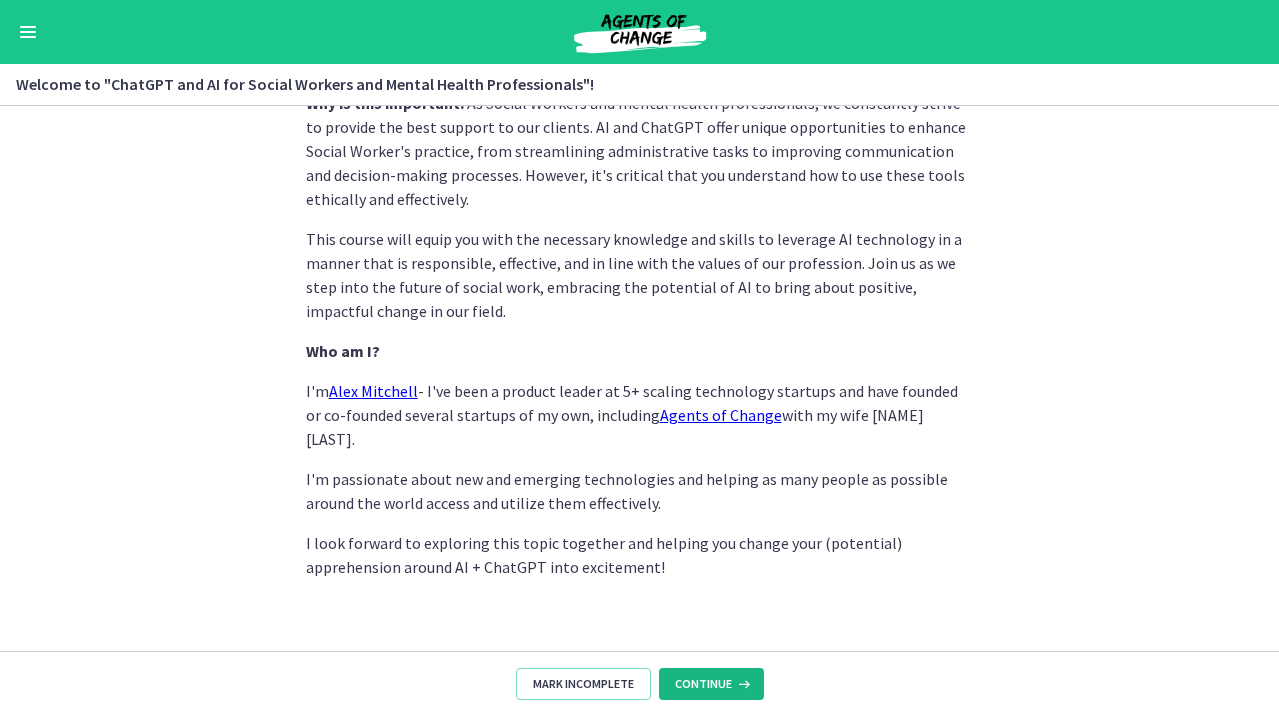 click on "Continue" at bounding box center [703, 684] 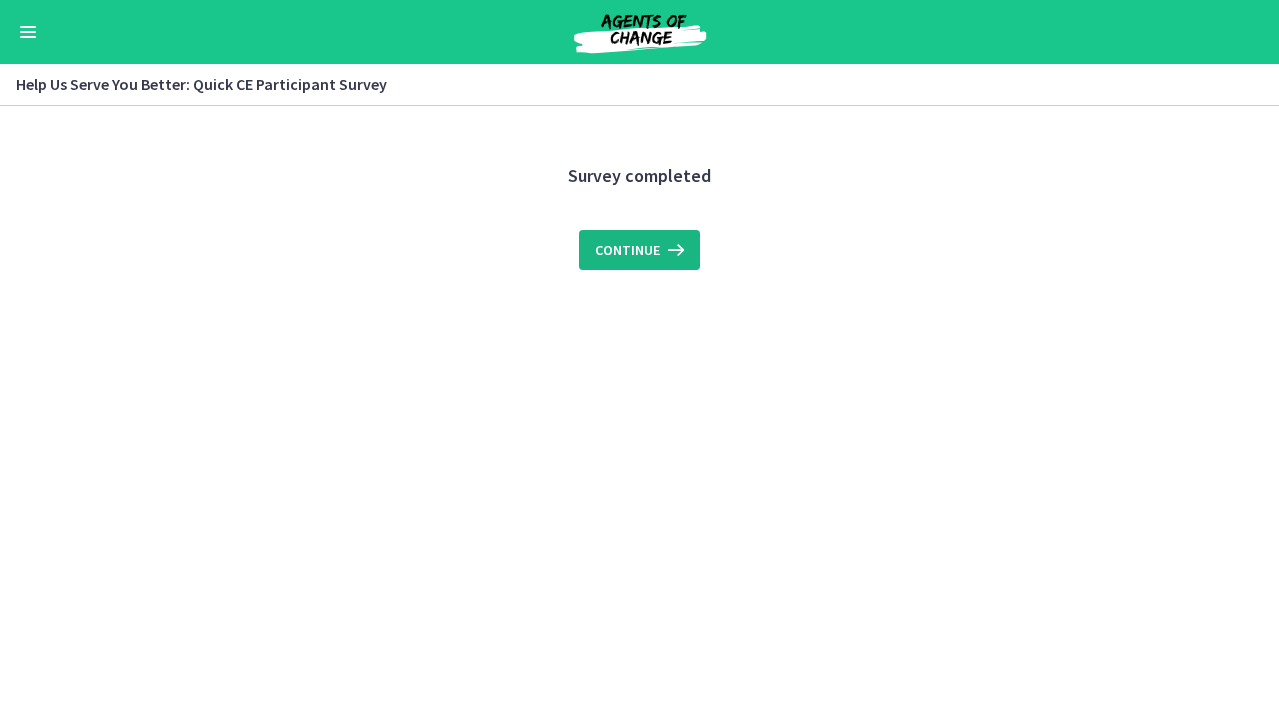 click on "Continue" at bounding box center [627, 250] 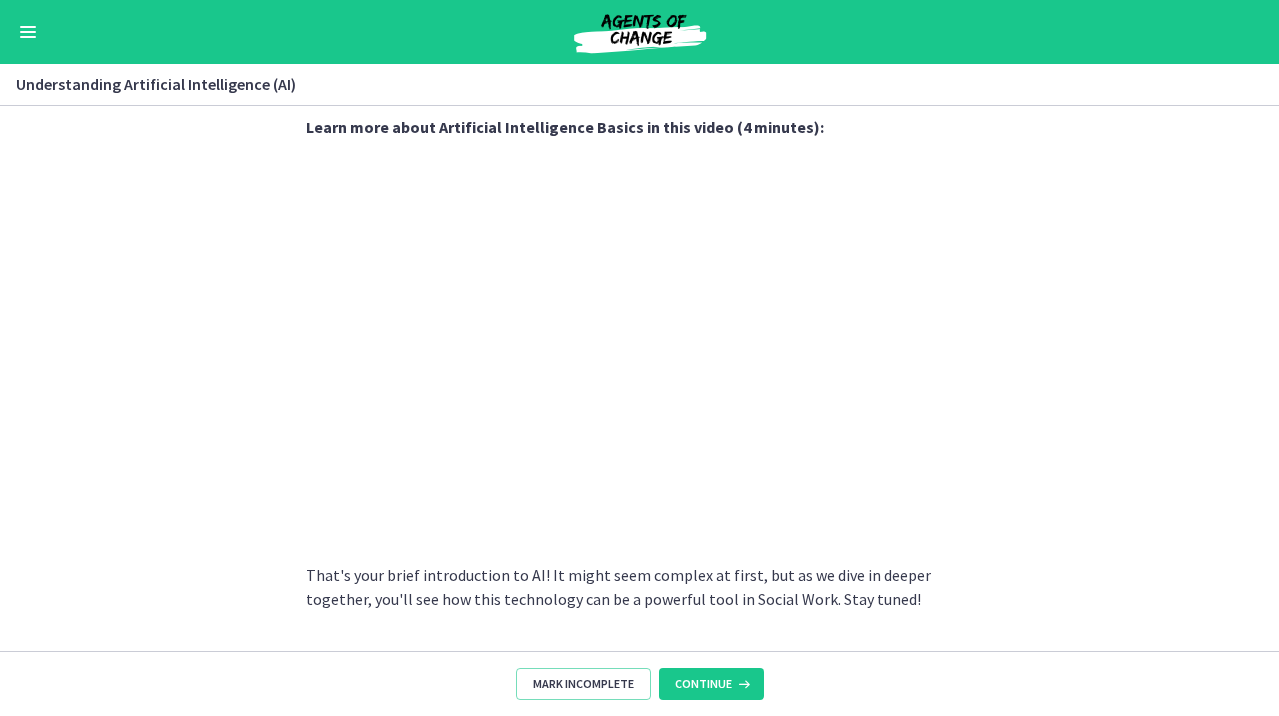 scroll, scrollTop: 925, scrollLeft: 0, axis: vertical 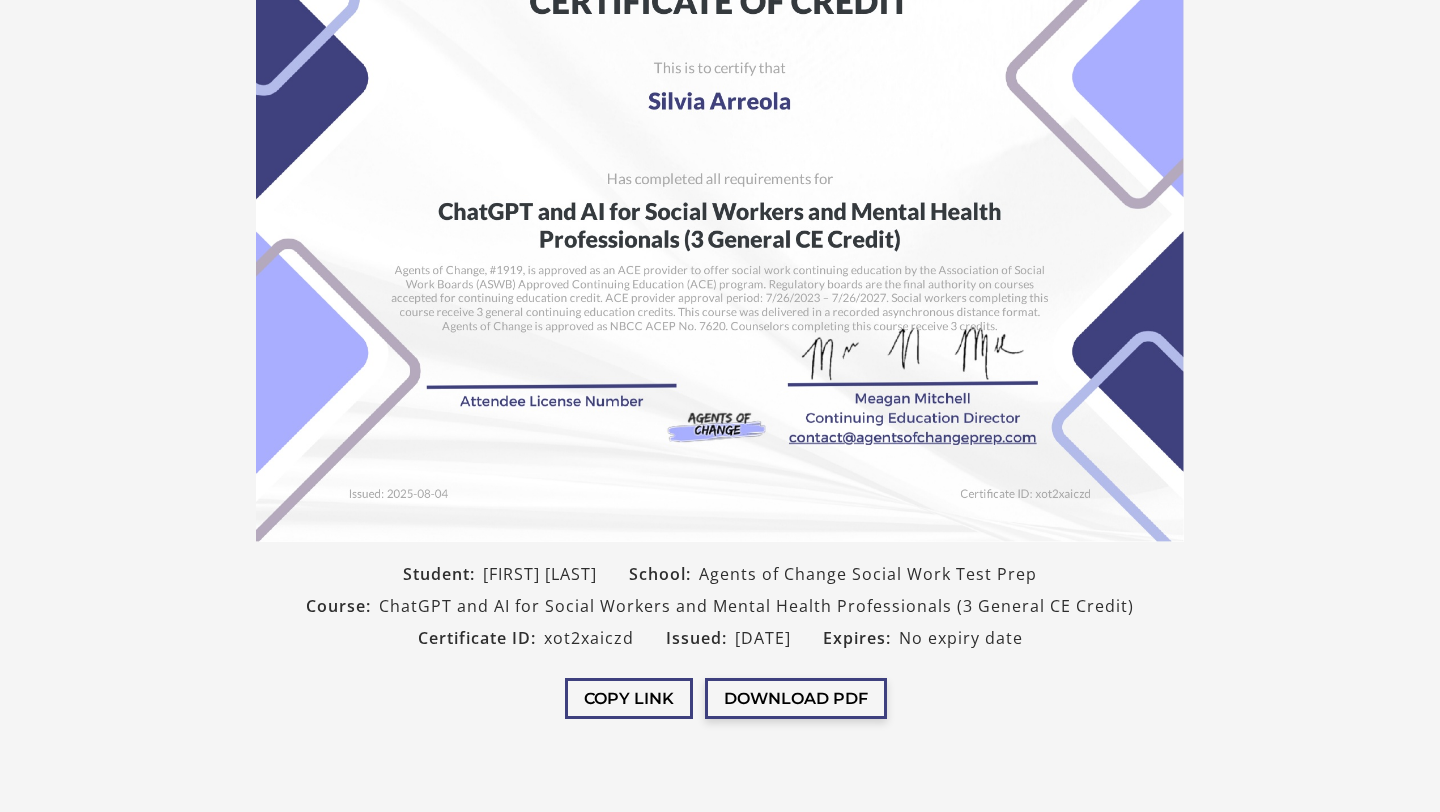 click on "Download PDF" at bounding box center [796, 698] 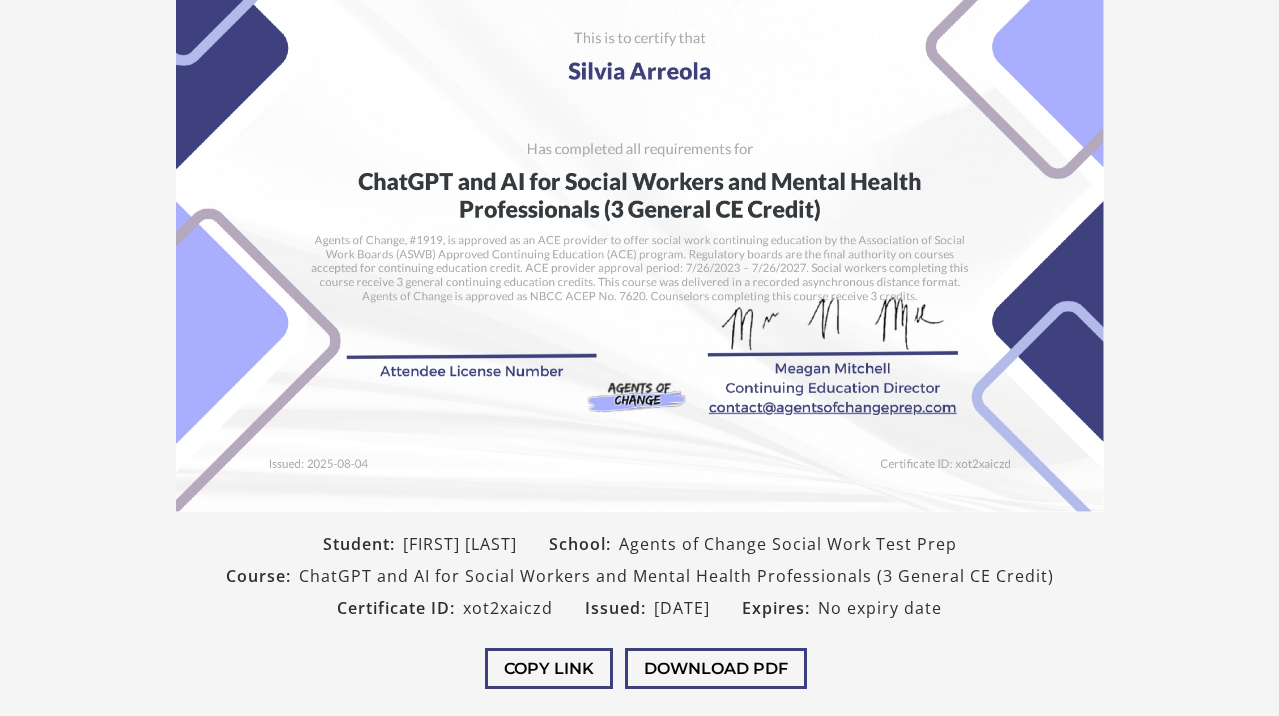 scroll, scrollTop: 280, scrollLeft: 0, axis: vertical 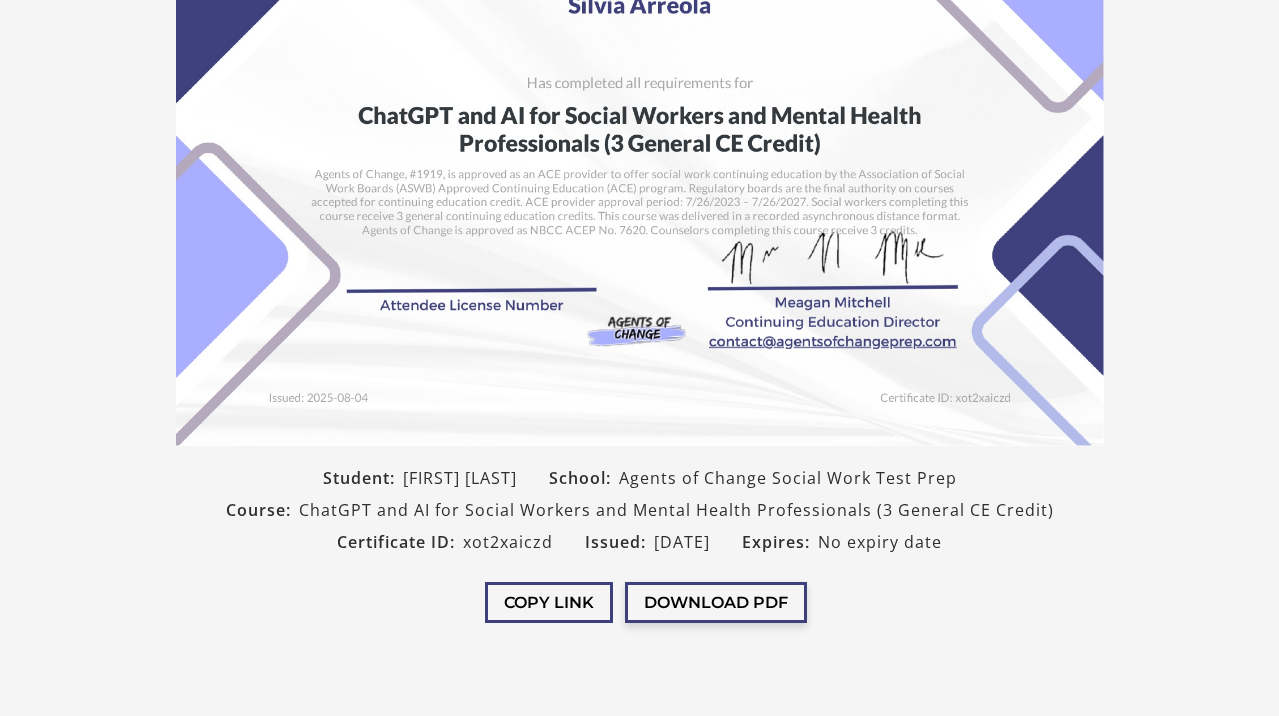 click on "Download PDF" at bounding box center (716, 602) 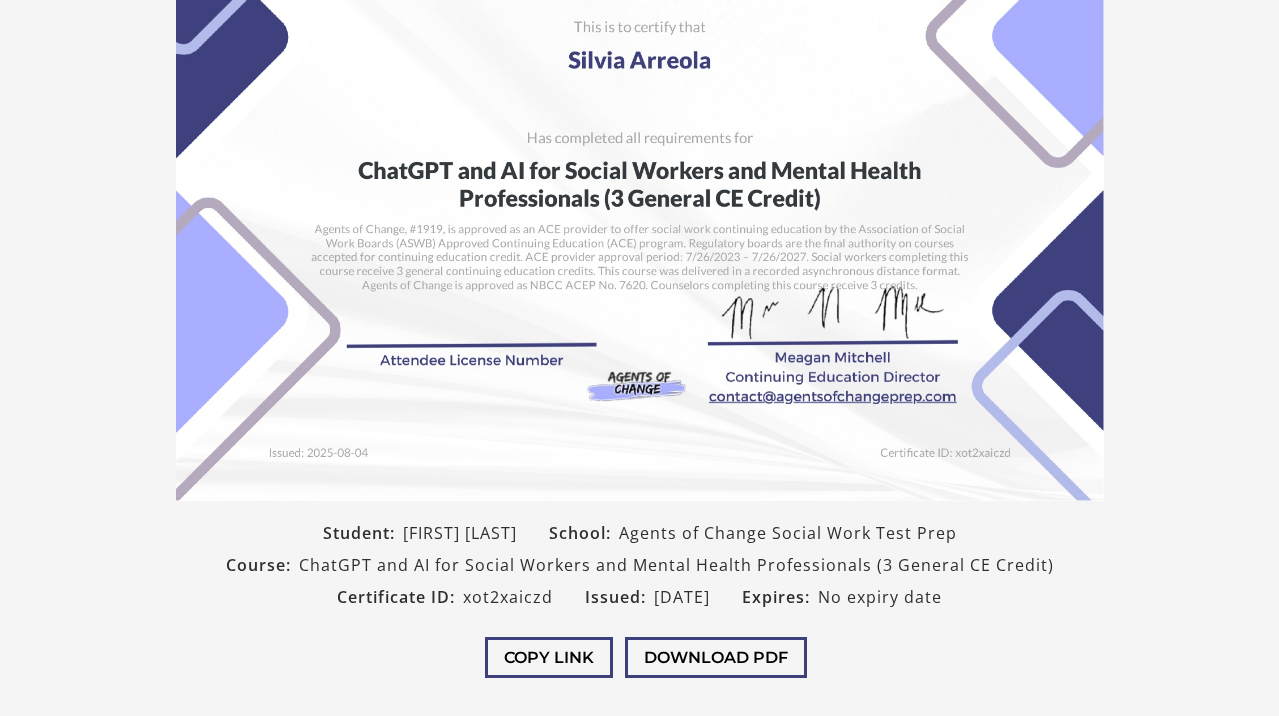 scroll, scrollTop: 385, scrollLeft: 0, axis: vertical 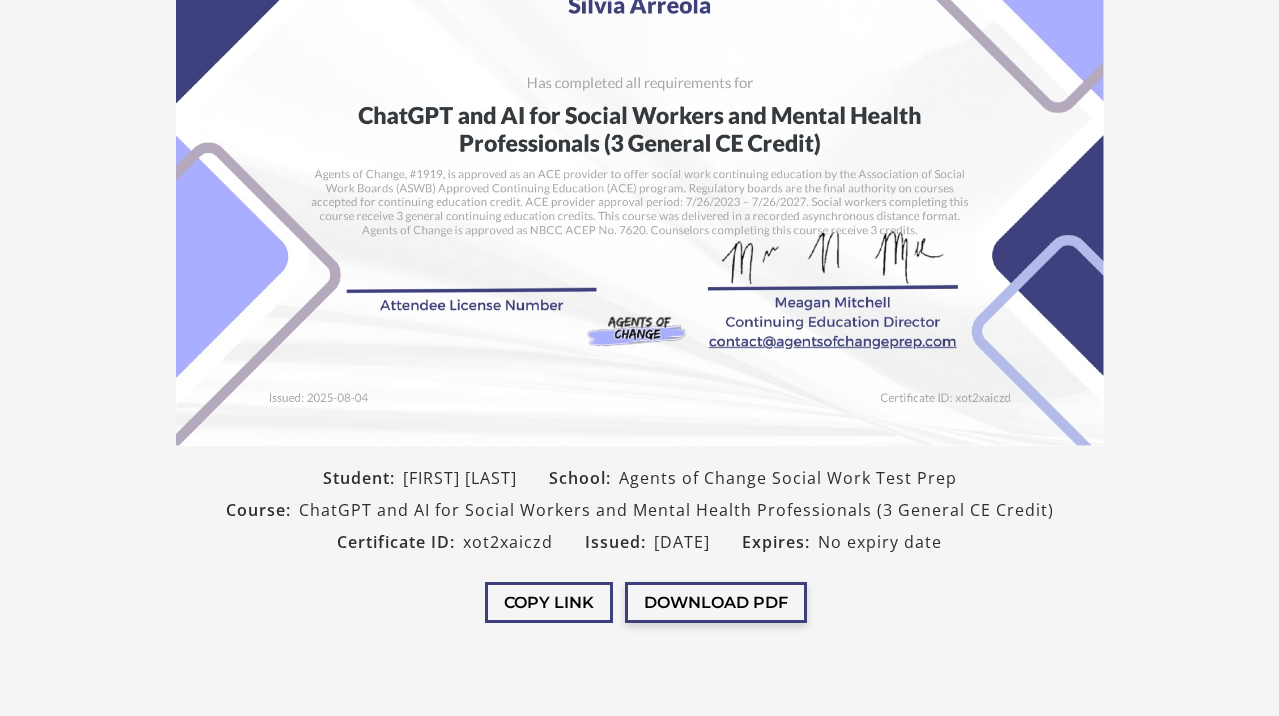 click on "Download PDF" at bounding box center [716, 602] 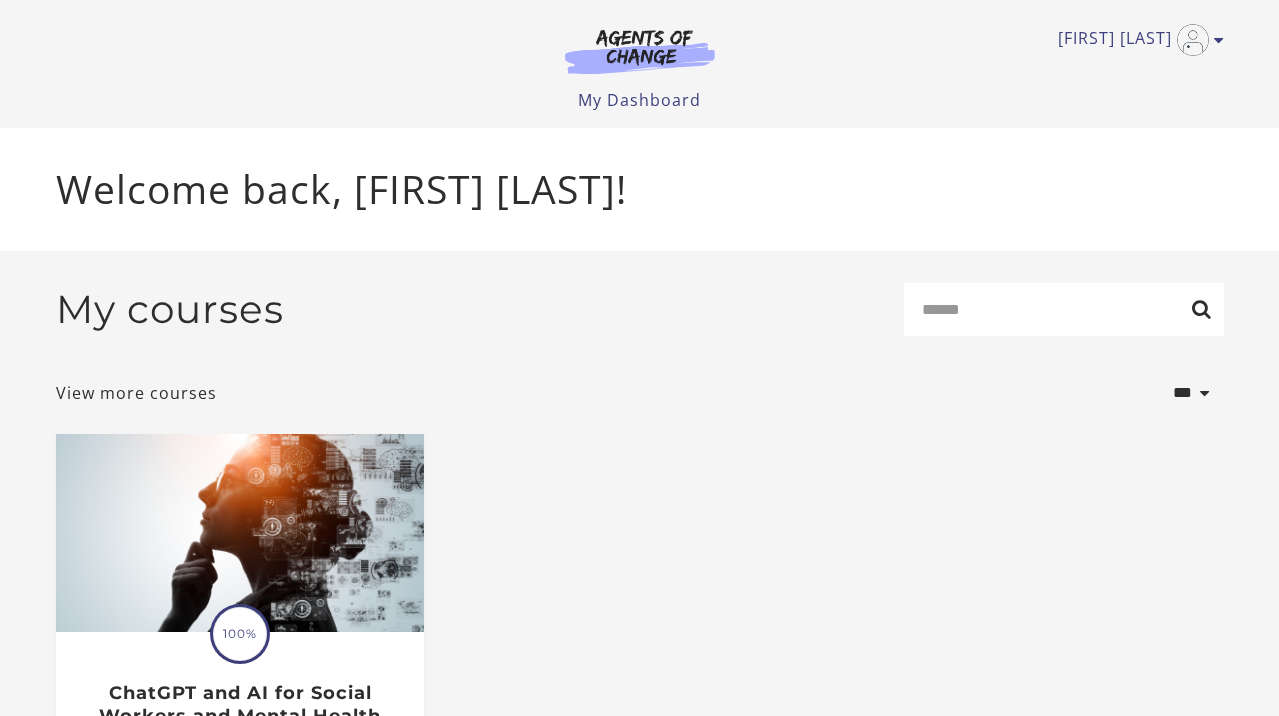 scroll, scrollTop: 0, scrollLeft: 0, axis: both 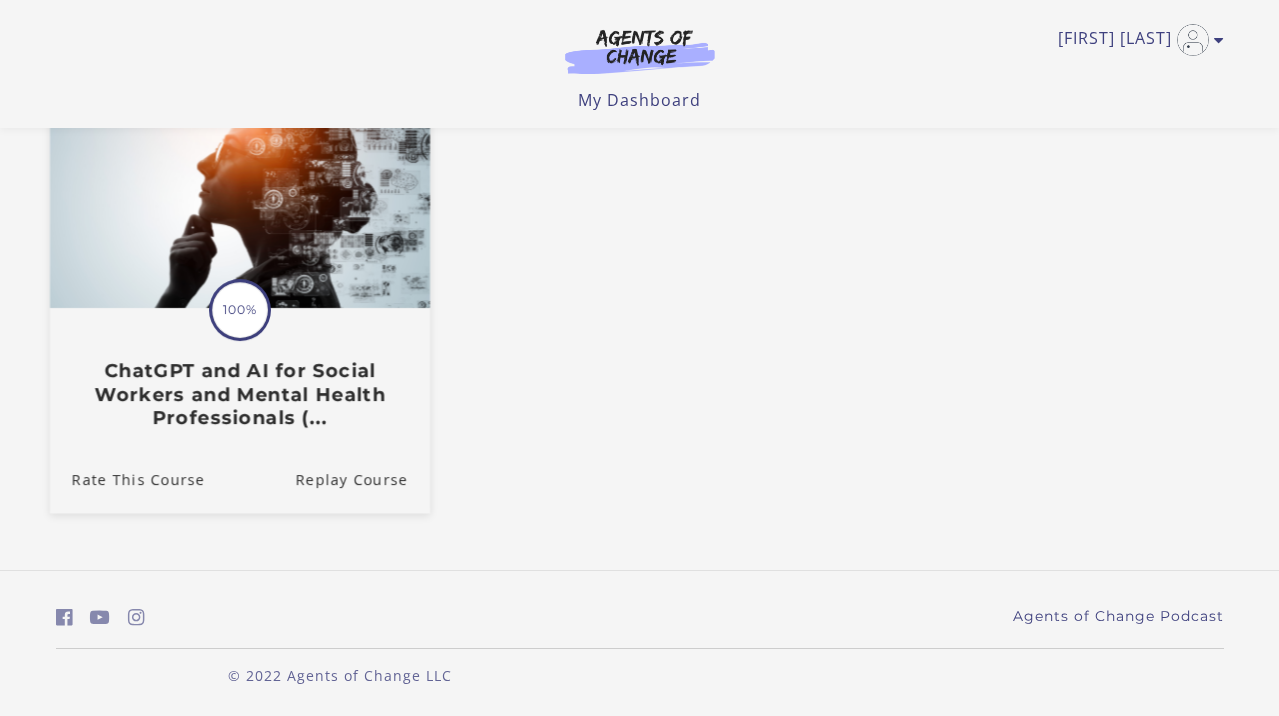 click on "100%" at bounding box center [240, 310] 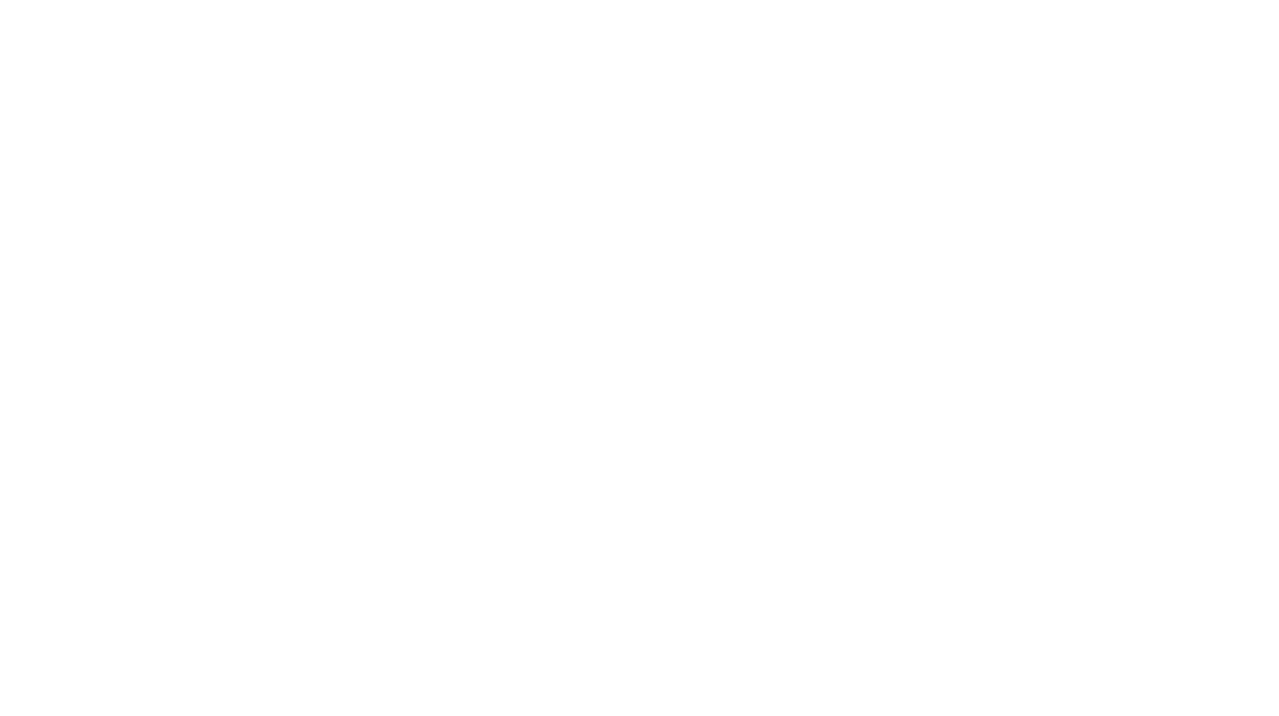 scroll, scrollTop: 0, scrollLeft: 0, axis: both 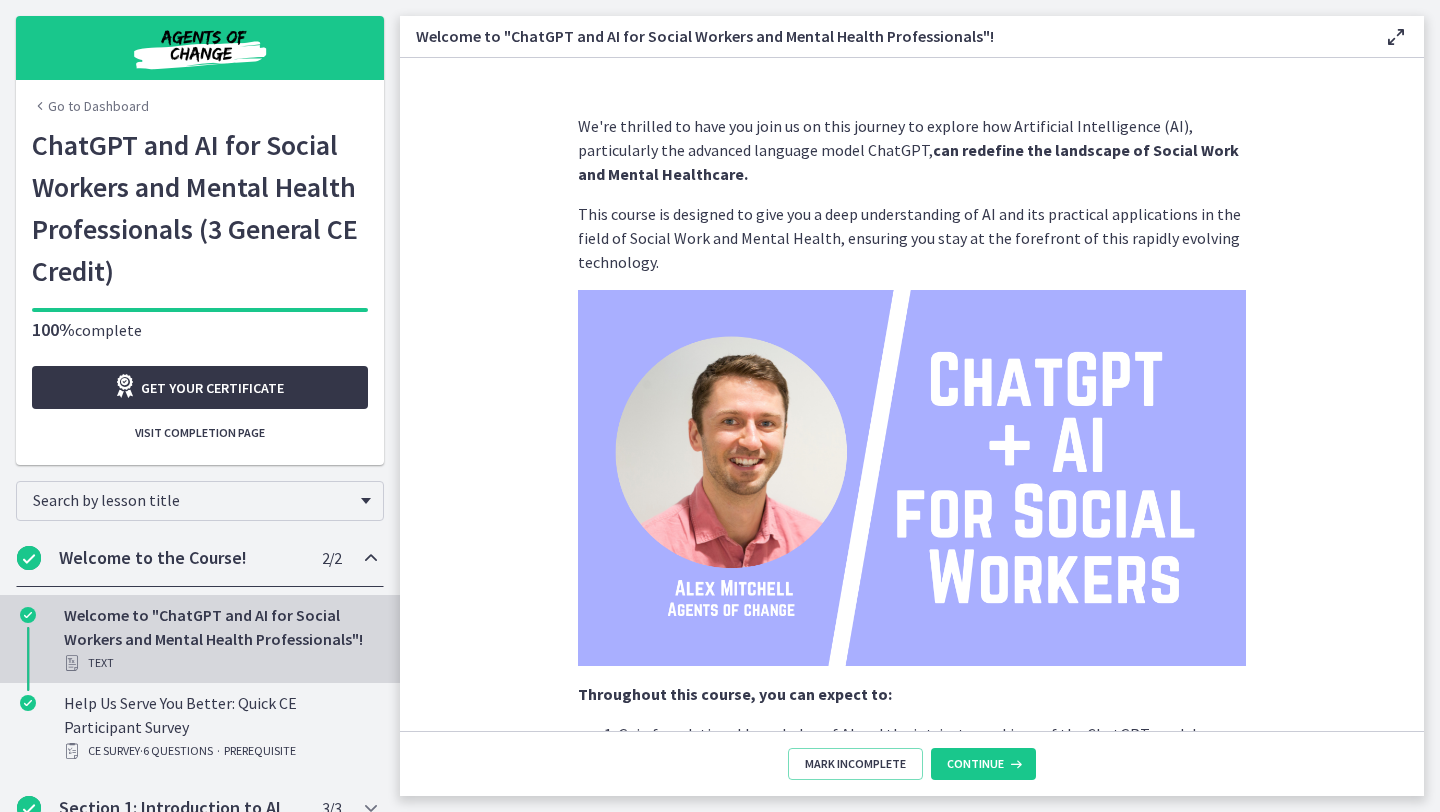 click on "Get your certificate" at bounding box center (212, 388) 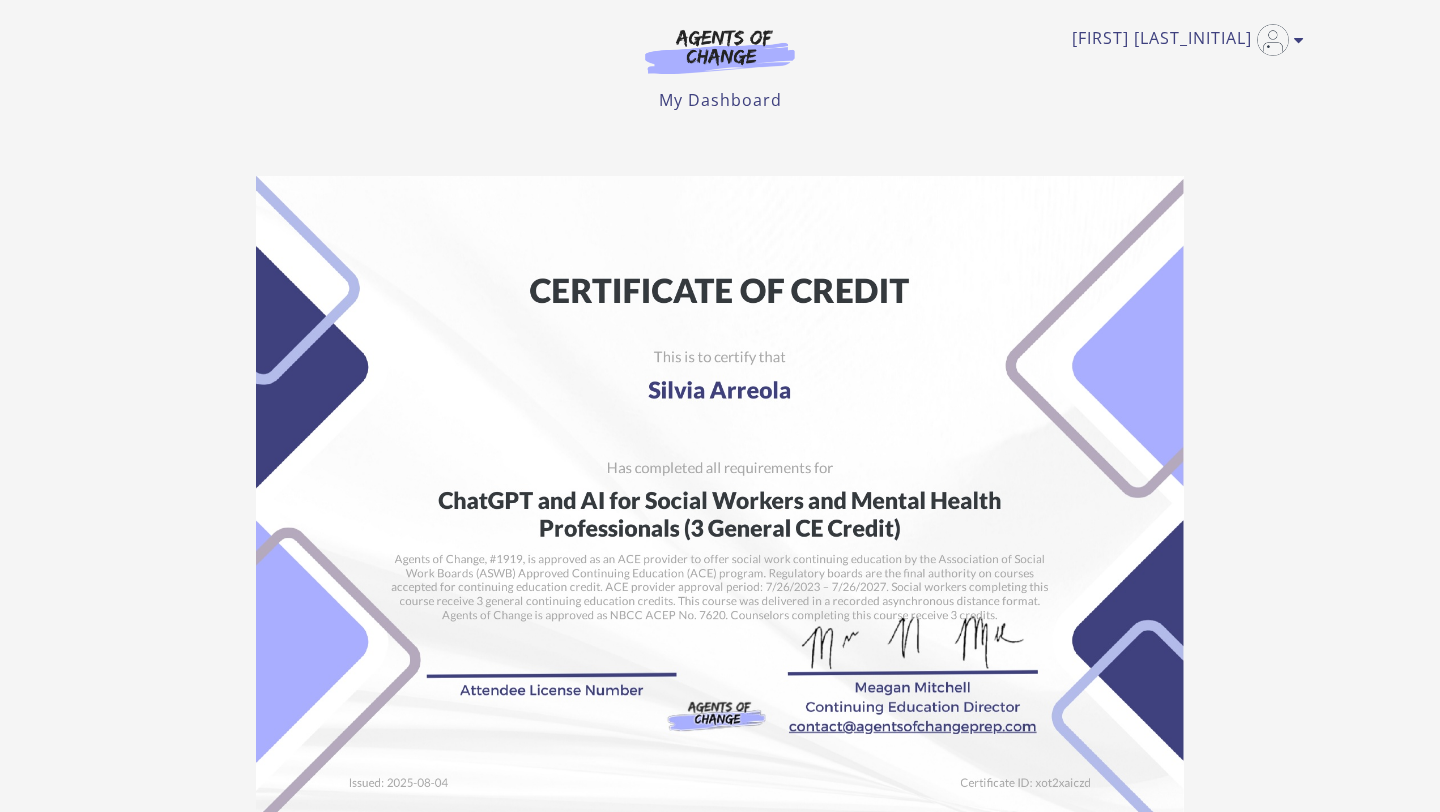 scroll, scrollTop: 0, scrollLeft: 0, axis: both 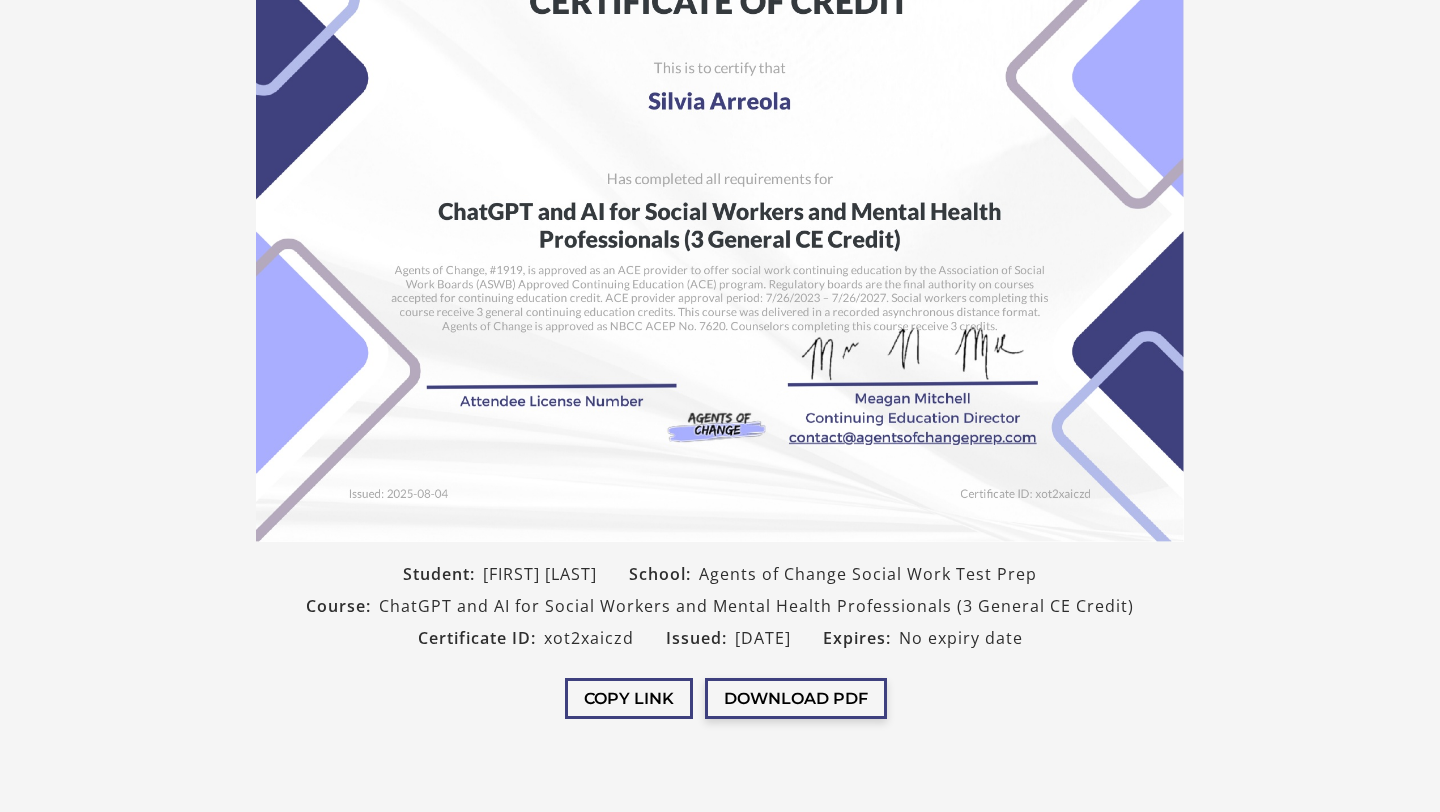 click on "Download PDF" at bounding box center (796, 698) 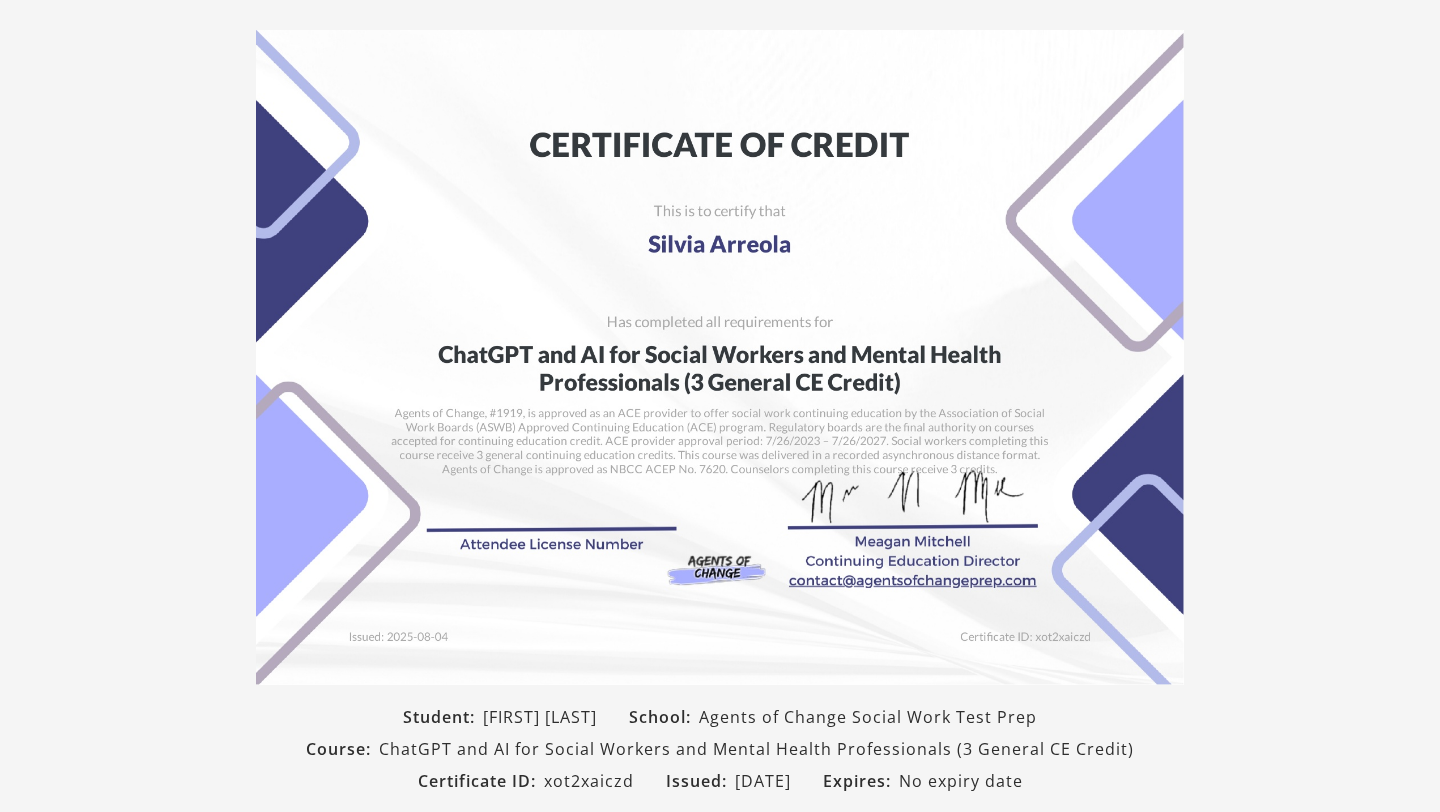 scroll, scrollTop: 141, scrollLeft: 0, axis: vertical 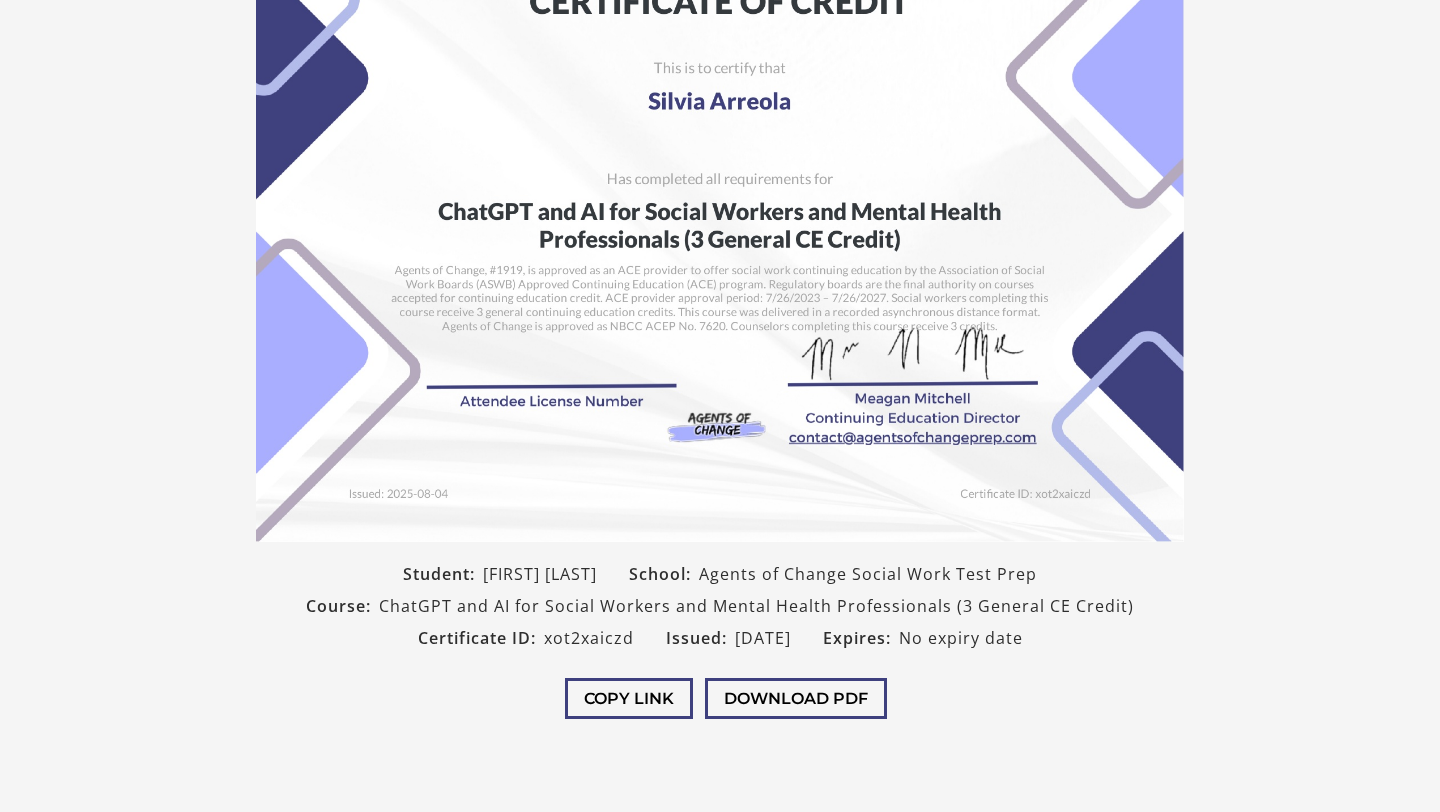 click on "Student:
Silvia Arreola
School:
Agents of Change Social Work Test Prep
Course:
ChatGPT and AI for Social Workers and Mental Health Professionals (3 General CE Credit)
Certificate ID:
xot2xaiczd
Issued:
2025-08-04
Expires:
No expiry date
Copy Link
Download PDF" at bounding box center [720, 309] 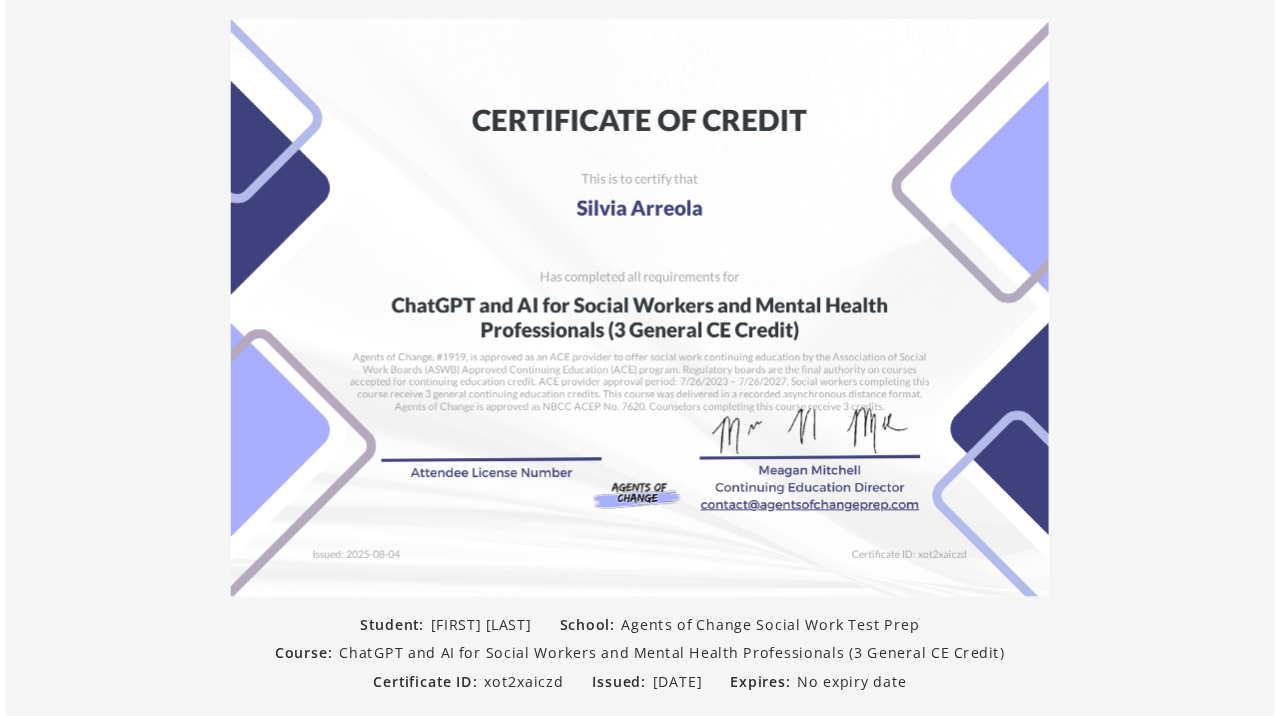 scroll, scrollTop: 159, scrollLeft: 0, axis: vertical 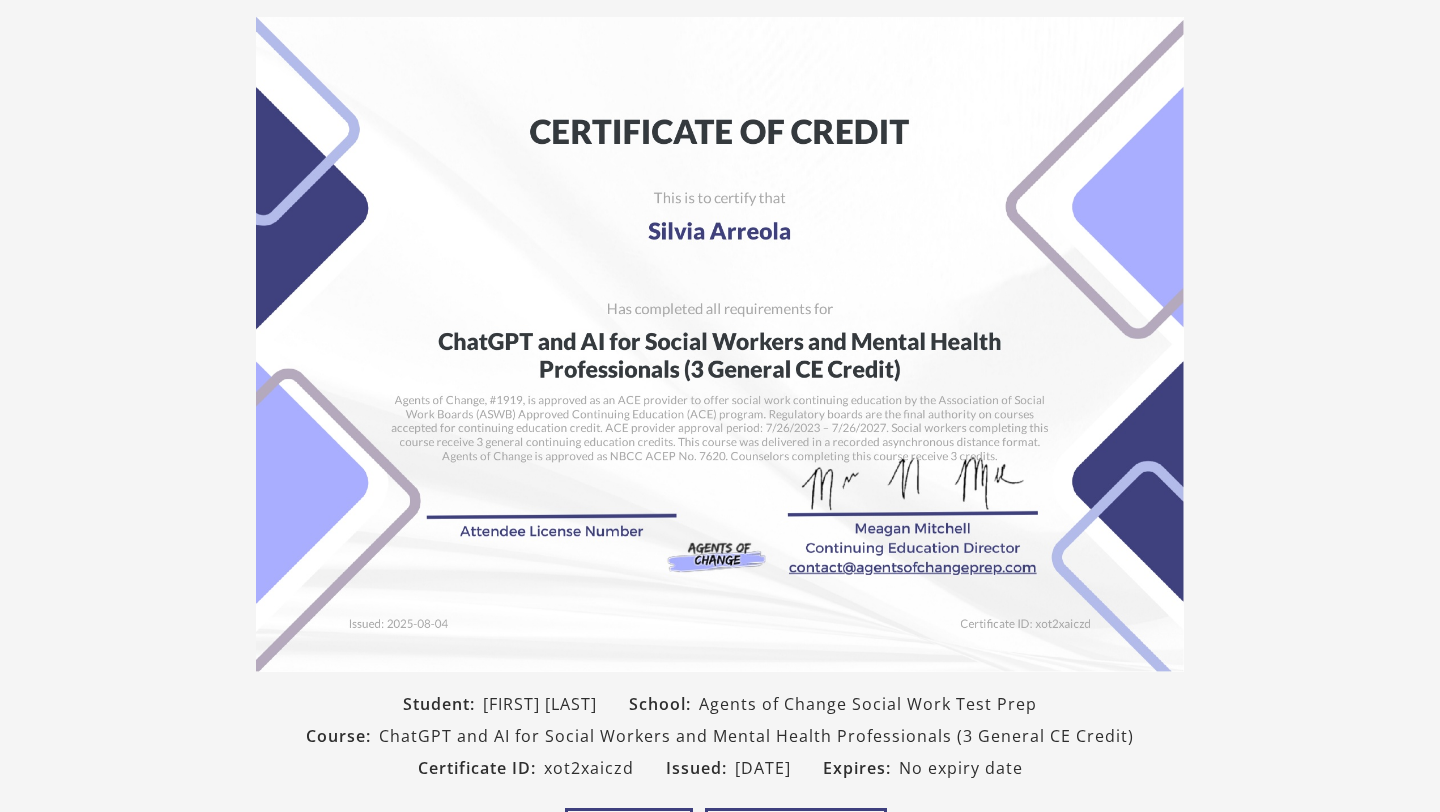 click at bounding box center (720, 344) 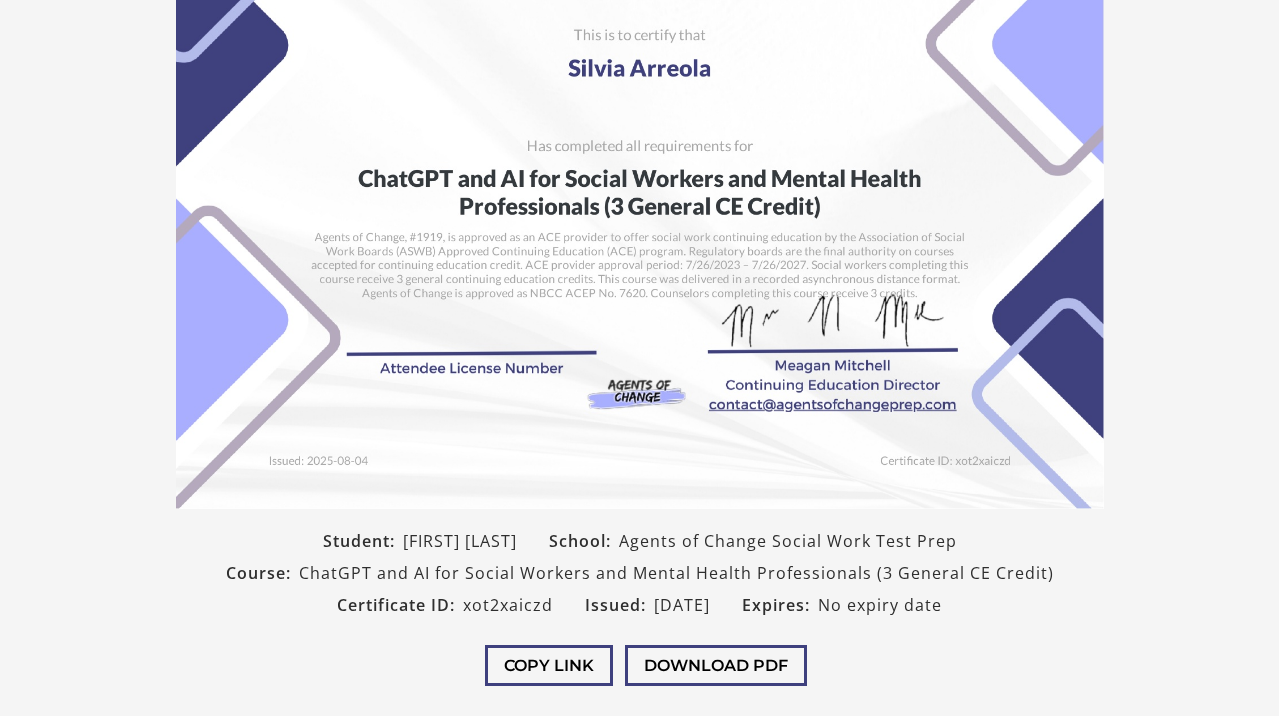 scroll, scrollTop: 323, scrollLeft: 0, axis: vertical 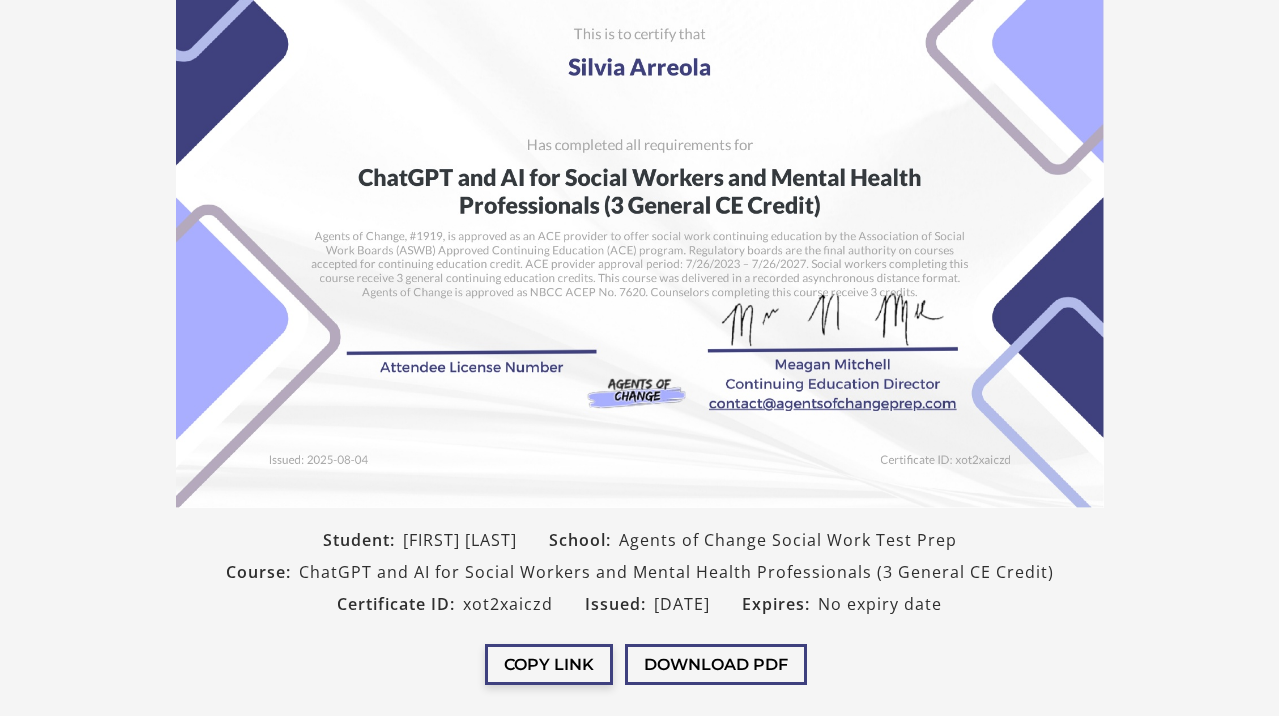 click on "Copy Link" at bounding box center (549, 664) 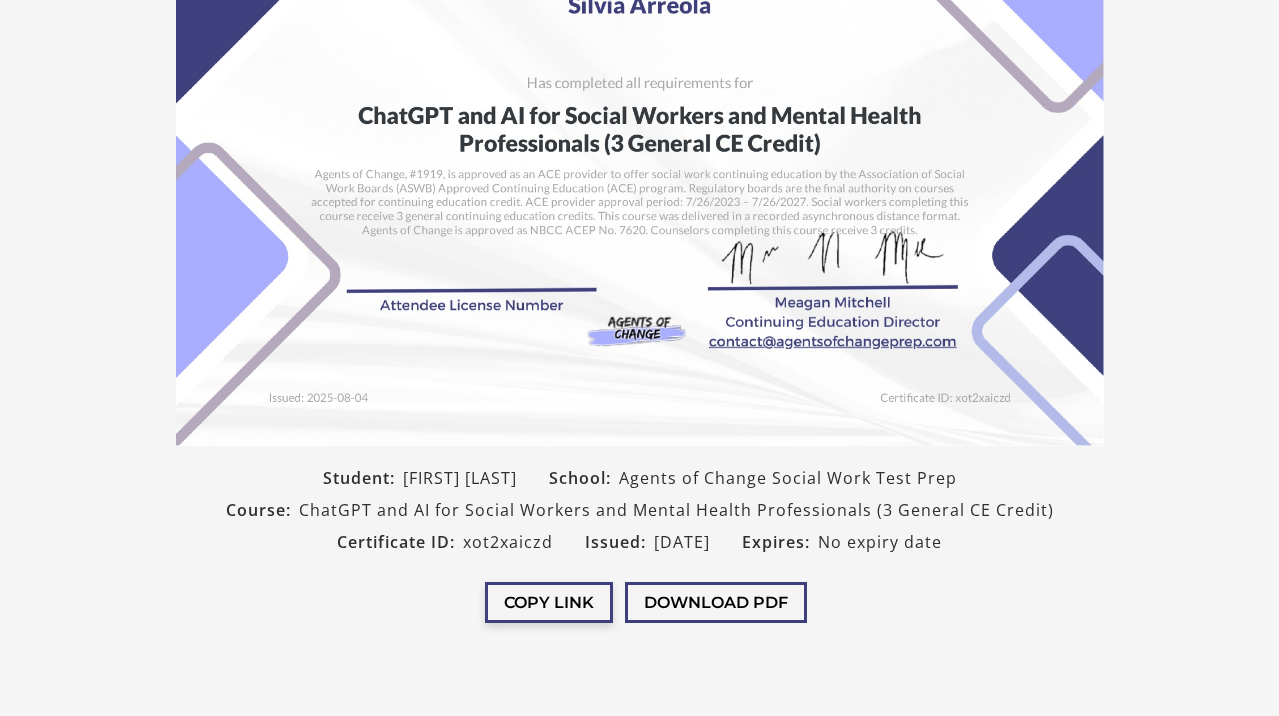 click on "Copy Link" at bounding box center (549, 602) 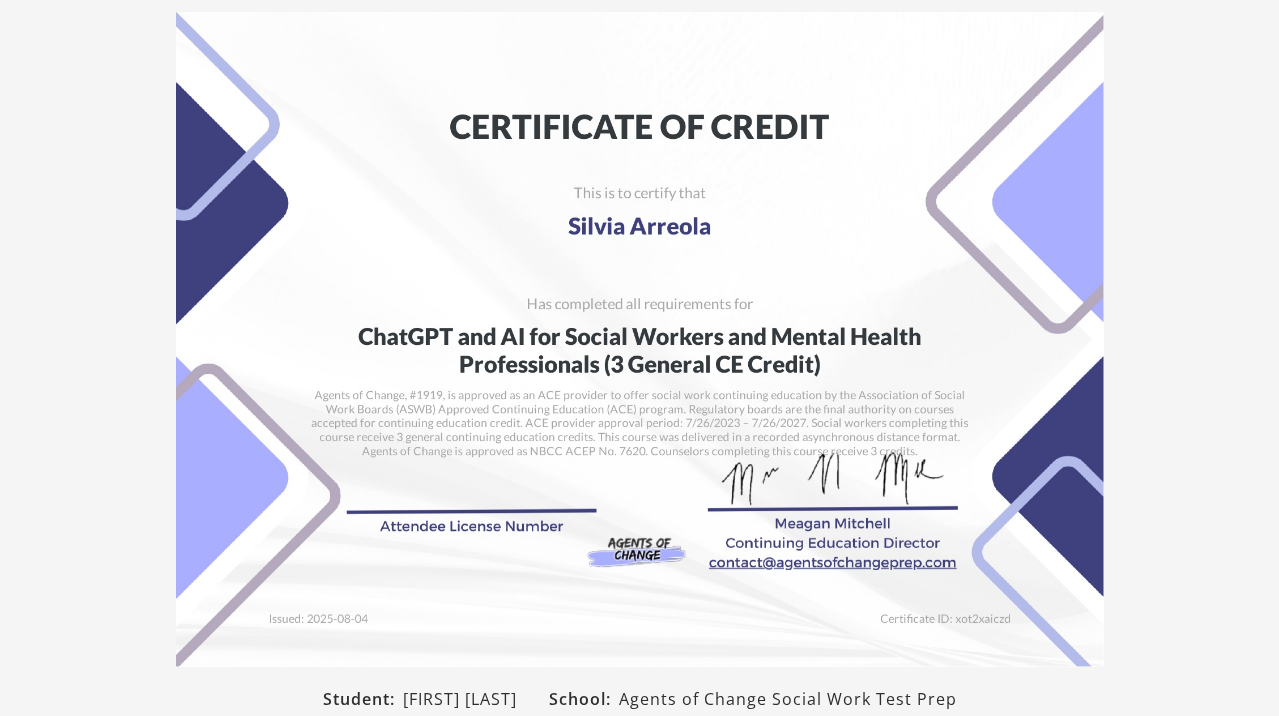 scroll, scrollTop: 0, scrollLeft: 0, axis: both 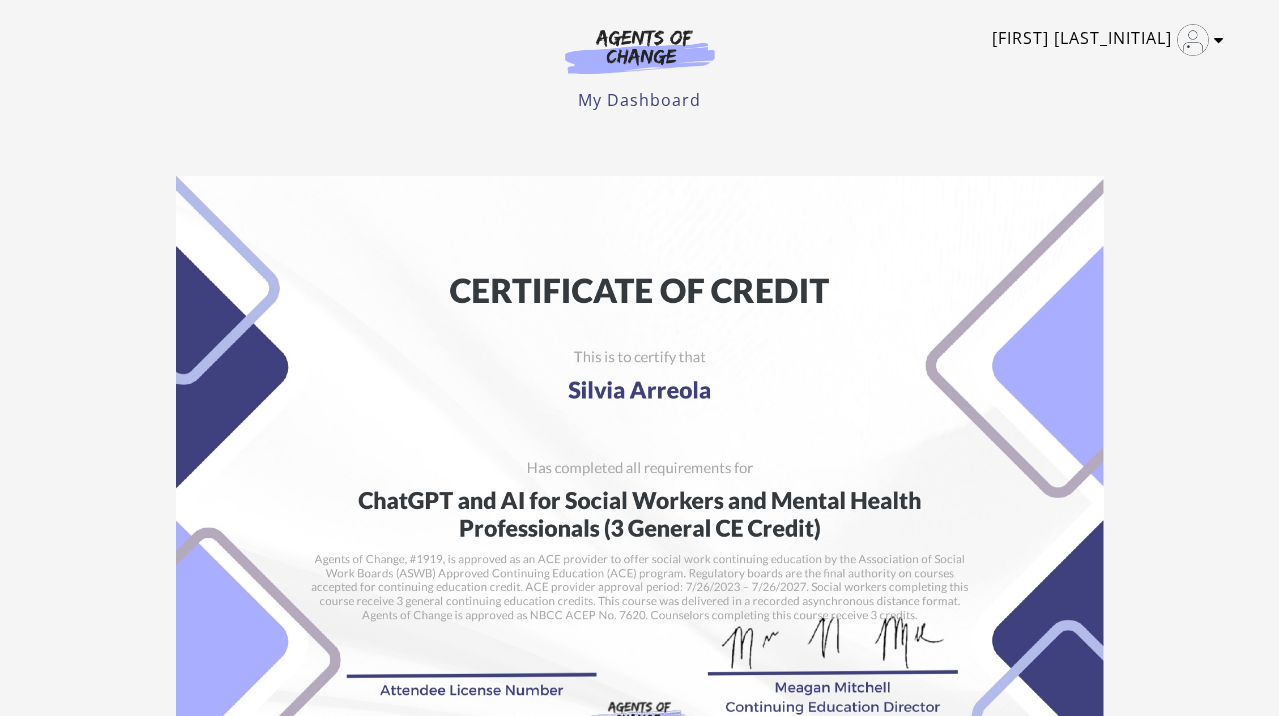click at bounding box center (1219, 40) 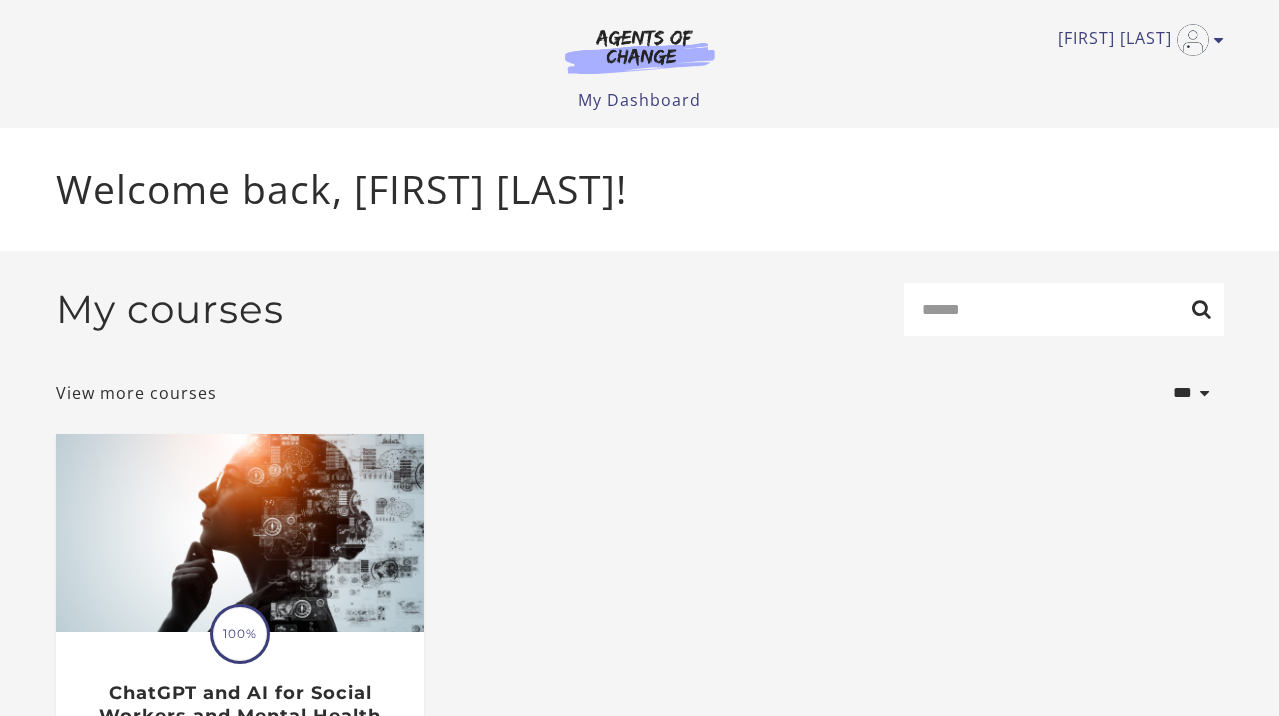 scroll, scrollTop: 0, scrollLeft: 0, axis: both 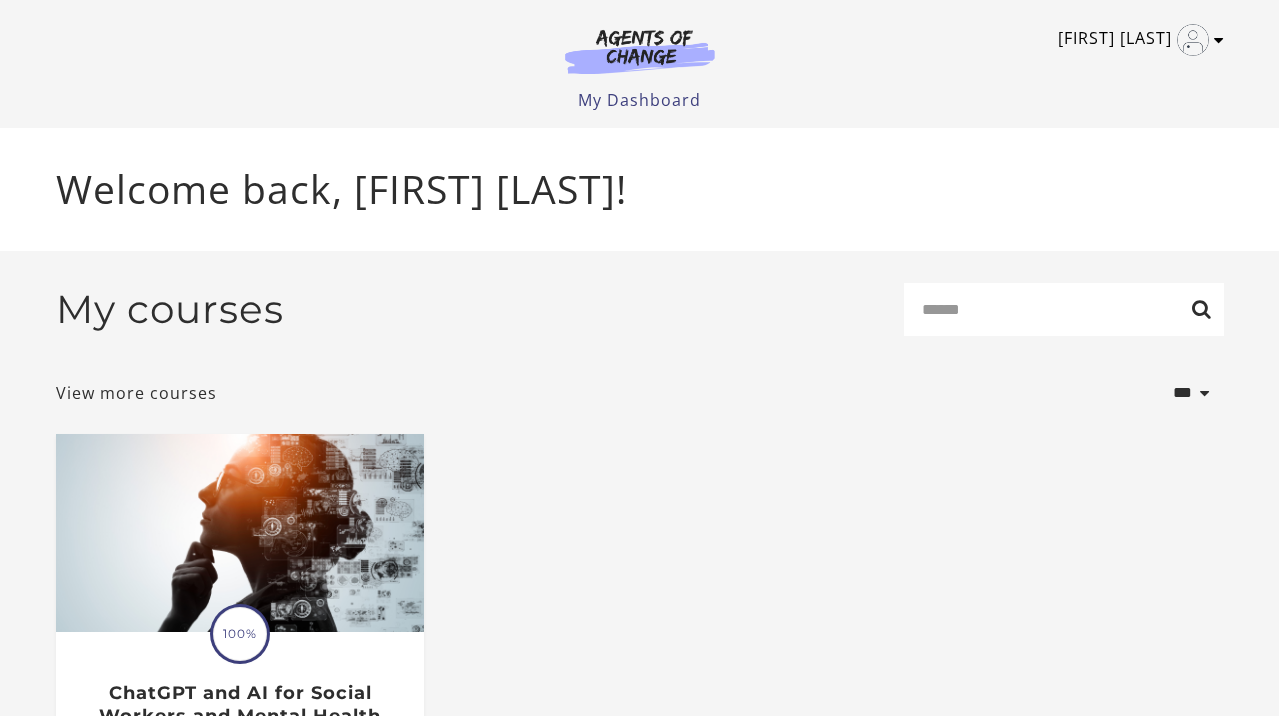 click at bounding box center [1193, 40] 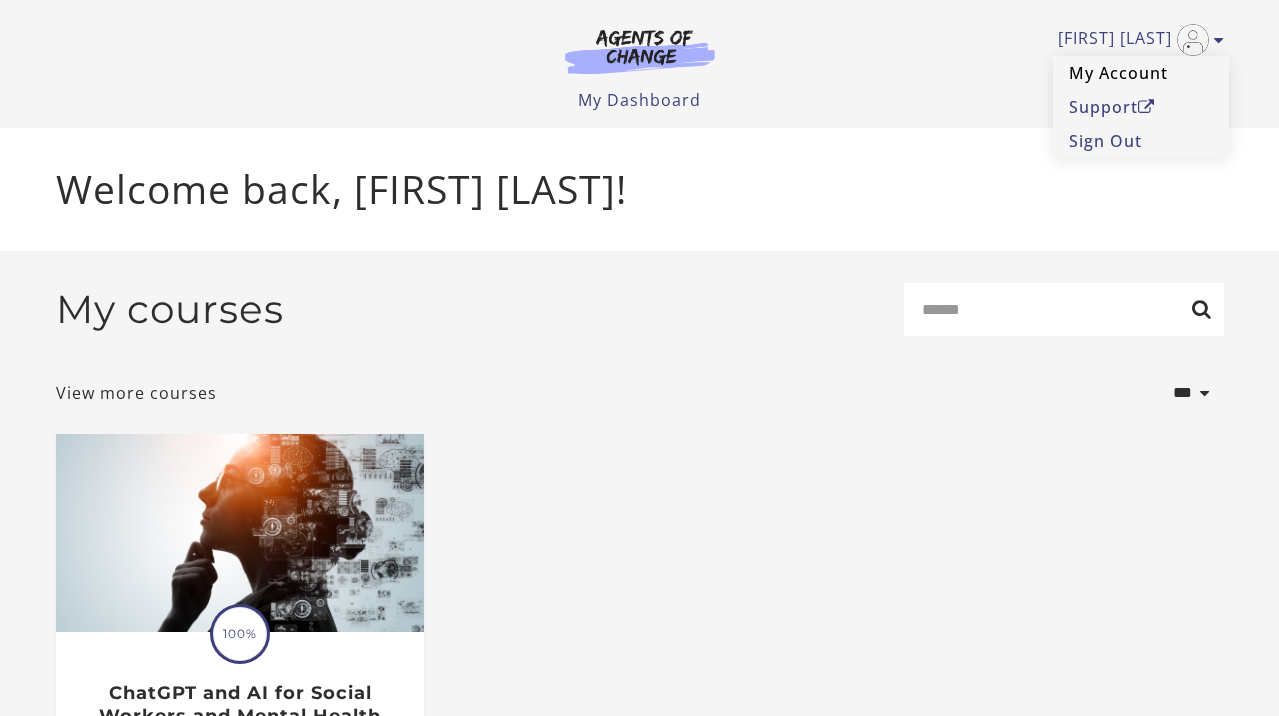 click on "My Account" at bounding box center [1141, 73] 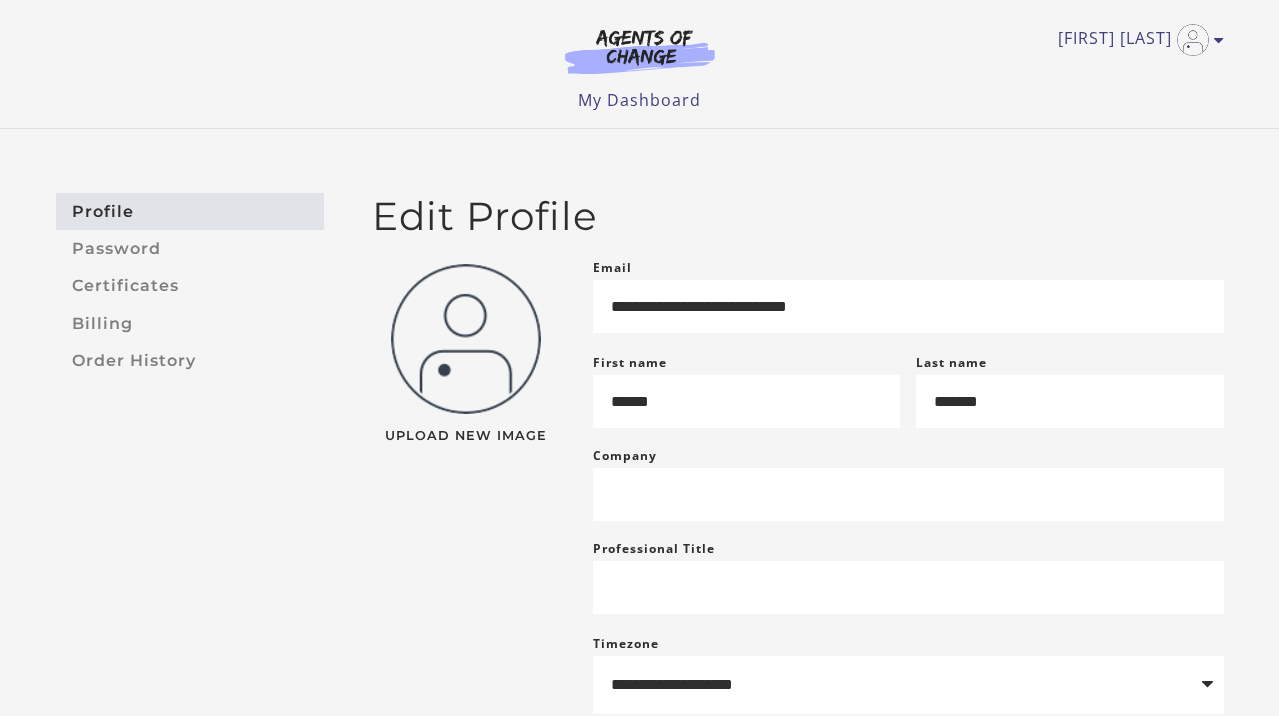 scroll, scrollTop: 0, scrollLeft: 0, axis: both 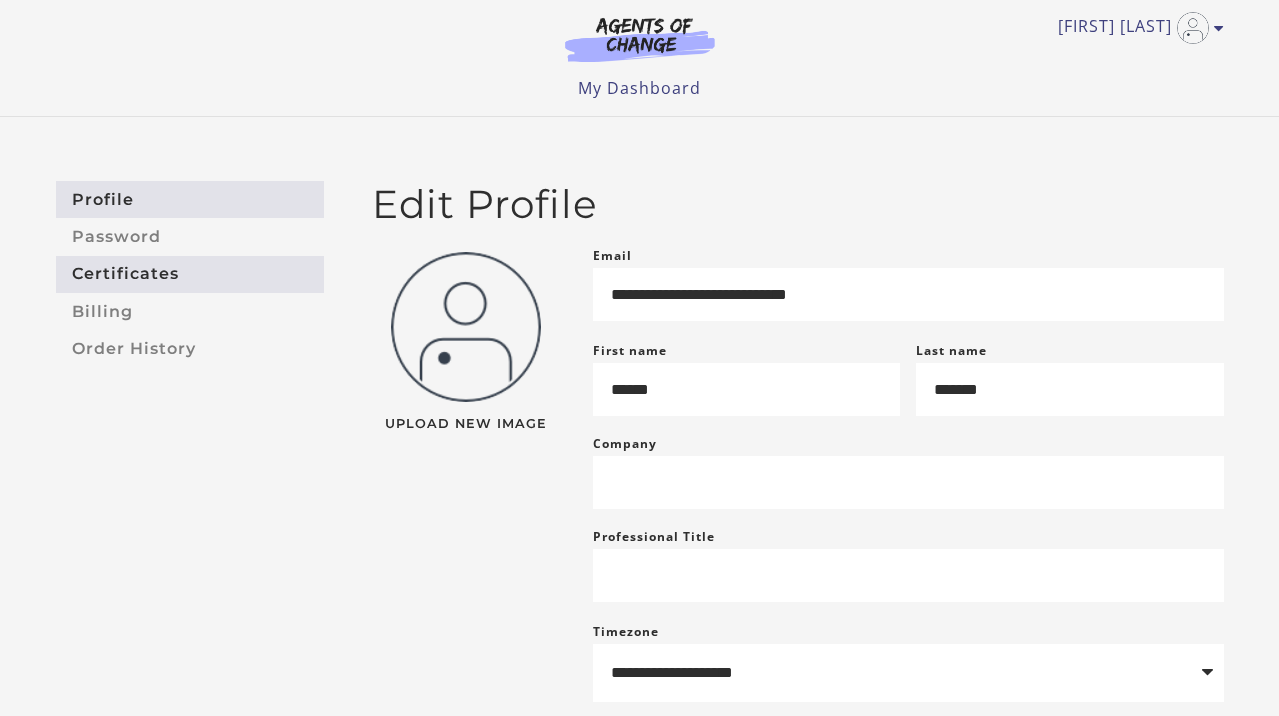 click on "Certificates" at bounding box center (190, 274) 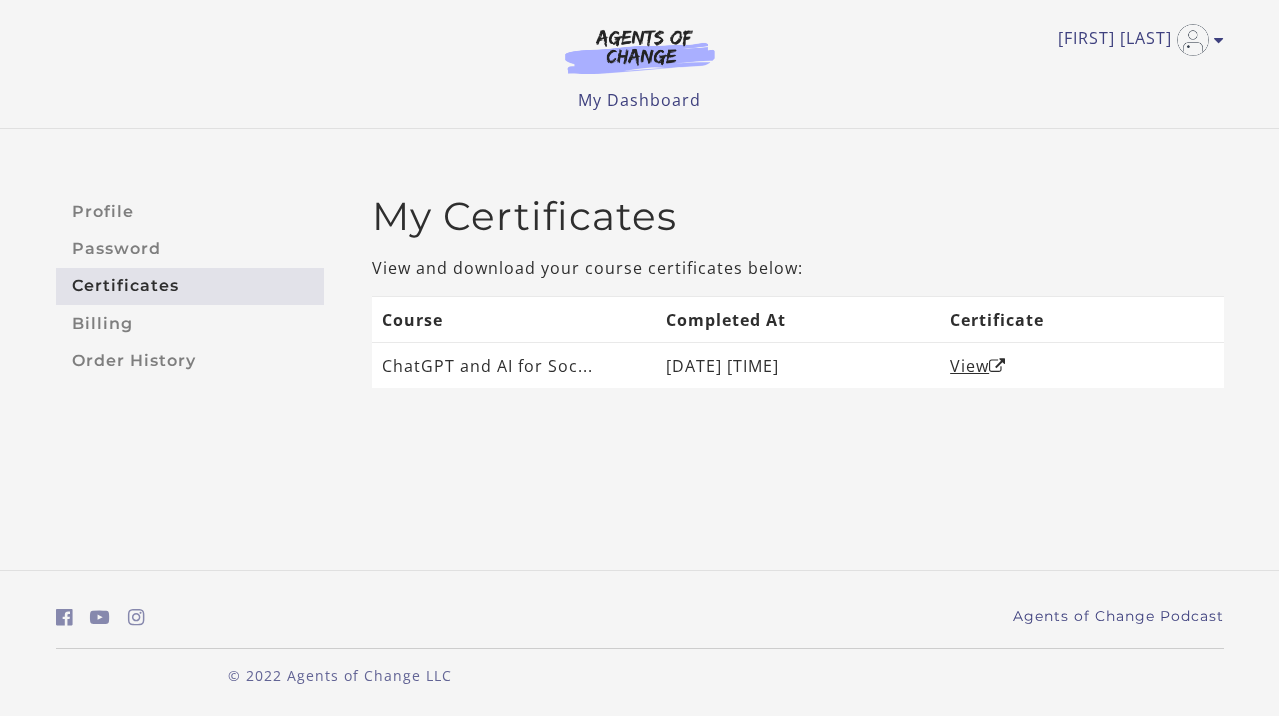 scroll, scrollTop: 0, scrollLeft: 0, axis: both 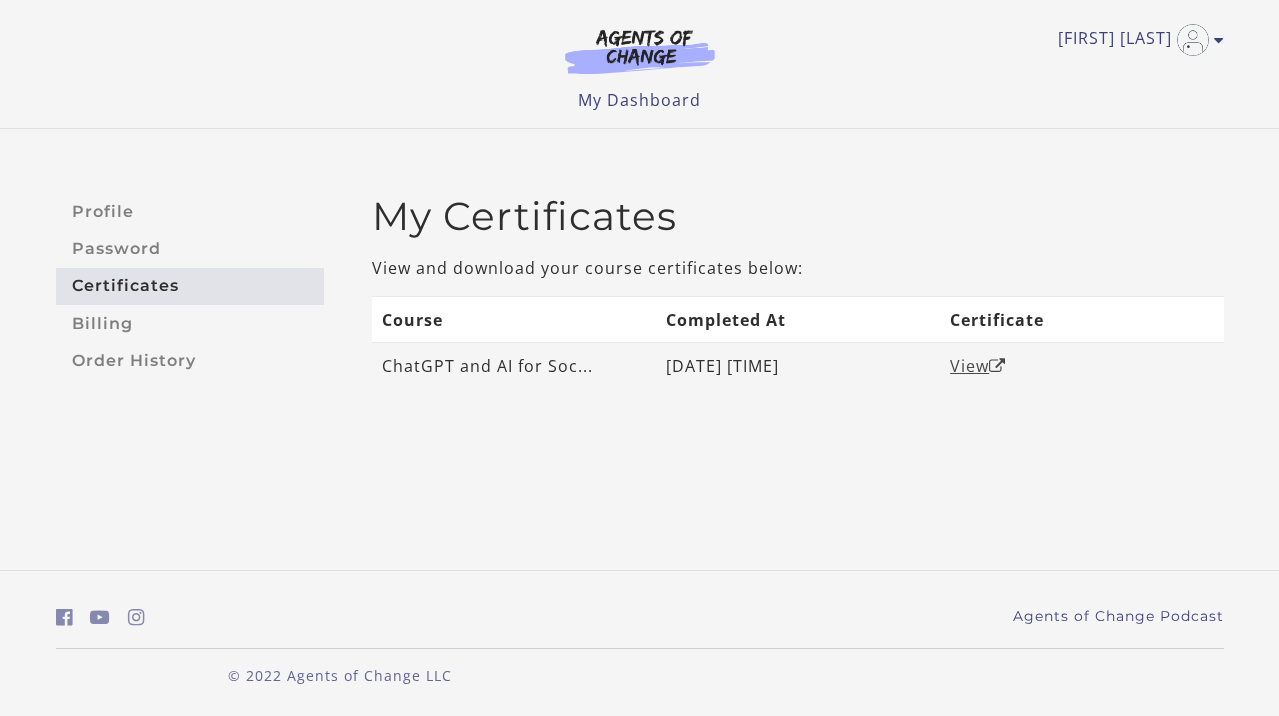 click on "View" at bounding box center (978, 366) 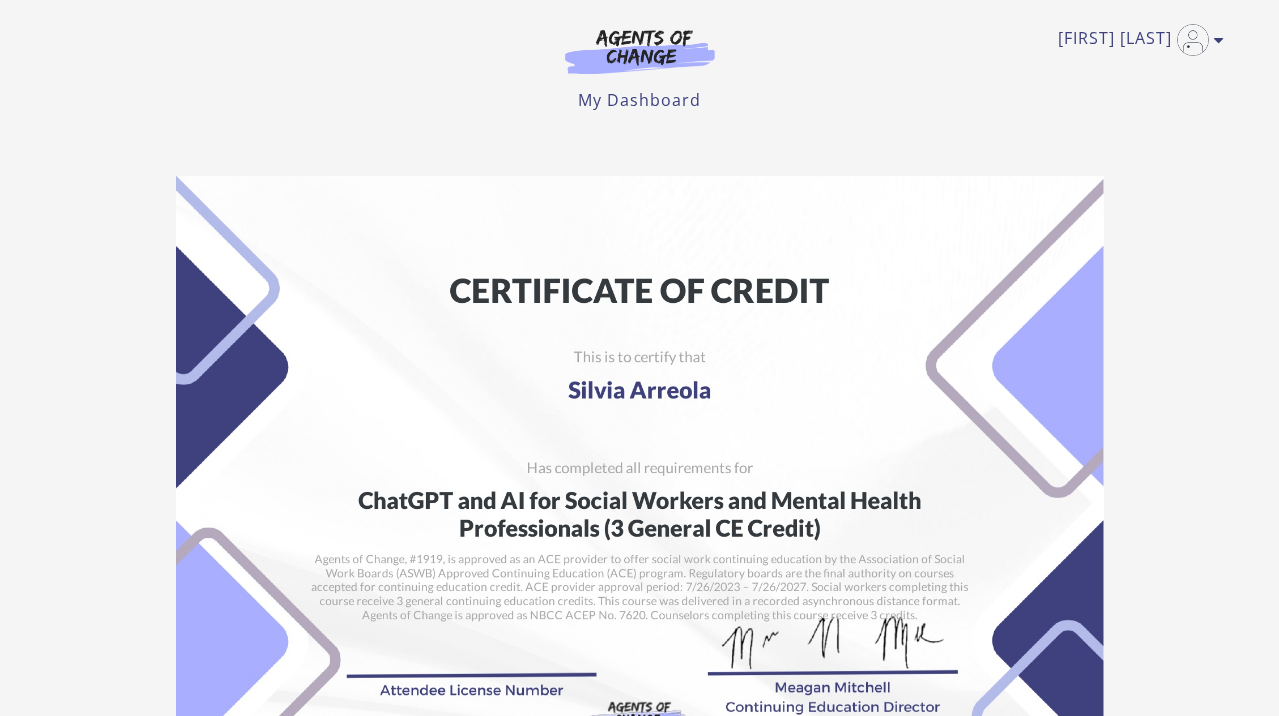 scroll, scrollTop: 0, scrollLeft: 0, axis: both 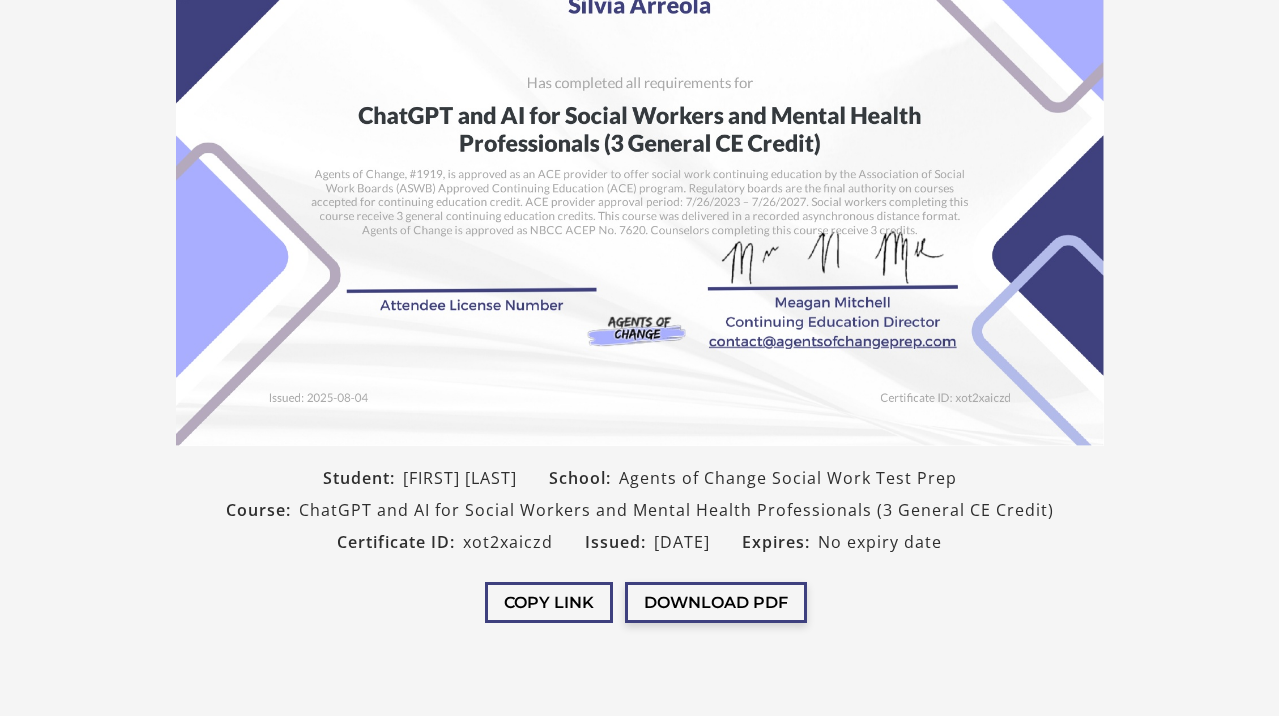 click on "Download PDF" at bounding box center (716, 602) 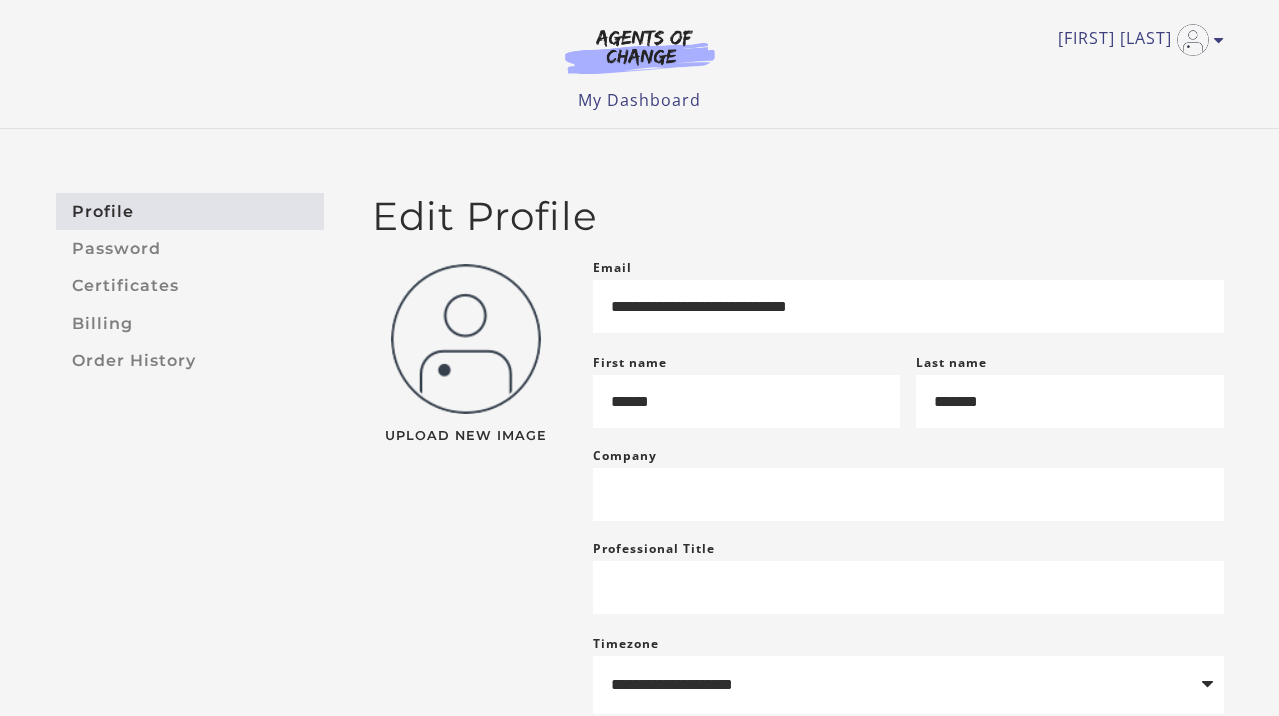 scroll, scrollTop: 12, scrollLeft: 0, axis: vertical 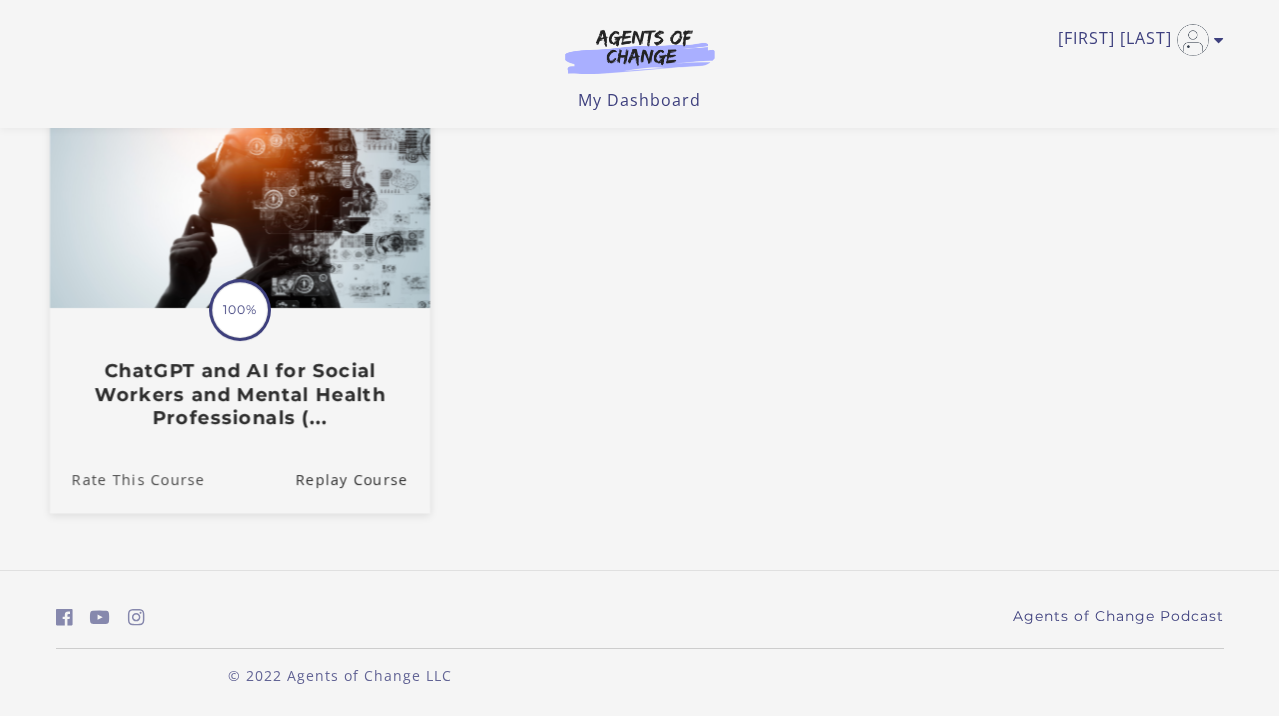 click on "Rate This Course" at bounding box center (126, 478) 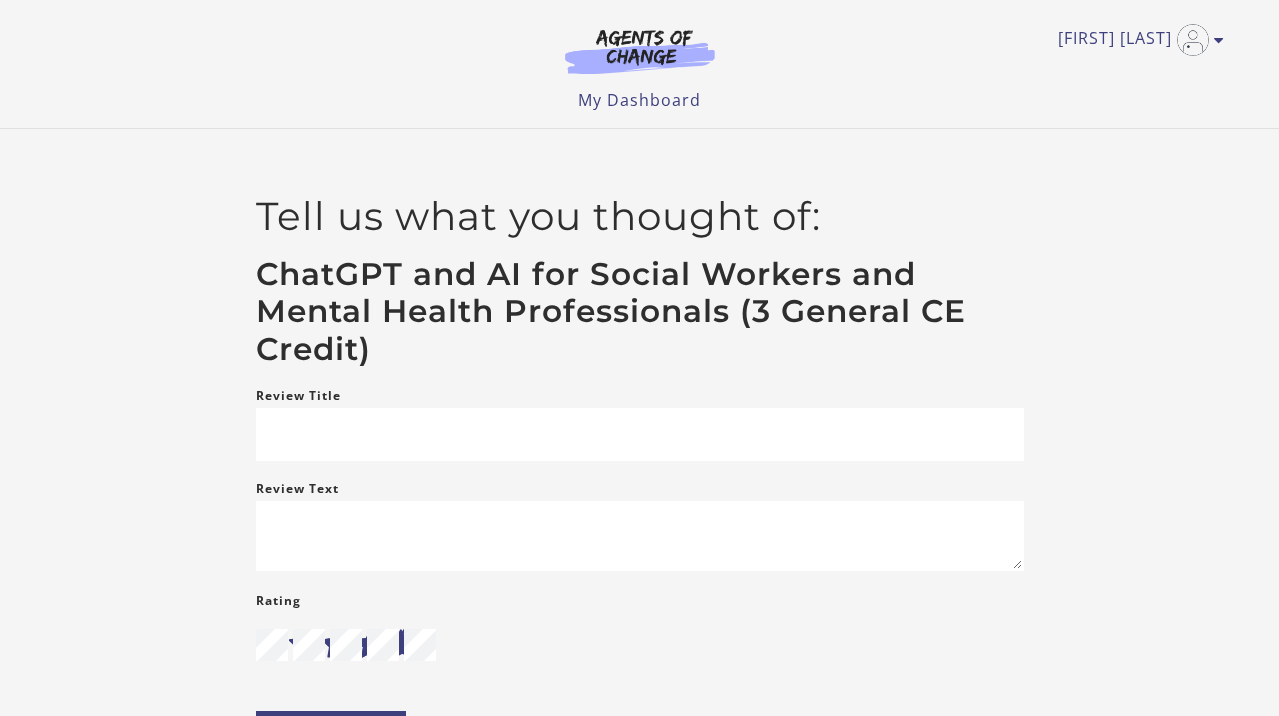 scroll, scrollTop: 0, scrollLeft: 0, axis: both 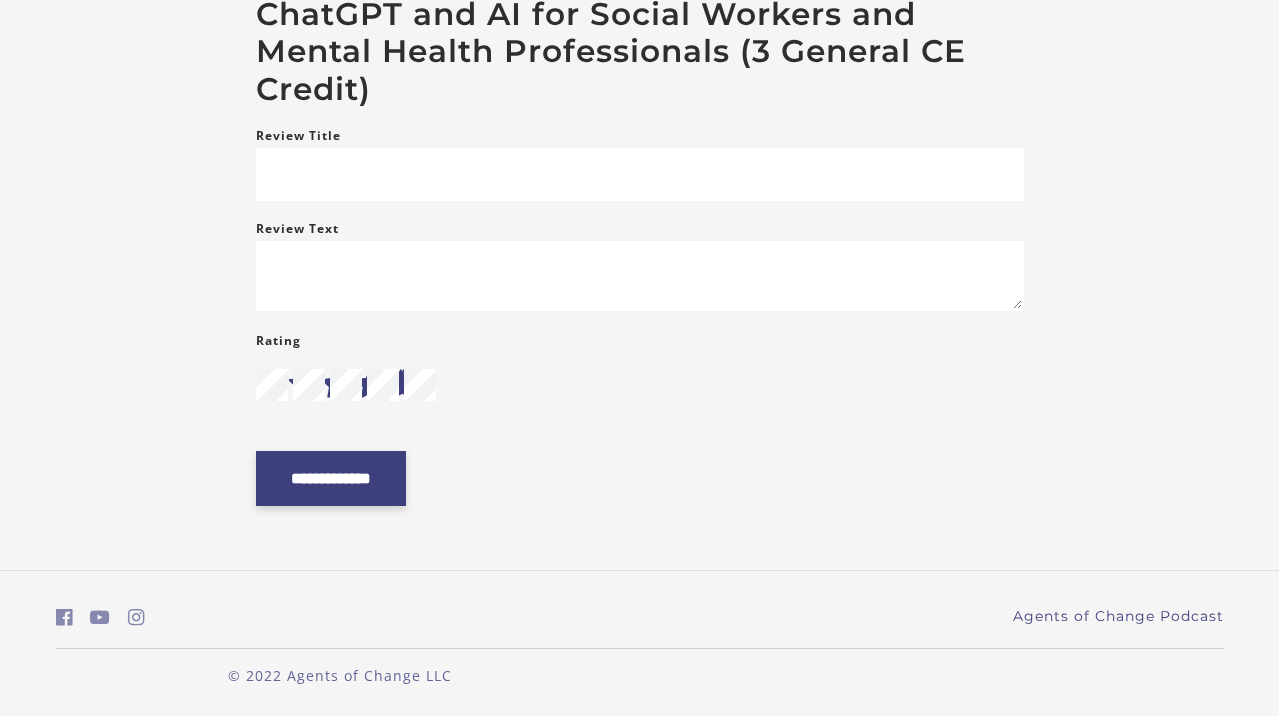 click on "**********" at bounding box center (331, 478) 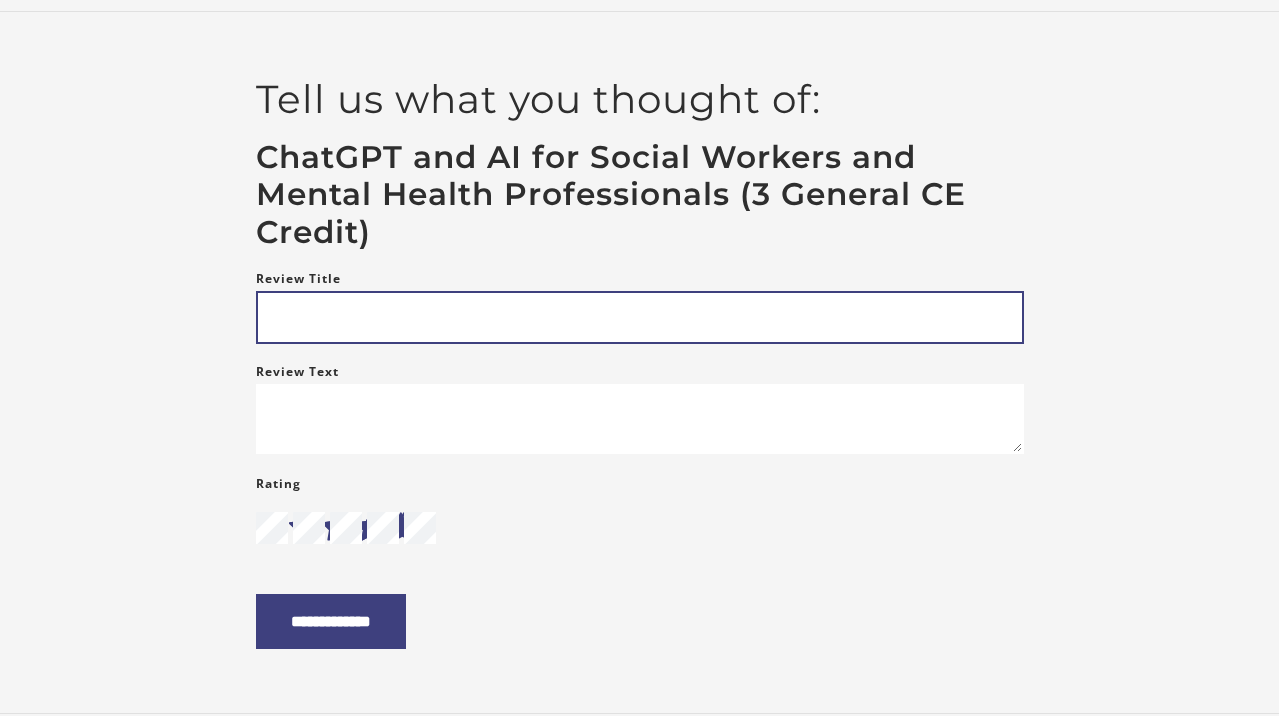 scroll, scrollTop: 112, scrollLeft: 0, axis: vertical 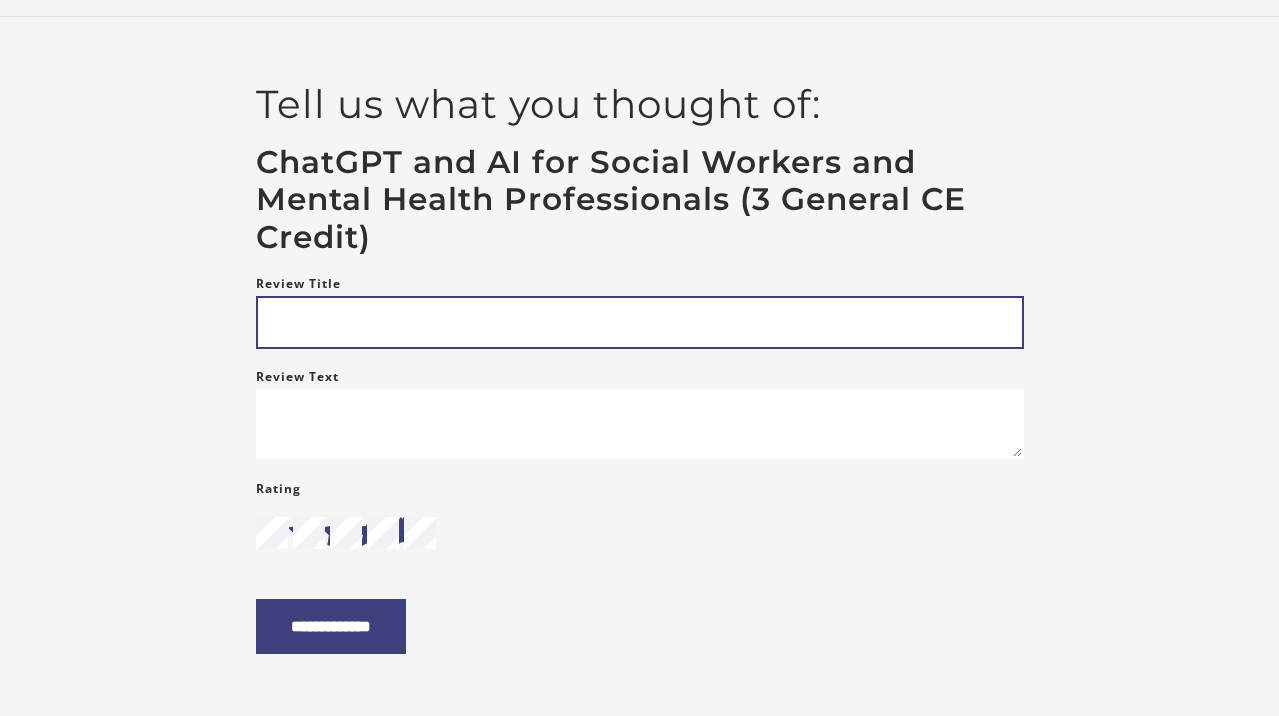 click on "Review Title" at bounding box center [640, 322] 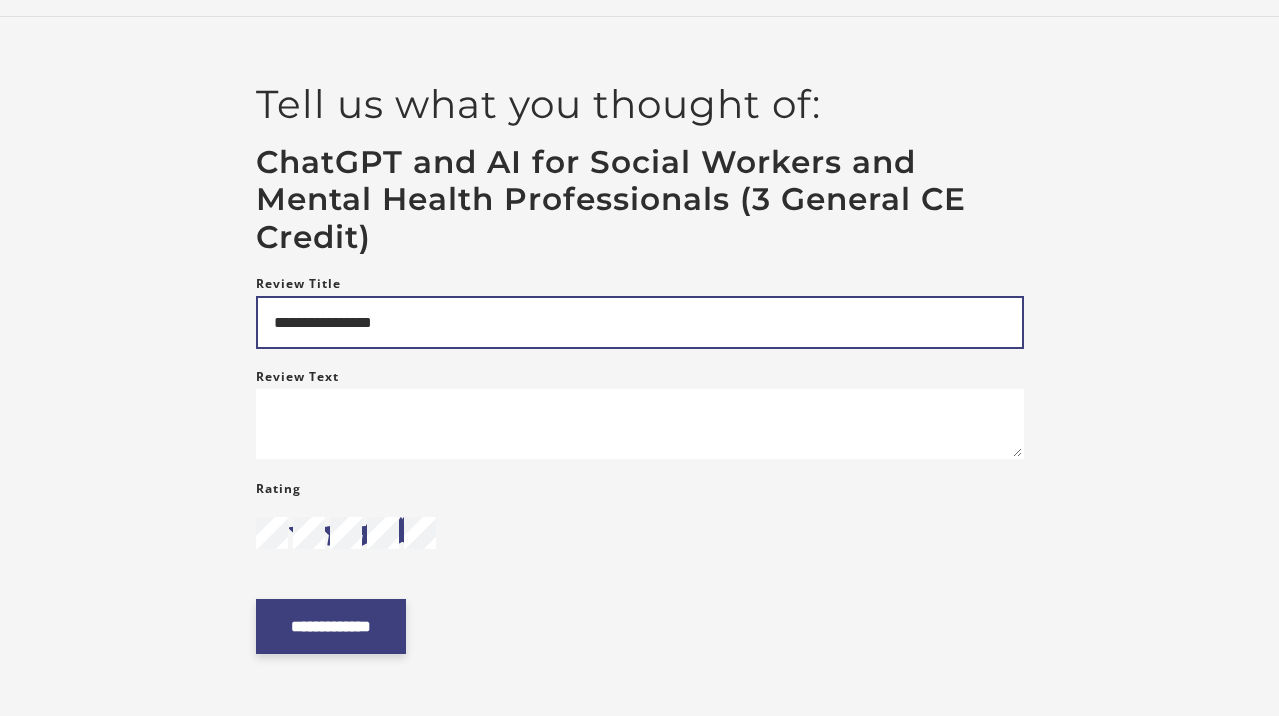 type on "**********" 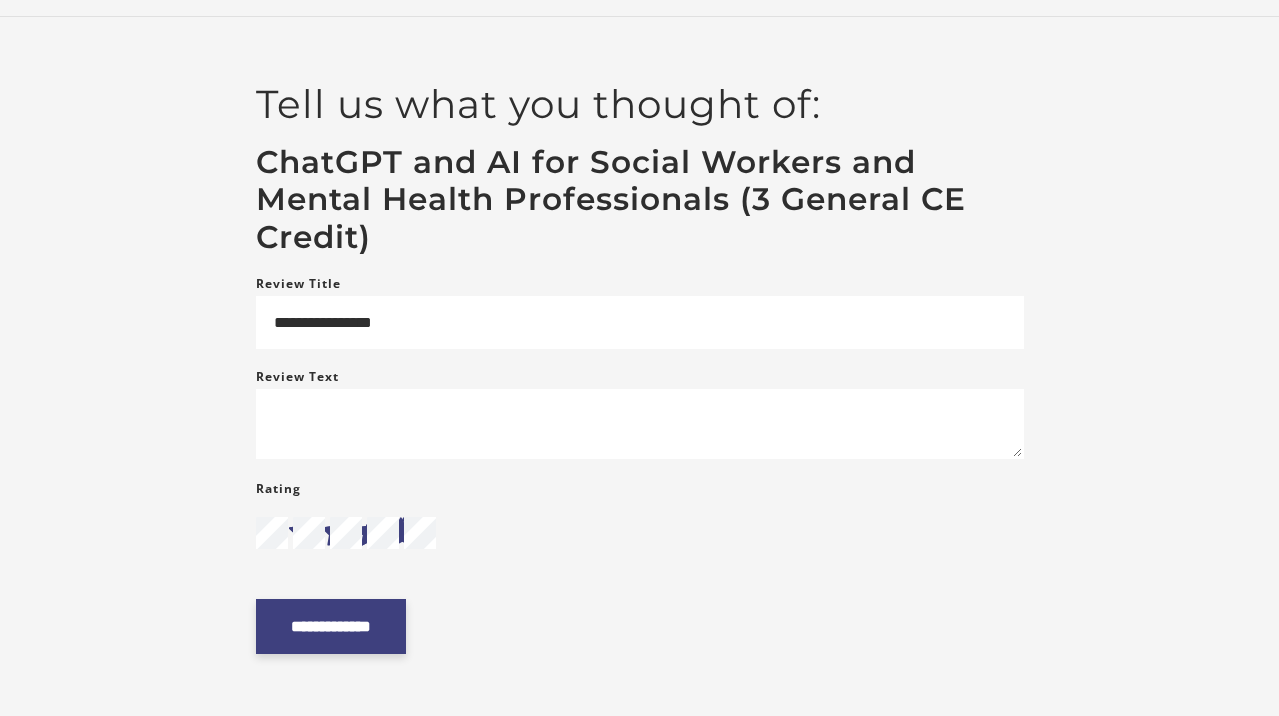 click on "**********" at bounding box center (331, 626) 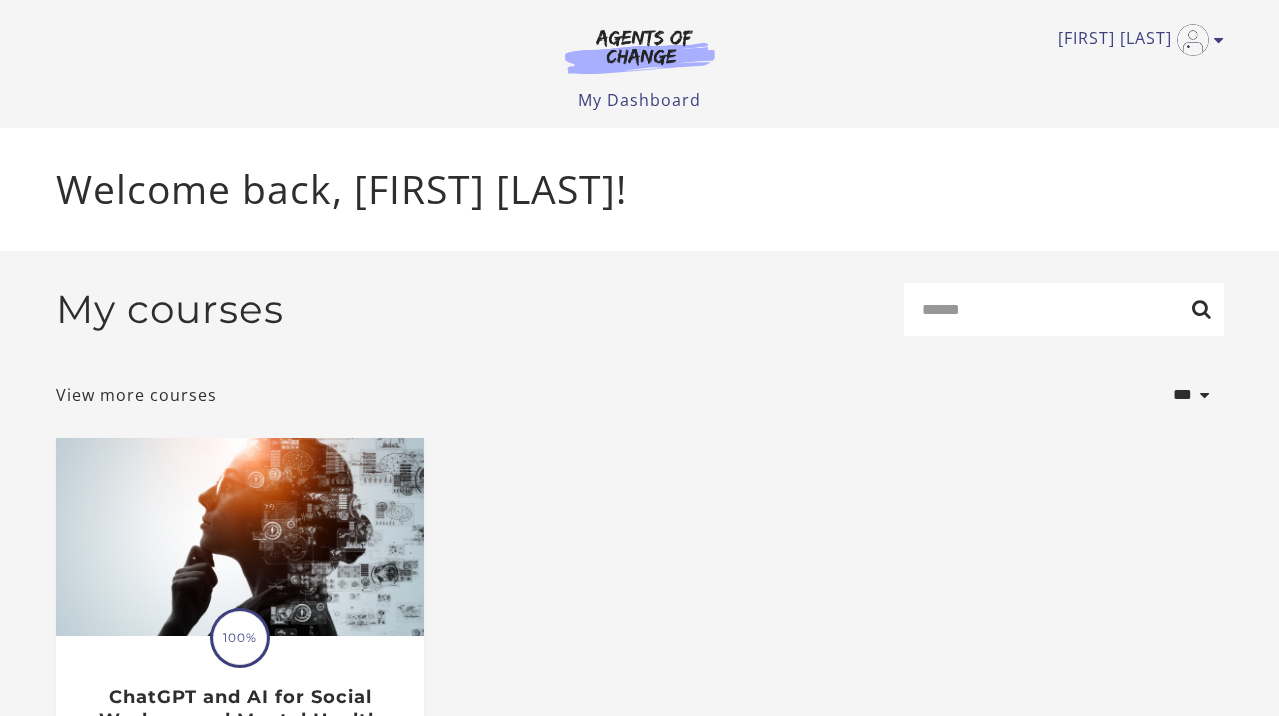 scroll, scrollTop: 0, scrollLeft: 0, axis: both 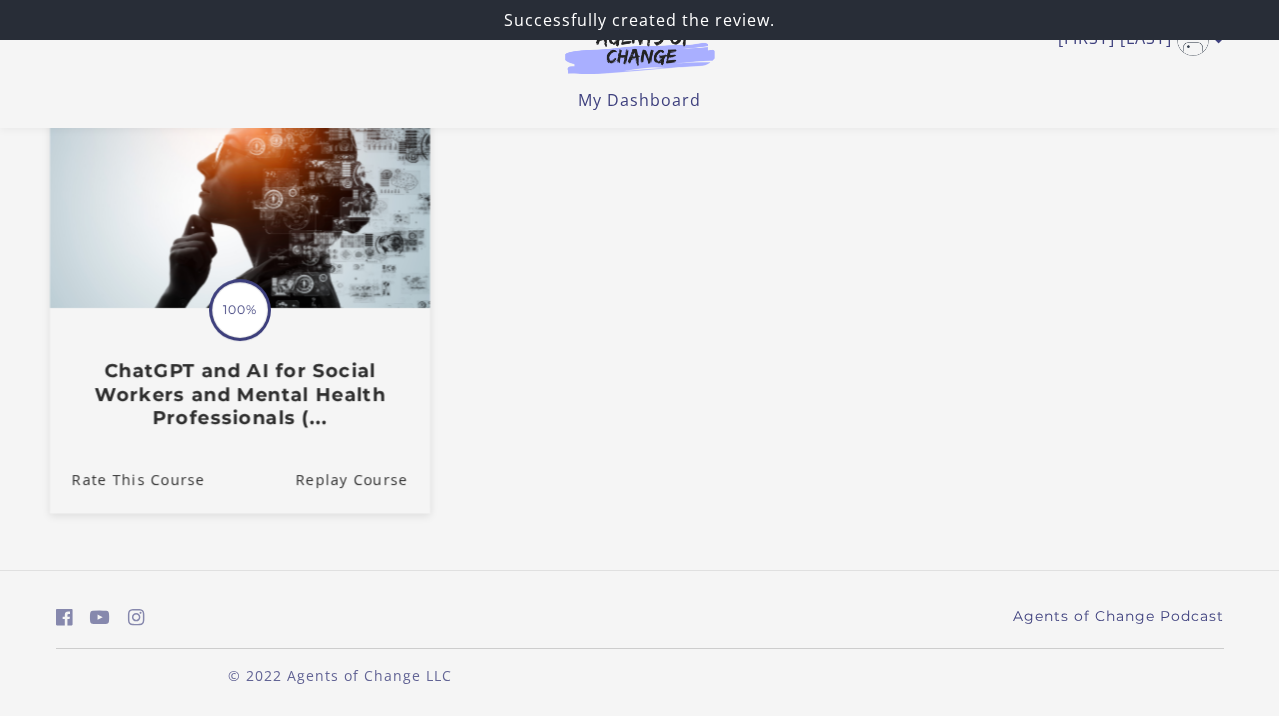 click on "ChatGPT and AI for Social Workers and Mental Health Professionals (..." at bounding box center (239, 394) 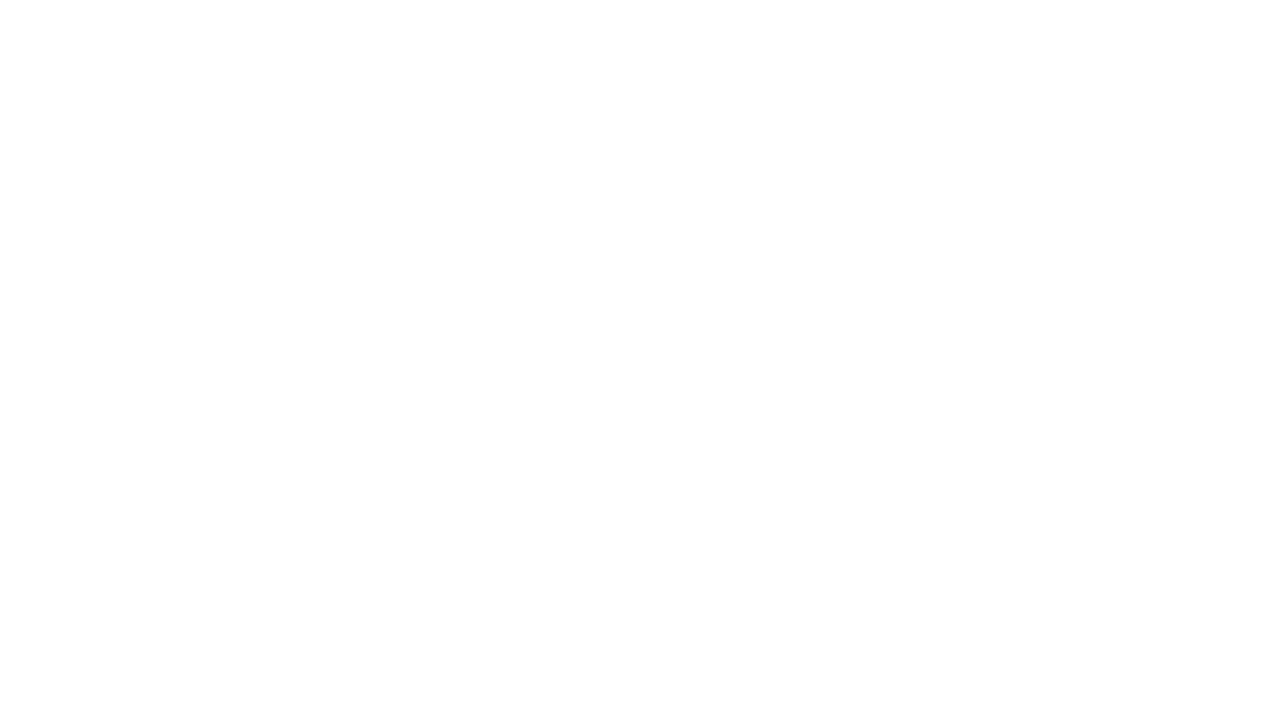 scroll, scrollTop: 0, scrollLeft: 0, axis: both 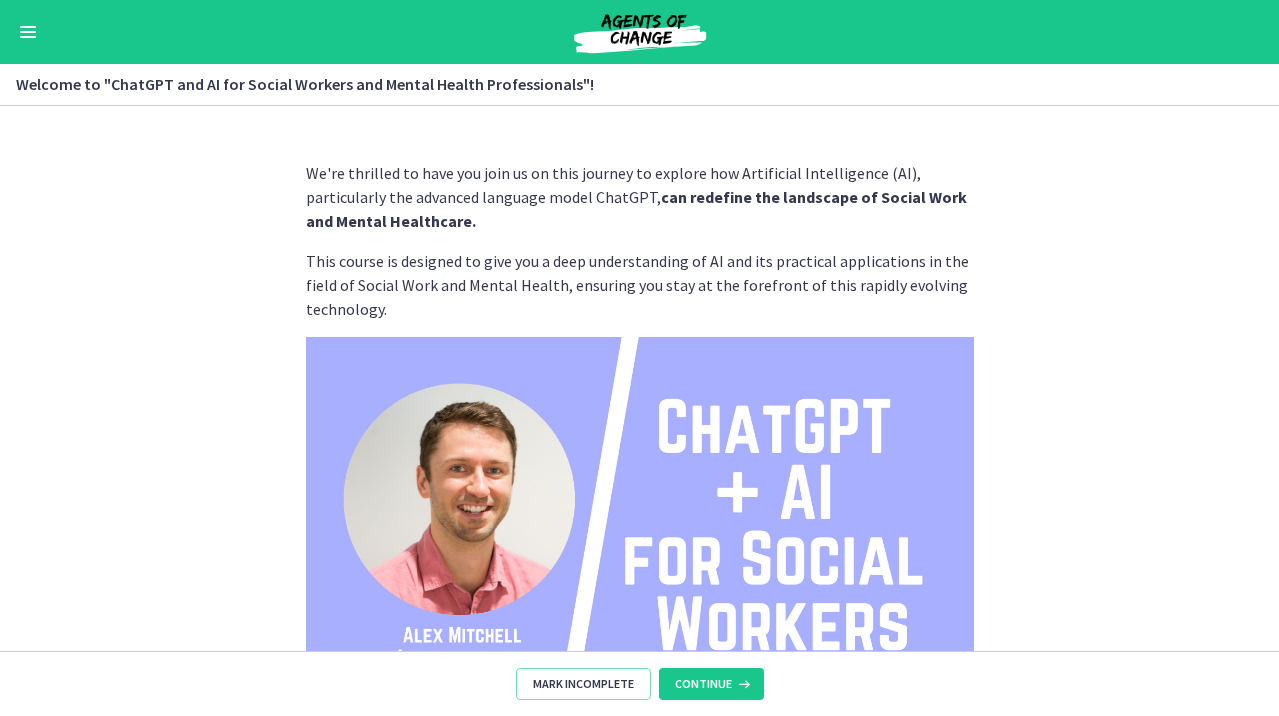 click on "Go to Dashboard" at bounding box center (639, 32) 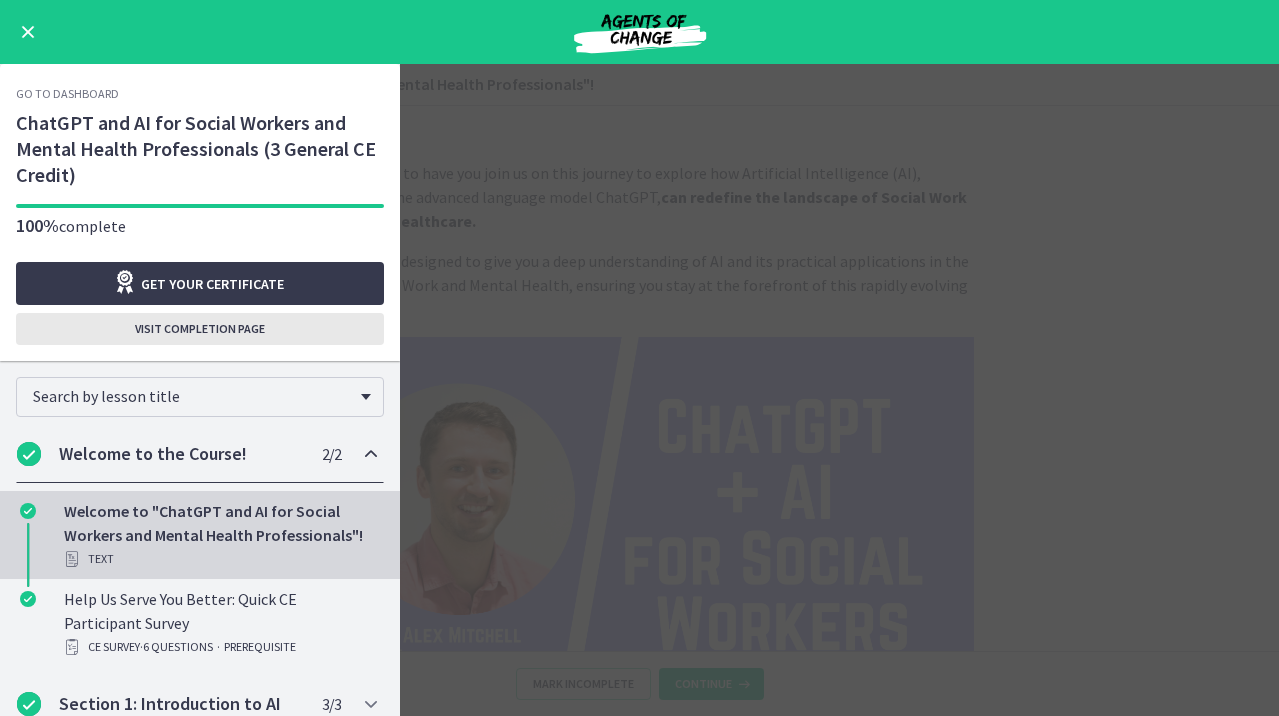 click on "Visit completion page" at bounding box center (200, 329) 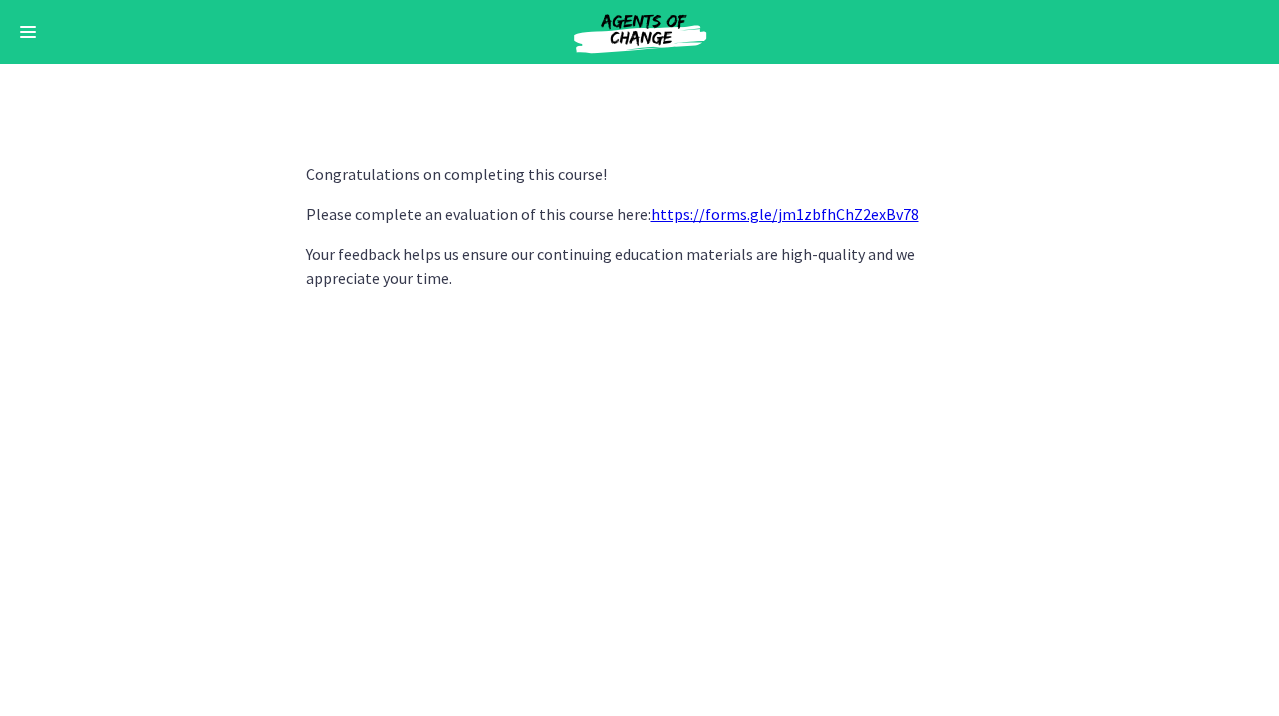 scroll, scrollTop: 0, scrollLeft: 0, axis: both 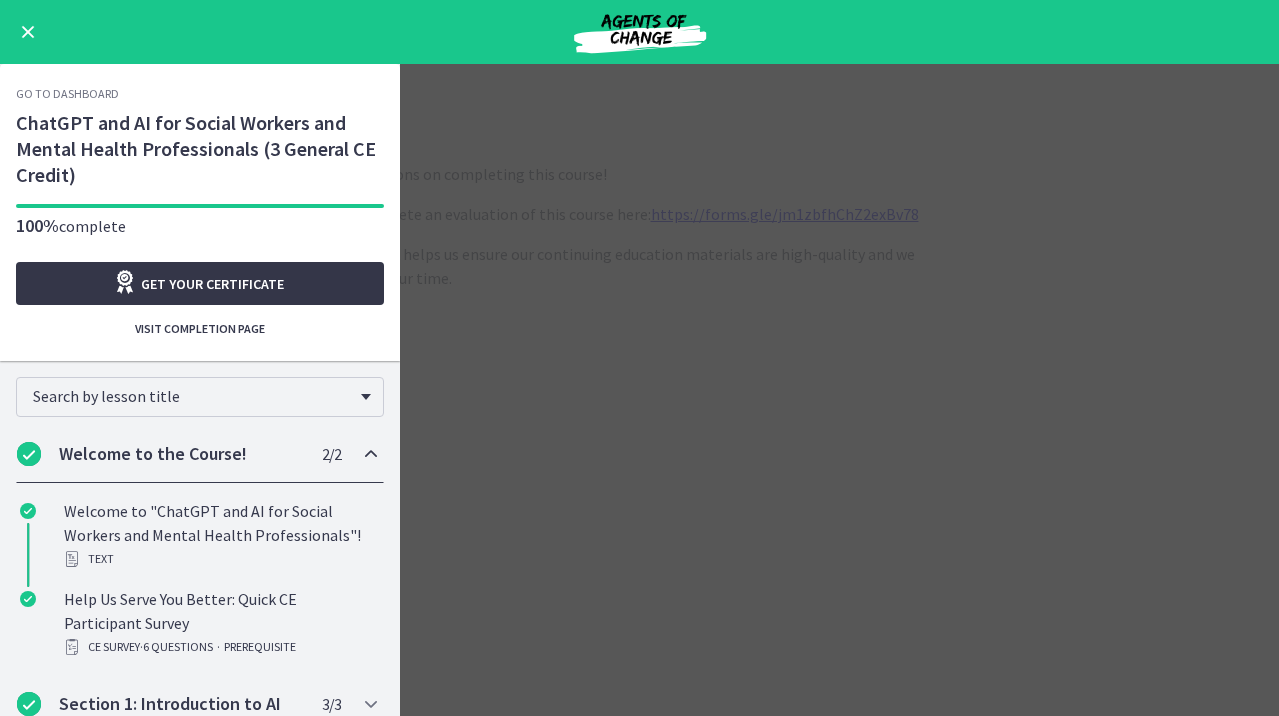 click on "Get your certificate" at bounding box center [212, 284] 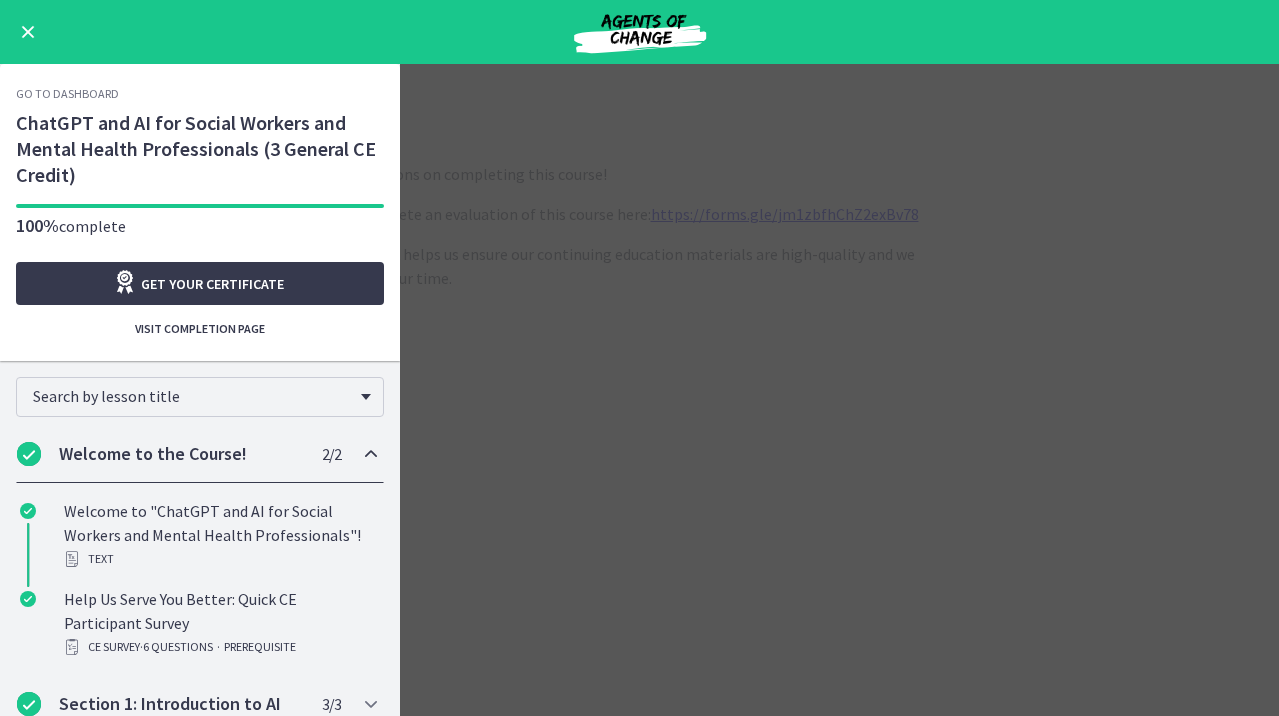 click at bounding box center [28, 32] 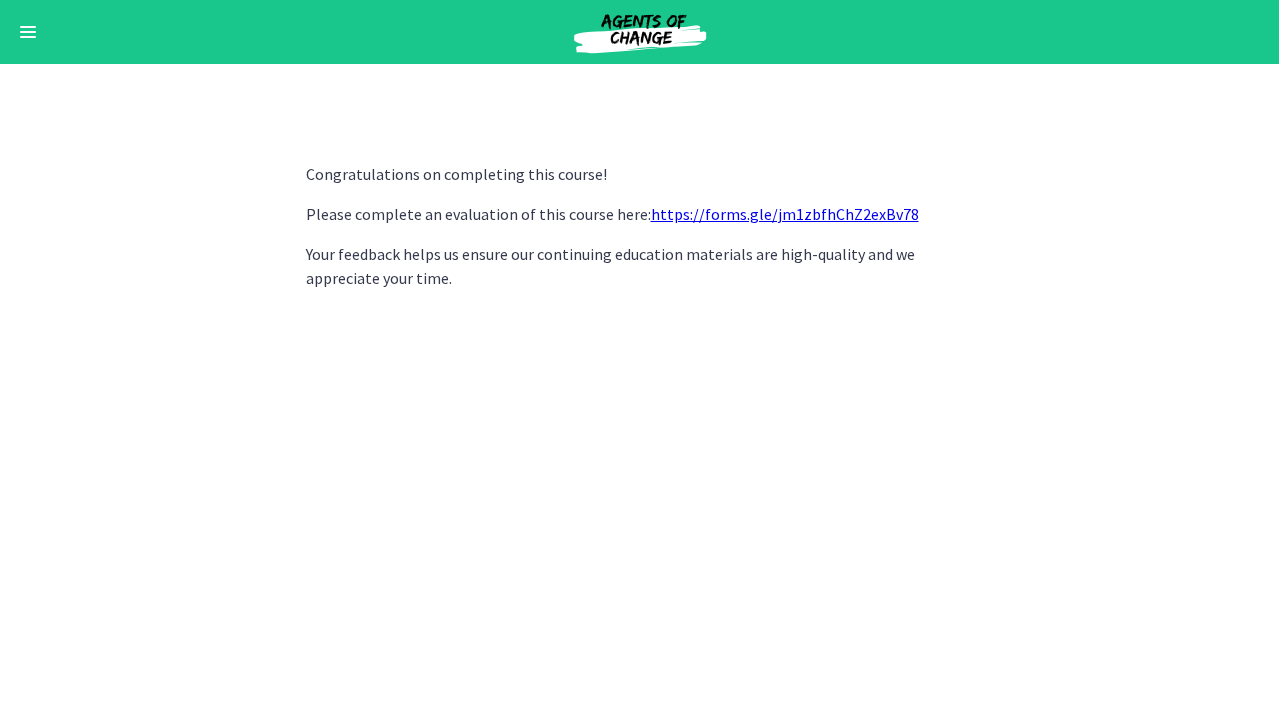 click at bounding box center [28, 37] 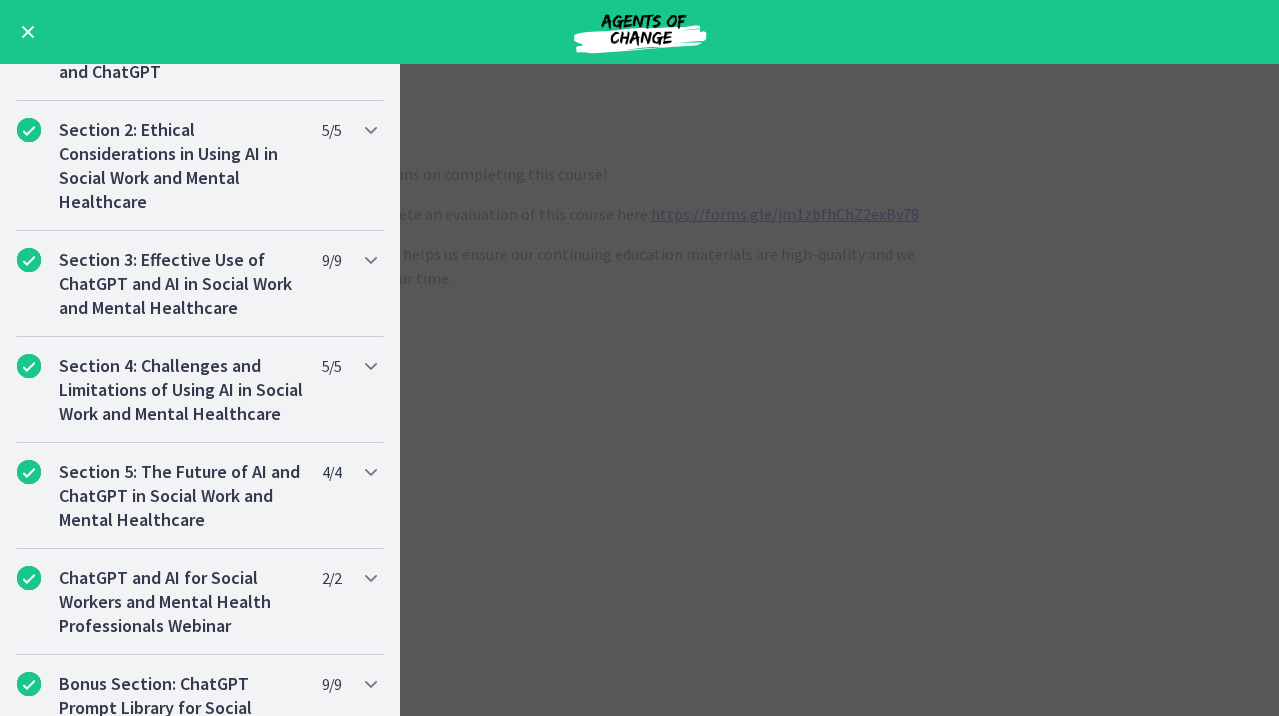 scroll, scrollTop: 0, scrollLeft: 0, axis: both 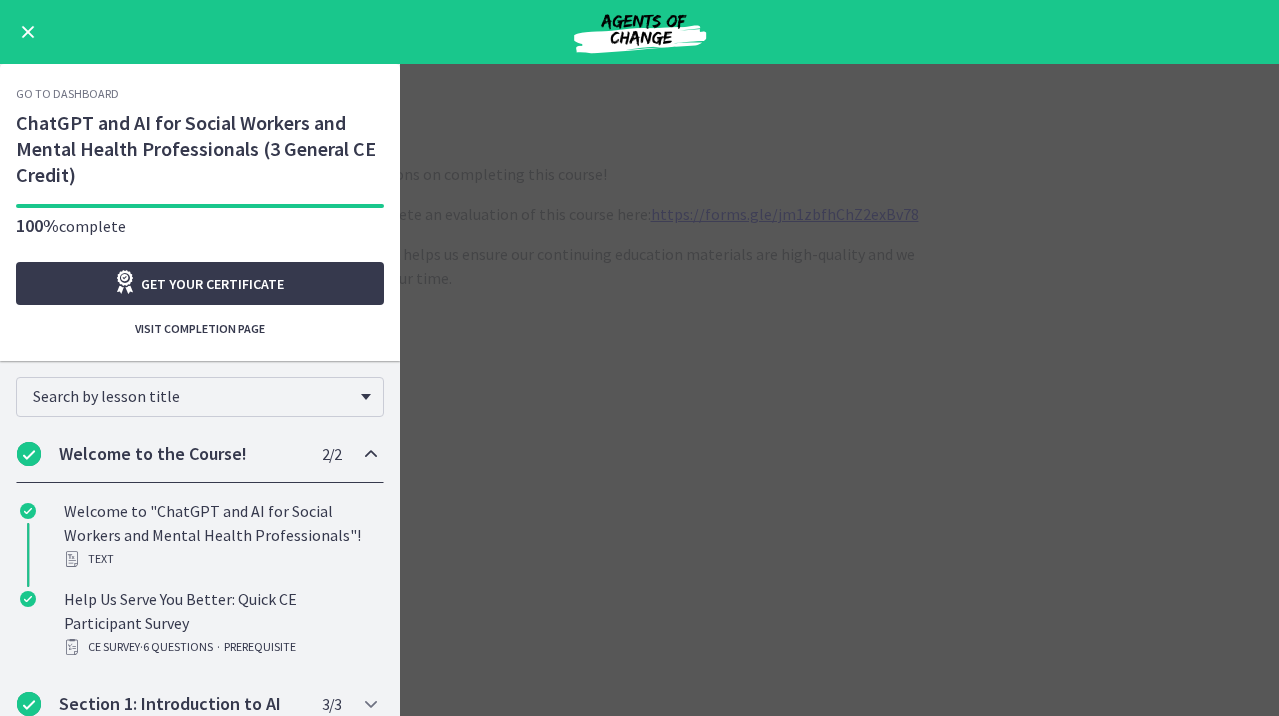 click on "Go to Dashboard" at bounding box center (67, 94) 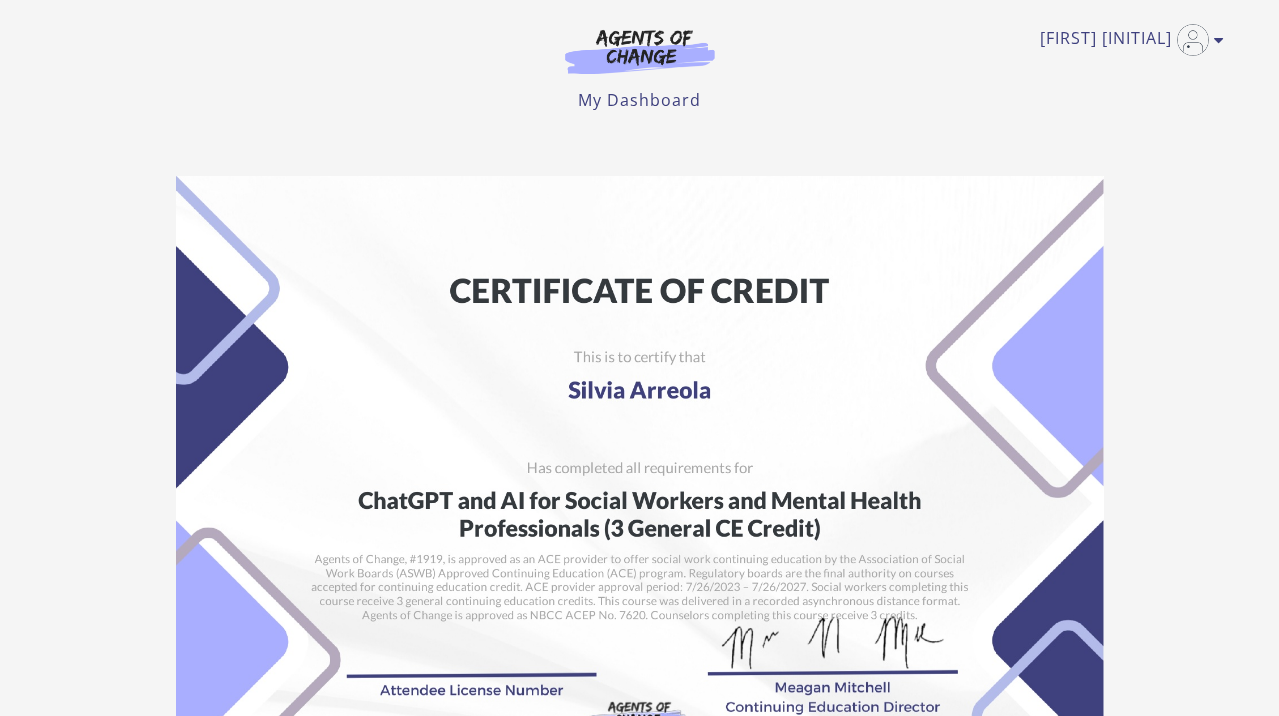 scroll, scrollTop: 0, scrollLeft: 0, axis: both 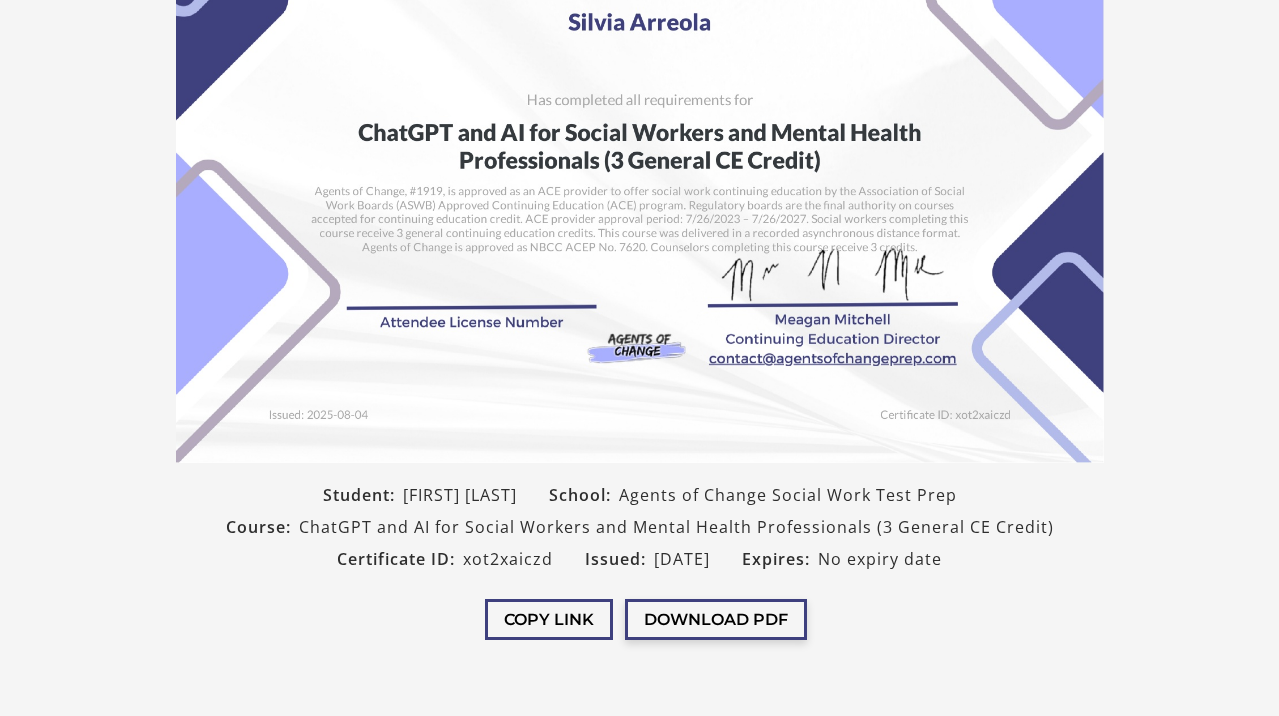 click on "Download PDF" at bounding box center [716, 619] 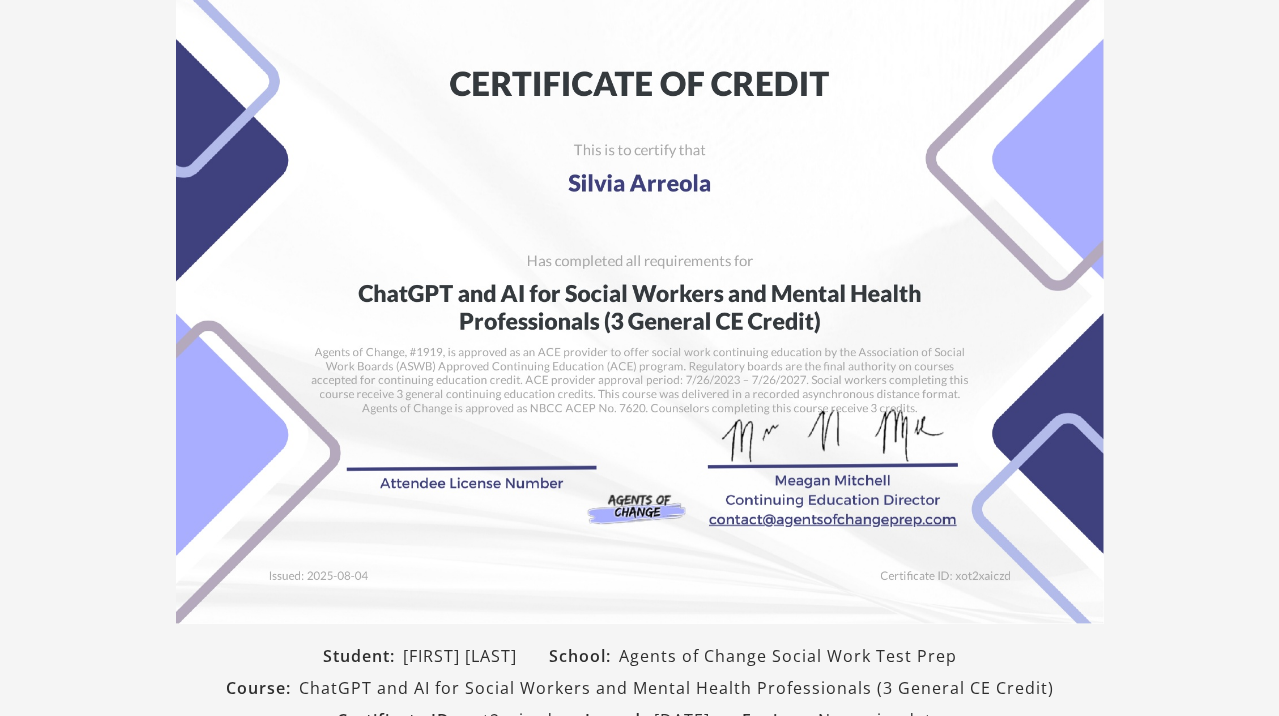 scroll, scrollTop: 0, scrollLeft: 0, axis: both 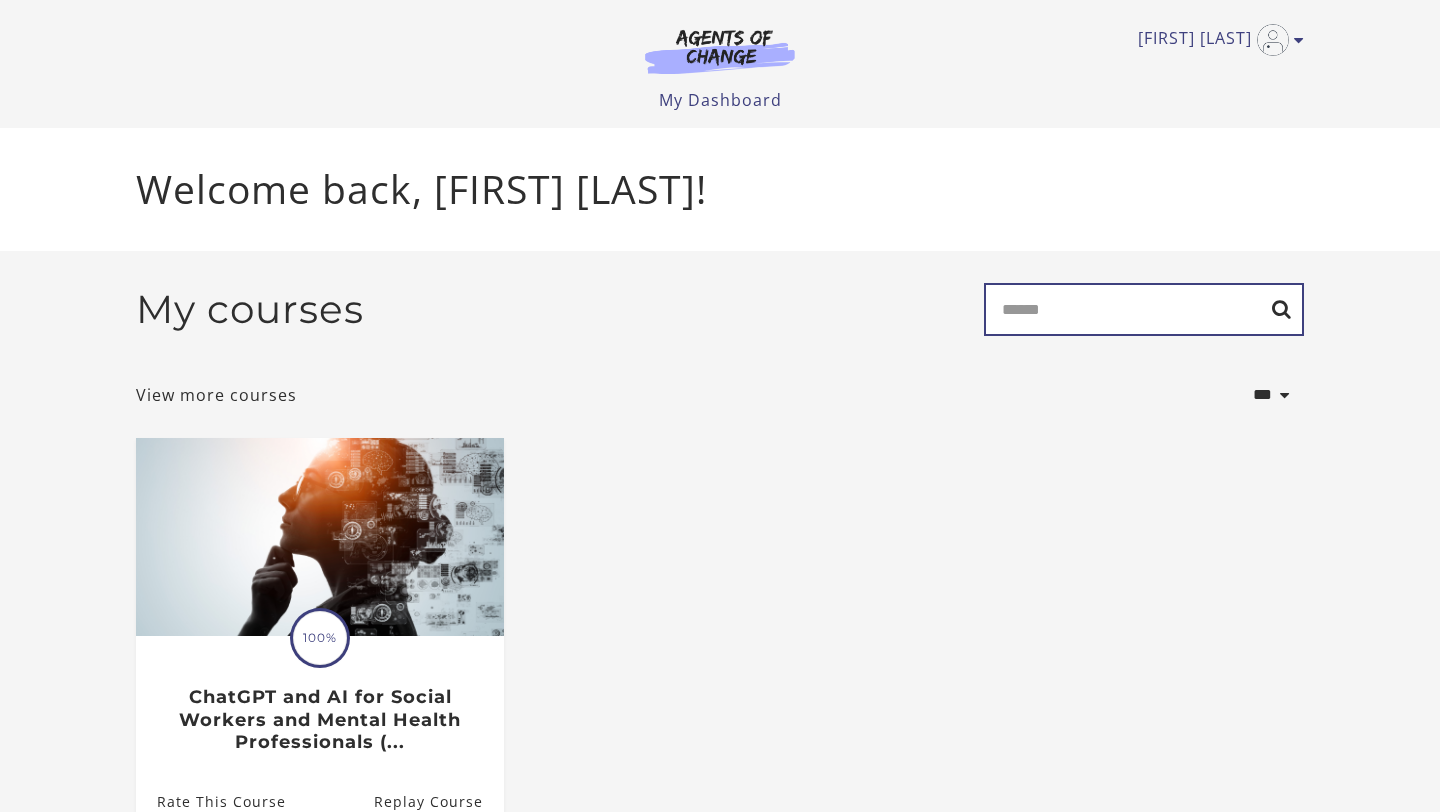 click on "Search" at bounding box center [1144, 309] 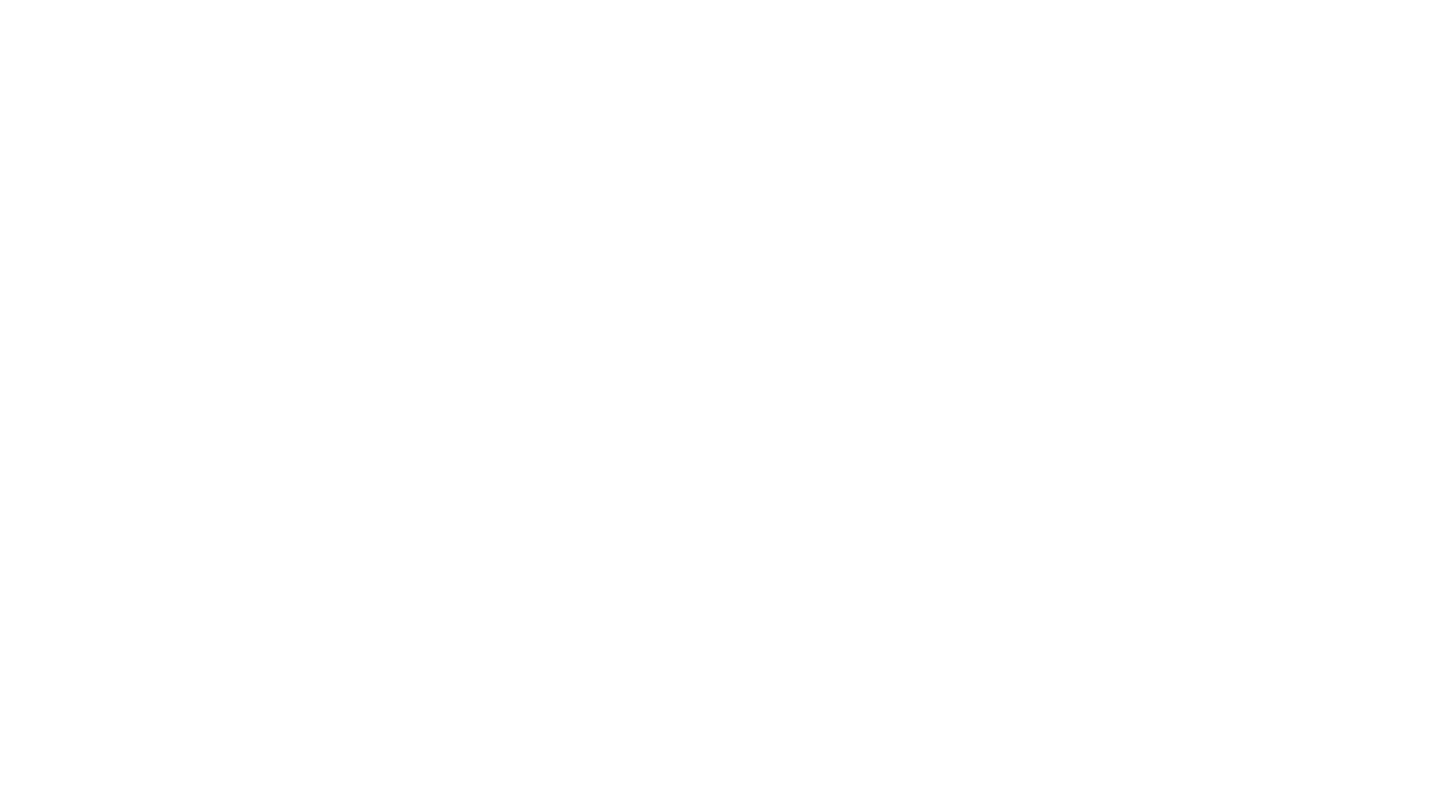 scroll, scrollTop: 0, scrollLeft: 0, axis: both 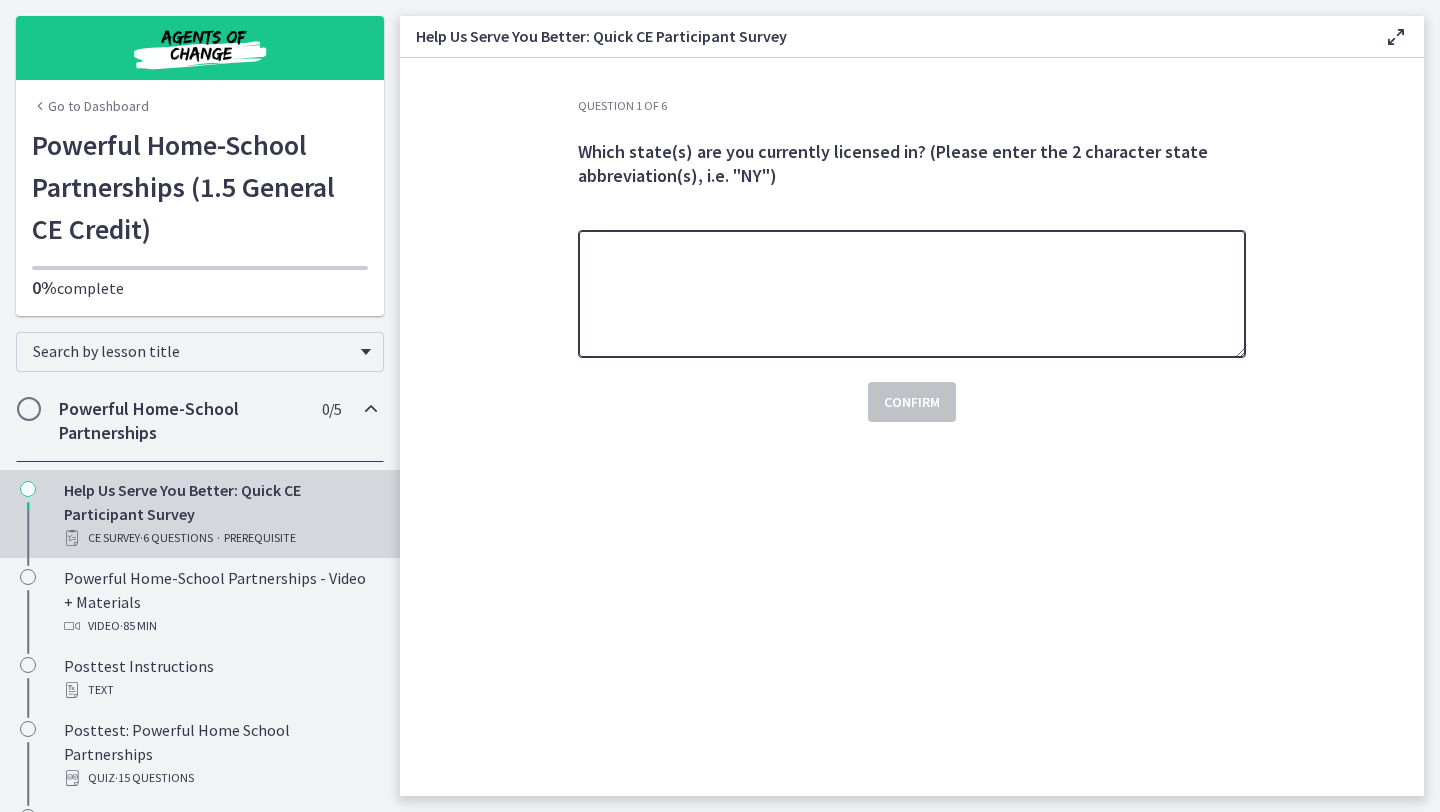 click at bounding box center (912, 294) 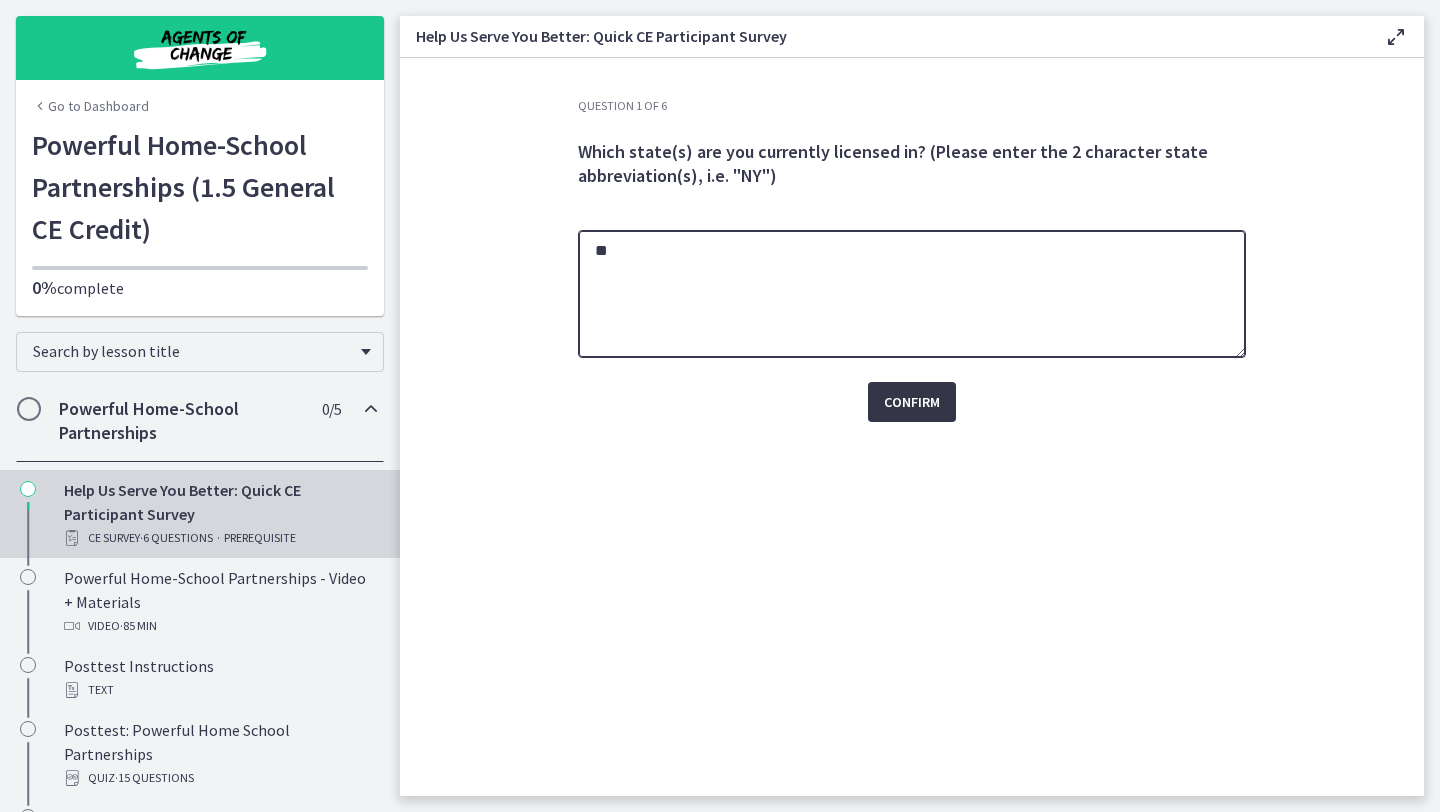 type on "**" 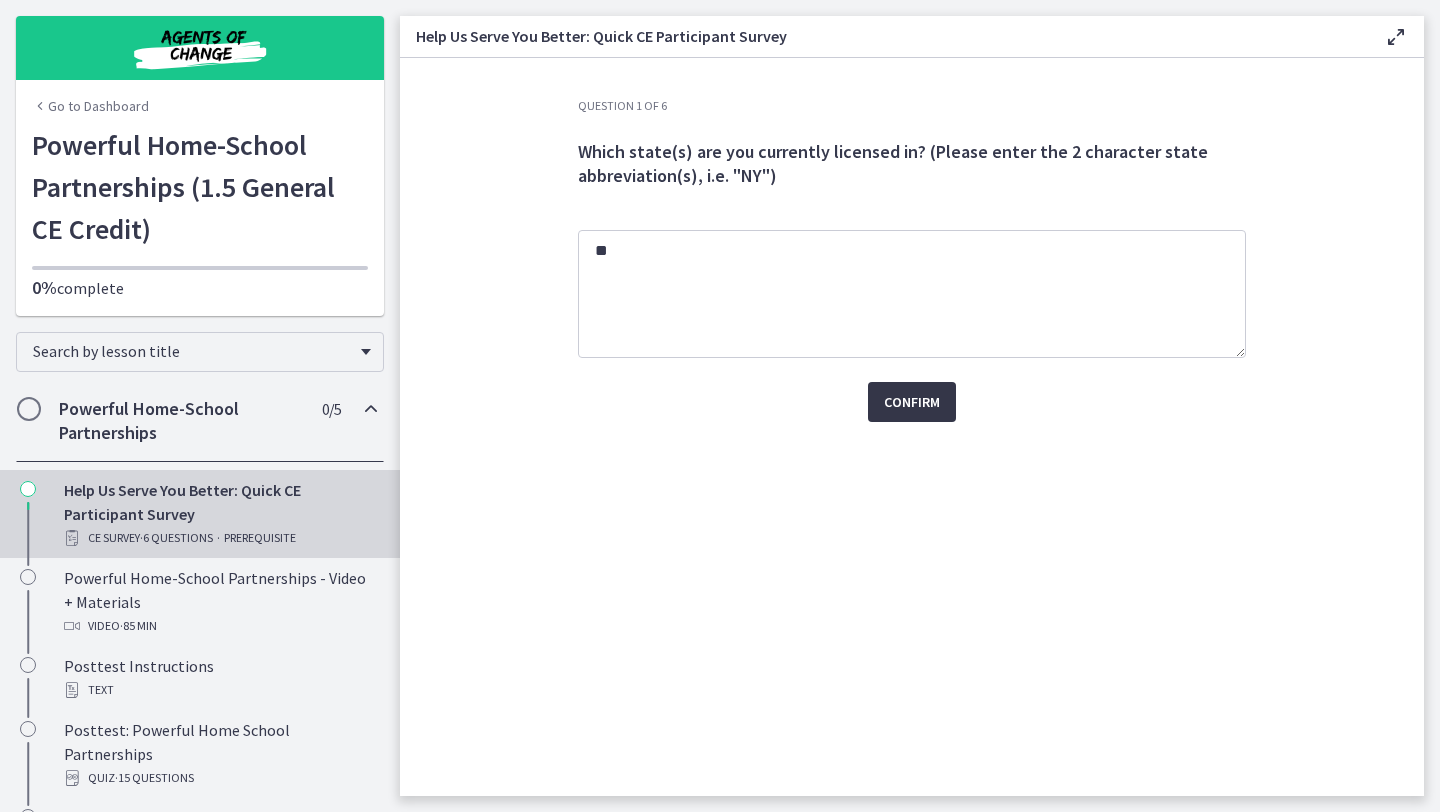 click on "Confirm" at bounding box center (912, 402) 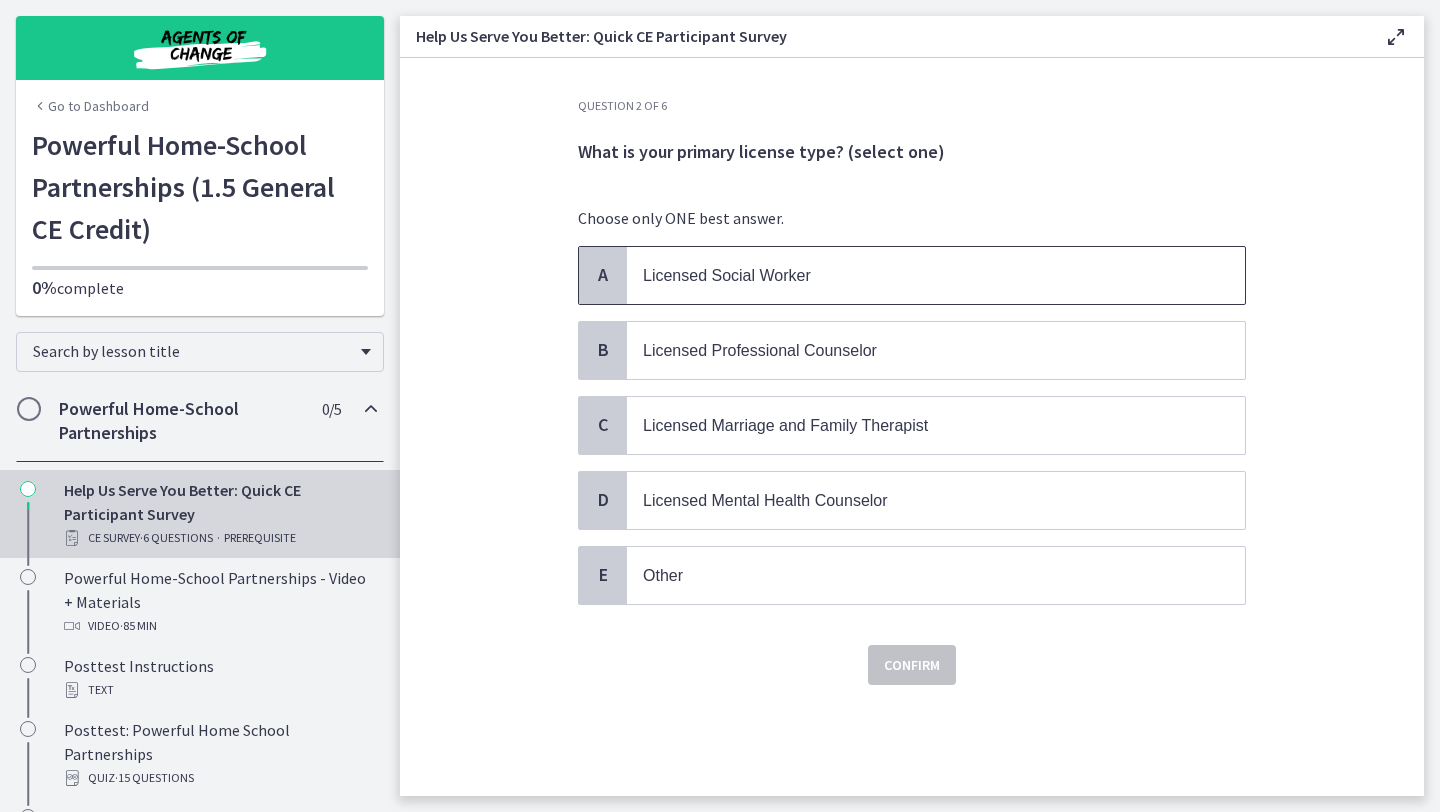 click on "Licensed Social Worker" at bounding box center [727, 275] 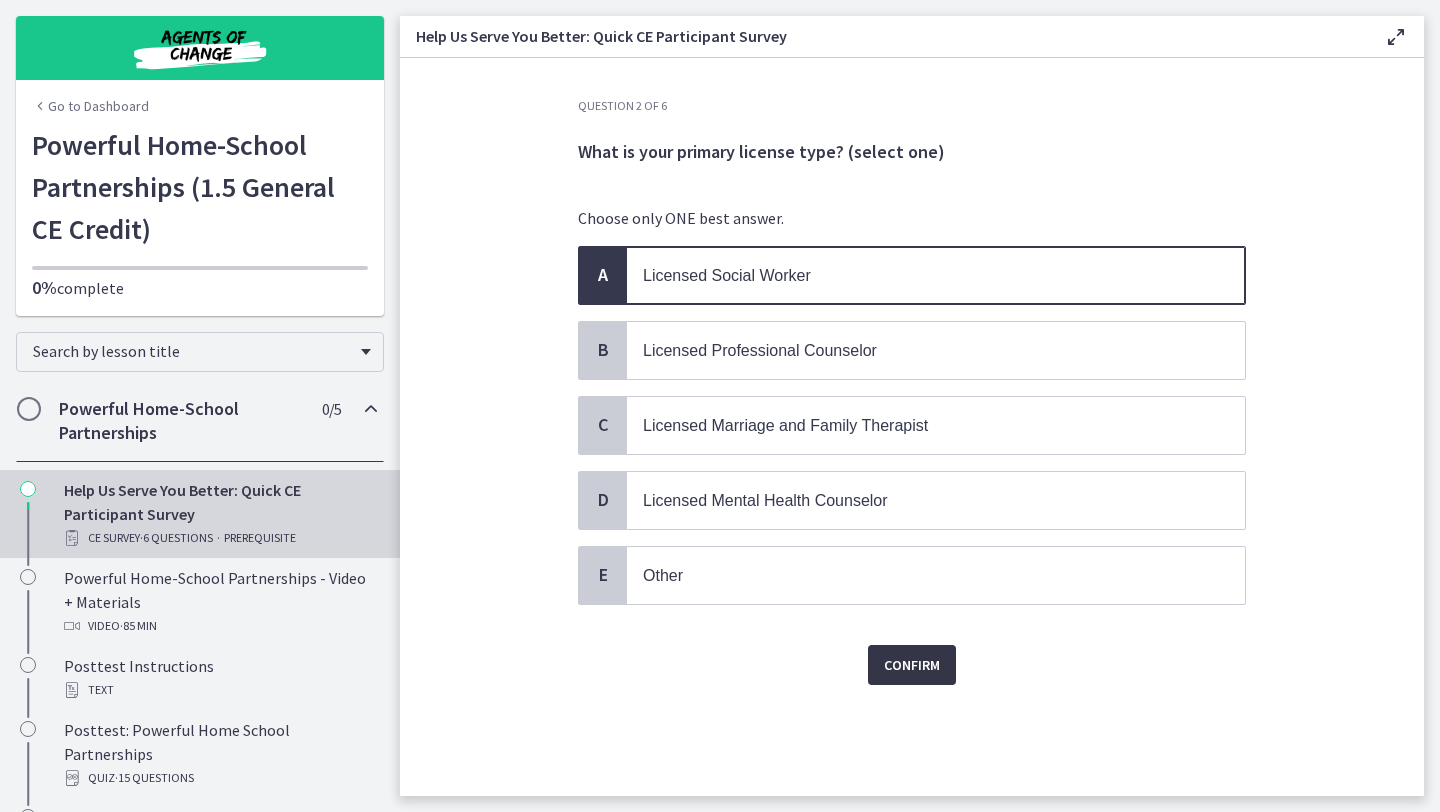click on "Confirm" at bounding box center (912, 665) 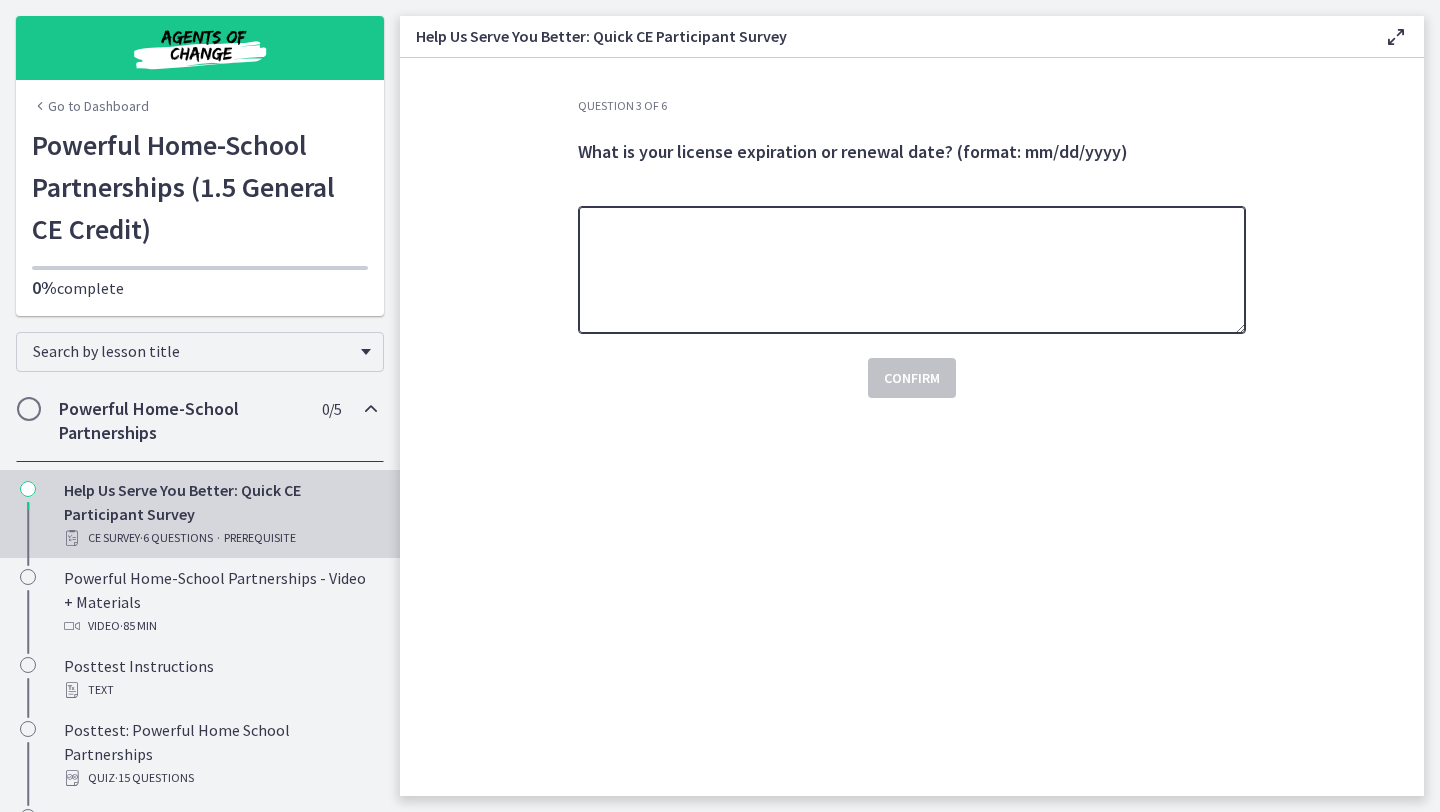 click at bounding box center [912, 270] 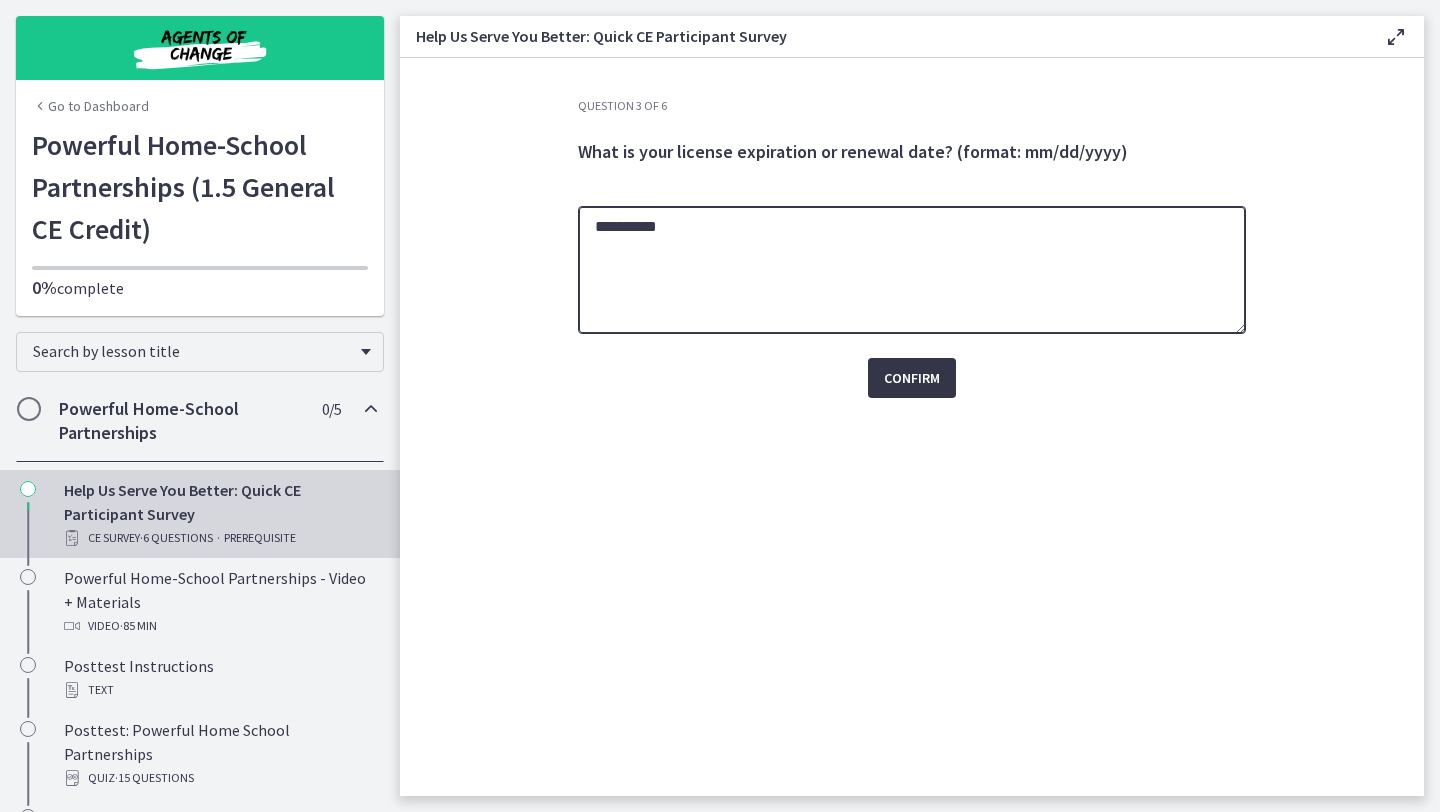 type on "**********" 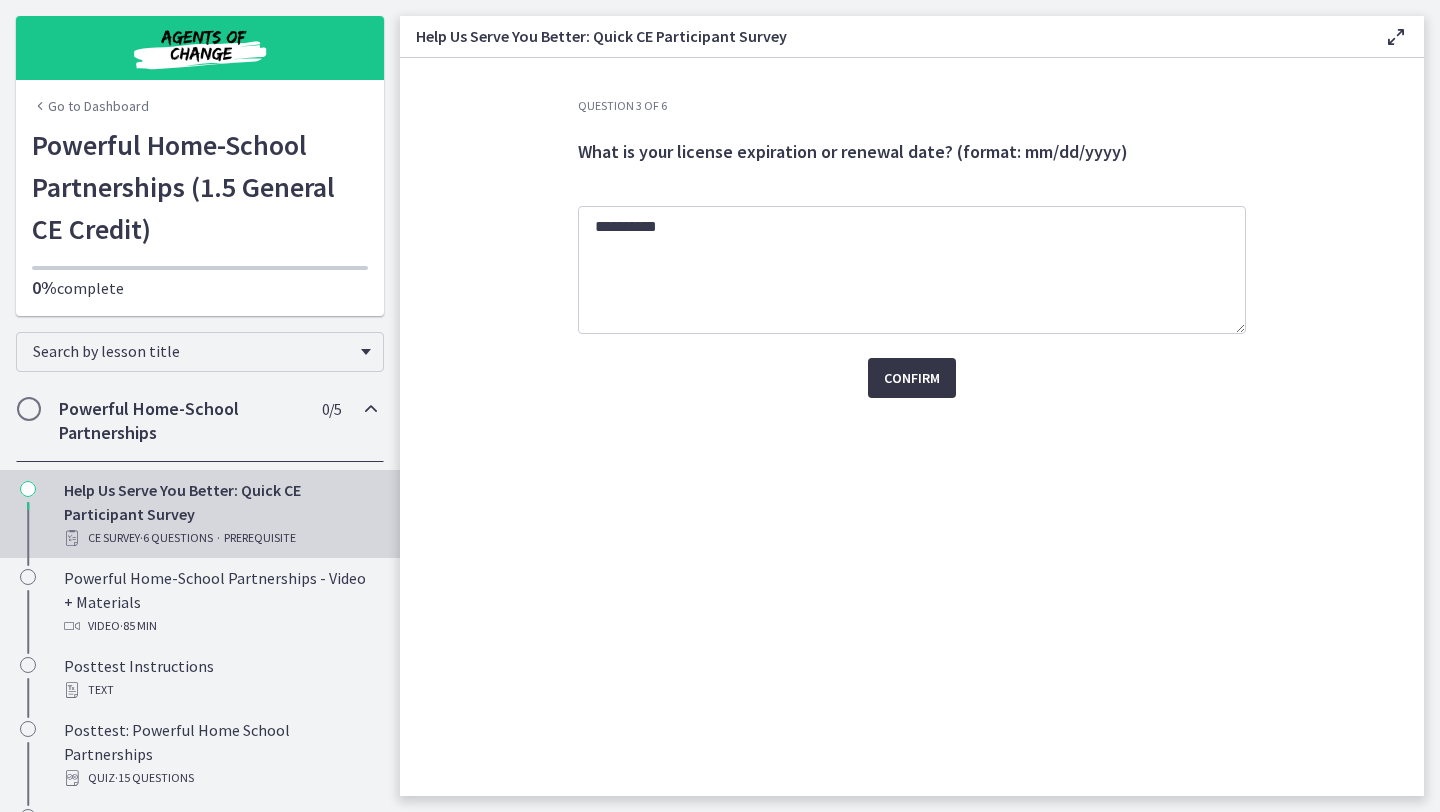 click on "Confirm" at bounding box center (912, 378) 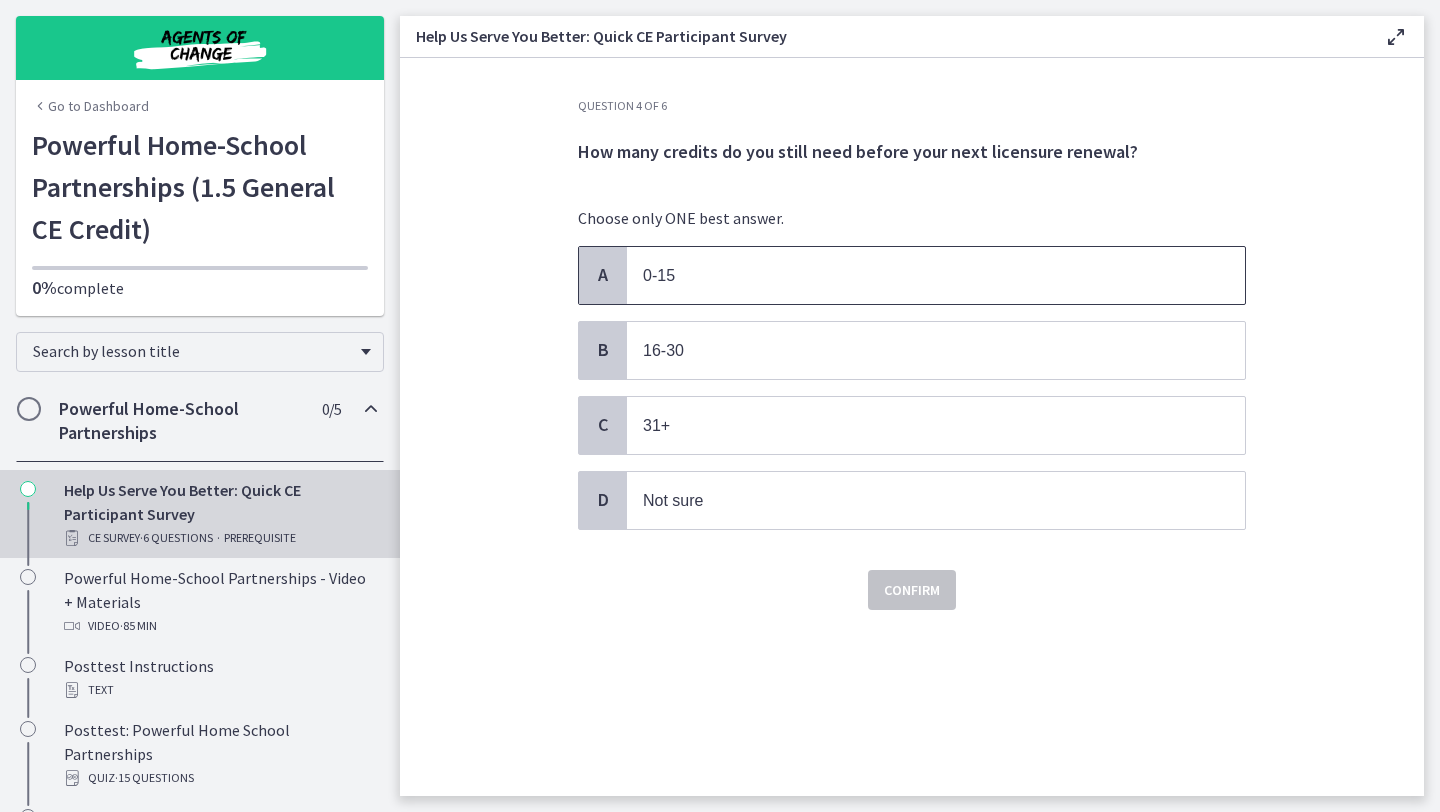 click on "0-15" at bounding box center [659, 275] 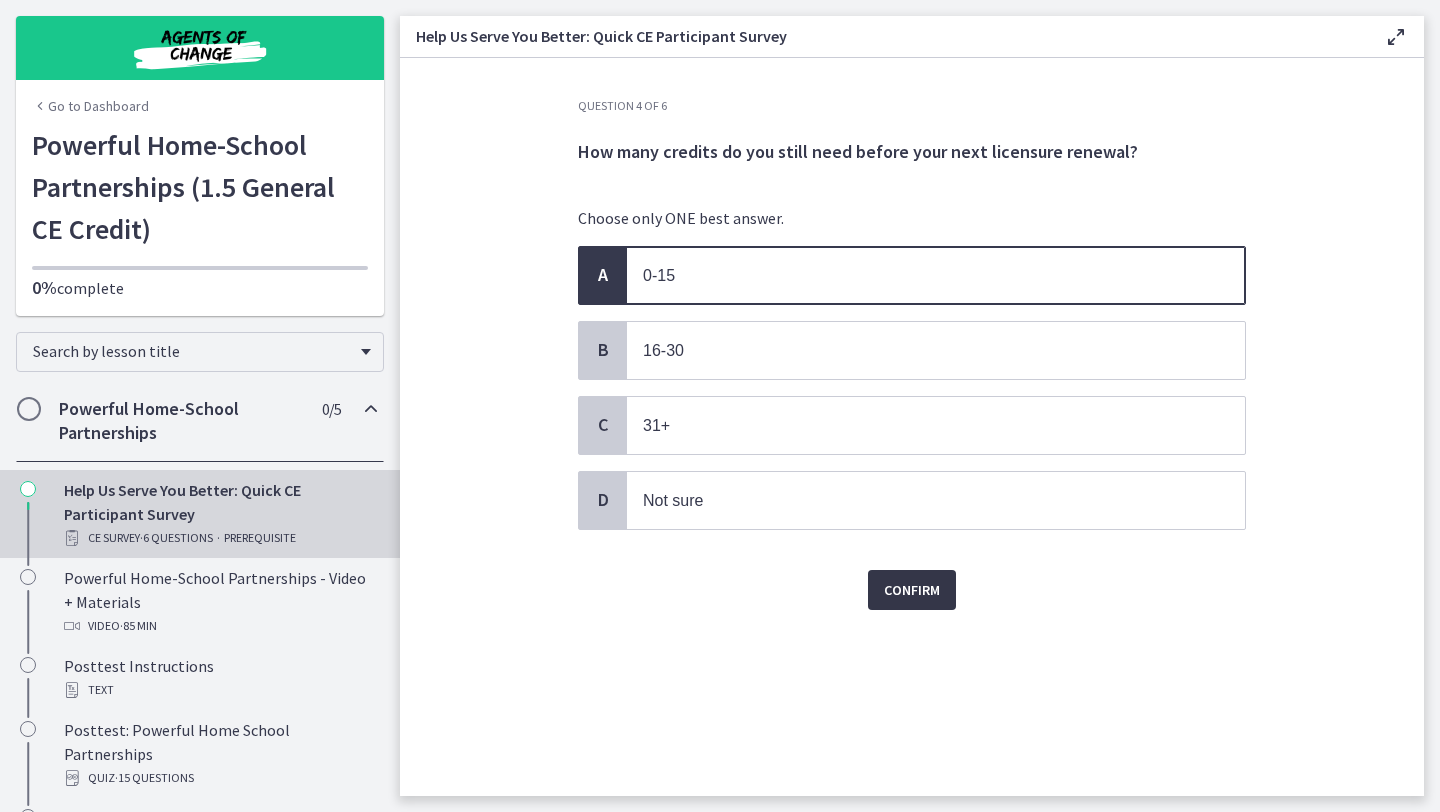 click on "Confirm" at bounding box center (912, 590) 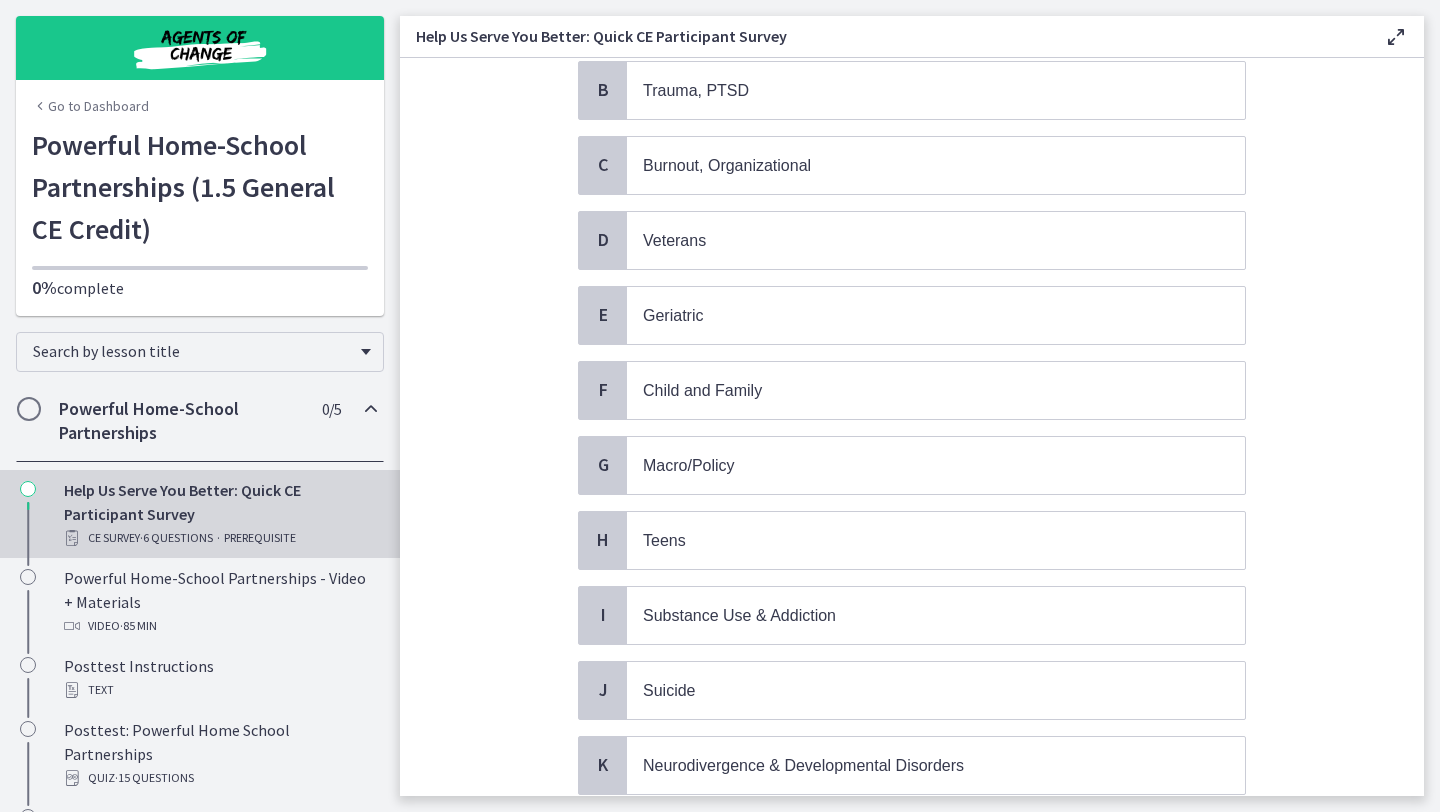 scroll, scrollTop: 719, scrollLeft: 0, axis: vertical 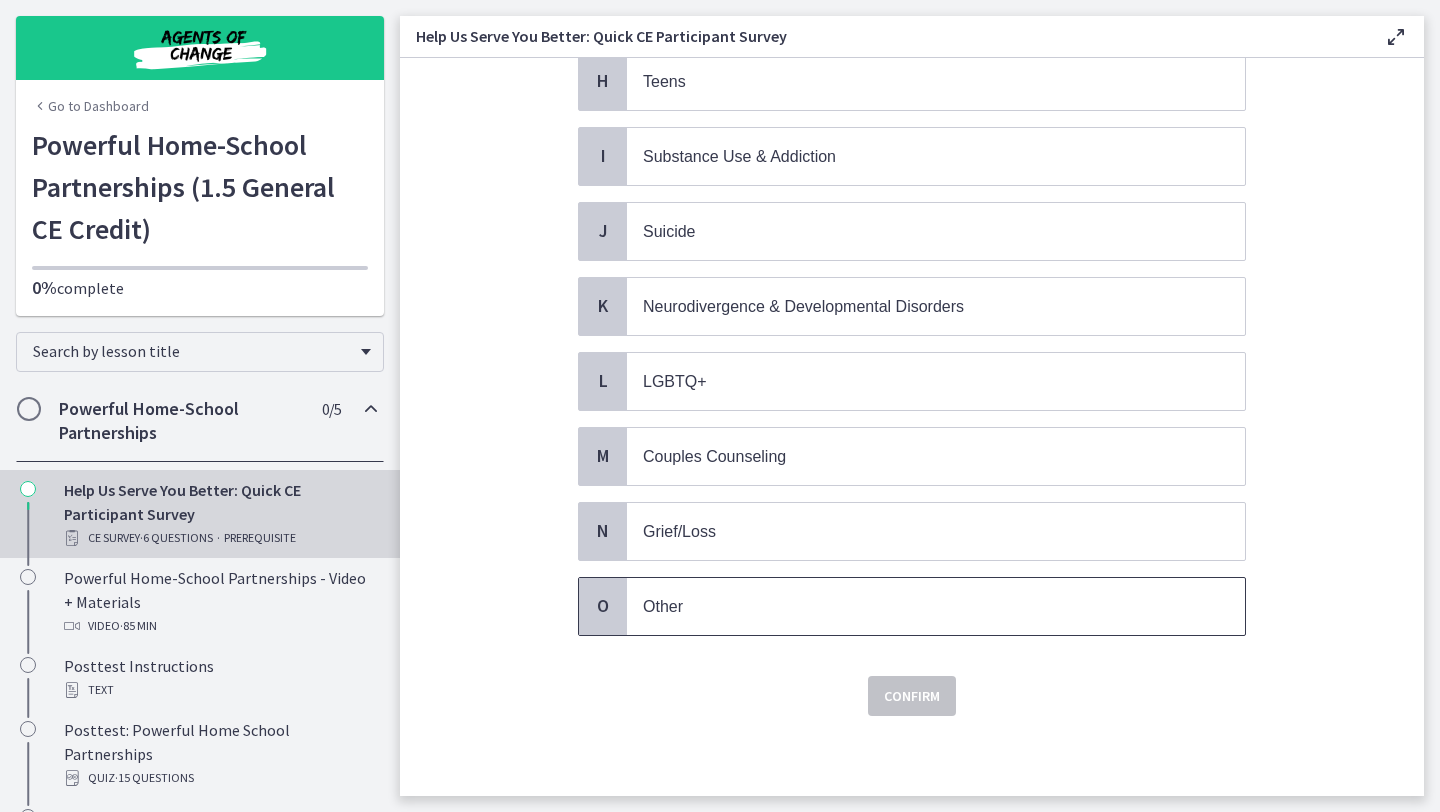 click on "Other" at bounding box center [663, 606] 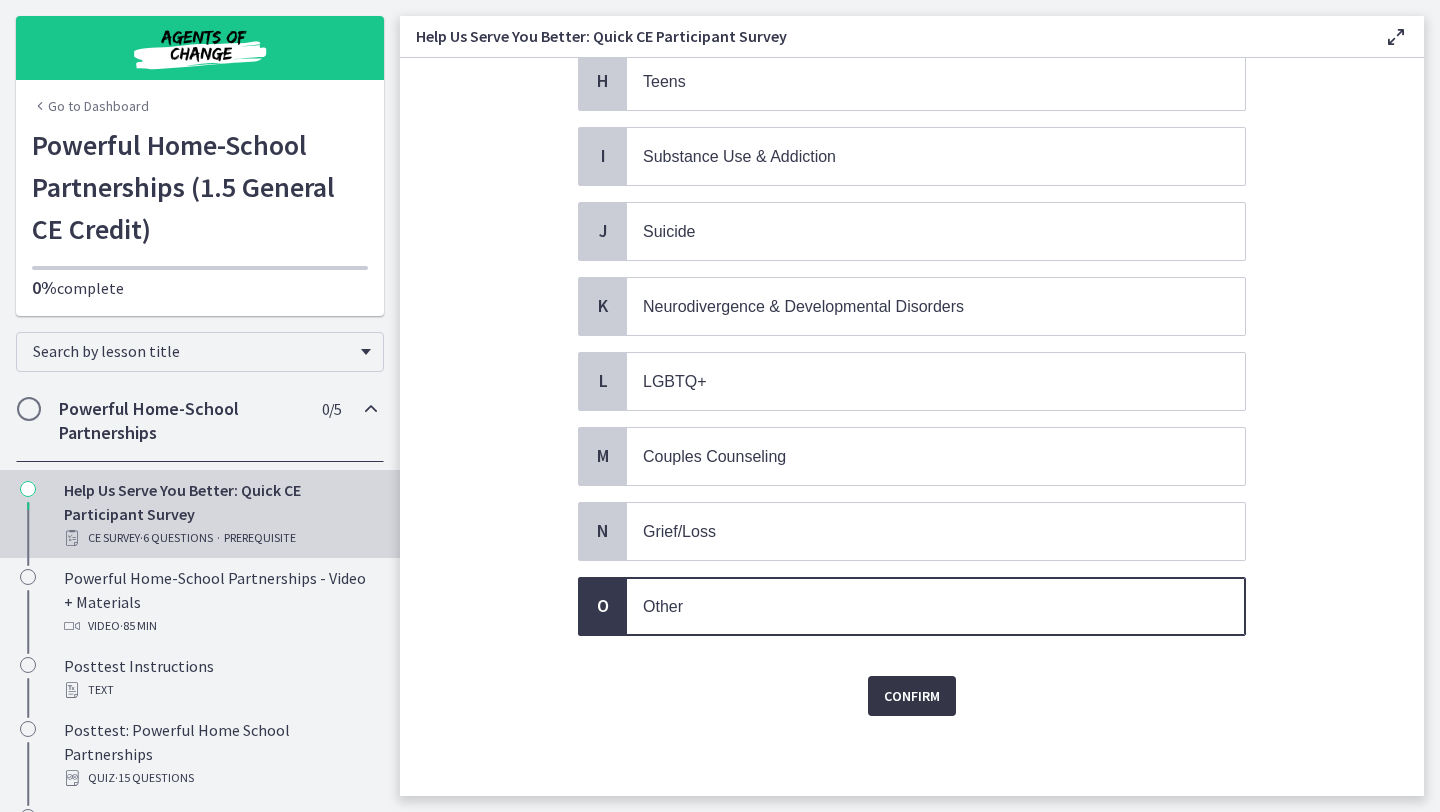 click on "Confirm" at bounding box center [912, 696] 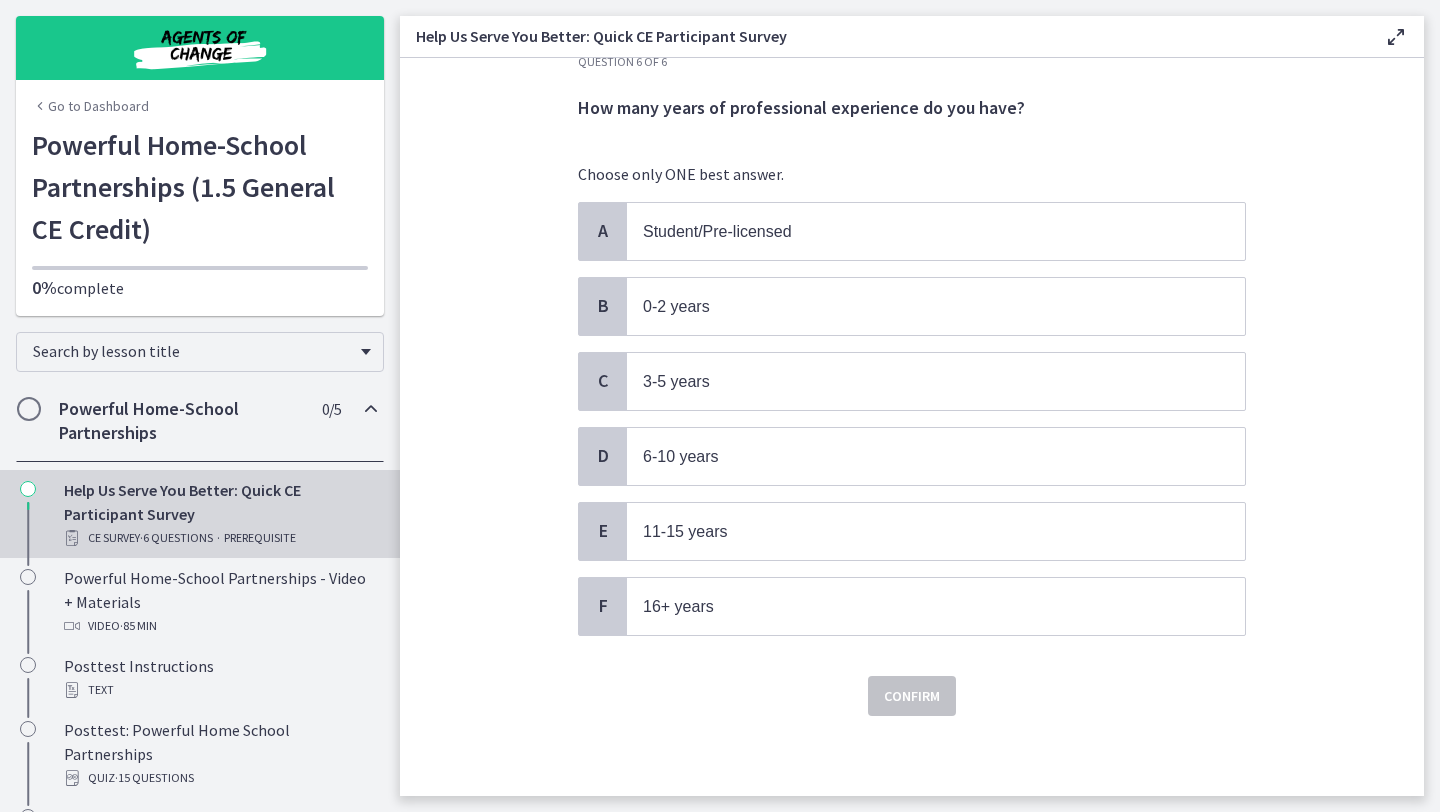 scroll, scrollTop: 0, scrollLeft: 0, axis: both 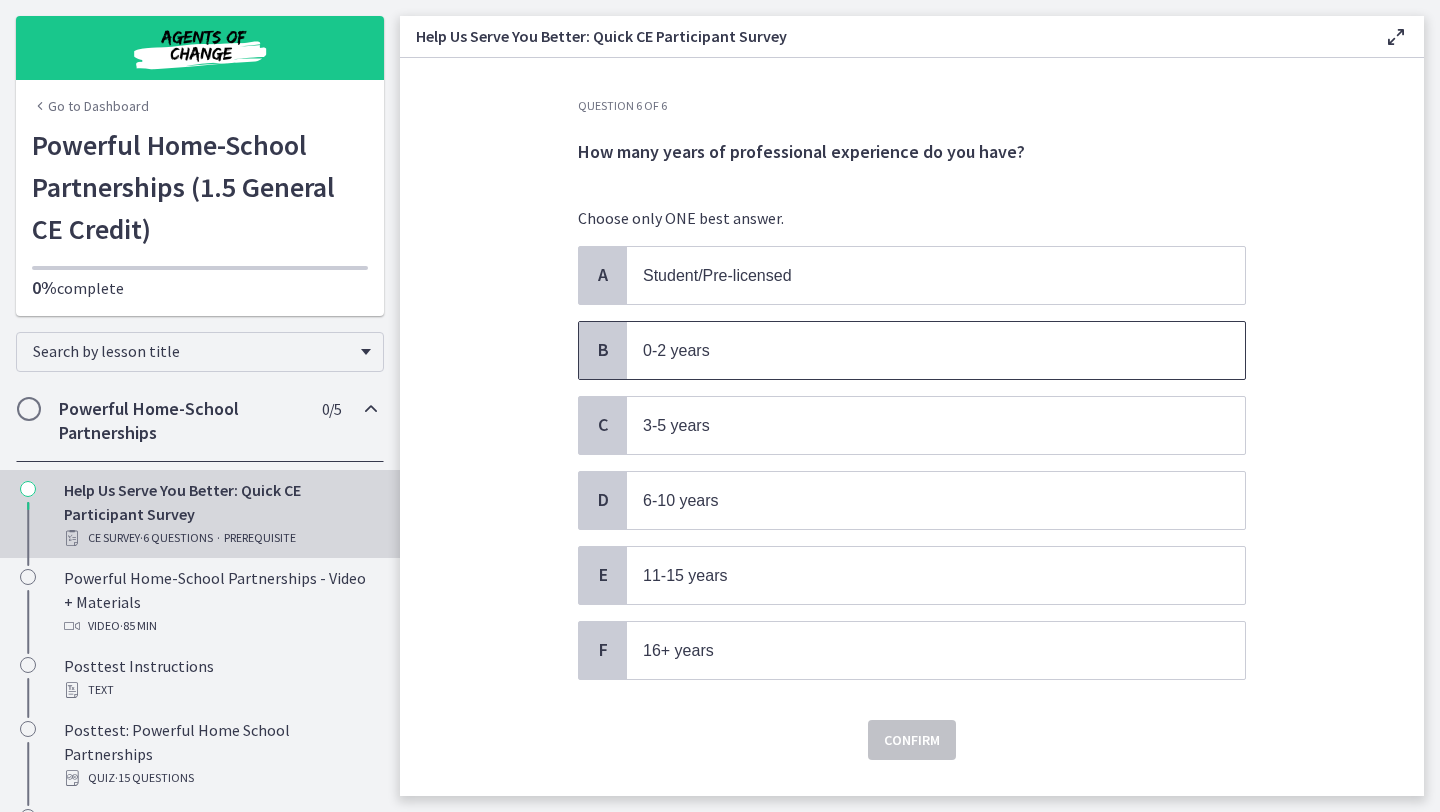 click on "0-2 years" at bounding box center (676, 350) 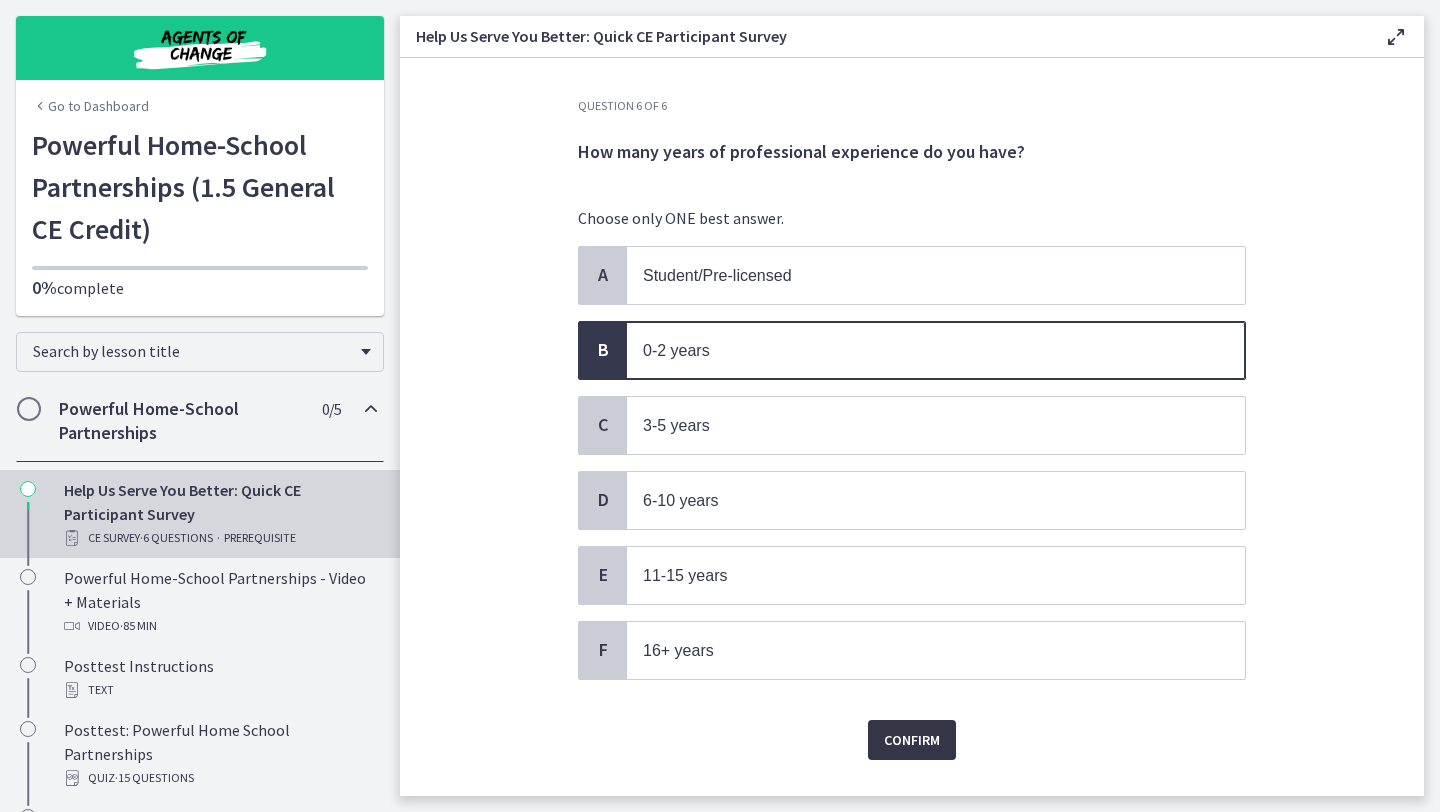 click on "Confirm" at bounding box center (912, 740) 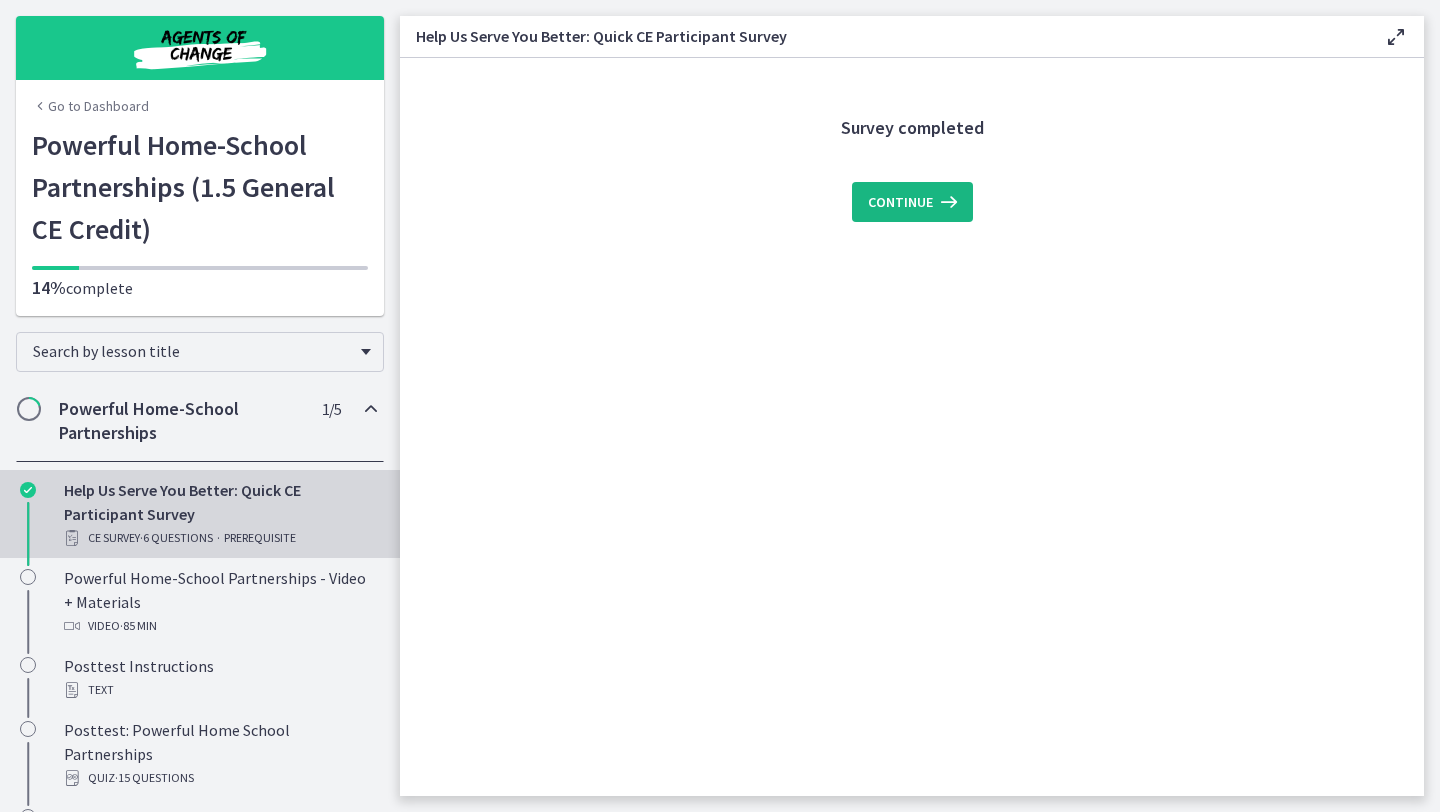 click on "Continue" at bounding box center [900, 202] 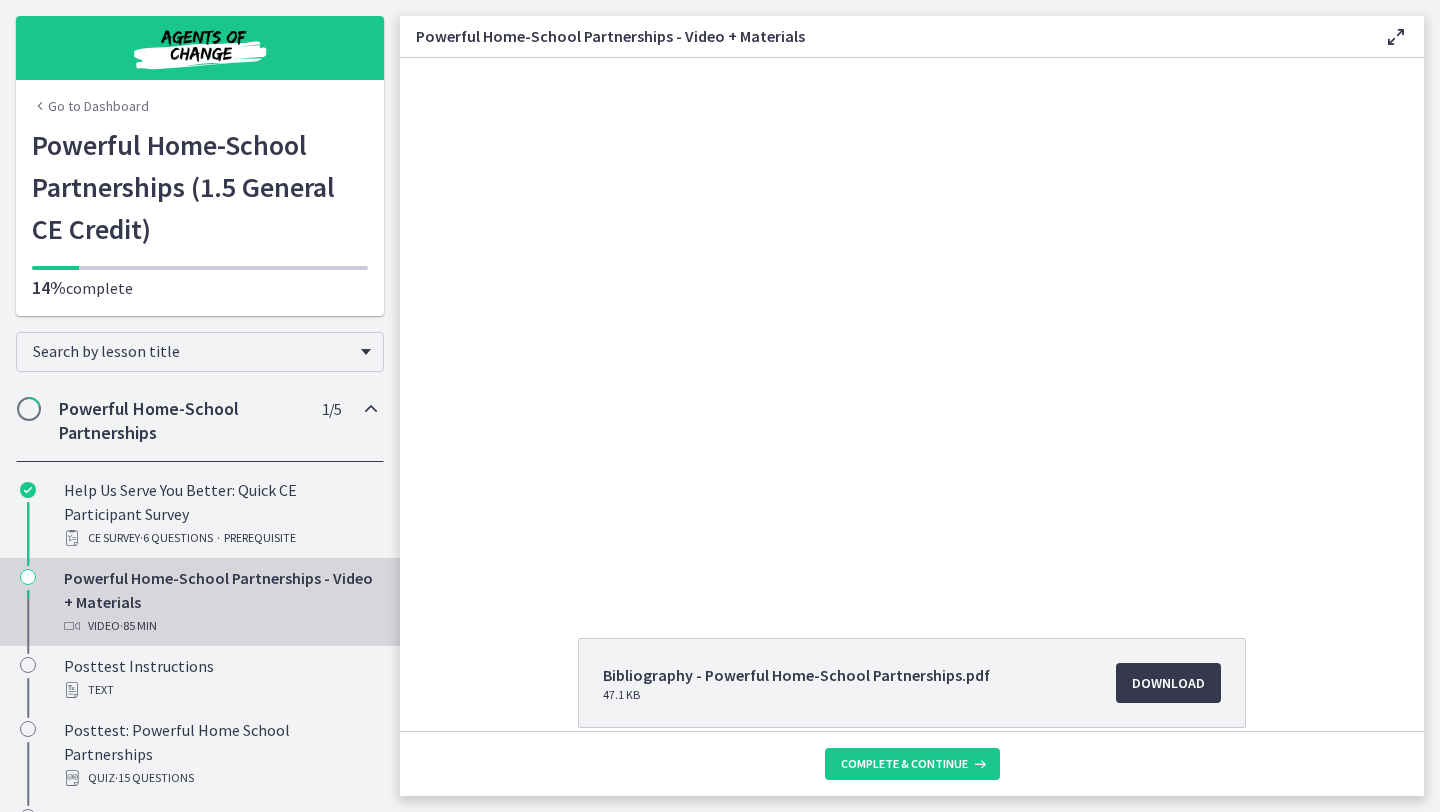 scroll, scrollTop: 191, scrollLeft: 0, axis: vertical 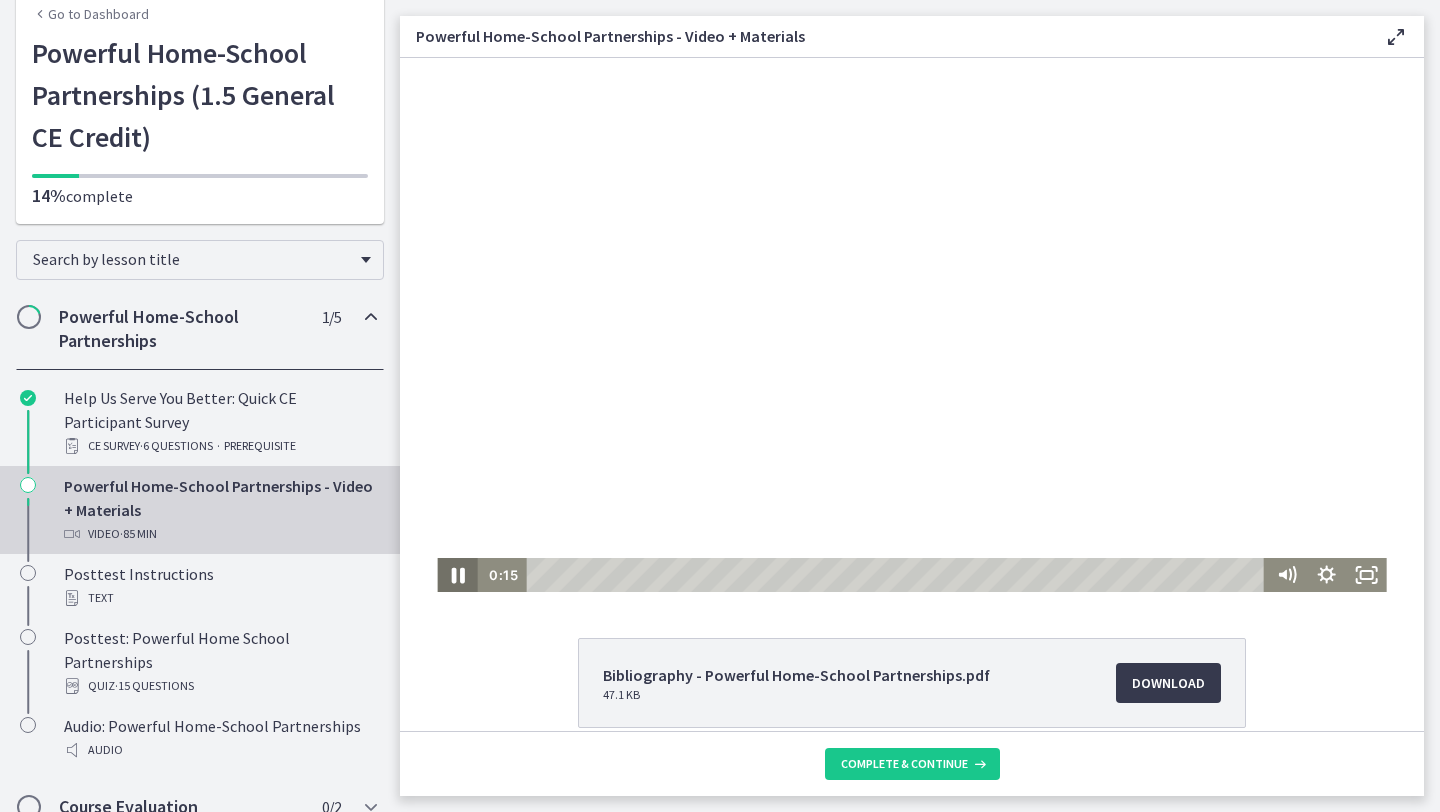 click 